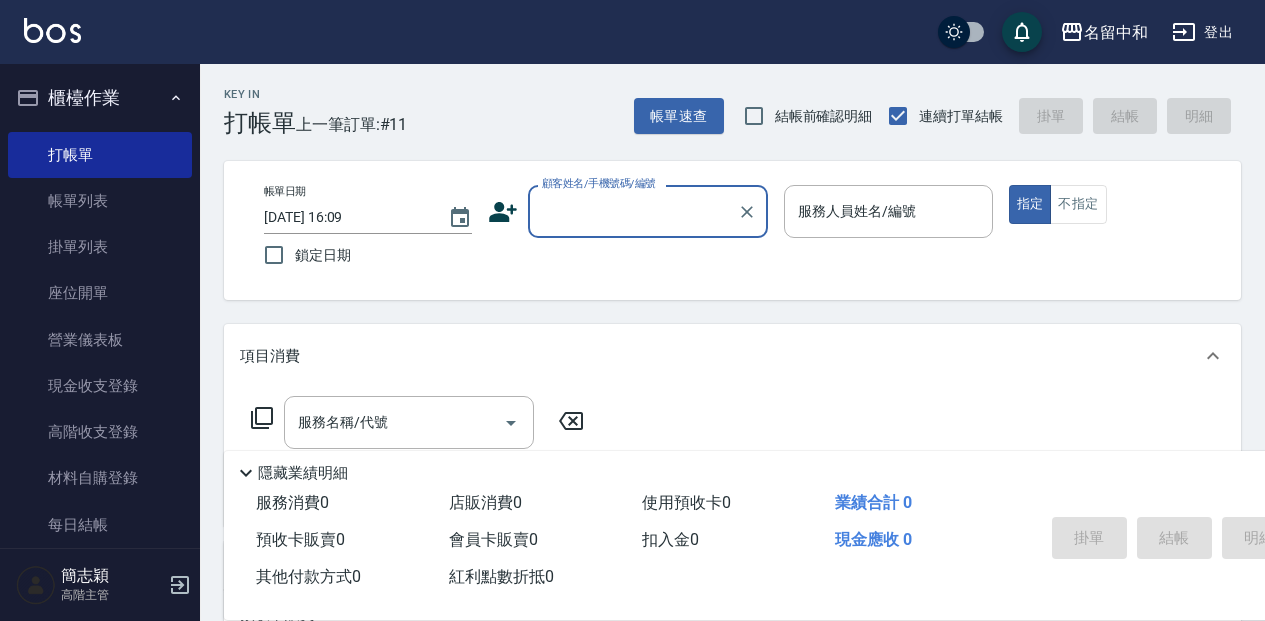 scroll, scrollTop: 0, scrollLeft: 0, axis: both 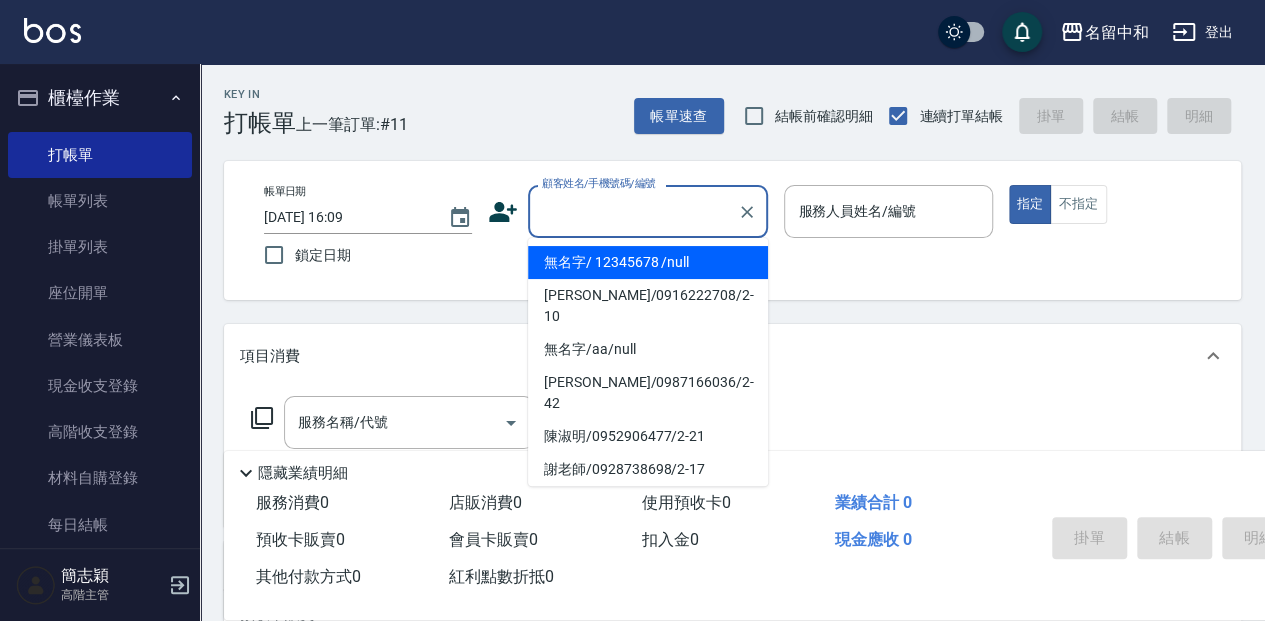 click on "顧客姓名/手機號碼/編號" at bounding box center [633, 211] 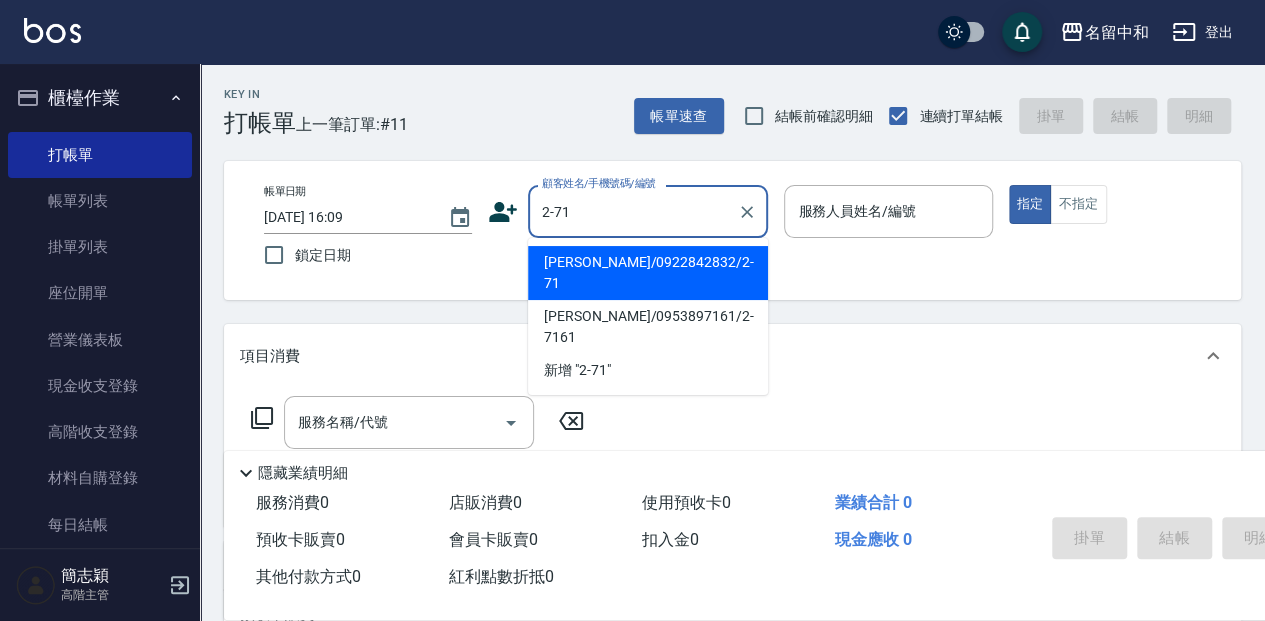click on "[PERSON_NAME]/0922842832/2-71" at bounding box center [648, 273] 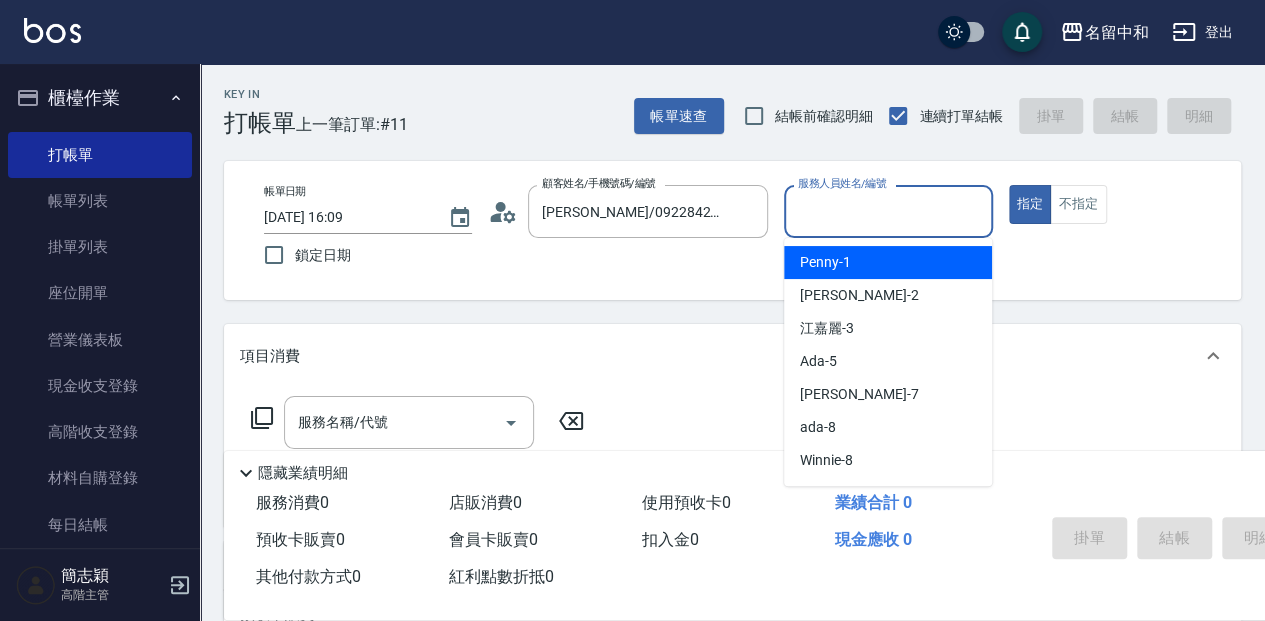 click on "服務人員姓名/編號" at bounding box center (888, 211) 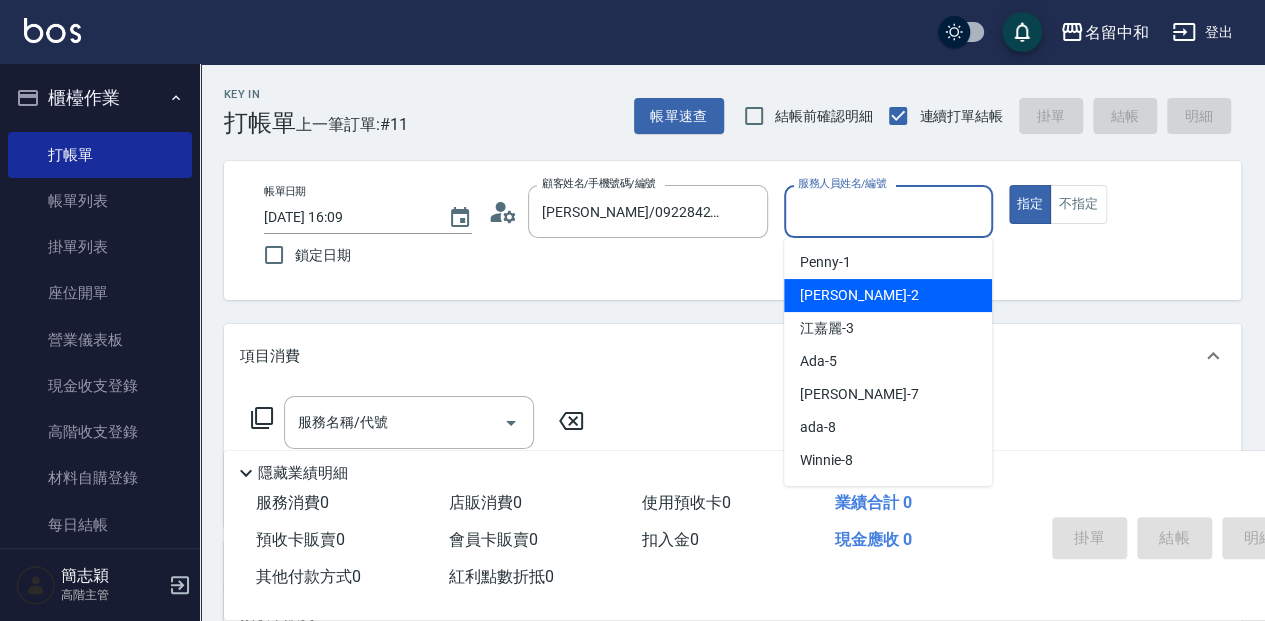 click on "[PERSON_NAME] -2" at bounding box center (888, 295) 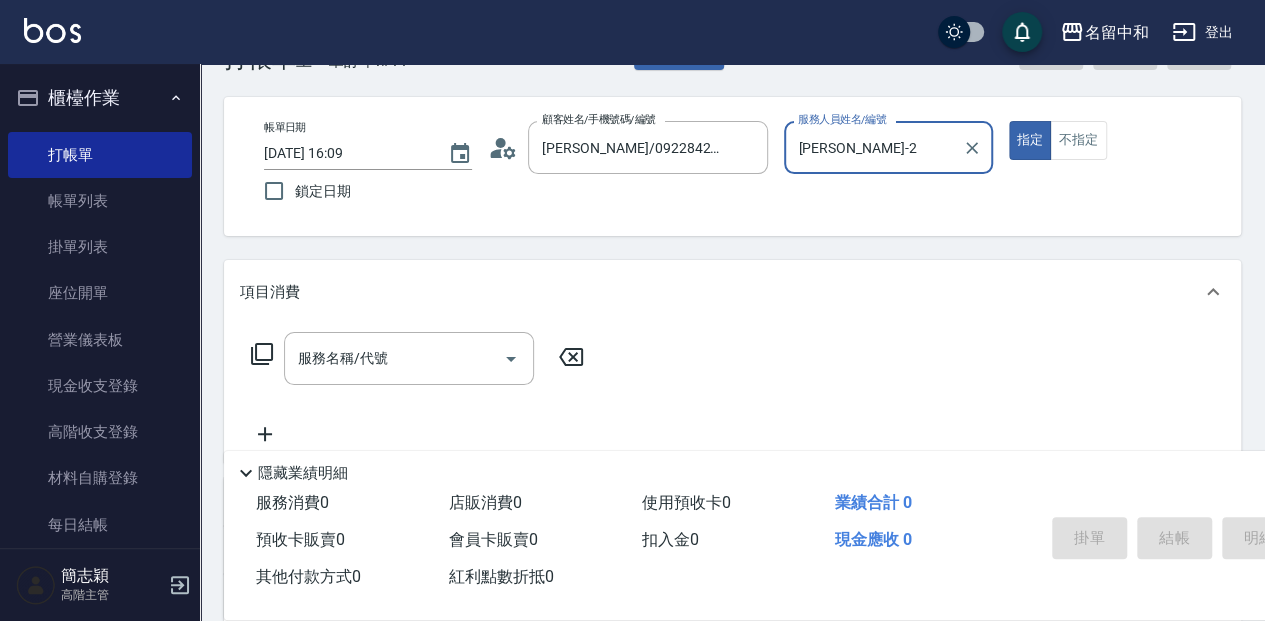 scroll, scrollTop: 66, scrollLeft: 0, axis: vertical 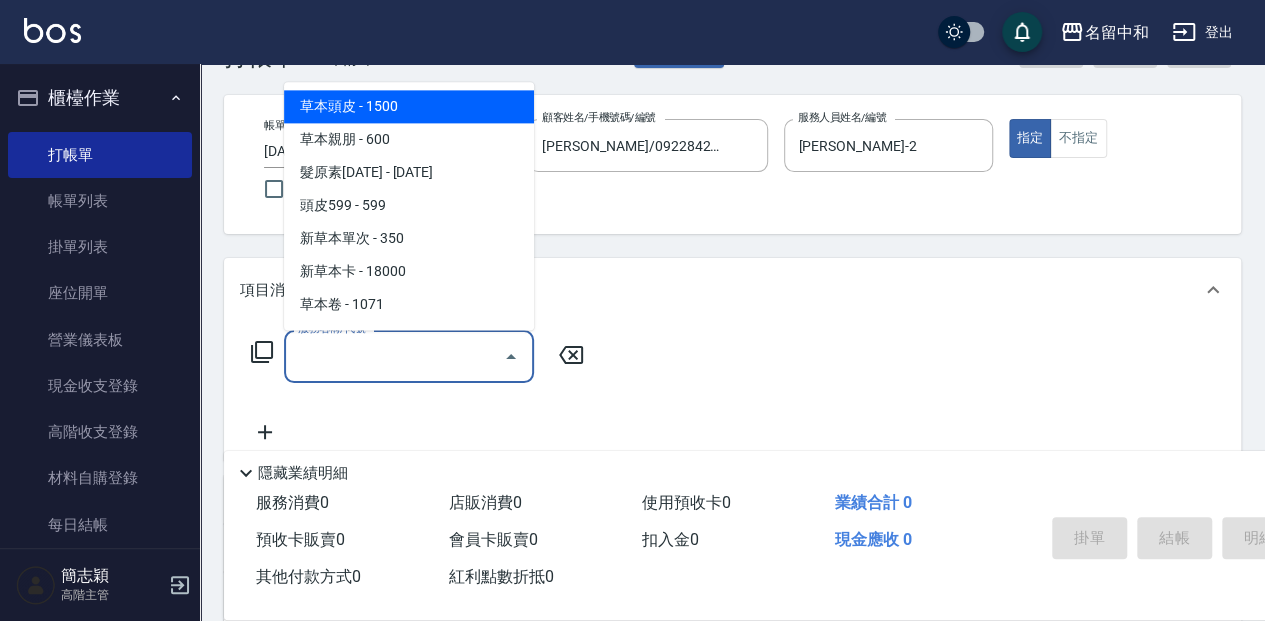 drag, startPoint x: 520, startPoint y: 356, endPoint x: 413, endPoint y: 356, distance: 107 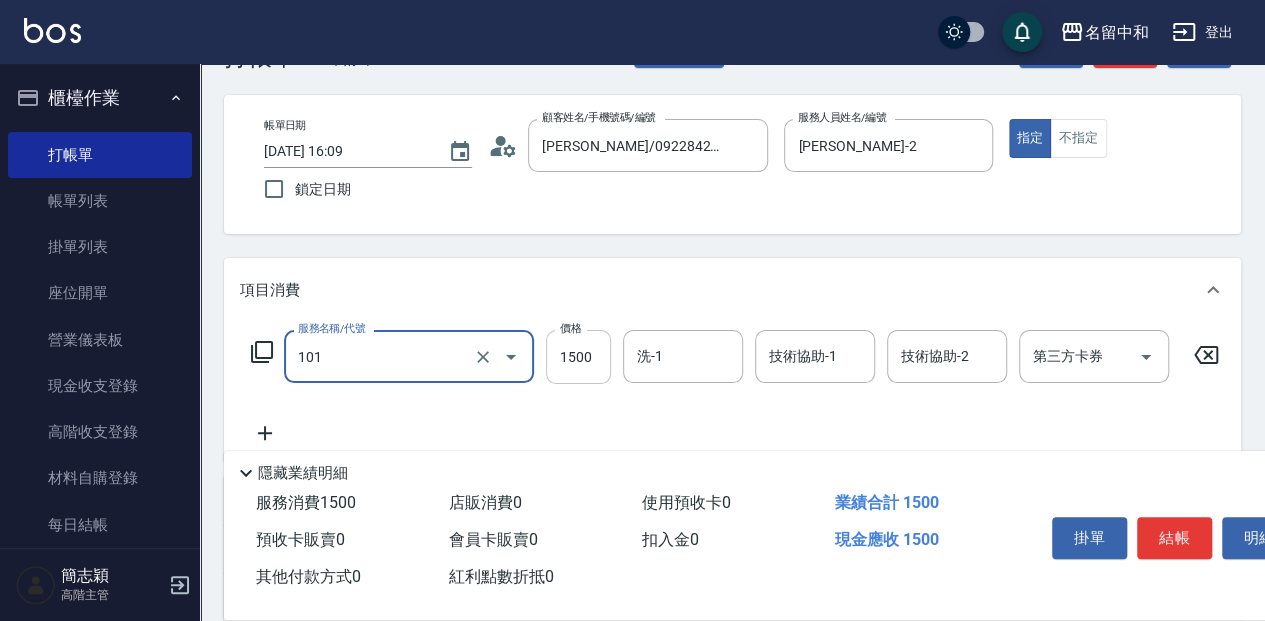 type on "草本頭皮(101)" 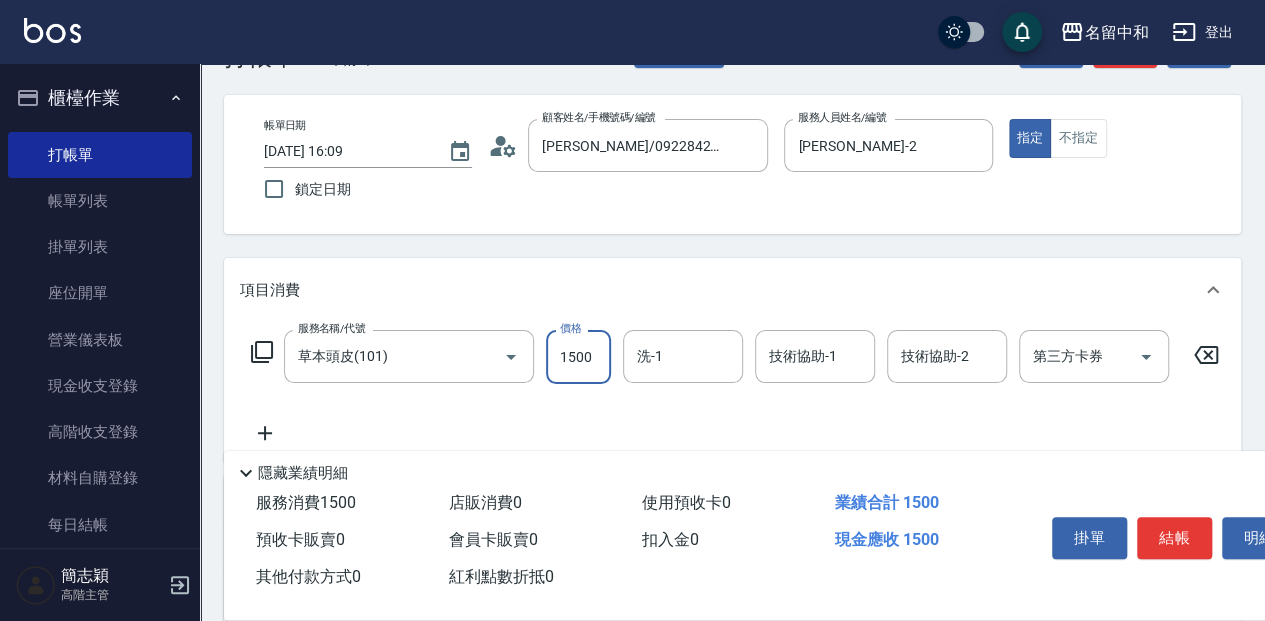 click on "1500" at bounding box center [578, 357] 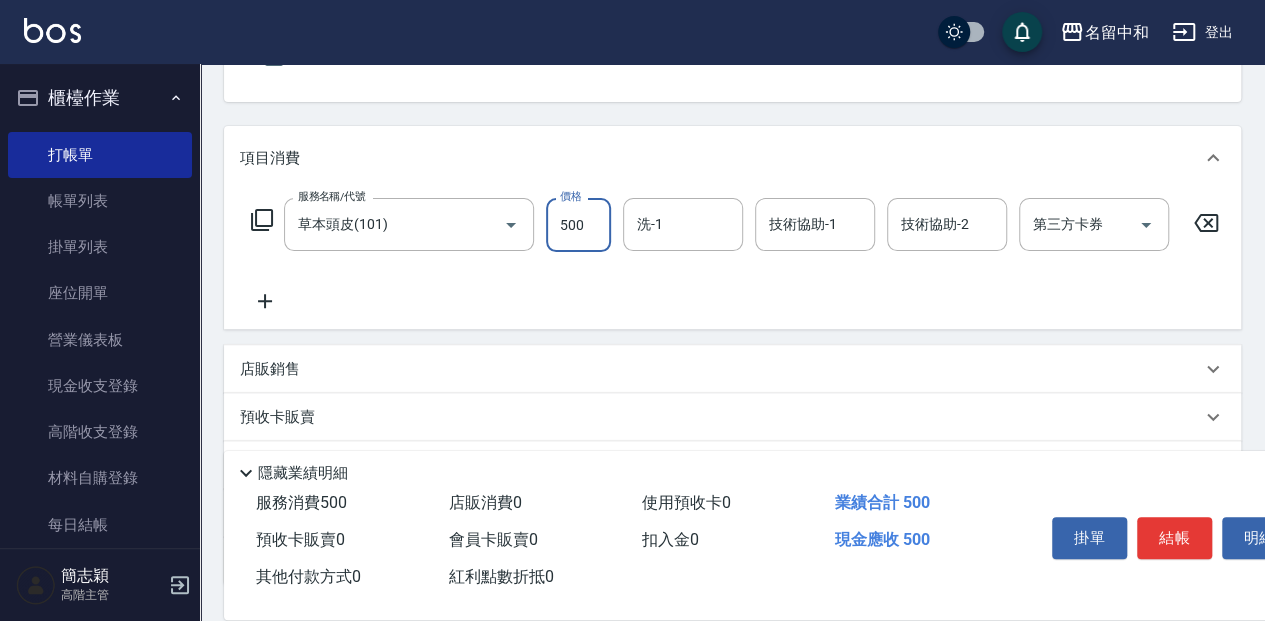 scroll, scrollTop: 200, scrollLeft: 0, axis: vertical 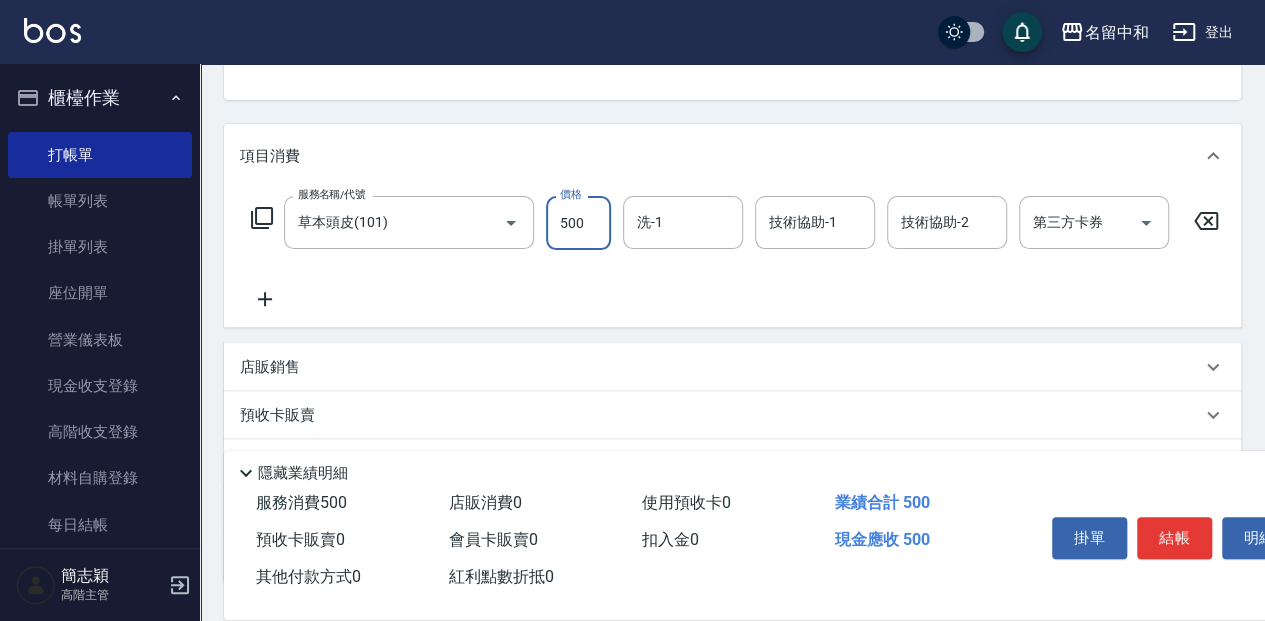 type on "500" 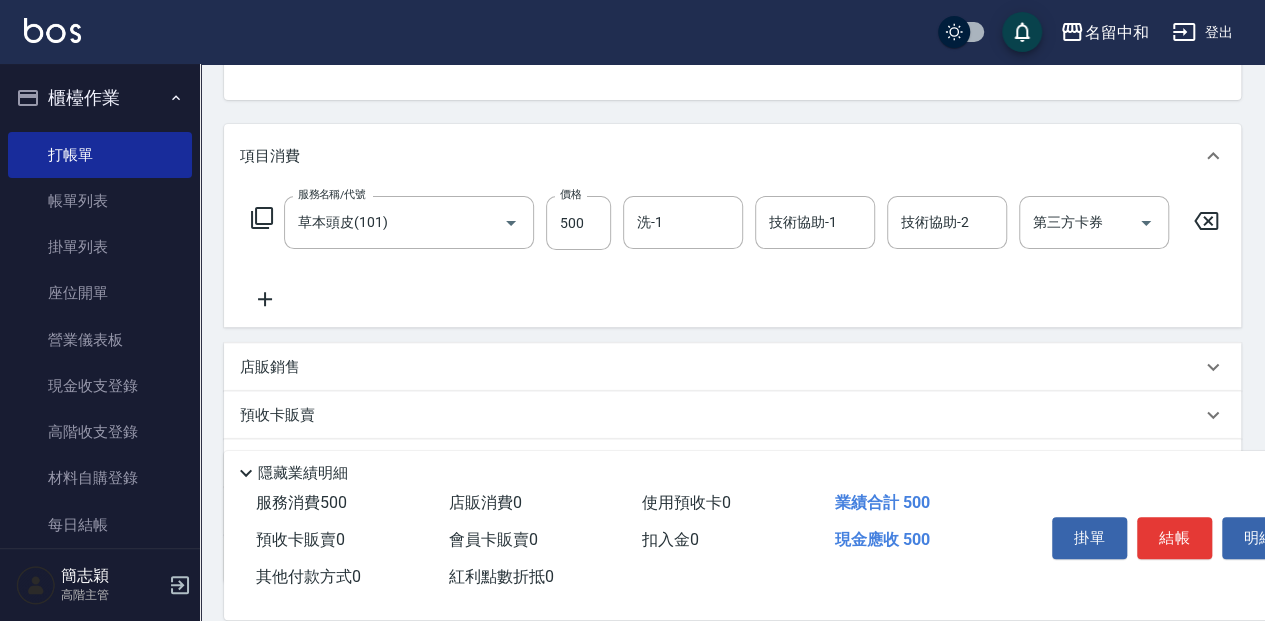 click 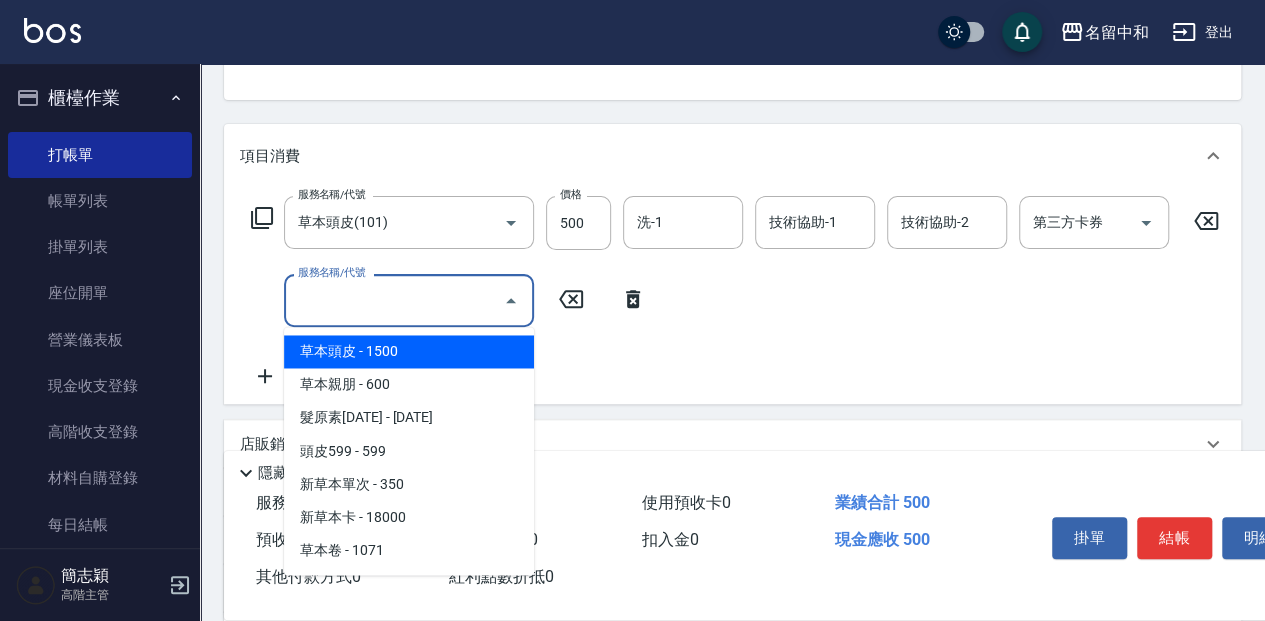 click on "服務名稱/代號" at bounding box center [394, 300] 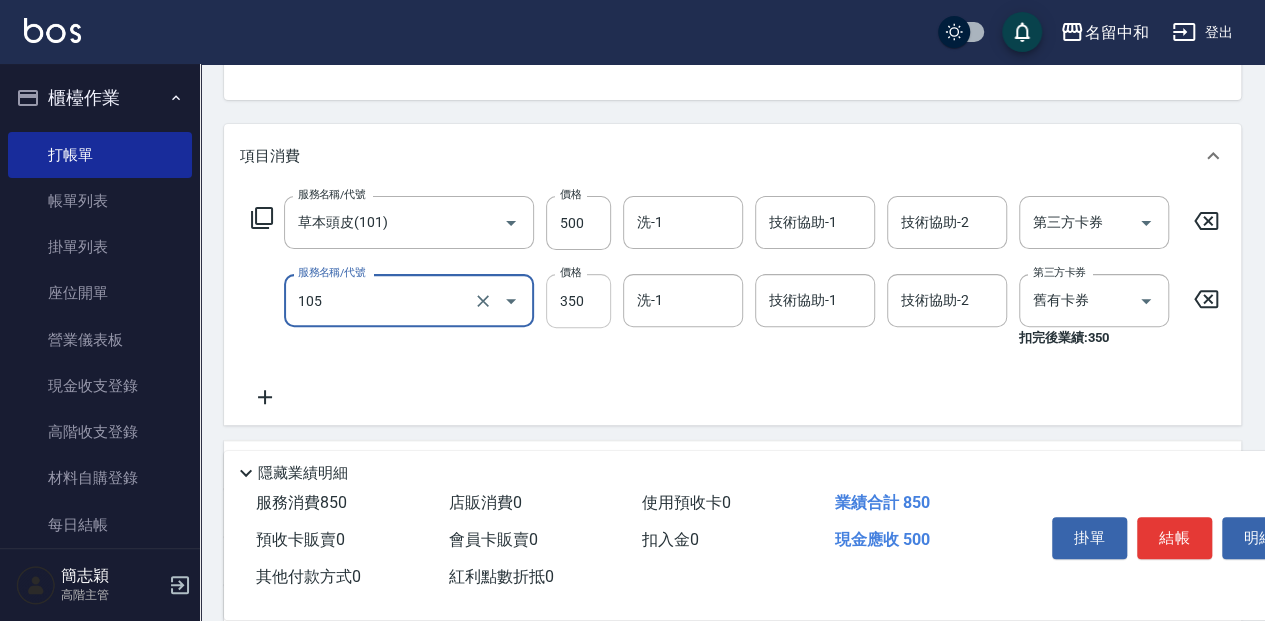 type on "新草本單次(105)" 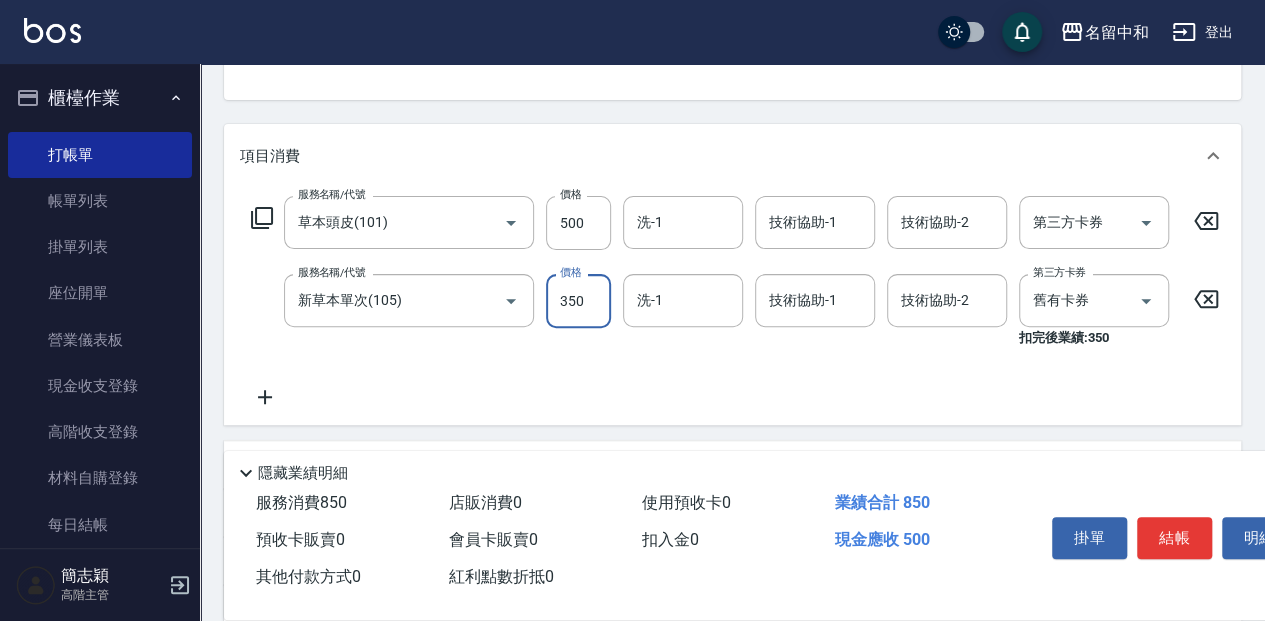 click on "350" at bounding box center [578, 301] 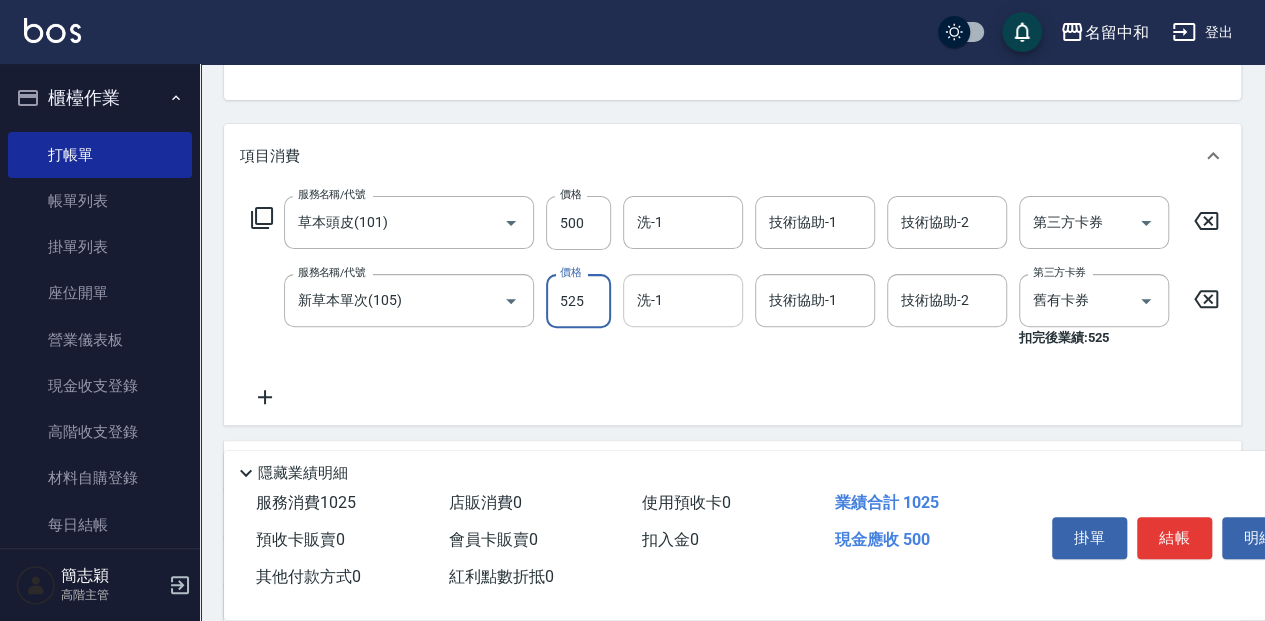 type on "525" 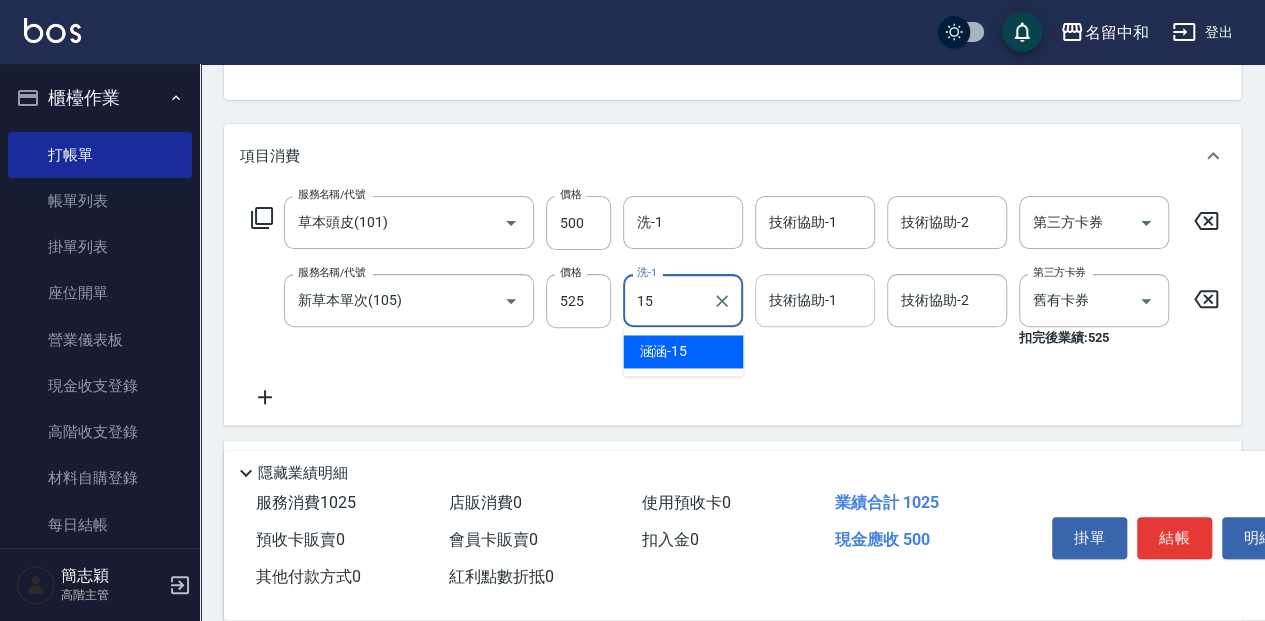 drag, startPoint x: 697, startPoint y: 345, endPoint x: 784, endPoint y: 301, distance: 97.49359 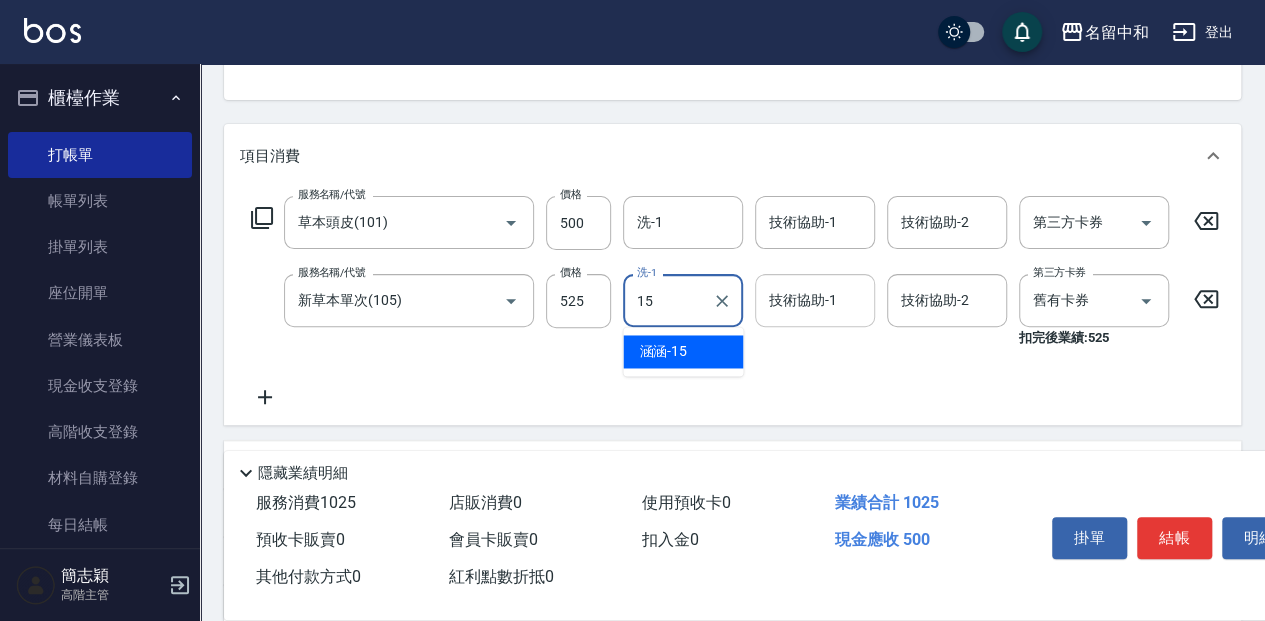 click on "涵涵 -15" at bounding box center (683, 351) 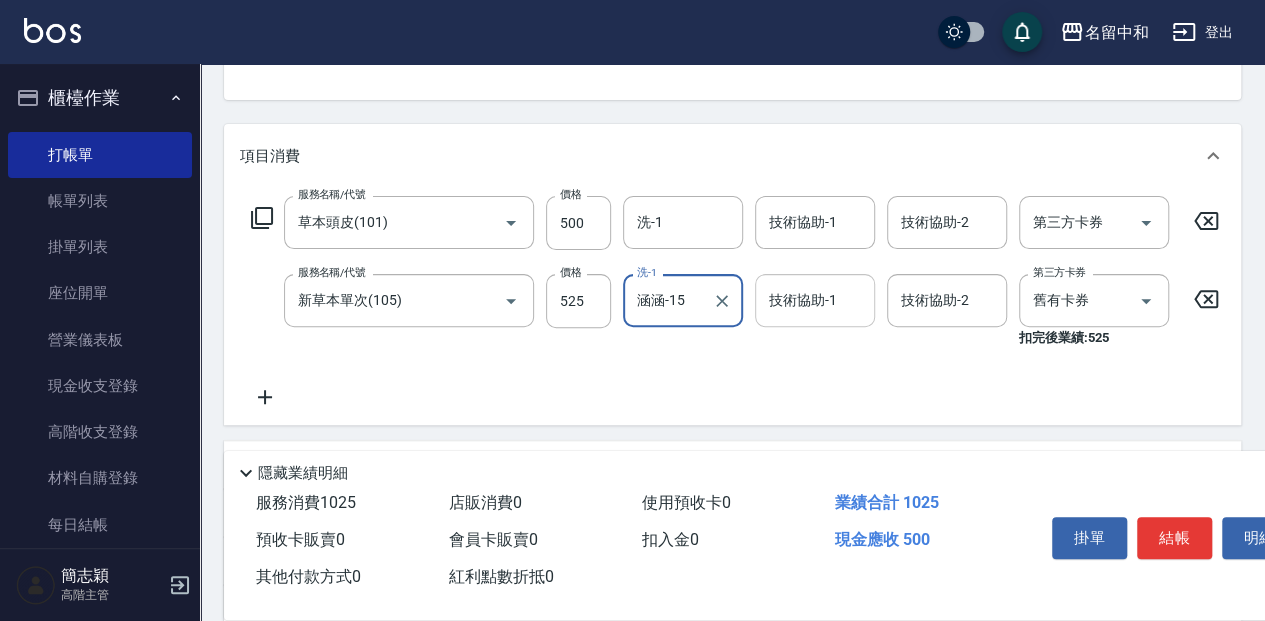 type on "涵涵-15" 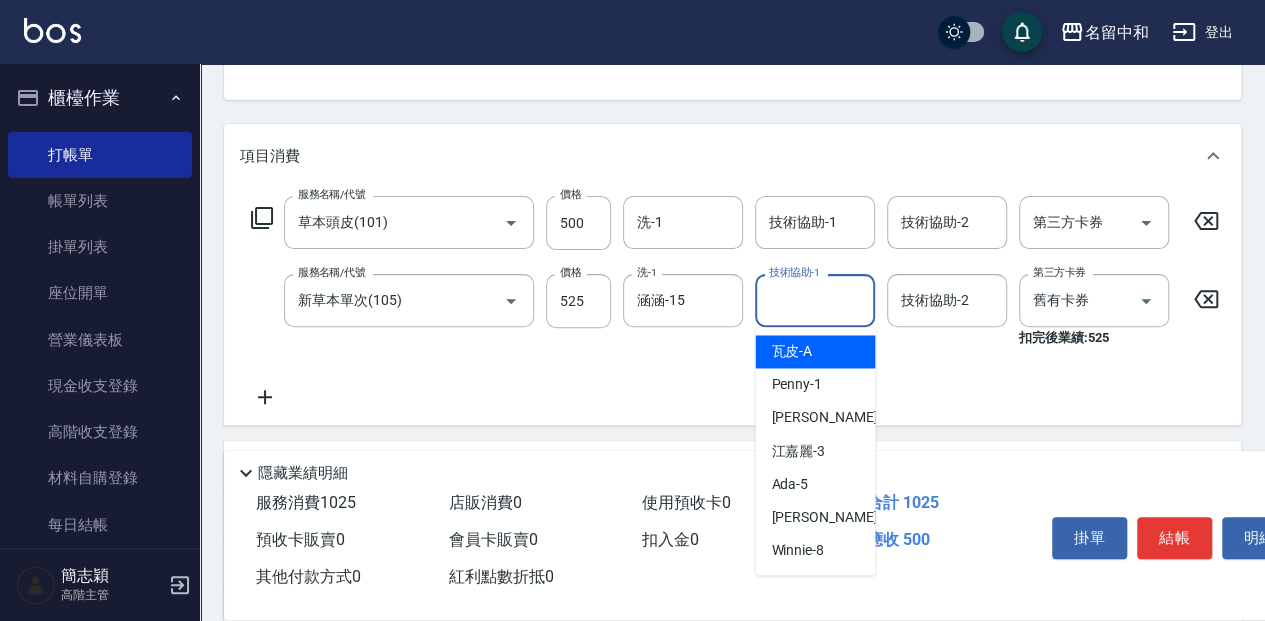 click on "技術協助-1" at bounding box center (815, 300) 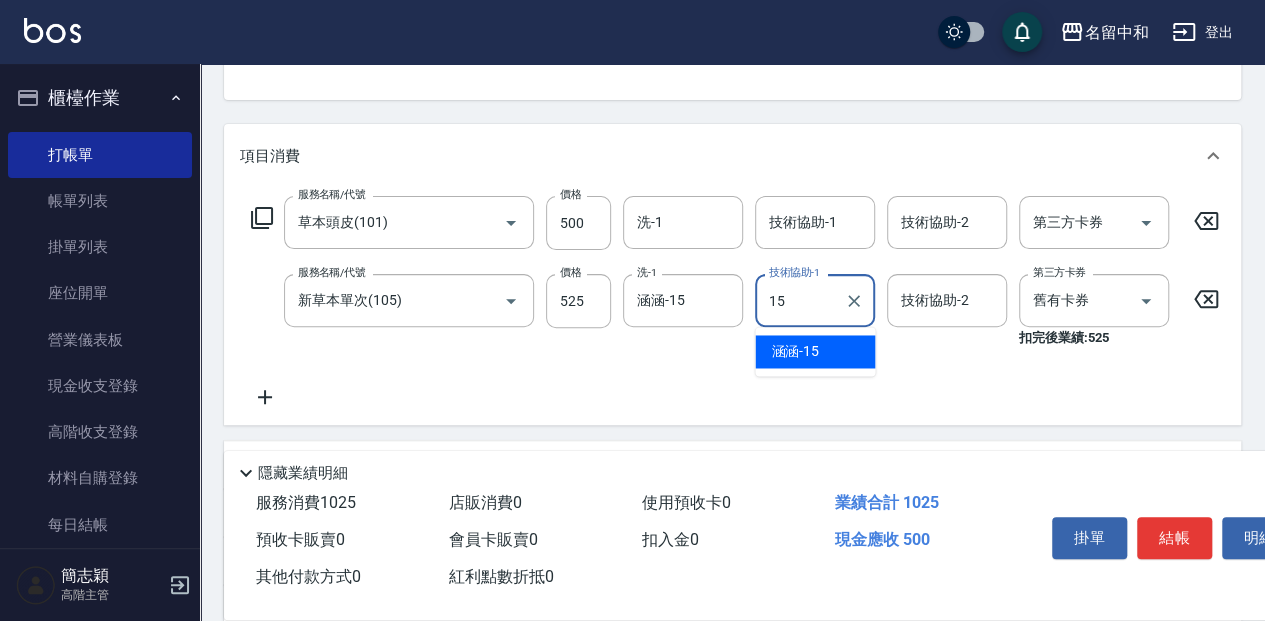 click on "涵涵 -15" at bounding box center (815, 351) 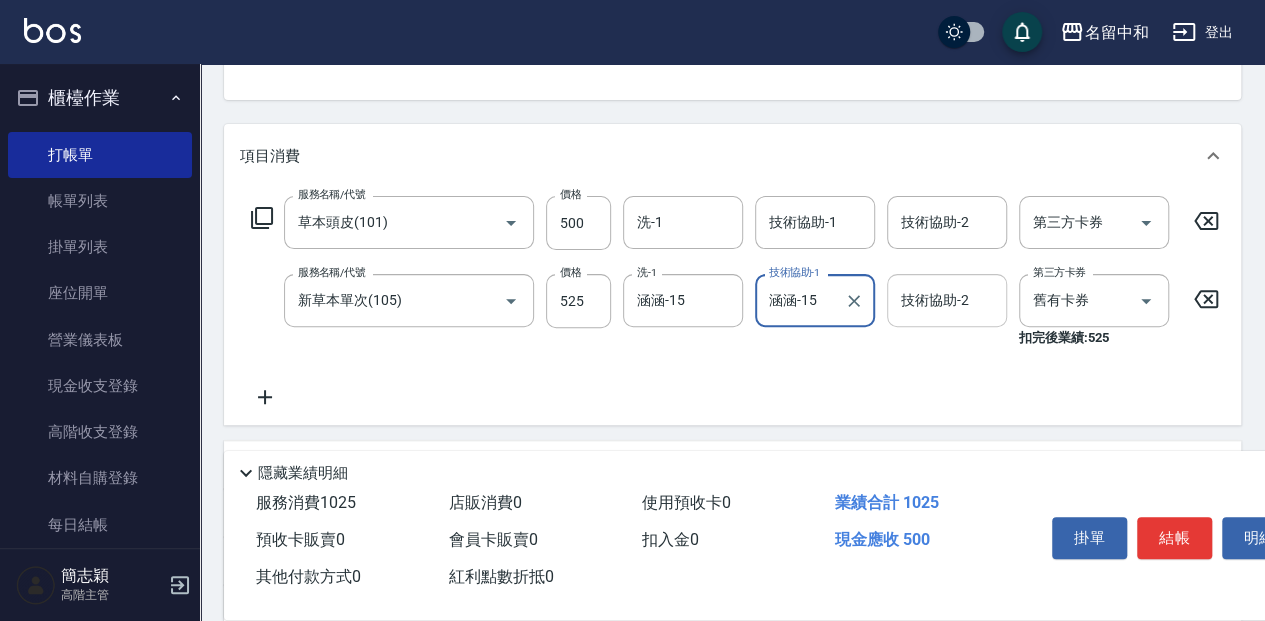 type on "涵涵-15" 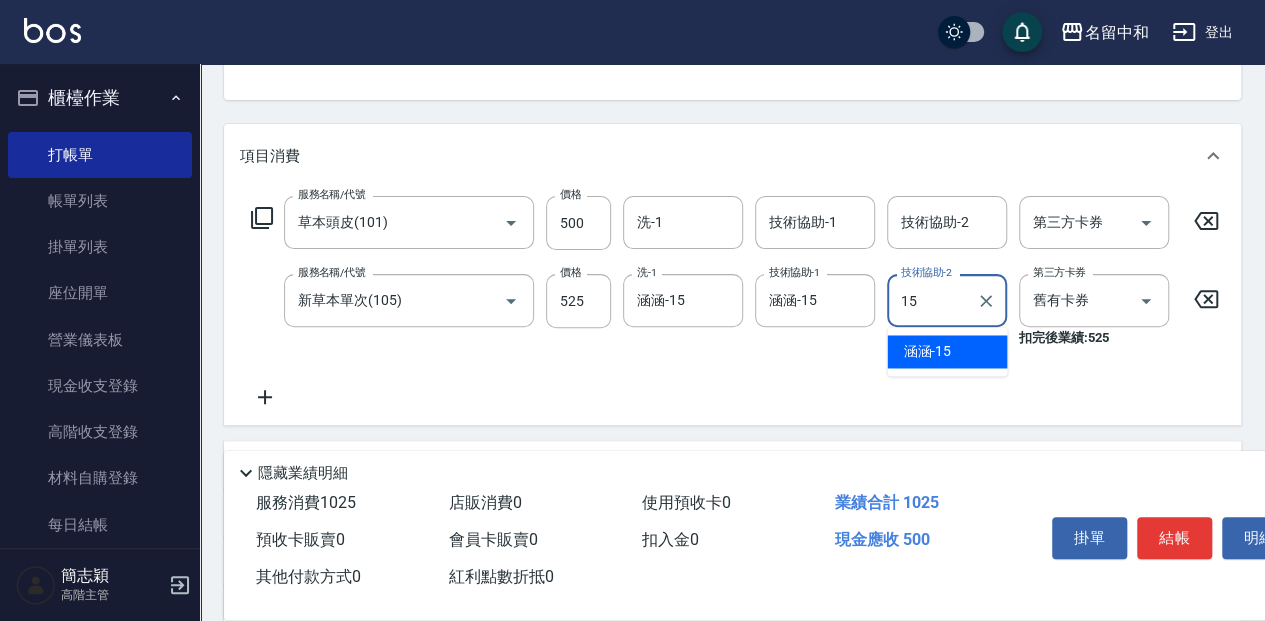 click on "涵涵 -15" at bounding box center (947, 351) 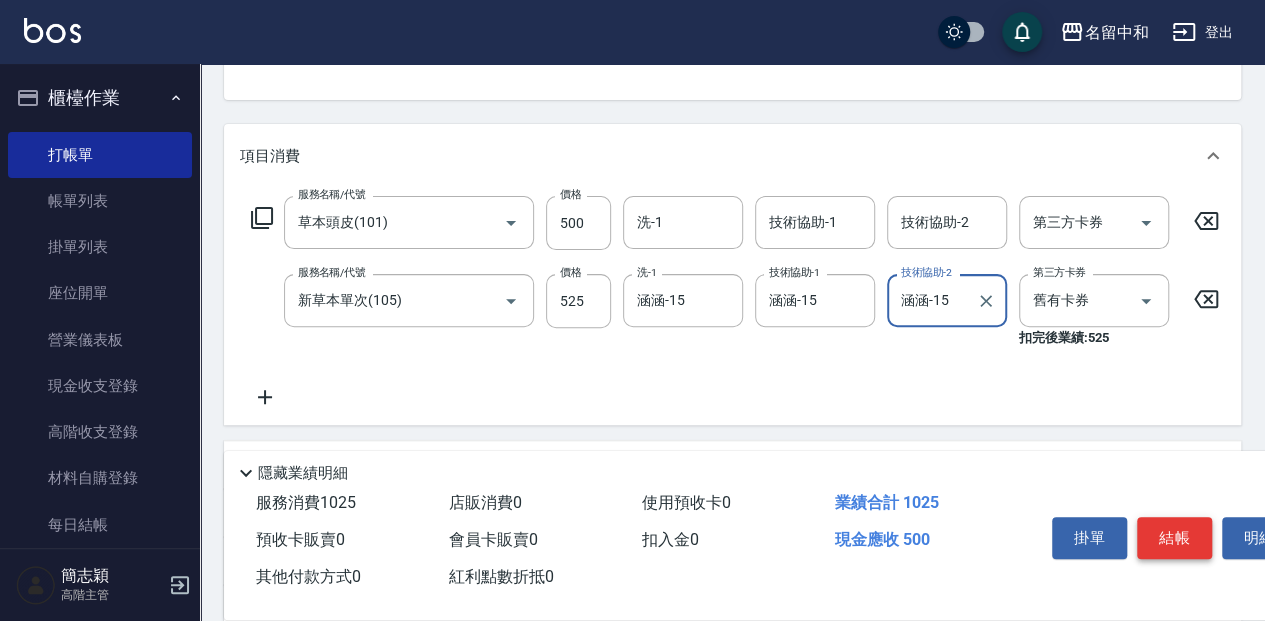 type on "涵涵-15" 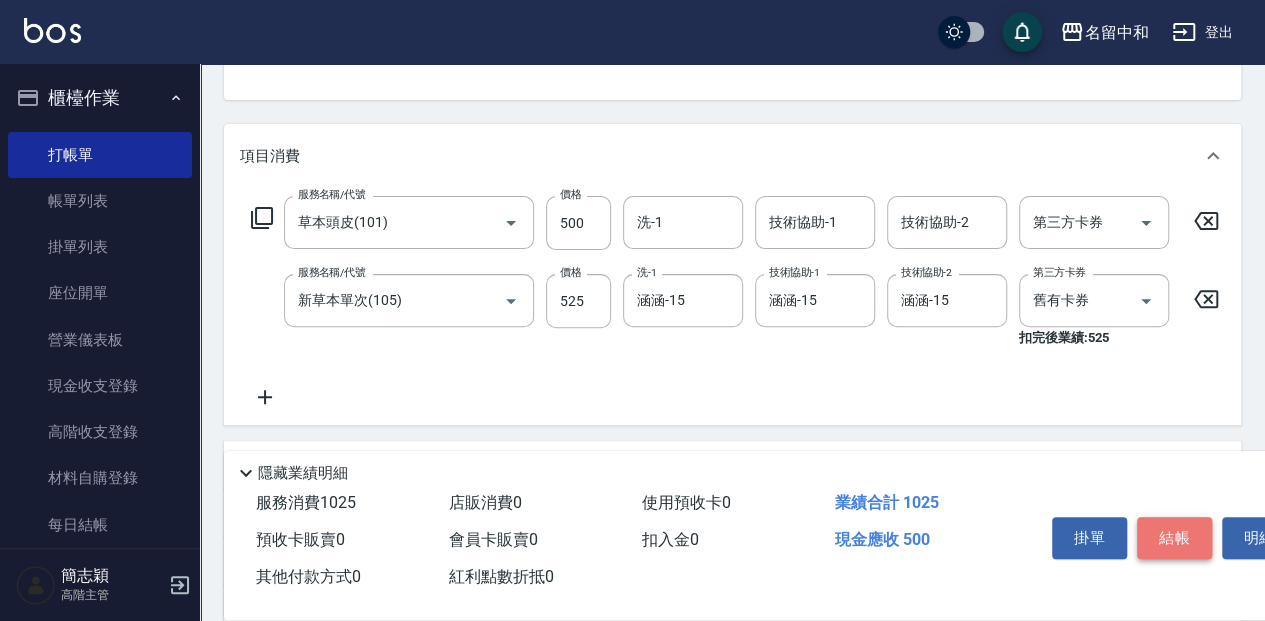 click on "結帳" at bounding box center [1174, 538] 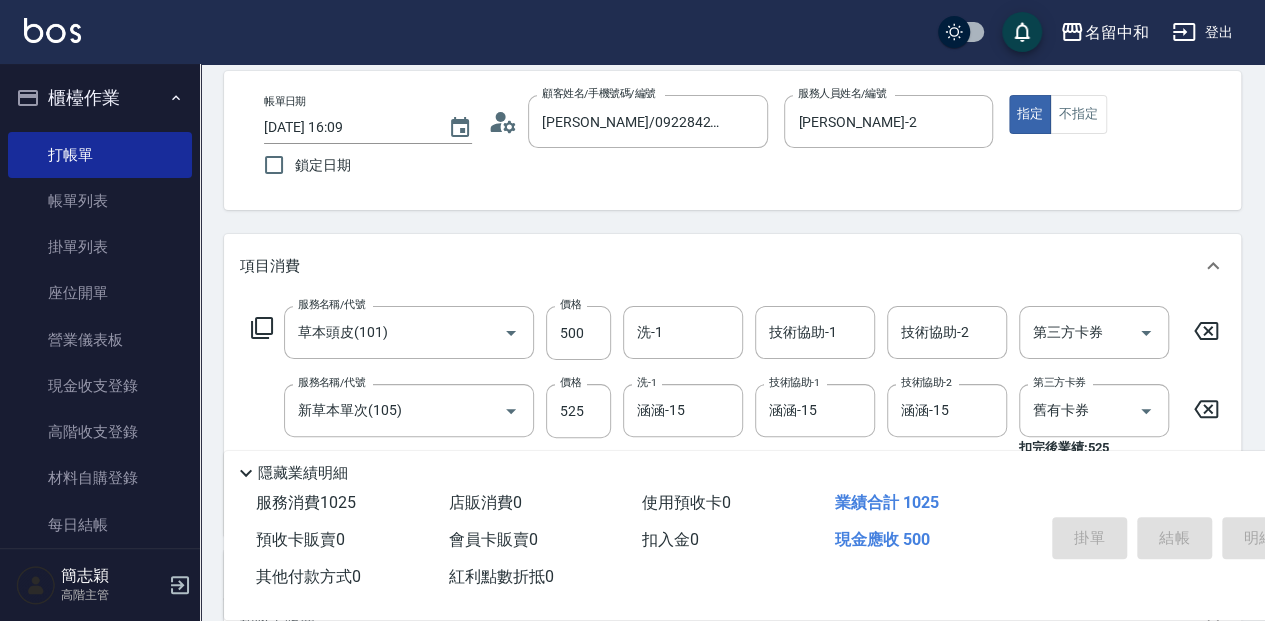 scroll, scrollTop: 67, scrollLeft: 0, axis: vertical 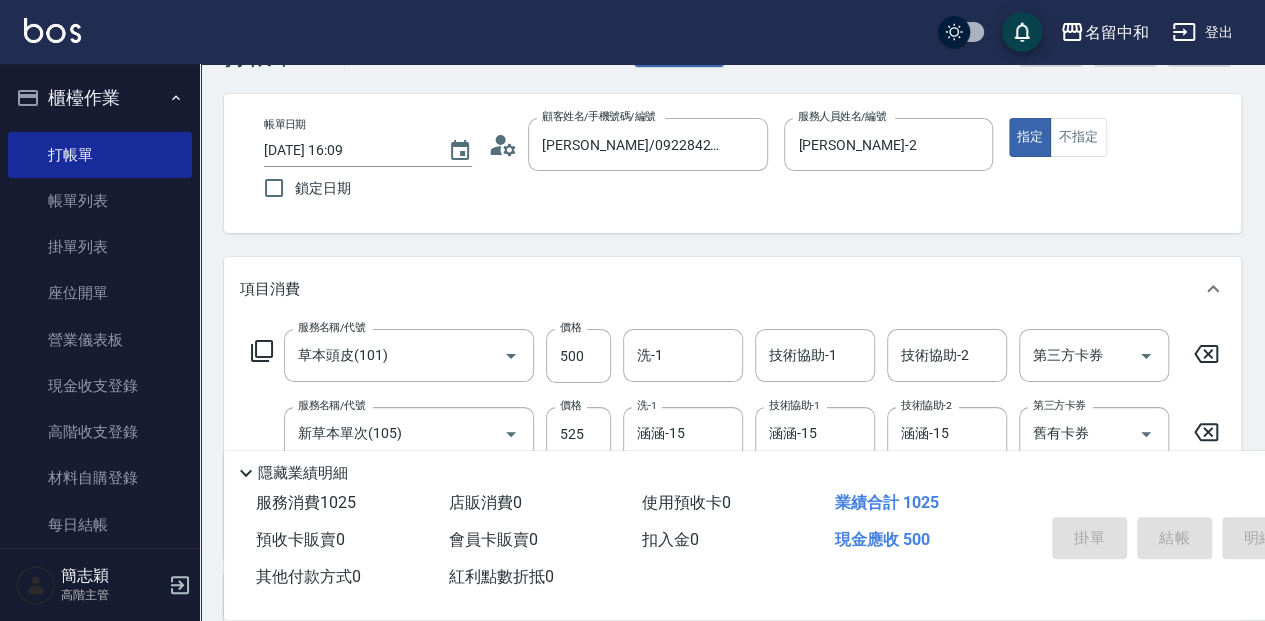 type on "[DATE] 17:20" 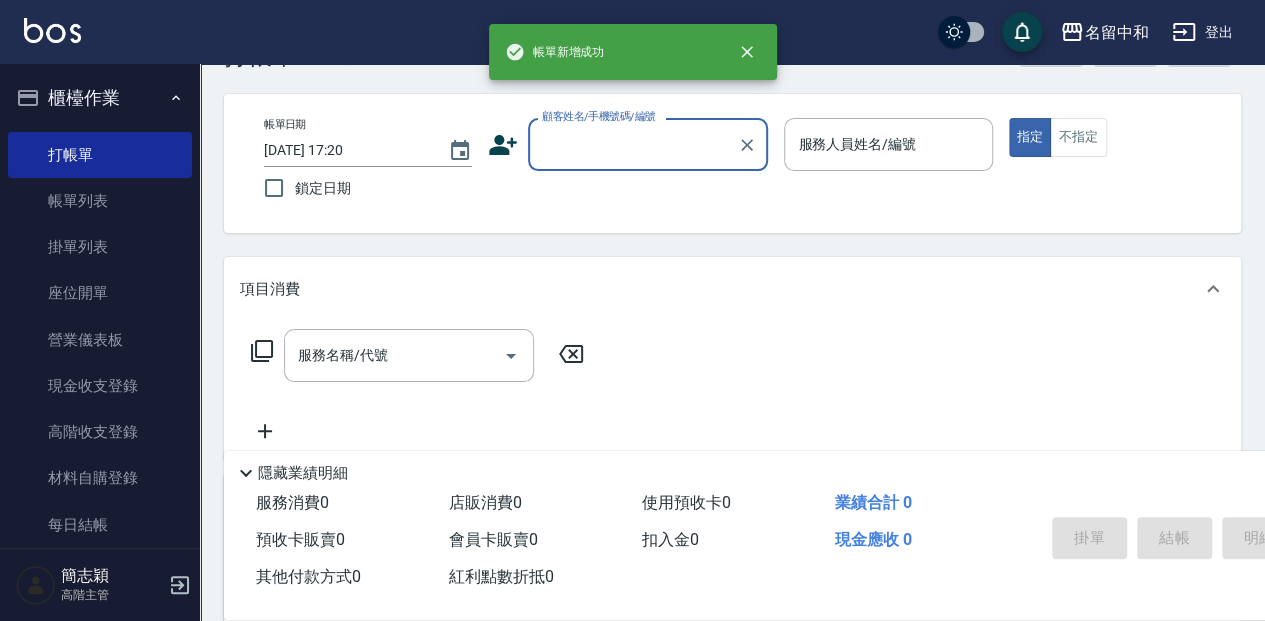 scroll, scrollTop: 0, scrollLeft: 0, axis: both 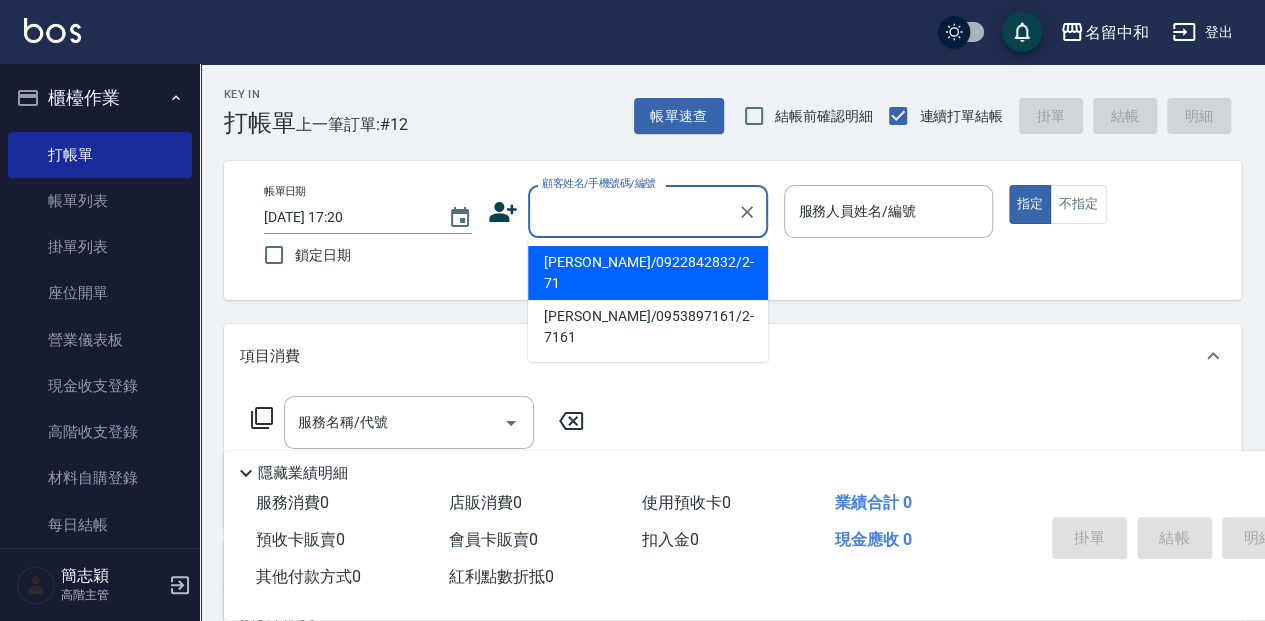 click on "顧客姓名/手機號碼/編號" at bounding box center [633, 211] 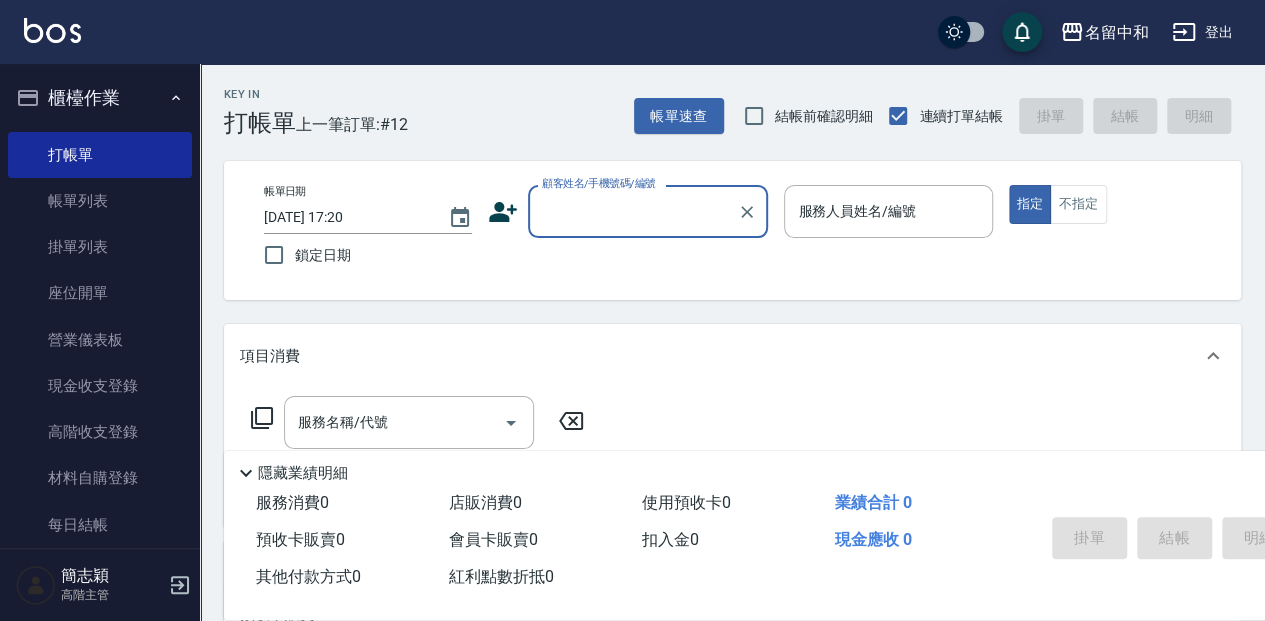 click on "顧客姓名/手機號碼/編號" at bounding box center [633, 211] 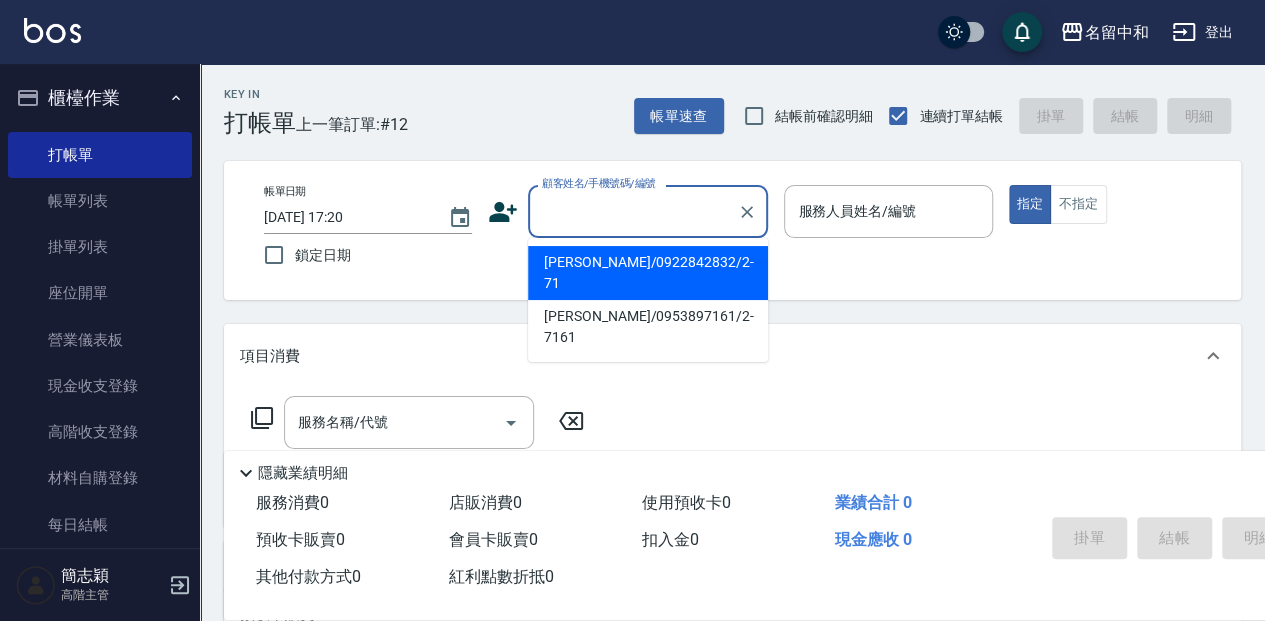 click on "顧客姓名/手機號碼/編號" at bounding box center (633, 211) 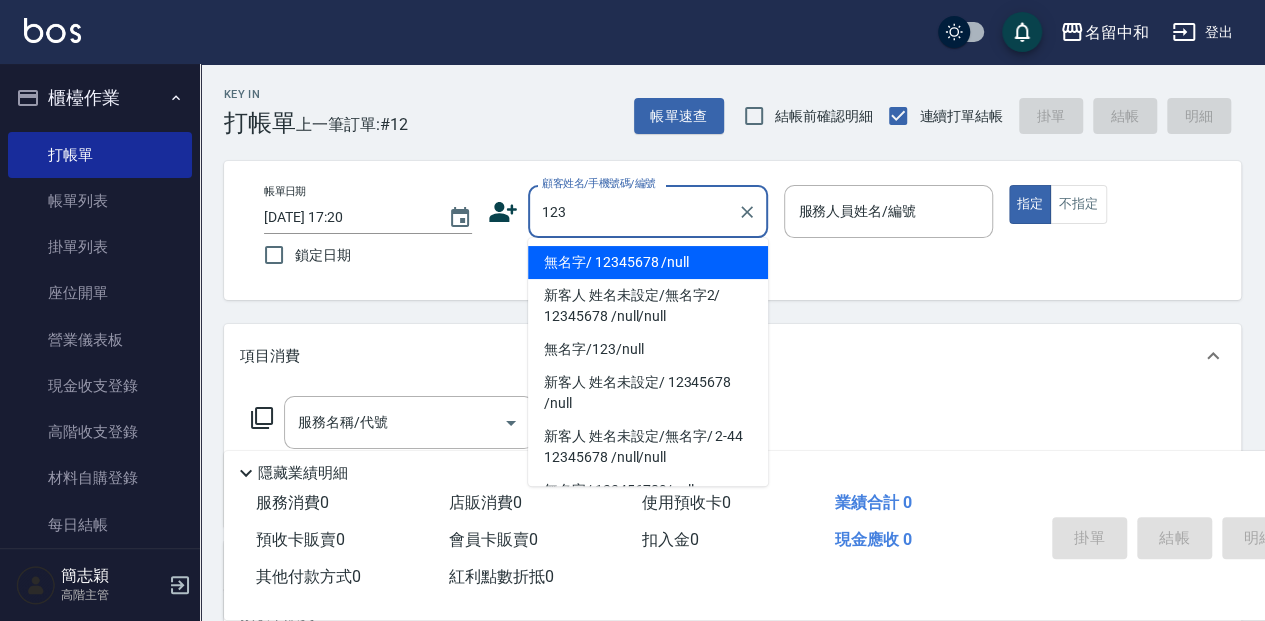 click on "無名字/                                                 12345678                              /null" at bounding box center (648, 262) 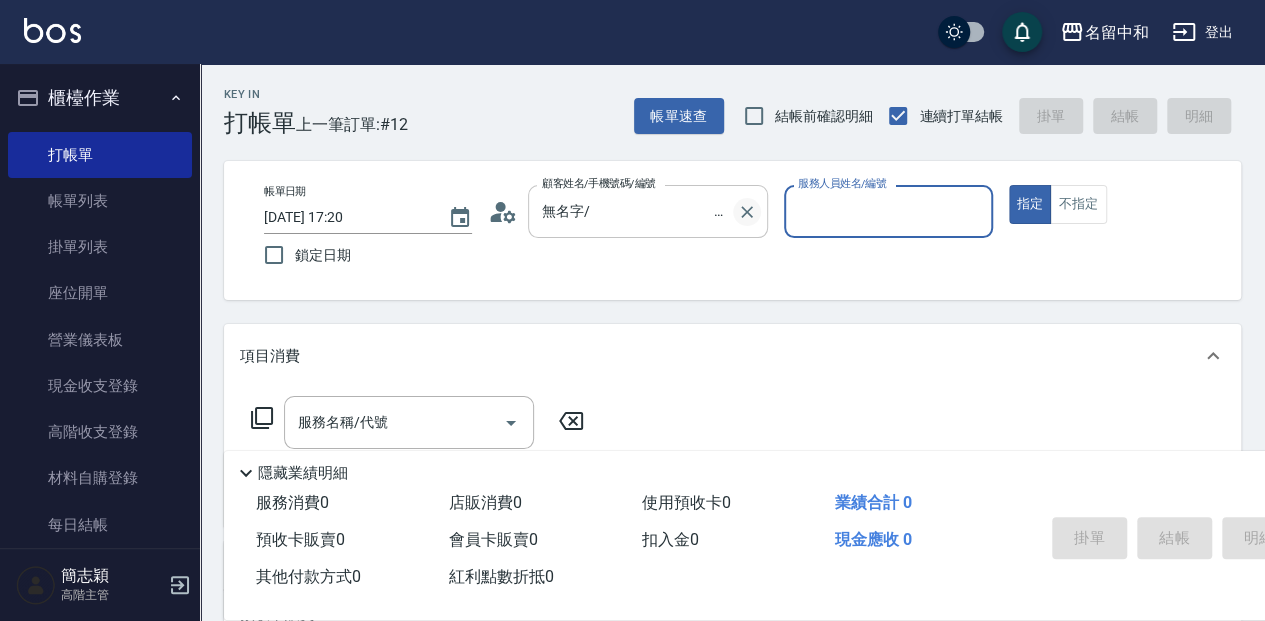 click at bounding box center (747, 212) 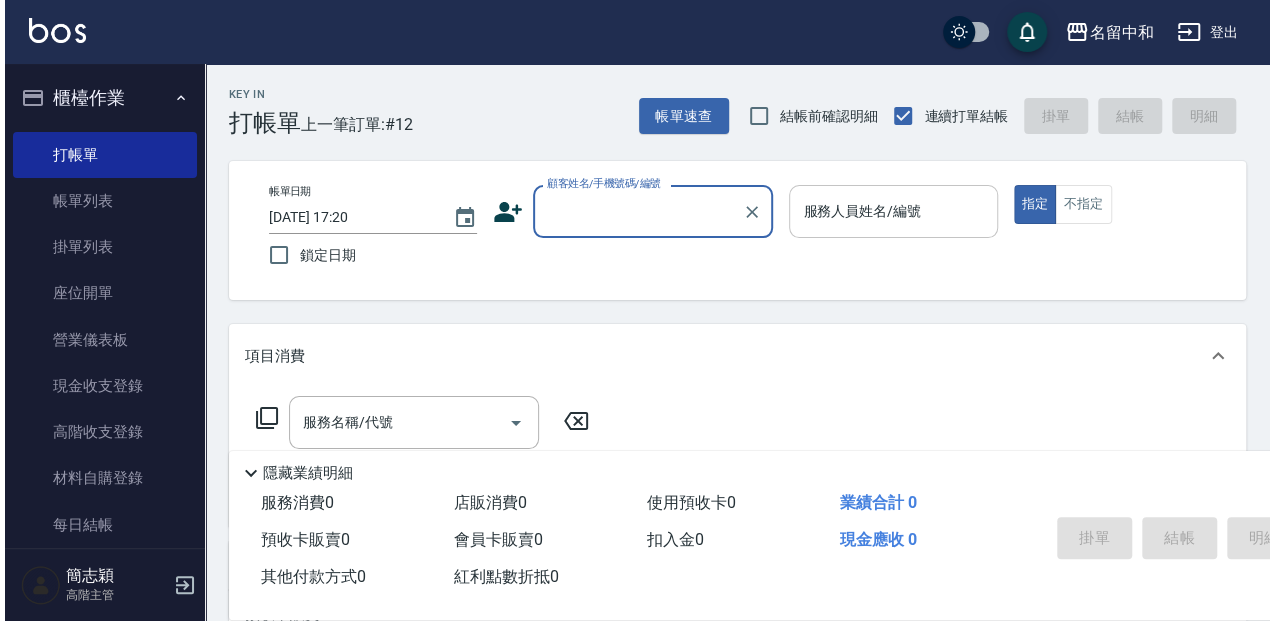 scroll, scrollTop: 0, scrollLeft: 0, axis: both 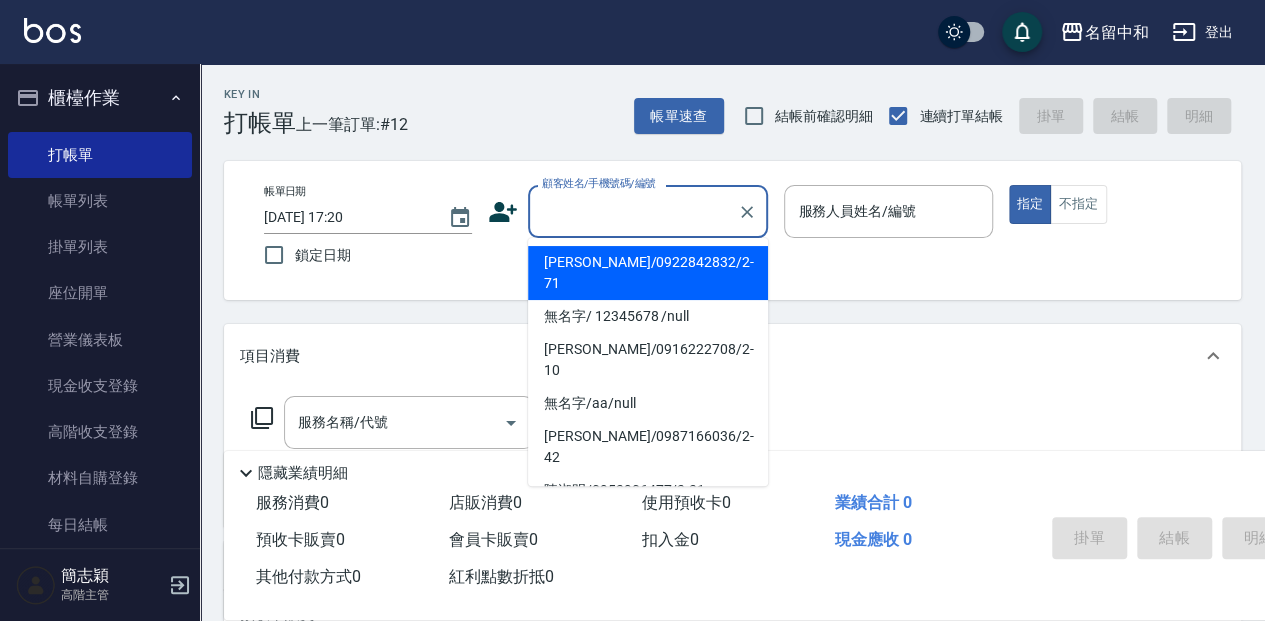 drag, startPoint x: 685, startPoint y: 212, endPoint x: 669, endPoint y: 216, distance: 16.492422 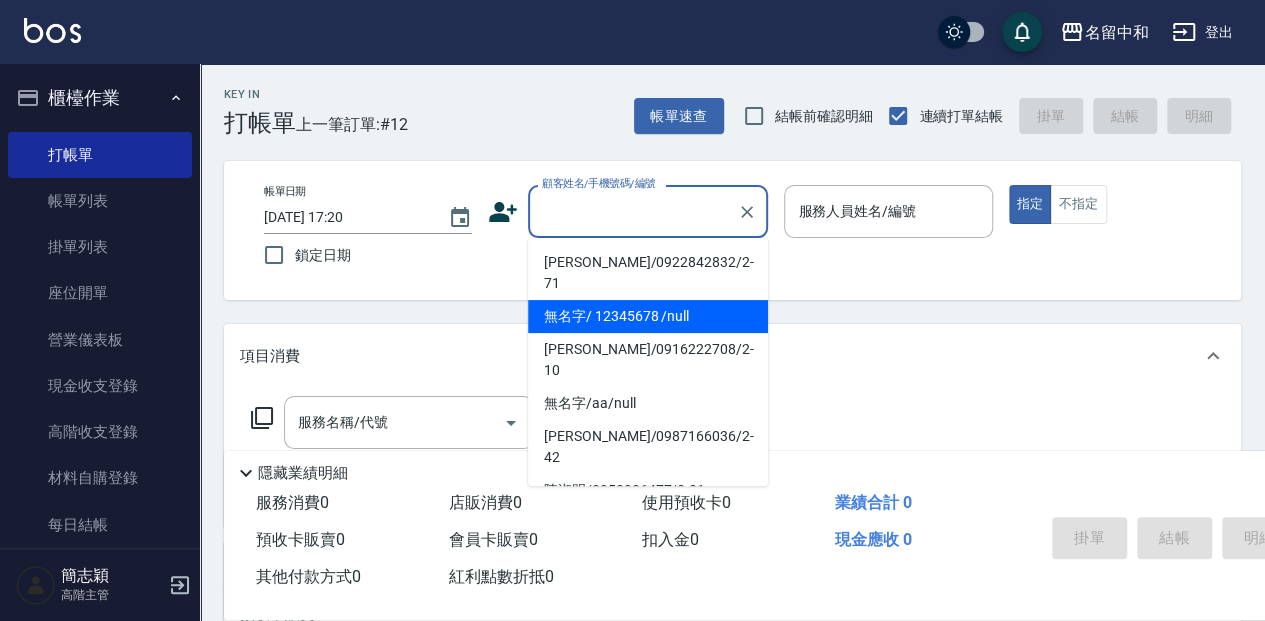 click on "無名字/                                                 12345678                              /null" at bounding box center [648, 316] 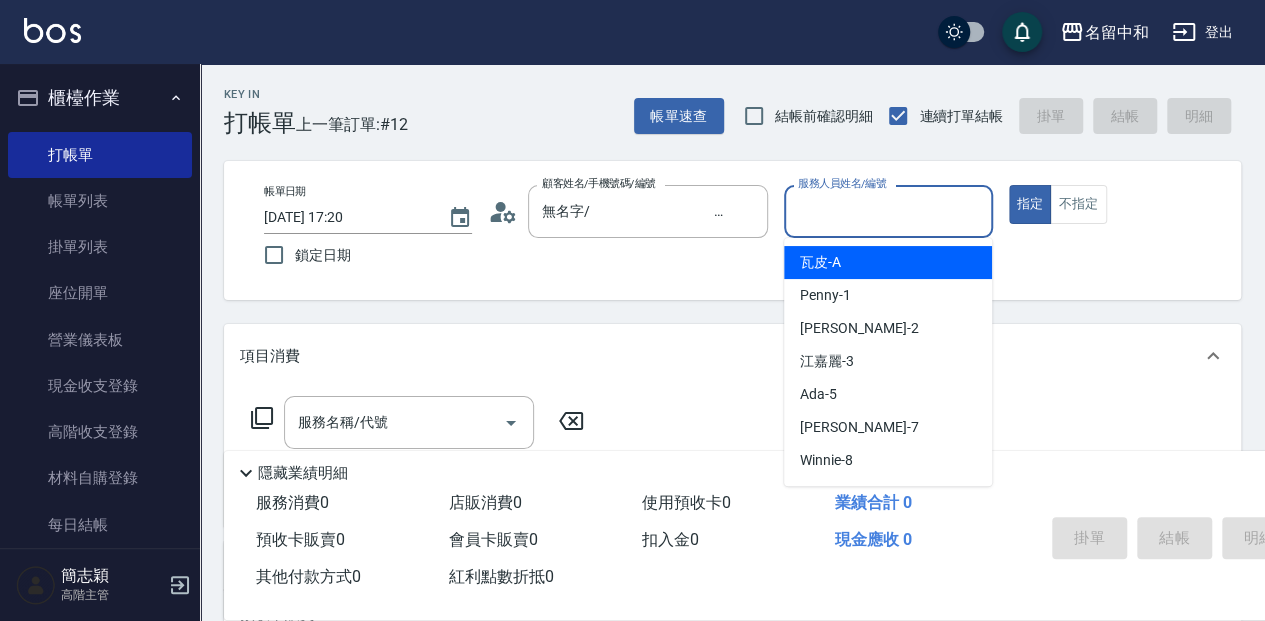 click on "服務人員姓名/編號" at bounding box center [888, 211] 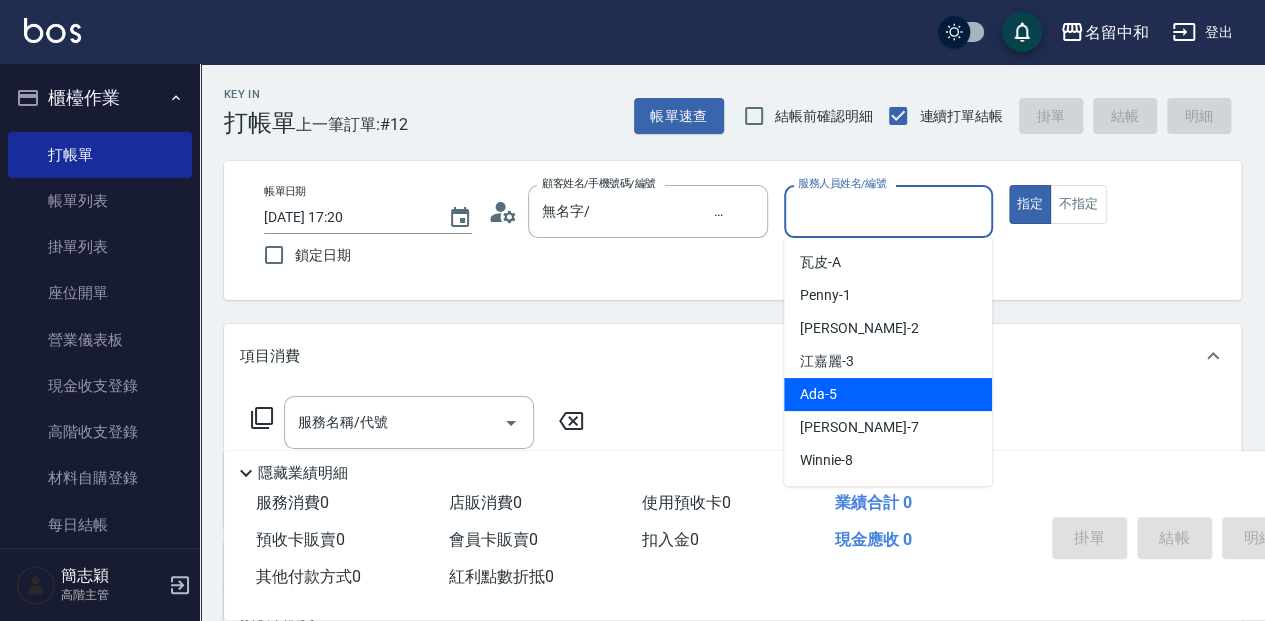 click on "Ada -5" at bounding box center [888, 394] 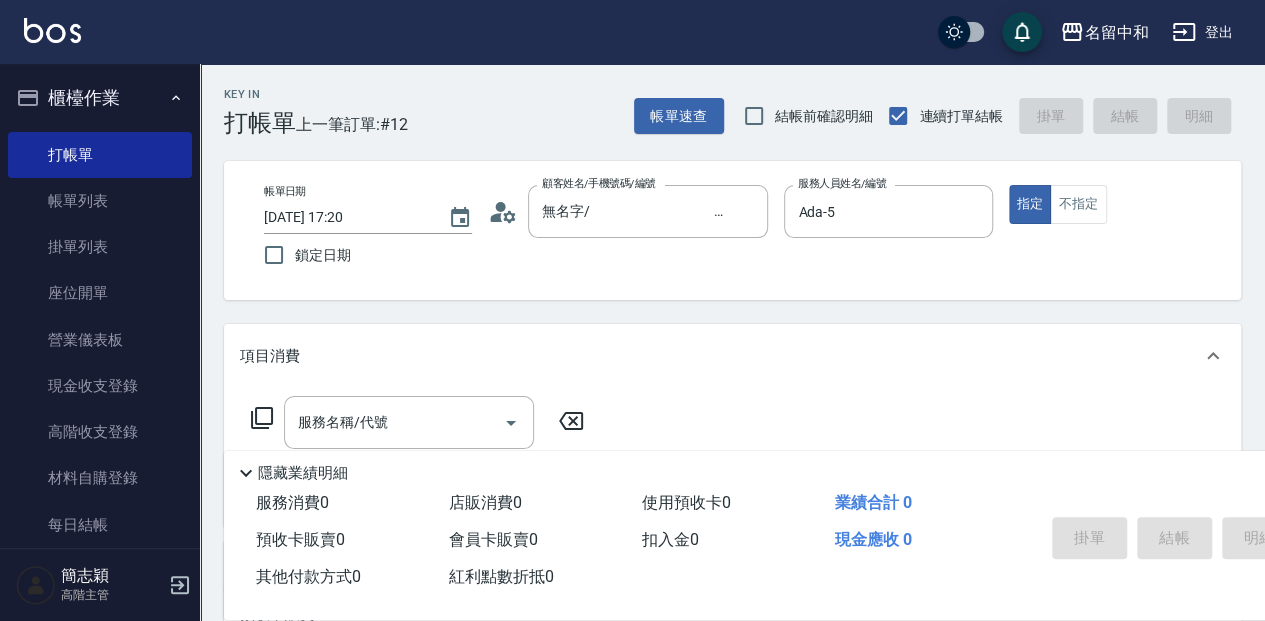 click 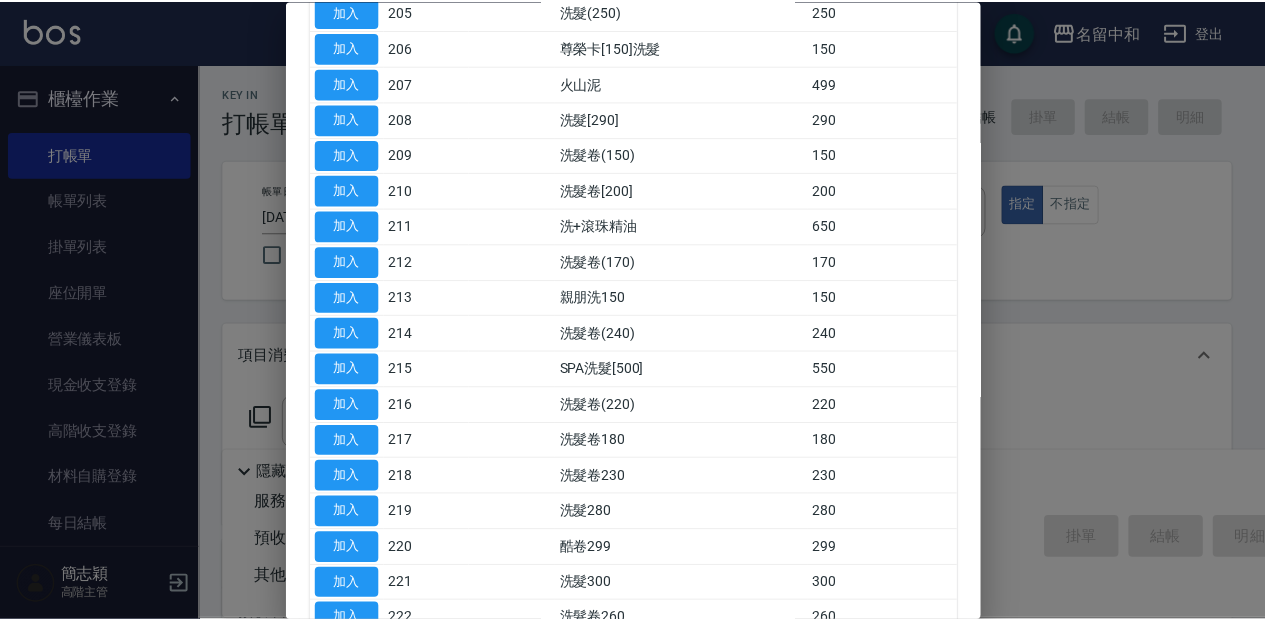 scroll, scrollTop: 466, scrollLeft: 0, axis: vertical 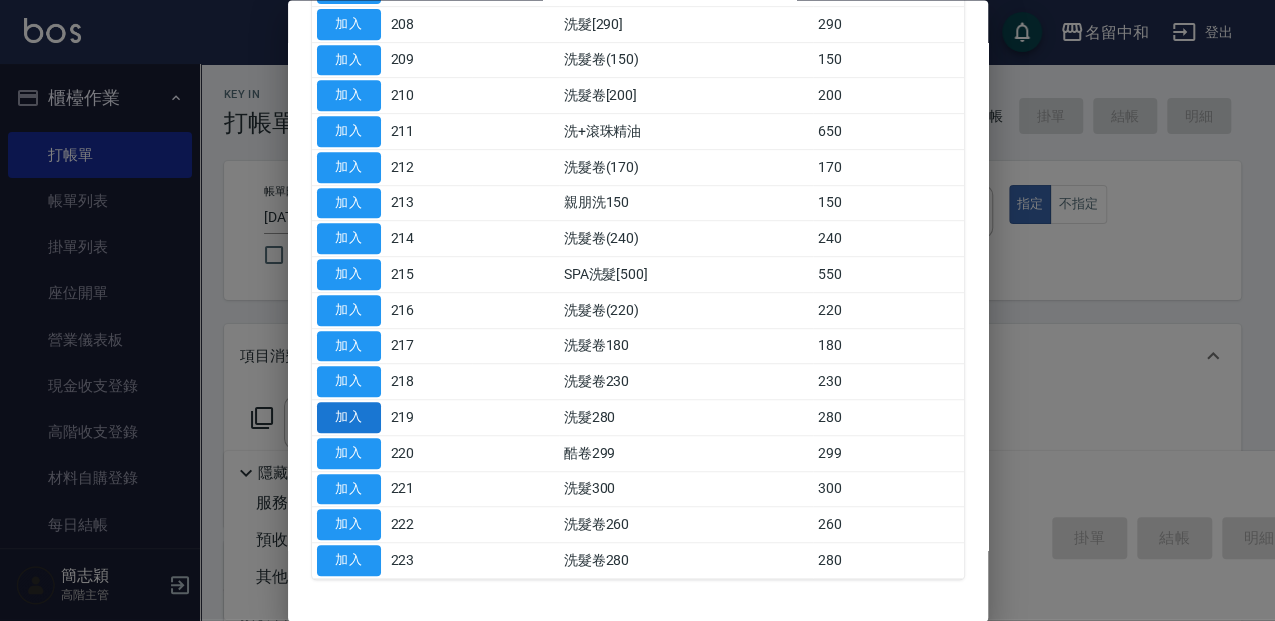 click on "加入" at bounding box center (349, 418) 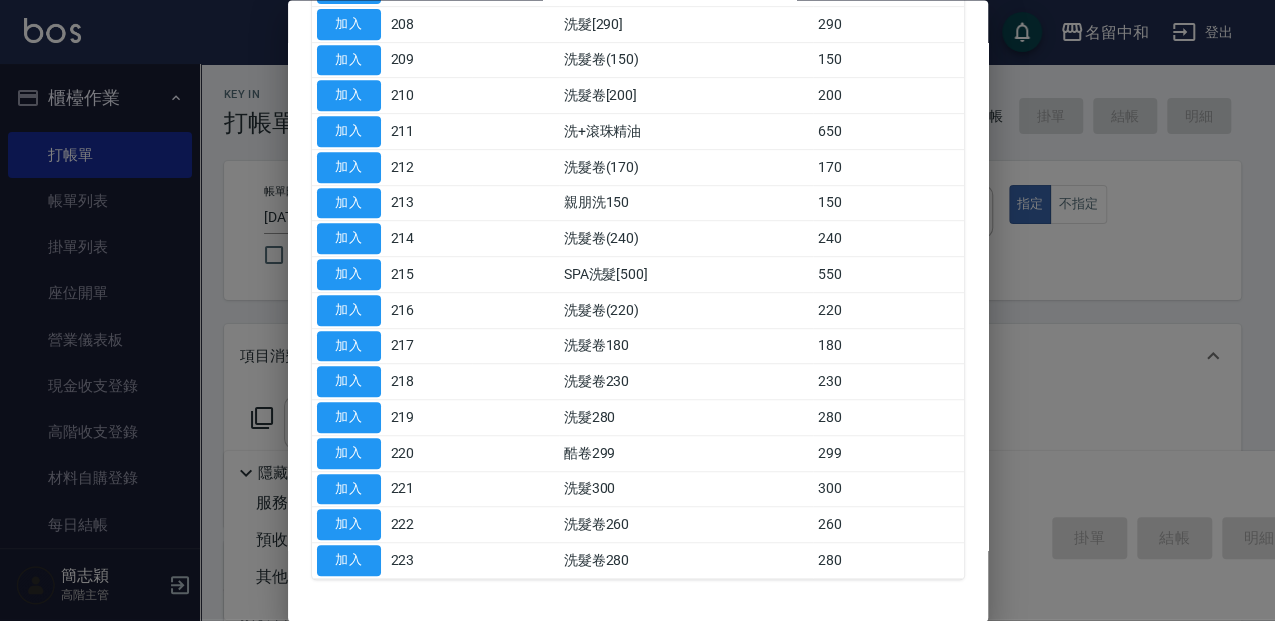 type on "洗髮280(219)" 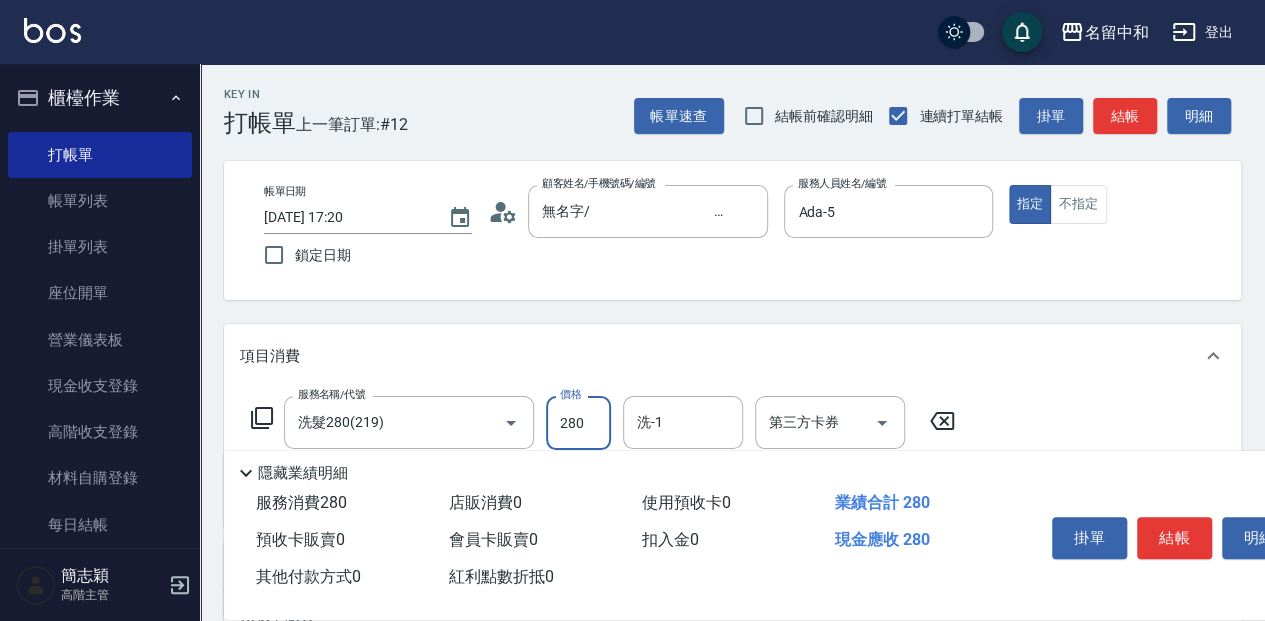 click on "280" at bounding box center [578, 423] 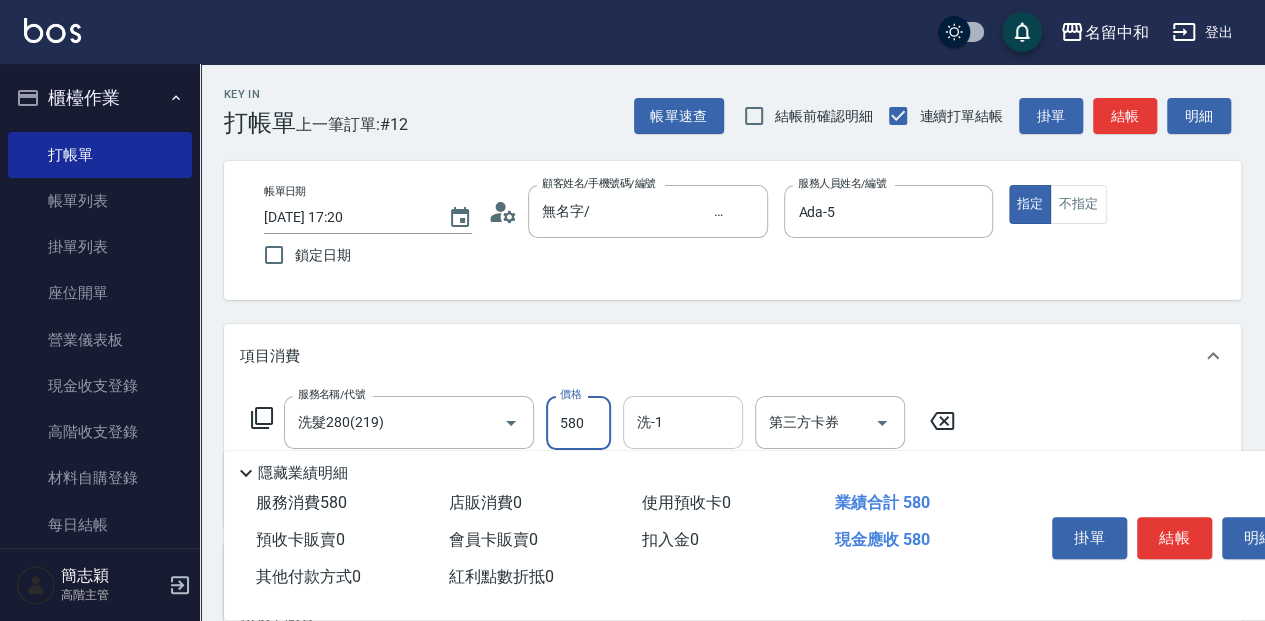 type on "580" 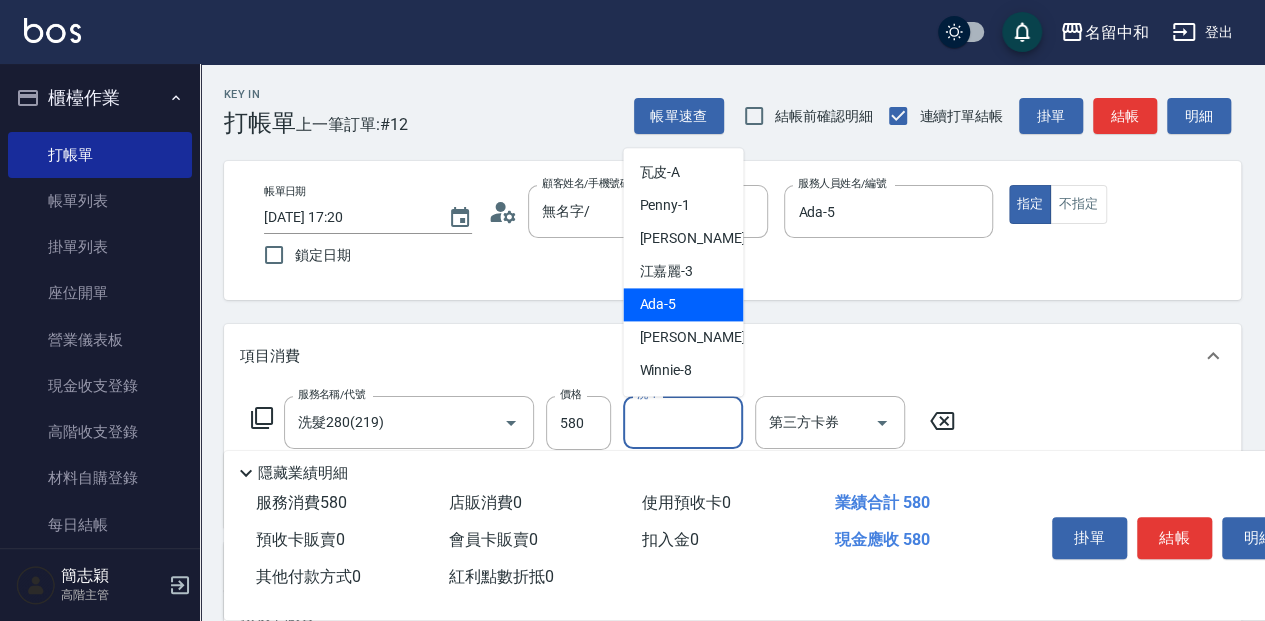 click on "Ada -5" at bounding box center [657, 304] 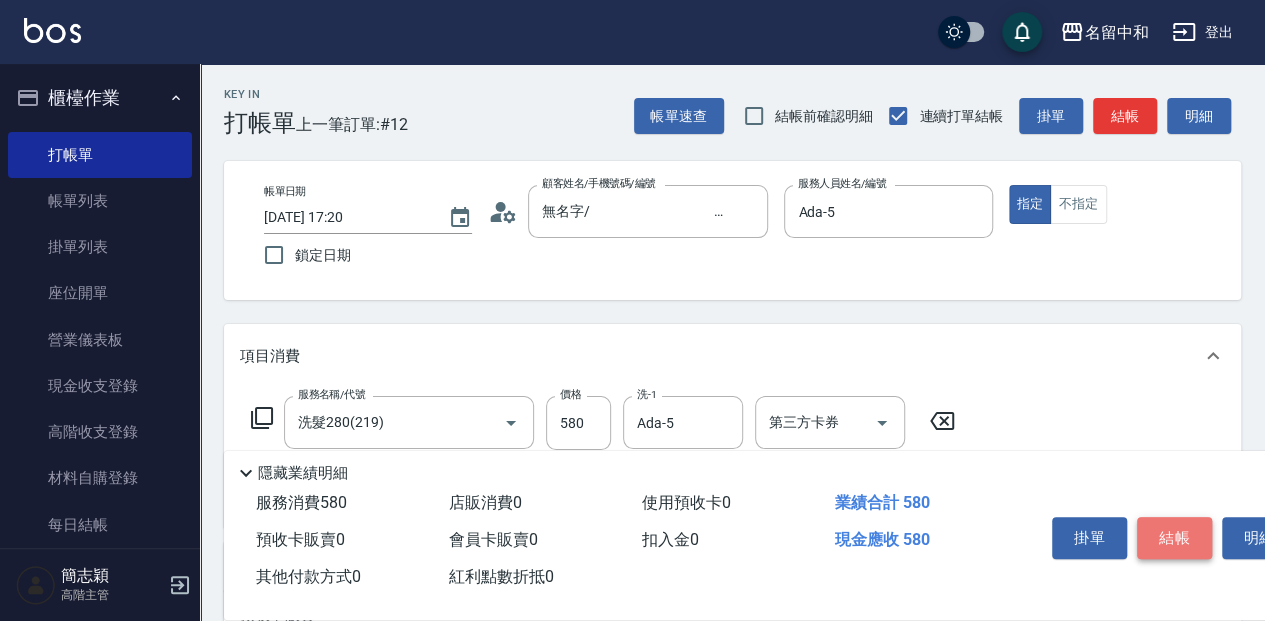 click on "結帳" at bounding box center [1174, 538] 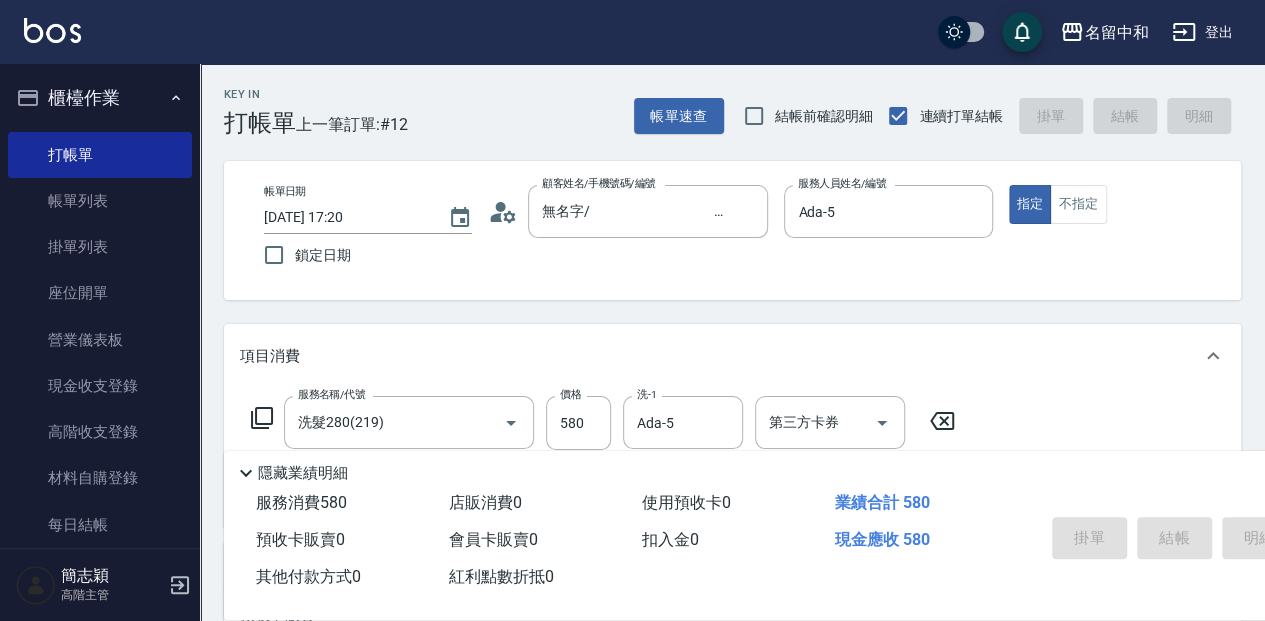 type on "[DATE] 17:21" 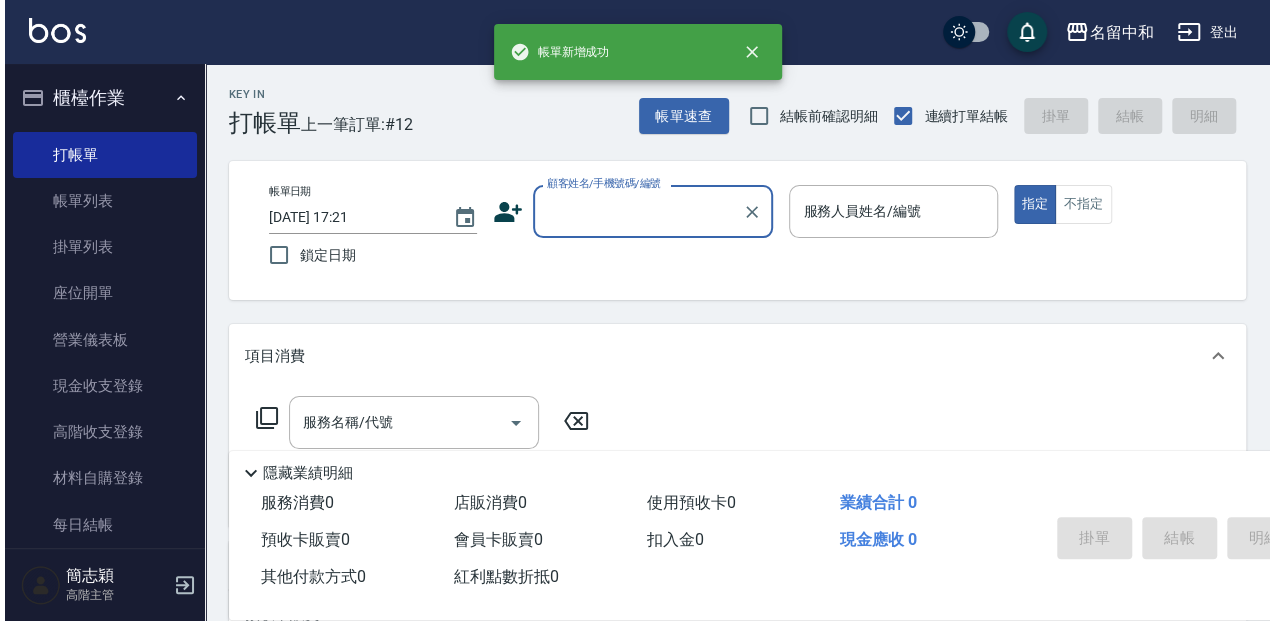 scroll, scrollTop: 0, scrollLeft: 0, axis: both 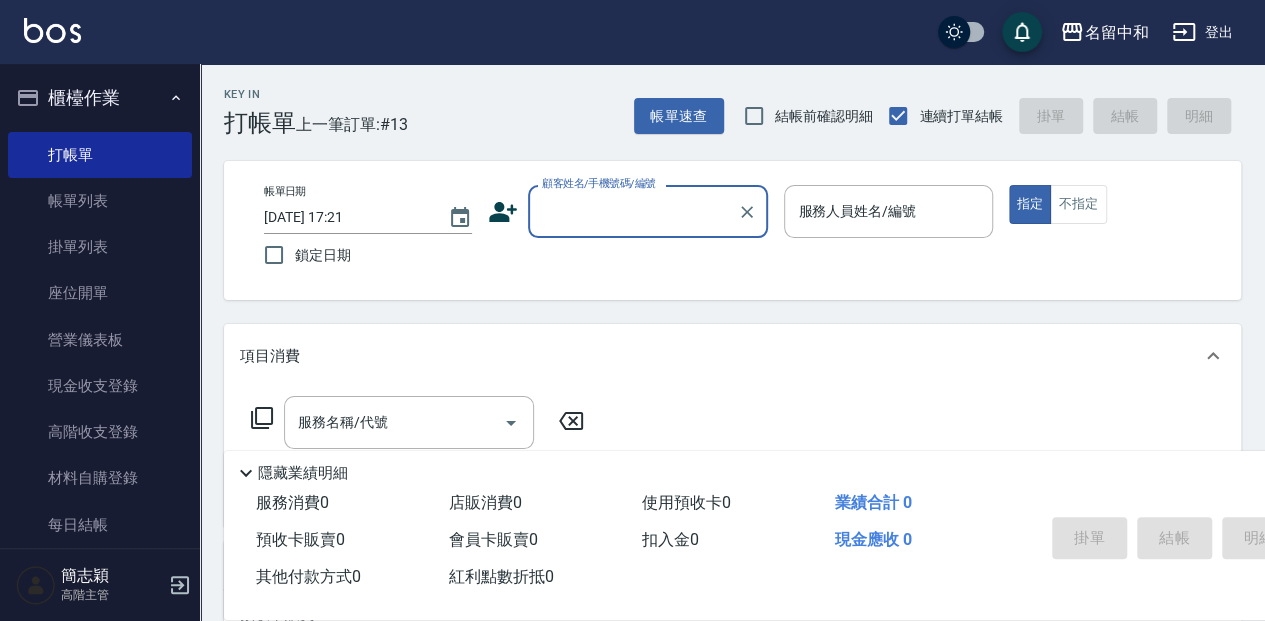 click on "顧客姓名/手機號碼/編號" at bounding box center (633, 211) 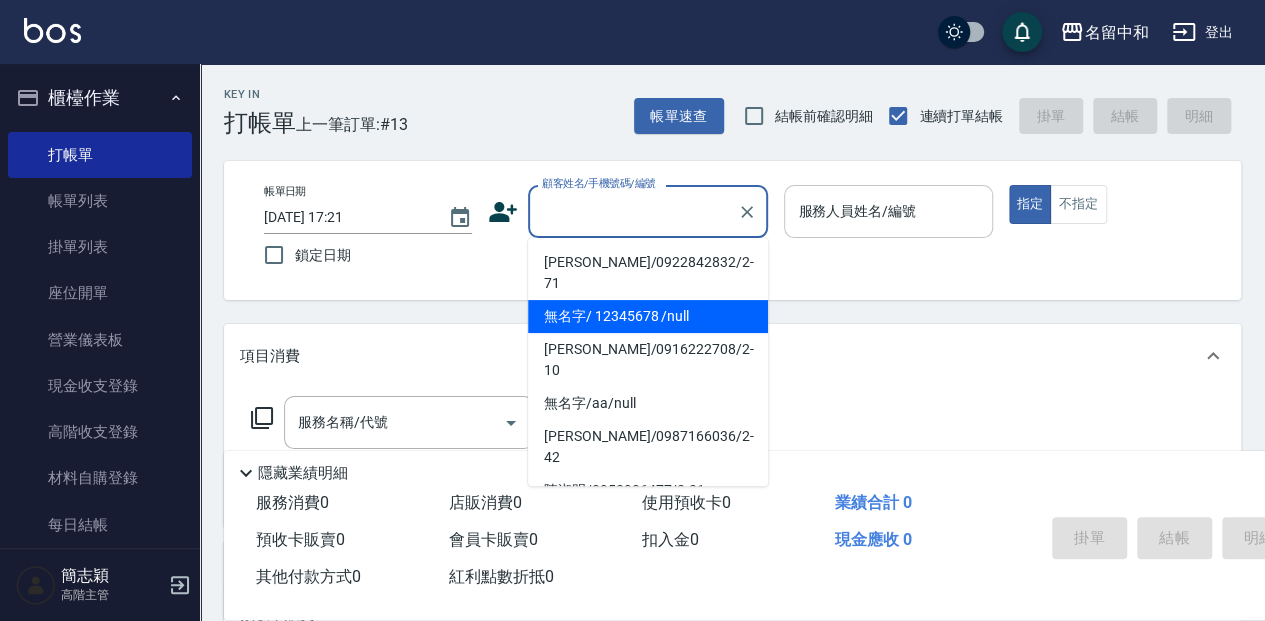 click on "無名字/                                                 12345678                              /null" at bounding box center [648, 316] 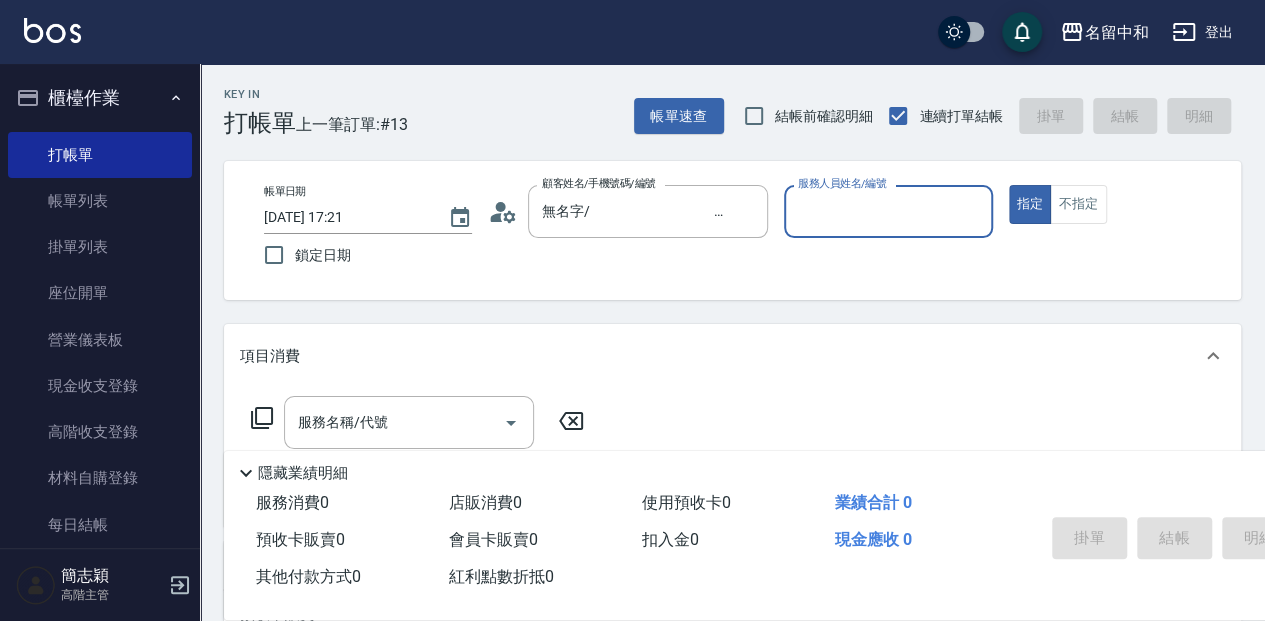 click on "服務人員姓名/編號" at bounding box center [888, 211] 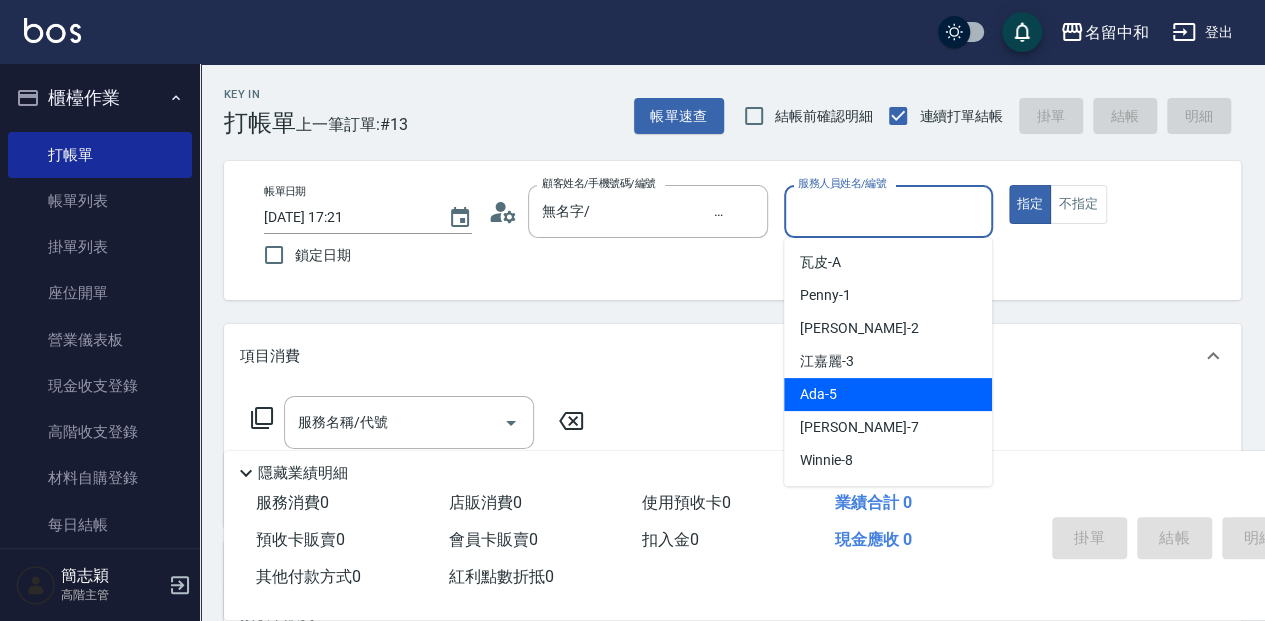 click on "Ada -5" at bounding box center [818, 394] 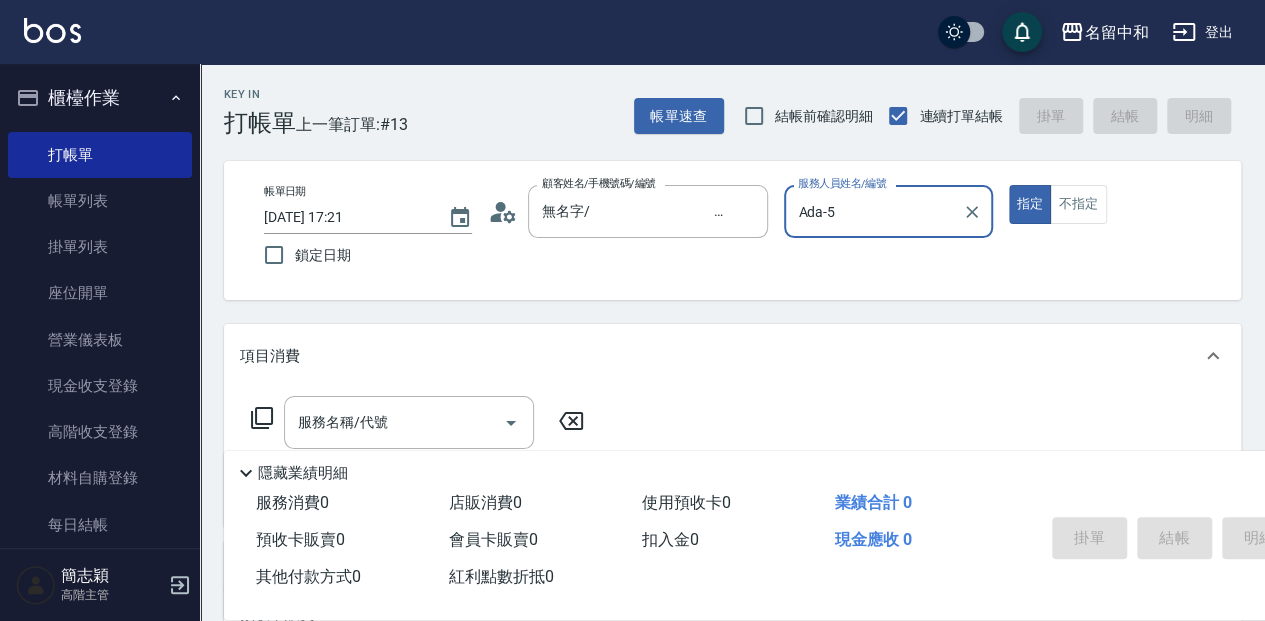 click 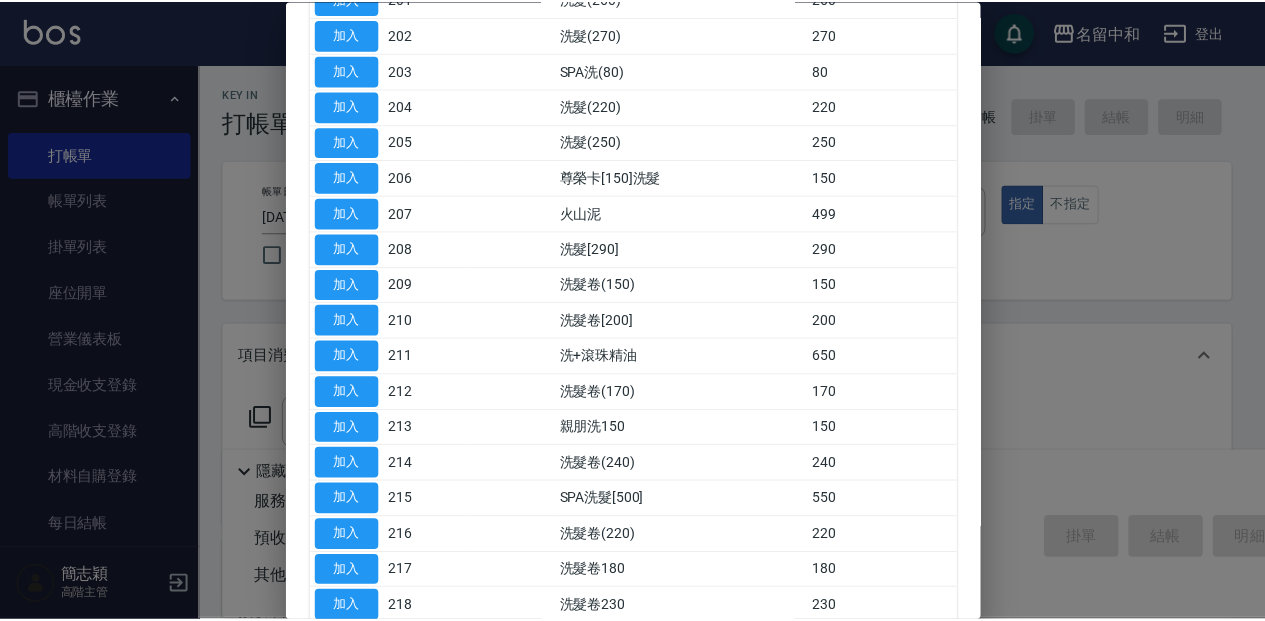 scroll, scrollTop: 266, scrollLeft: 0, axis: vertical 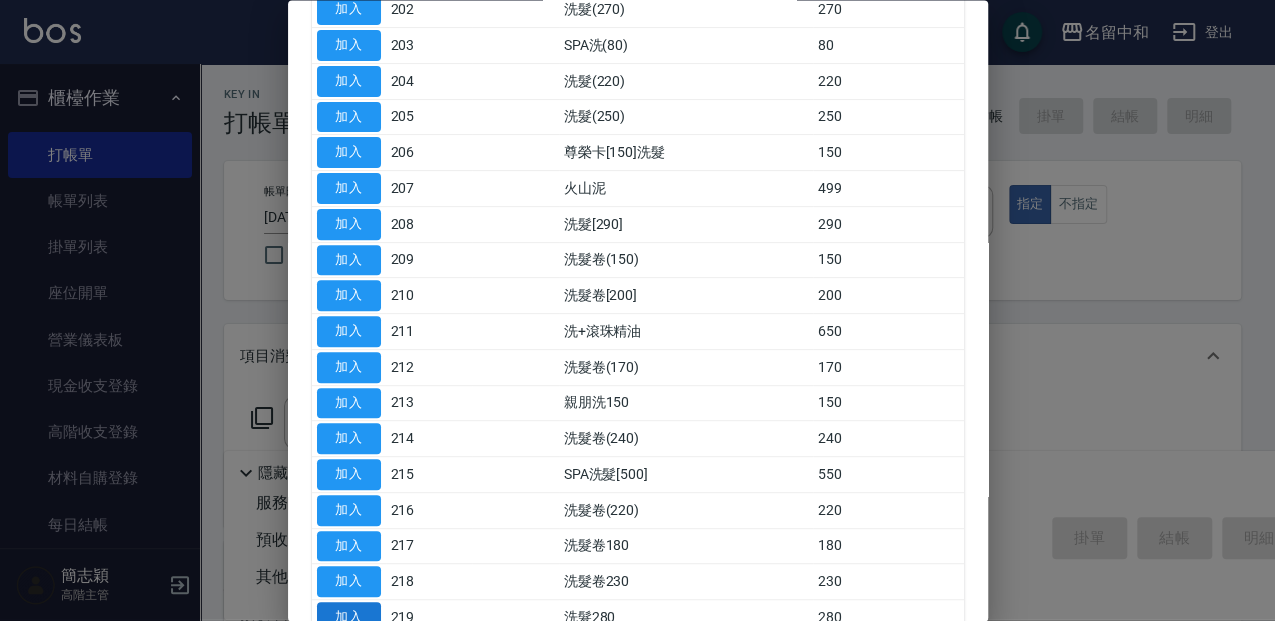 click on "加入" at bounding box center [349, 618] 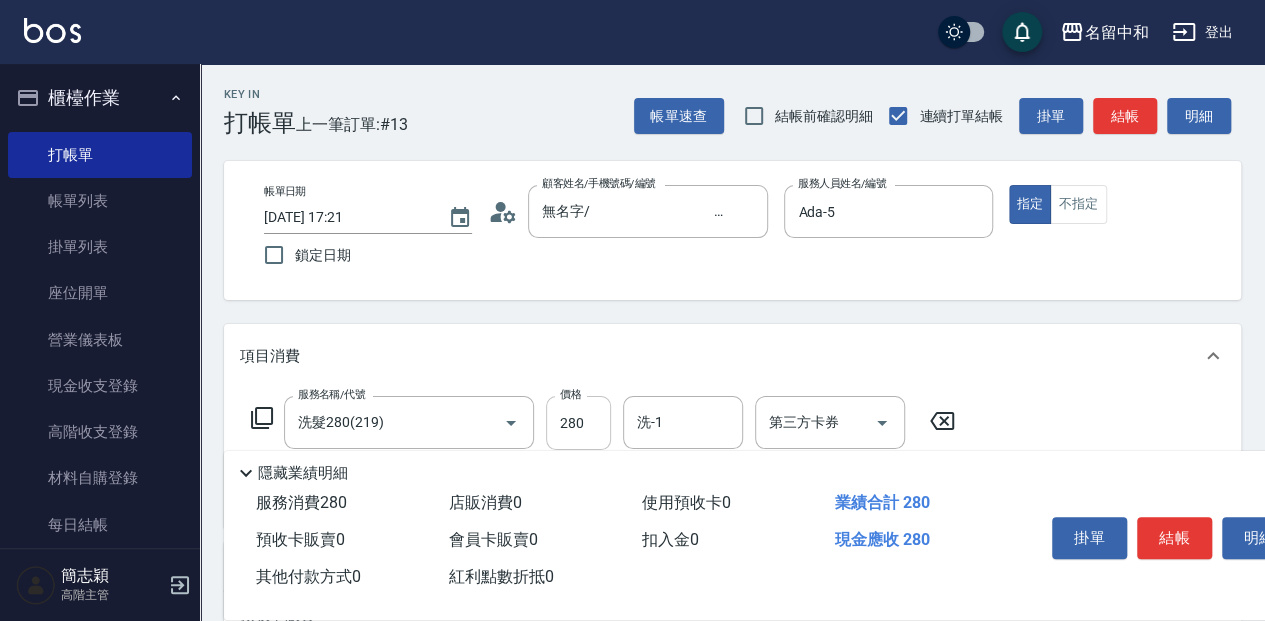 click on "280" at bounding box center (578, 423) 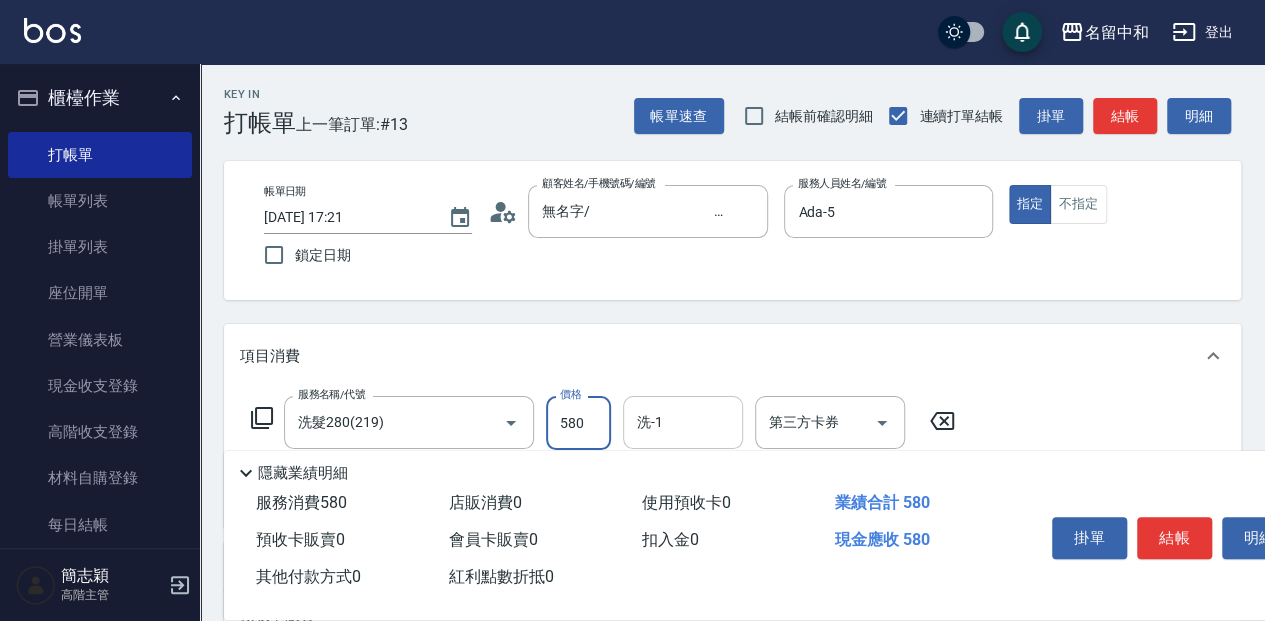 type on "580" 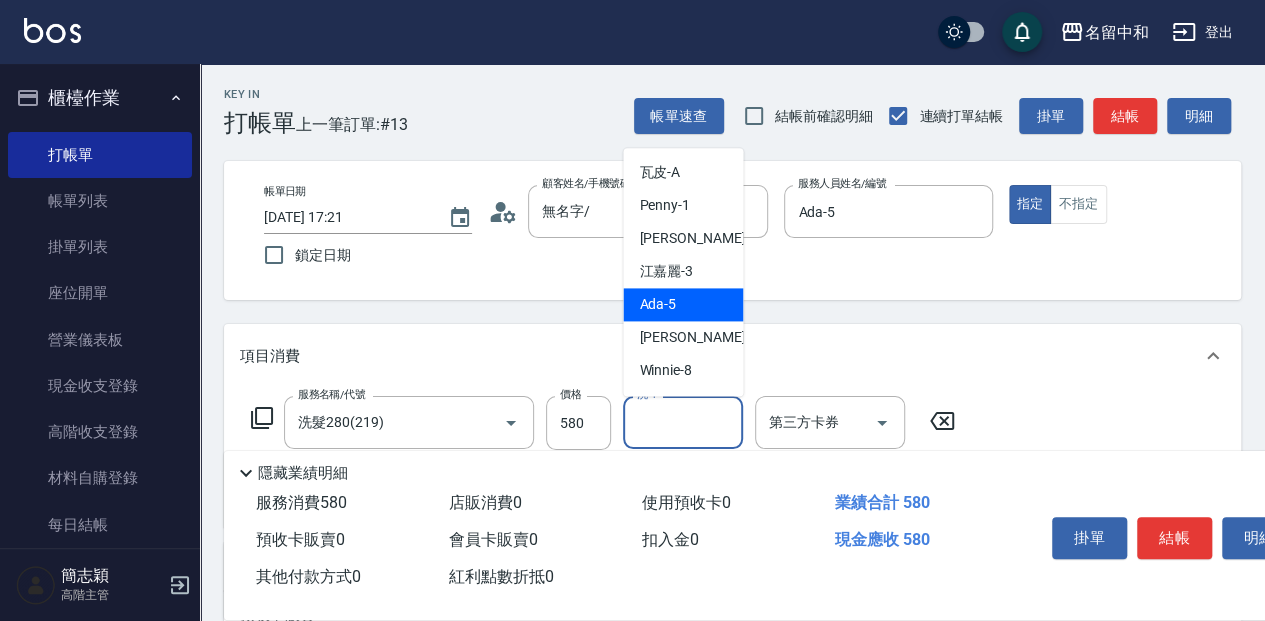 click on "Ada -5" at bounding box center [683, 304] 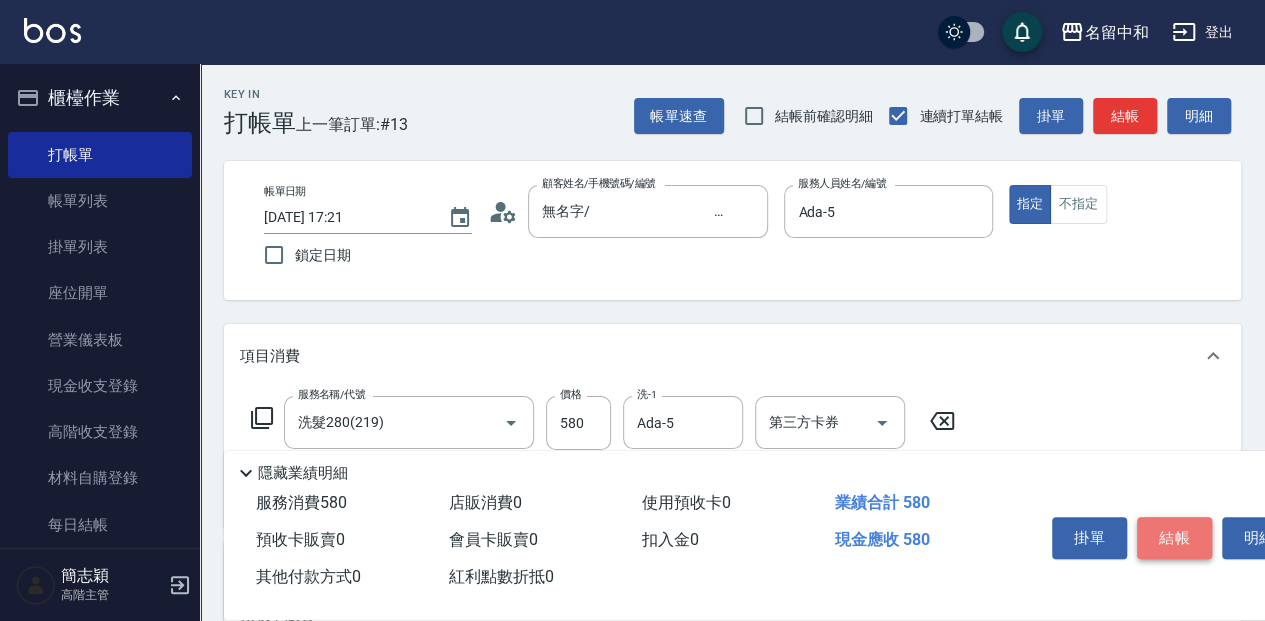 click on "結帳" at bounding box center [1174, 538] 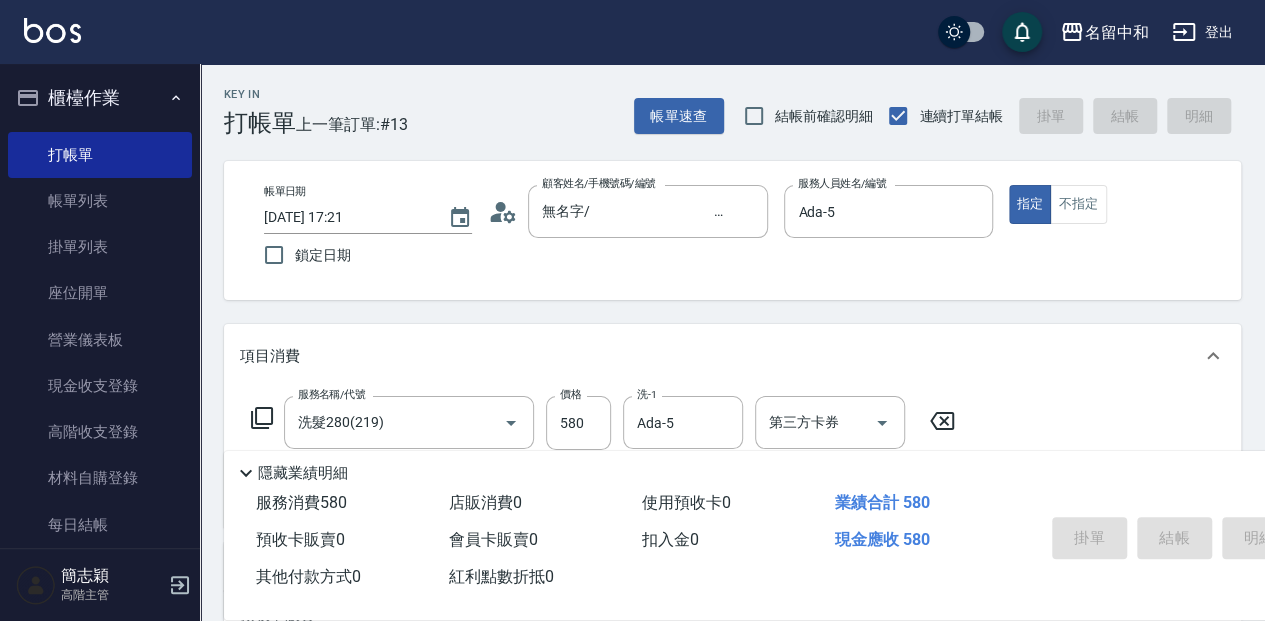 type on "[DATE] 17:22" 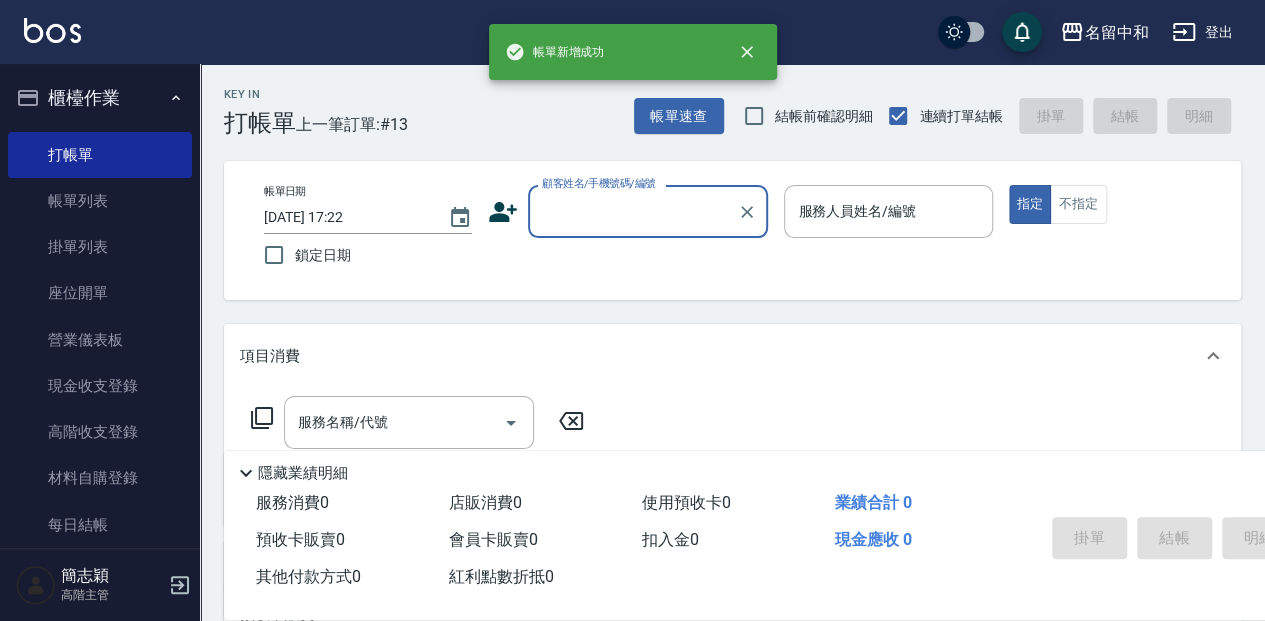scroll, scrollTop: 0, scrollLeft: 0, axis: both 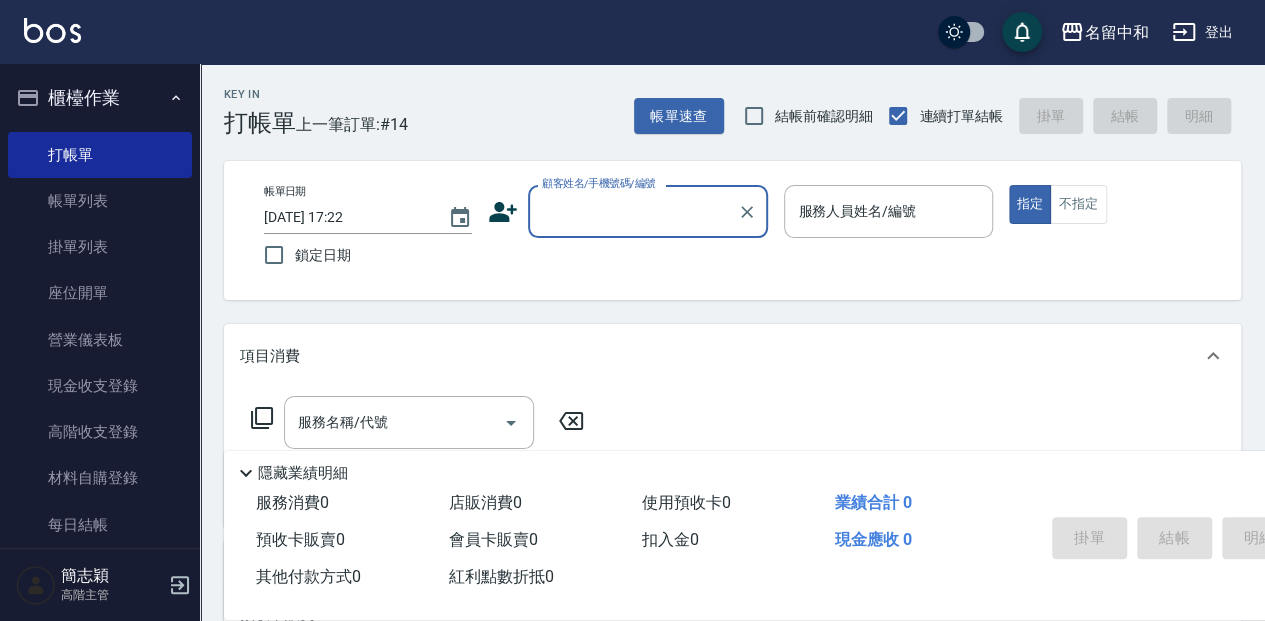 click on "顧客姓名/手機號碼/編號" at bounding box center [648, 211] 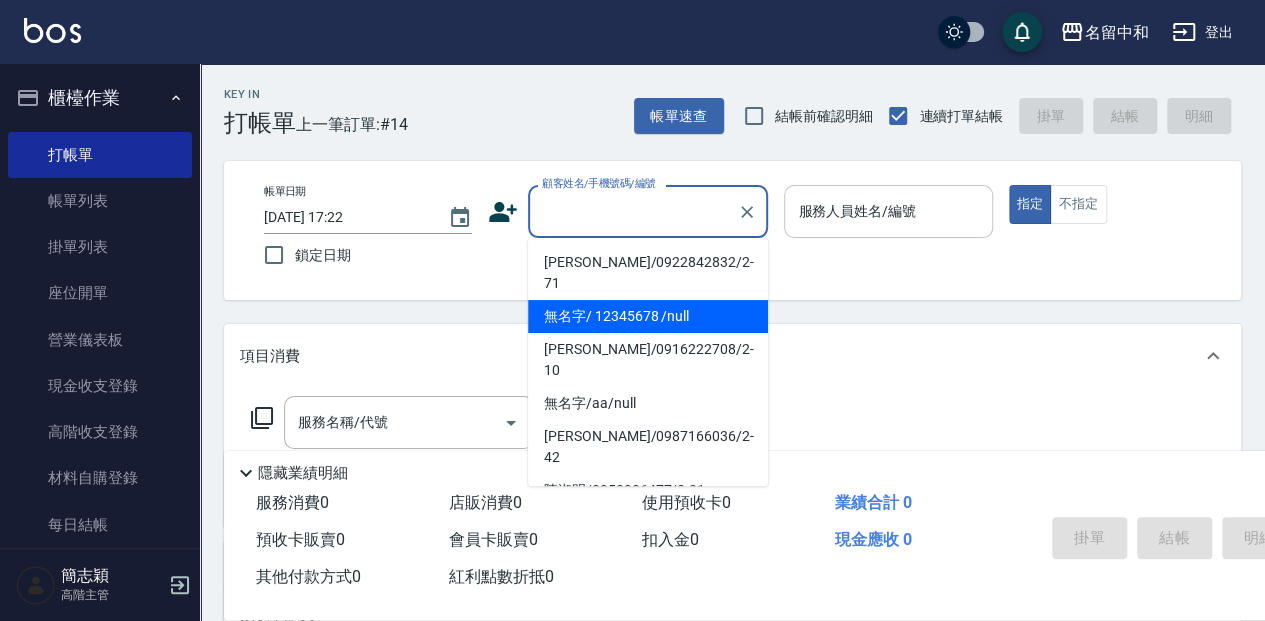 drag, startPoint x: 630, startPoint y: 295, endPoint x: 810, endPoint y: 225, distance: 193.13208 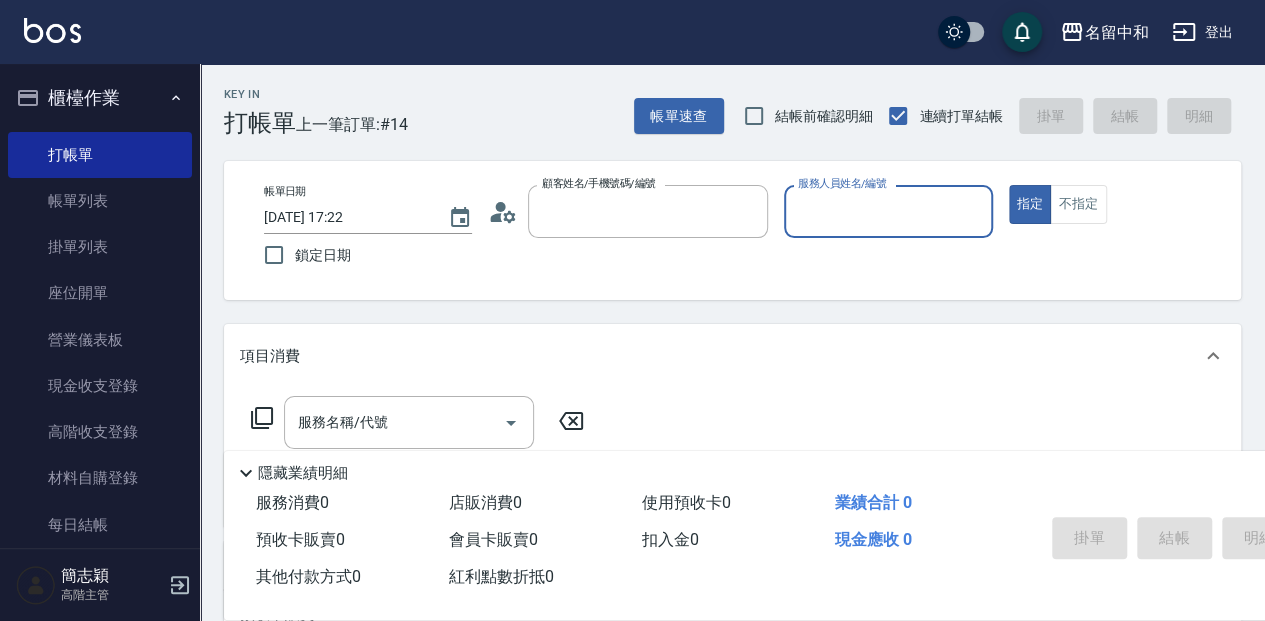 type on "無名字/                                                 12345678                              /null" 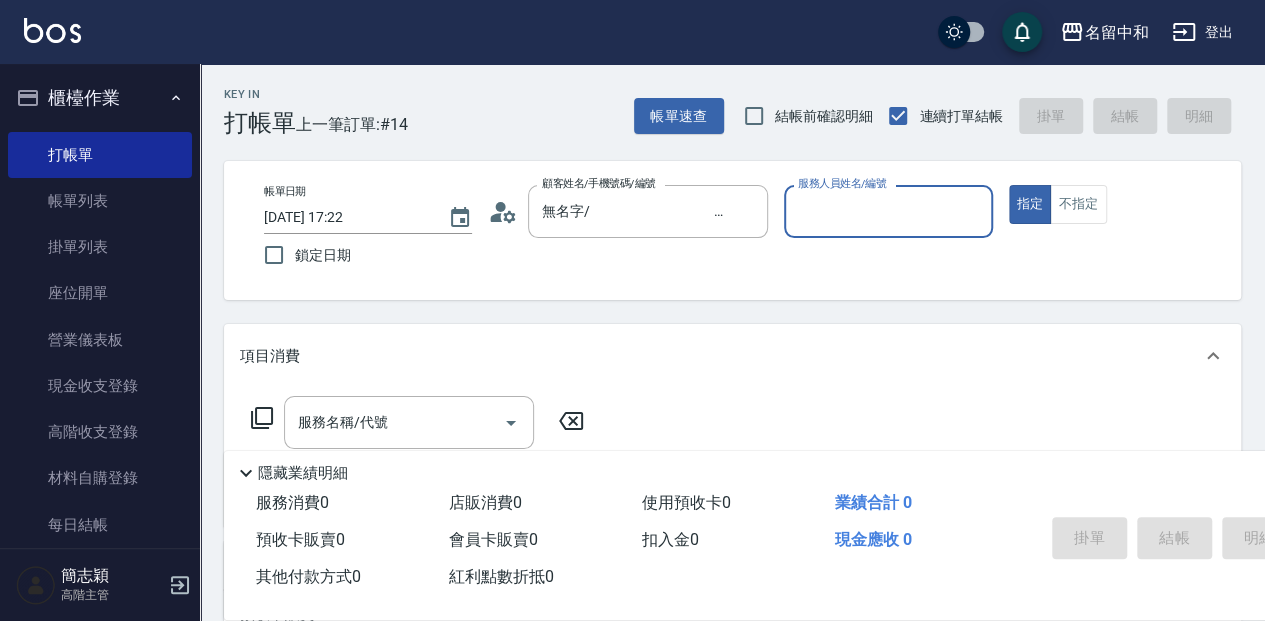 click on "服務人員姓名/編號" at bounding box center [888, 211] 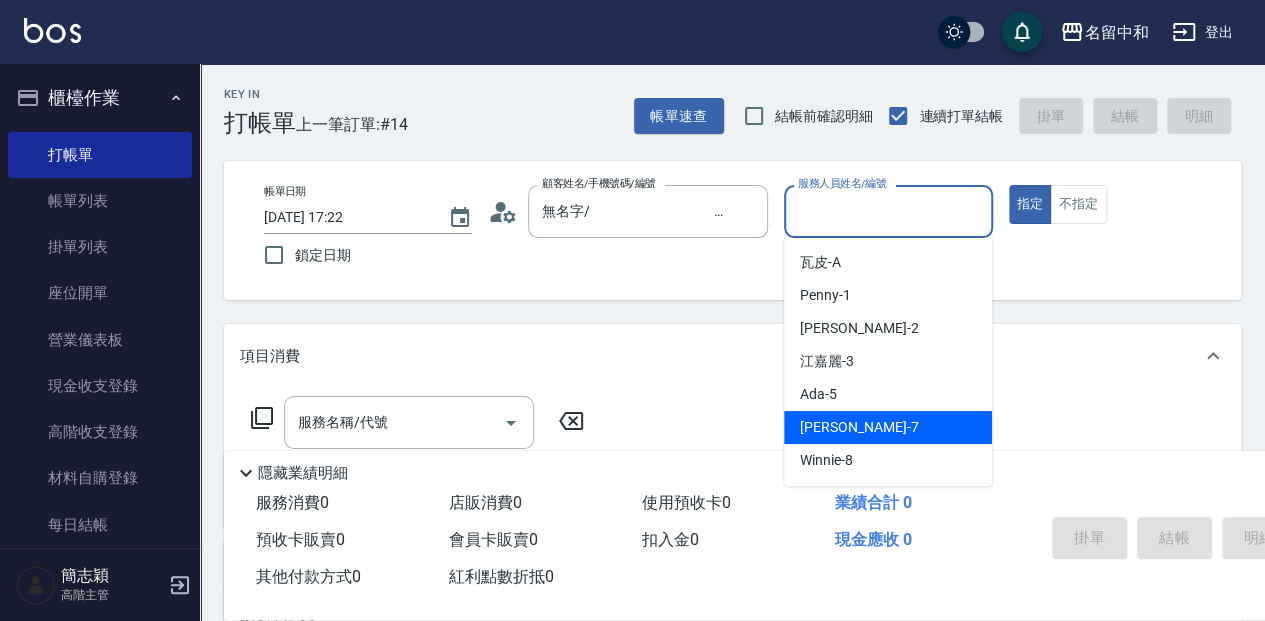 click on "[PERSON_NAME] -7" at bounding box center [888, 427] 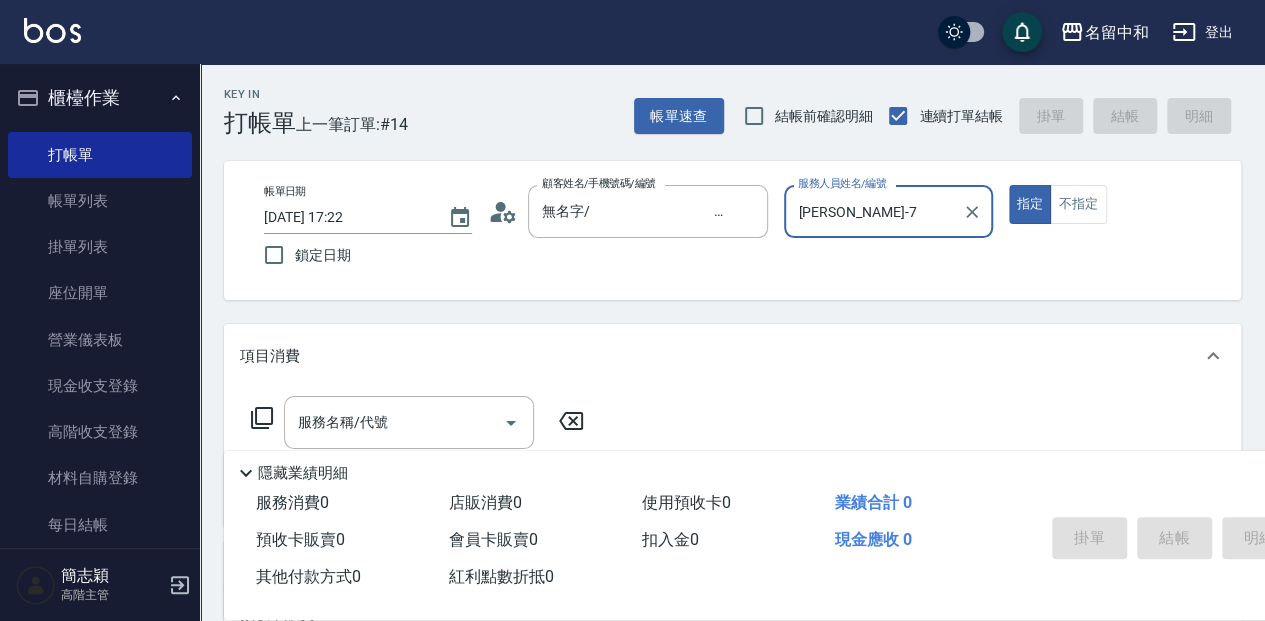 scroll, scrollTop: 66, scrollLeft: 0, axis: vertical 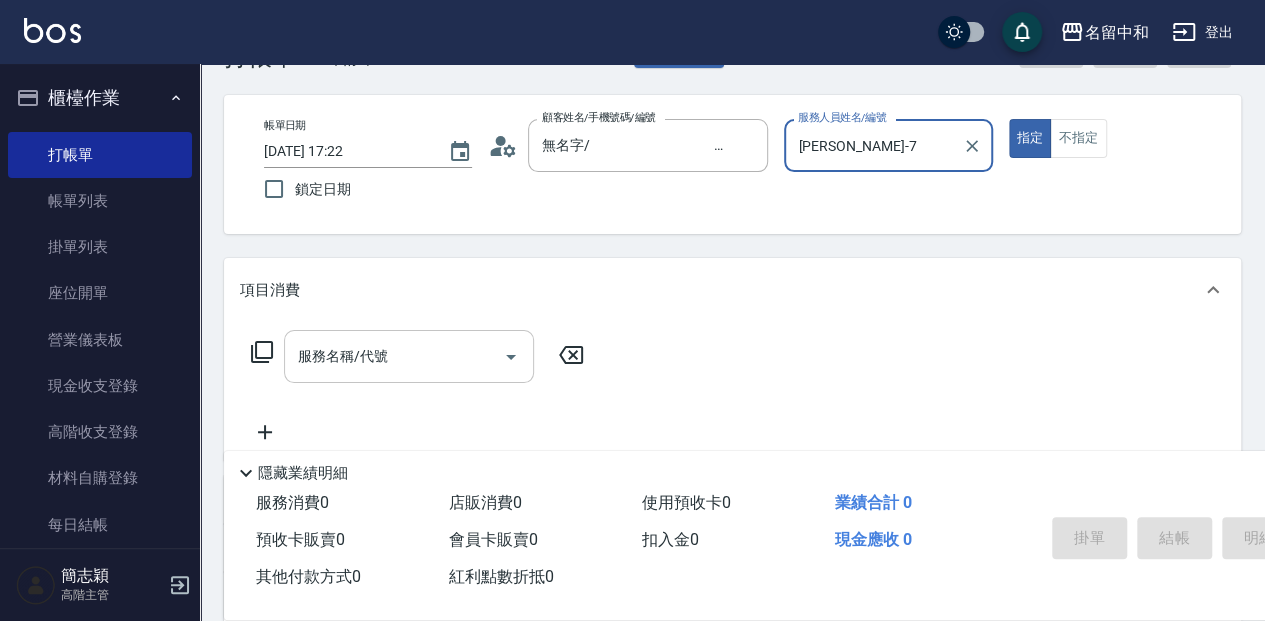 click on "服務名稱/代號" at bounding box center (394, 356) 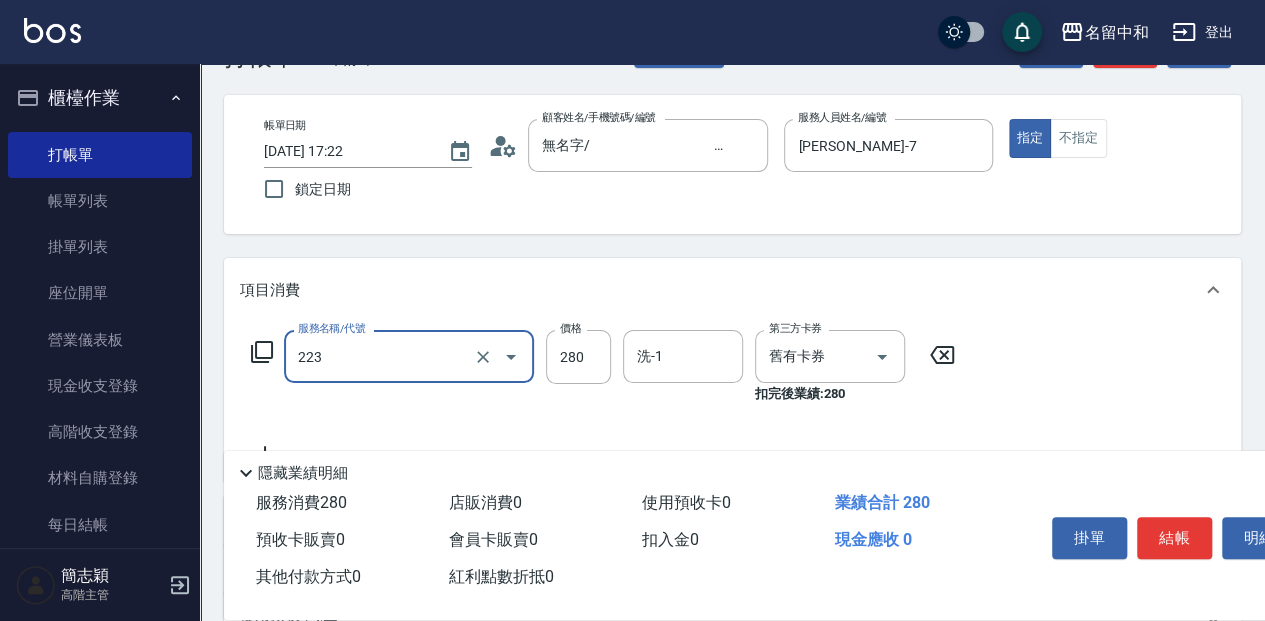 type on "洗髮卷280(223)" 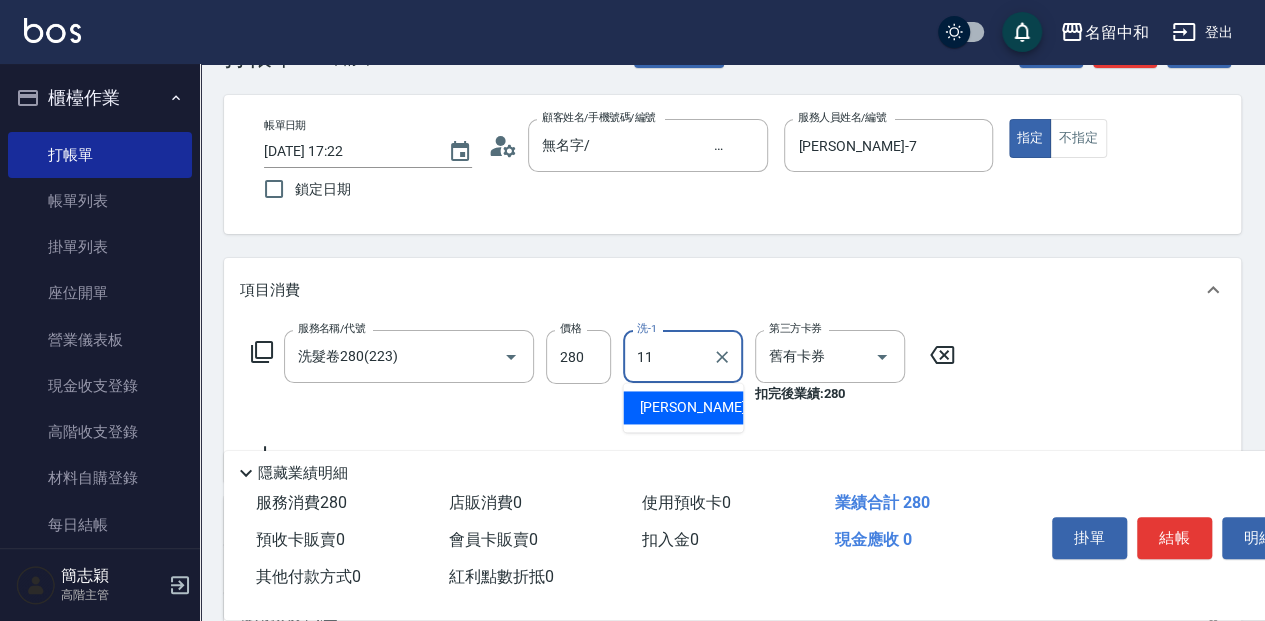 type on "家綸-11" 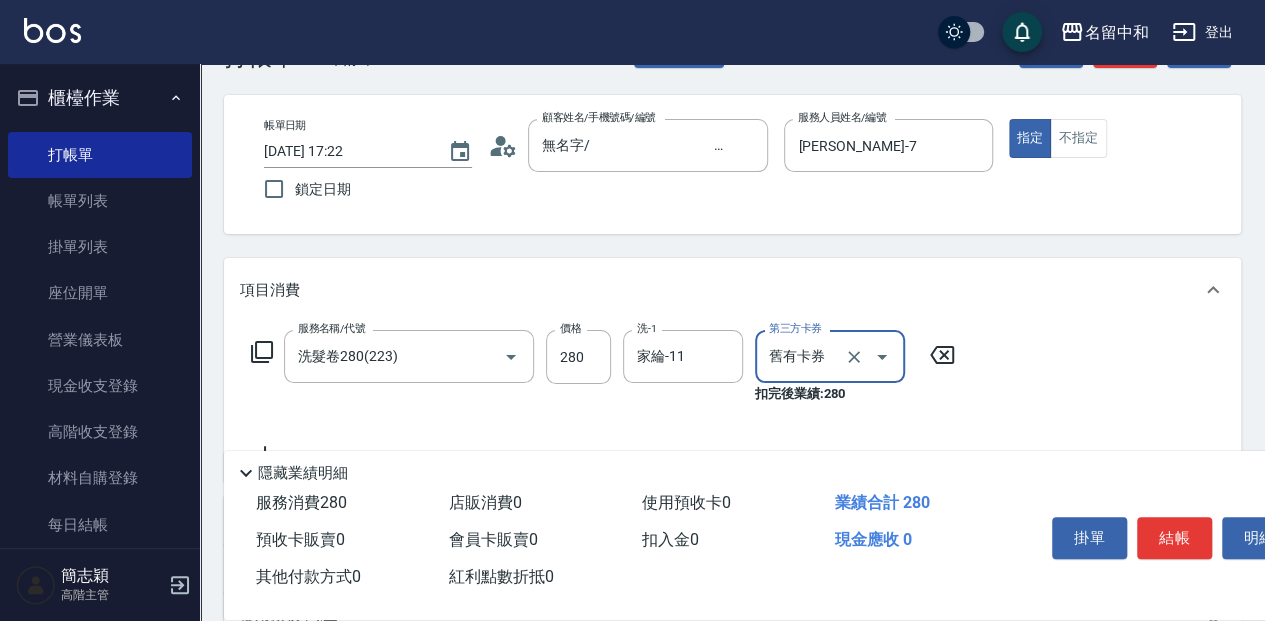 click on "結帳" at bounding box center [1174, 538] 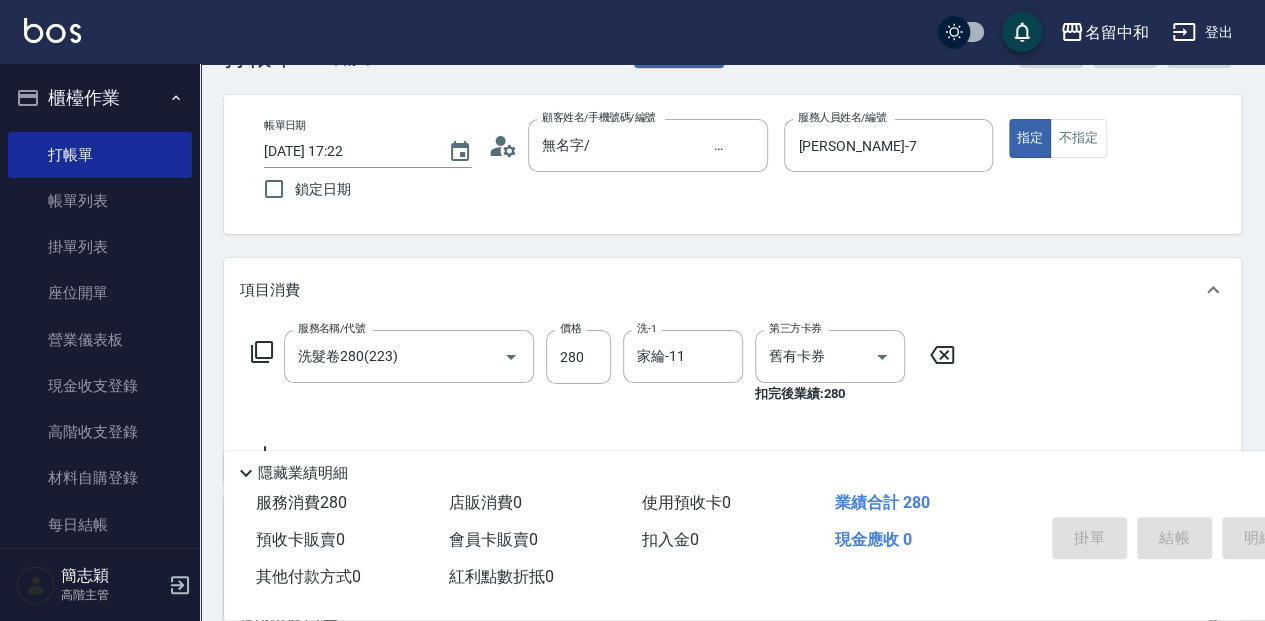type on "[DATE] 17:23" 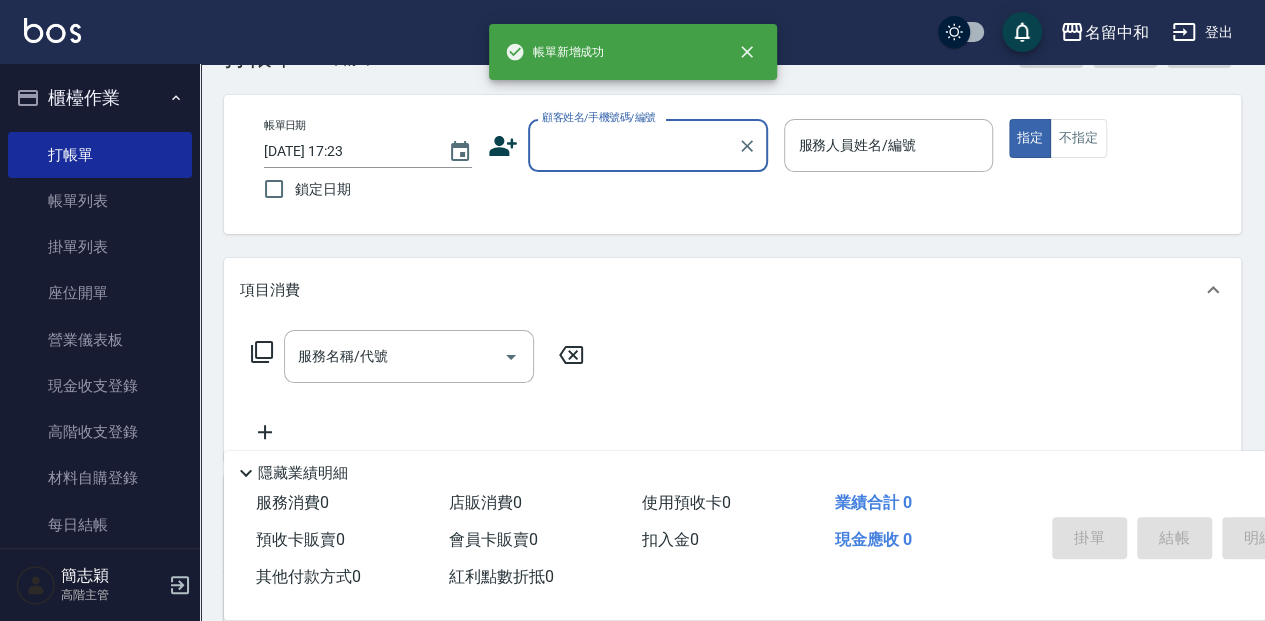 scroll, scrollTop: 0, scrollLeft: 0, axis: both 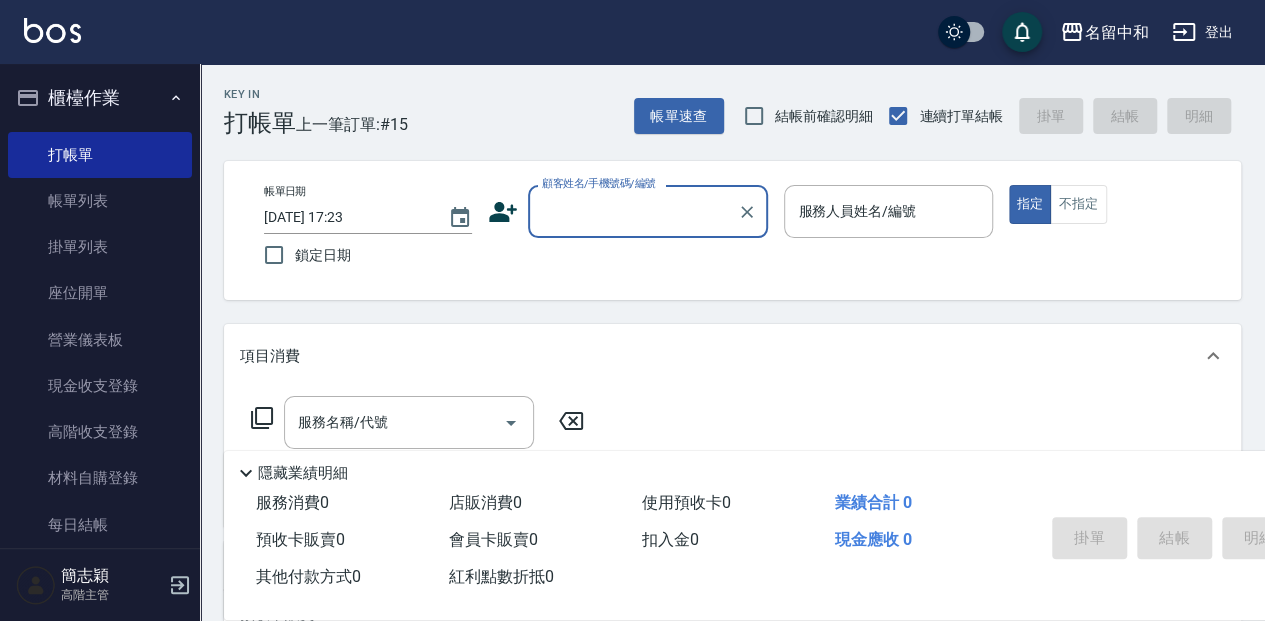 click on "顧客姓名/手機號碼/編號" at bounding box center (633, 211) 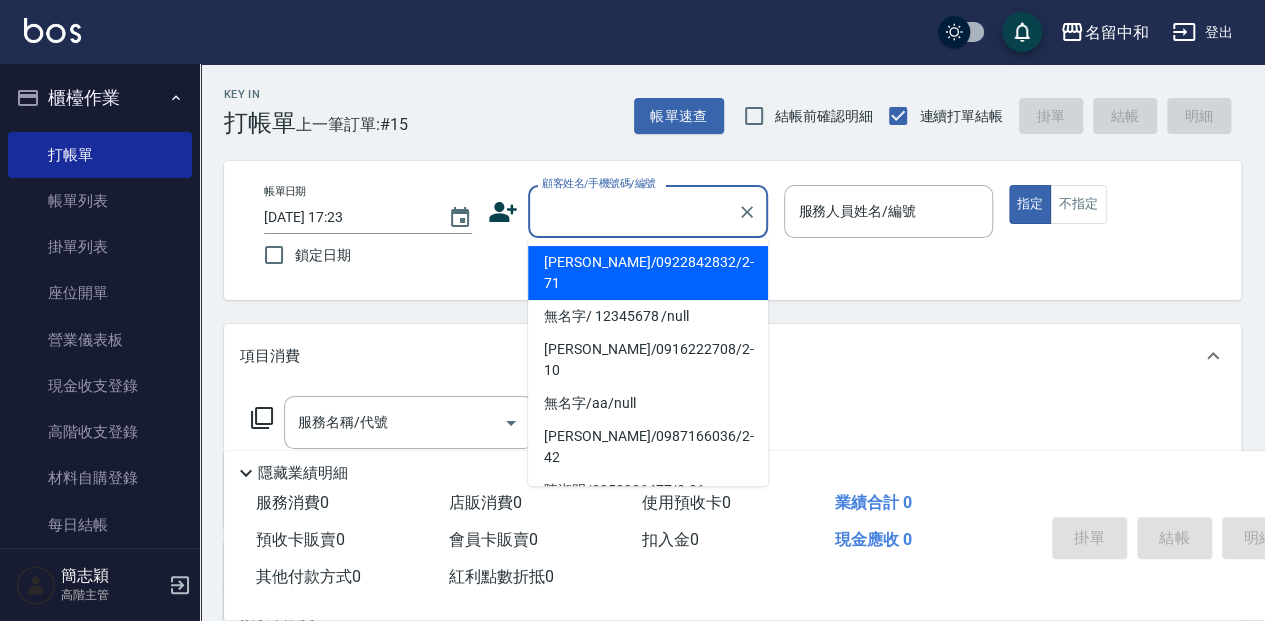 drag, startPoint x: 594, startPoint y: 254, endPoint x: 657, endPoint y: 266, distance: 64.132675 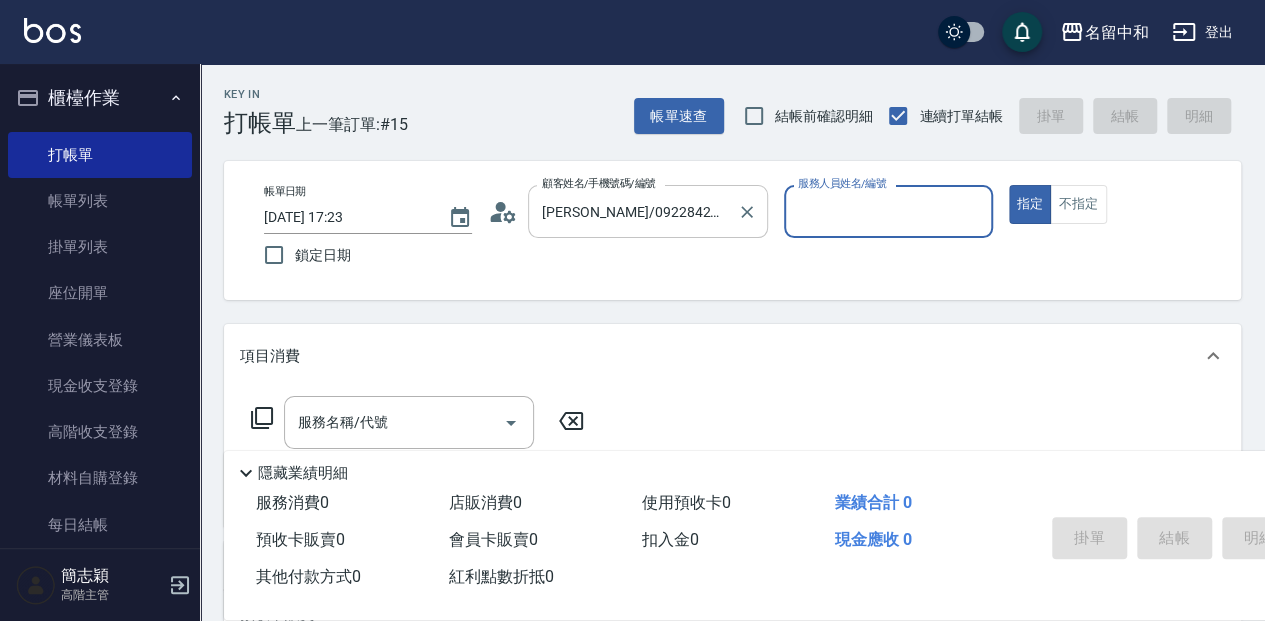 drag, startPoint x: 697, startPoint y: 206, endPoint x: 693, endPoint y: 217, distance: 11.7046995 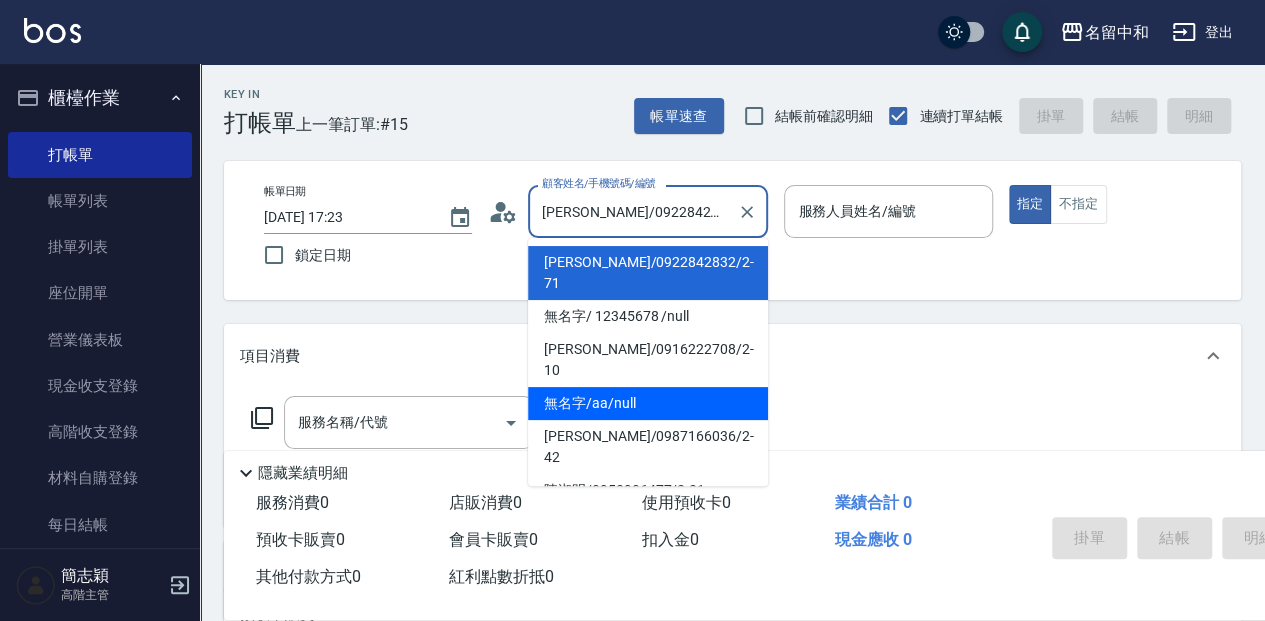 click on "無名字/aa/null" at bounding box center [648, 403] 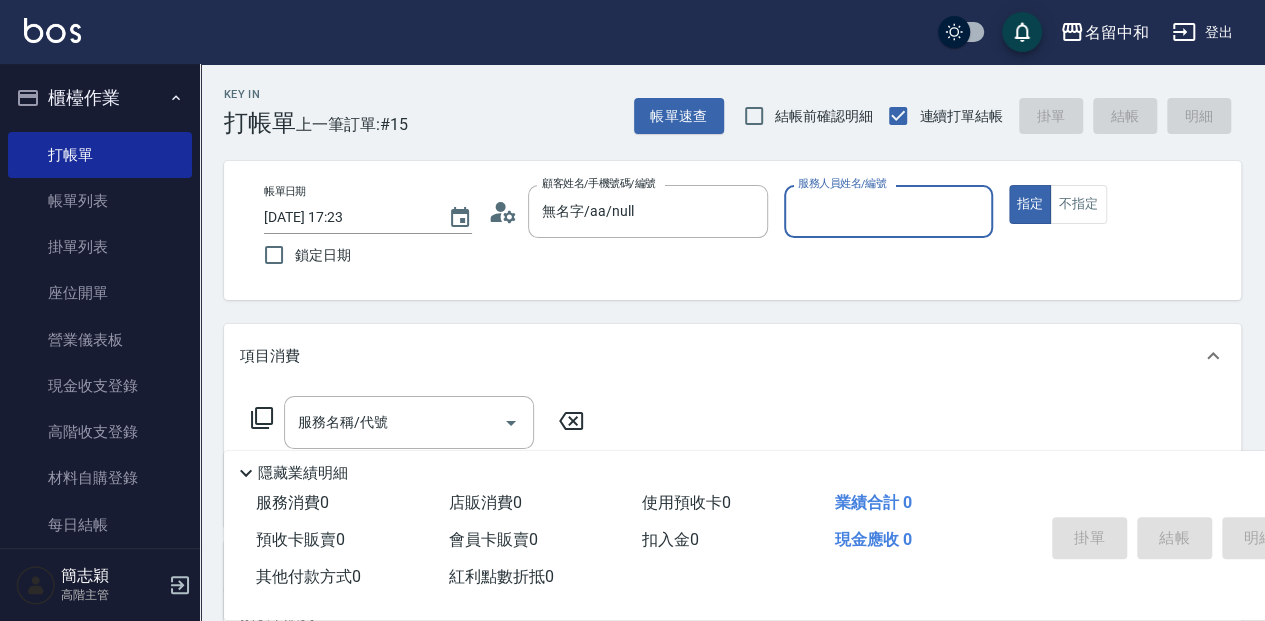 drag, startPoint x: 870, startPoint y: 207, endPoint x: 858, endPoint y: 234, distance: 29.546574 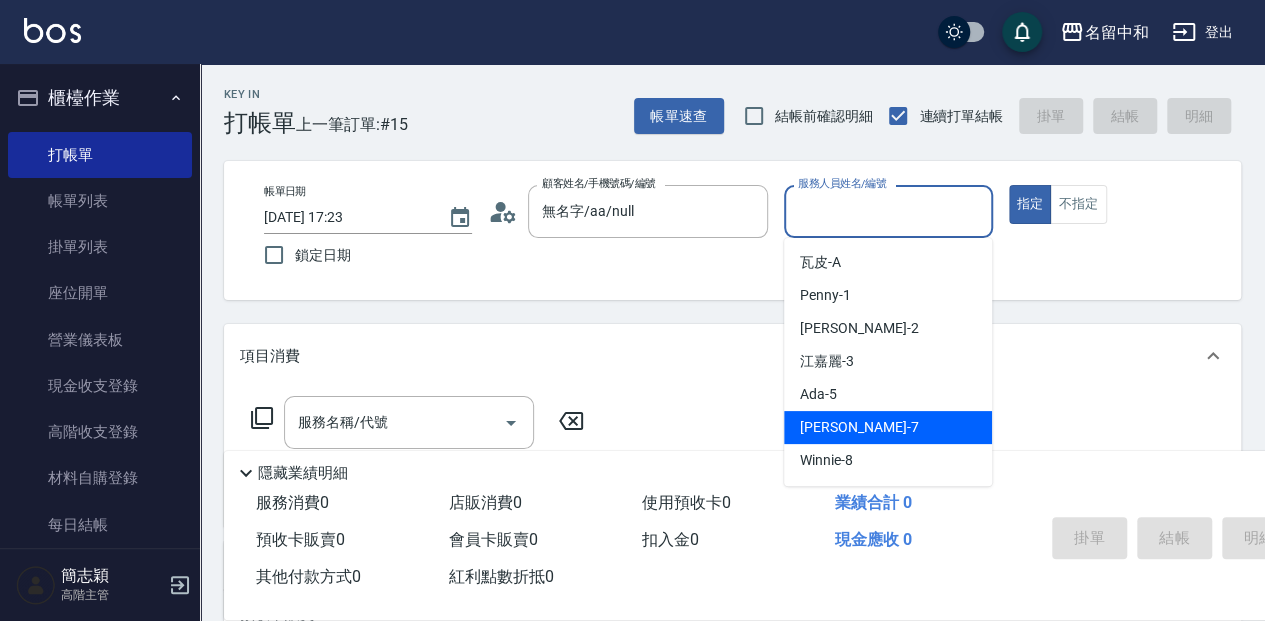 click on "[PERSON_NAME] -7" at bounding box center [888, 427] 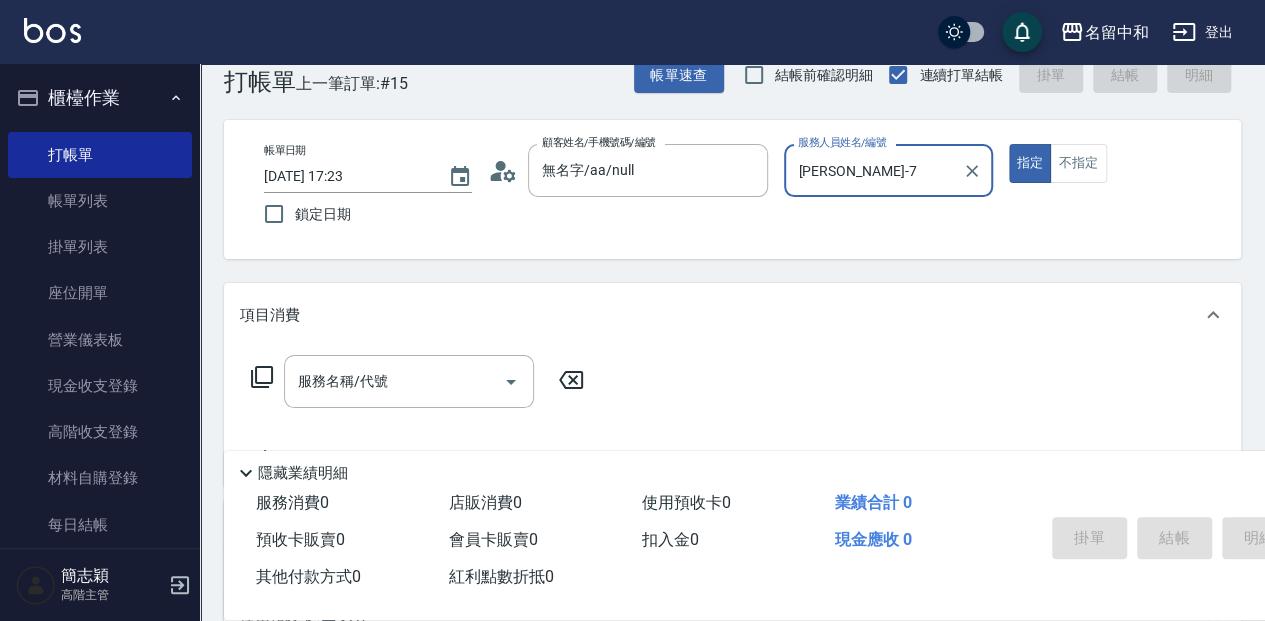 scroll, scrollTop: 66, scrollLeft: 0, axis: vertical 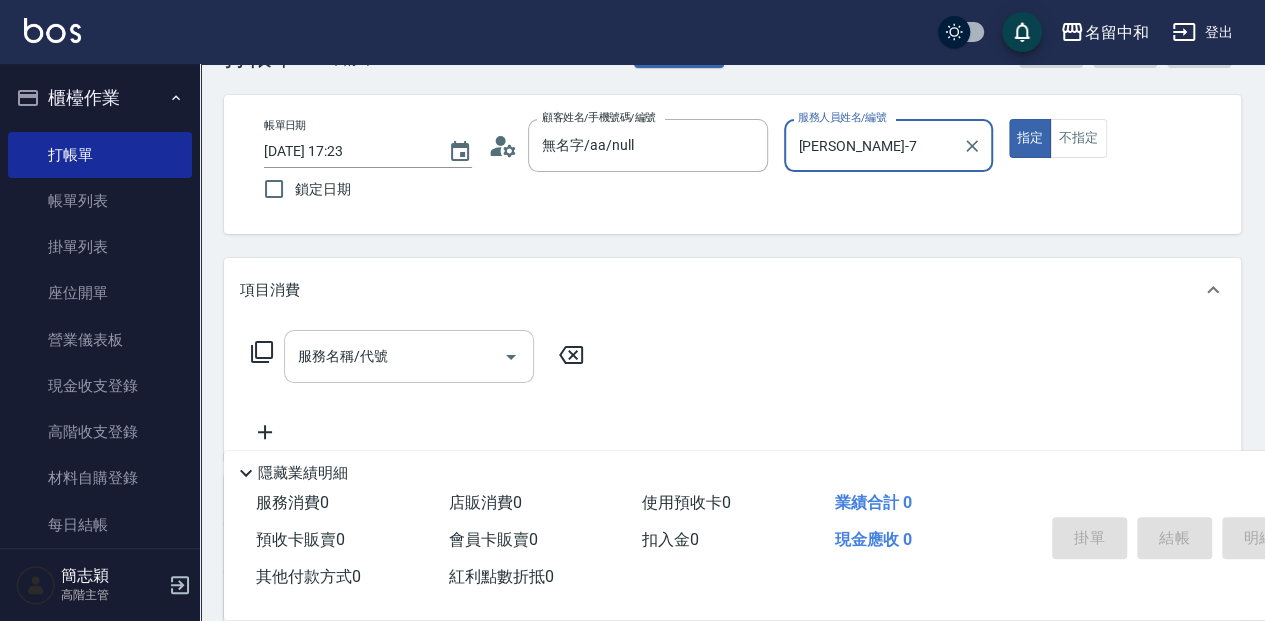 drag, startPoint x: 410, startPoint y: 353, endPoint x: 448, endPoint y: 362, distance: 39.051247 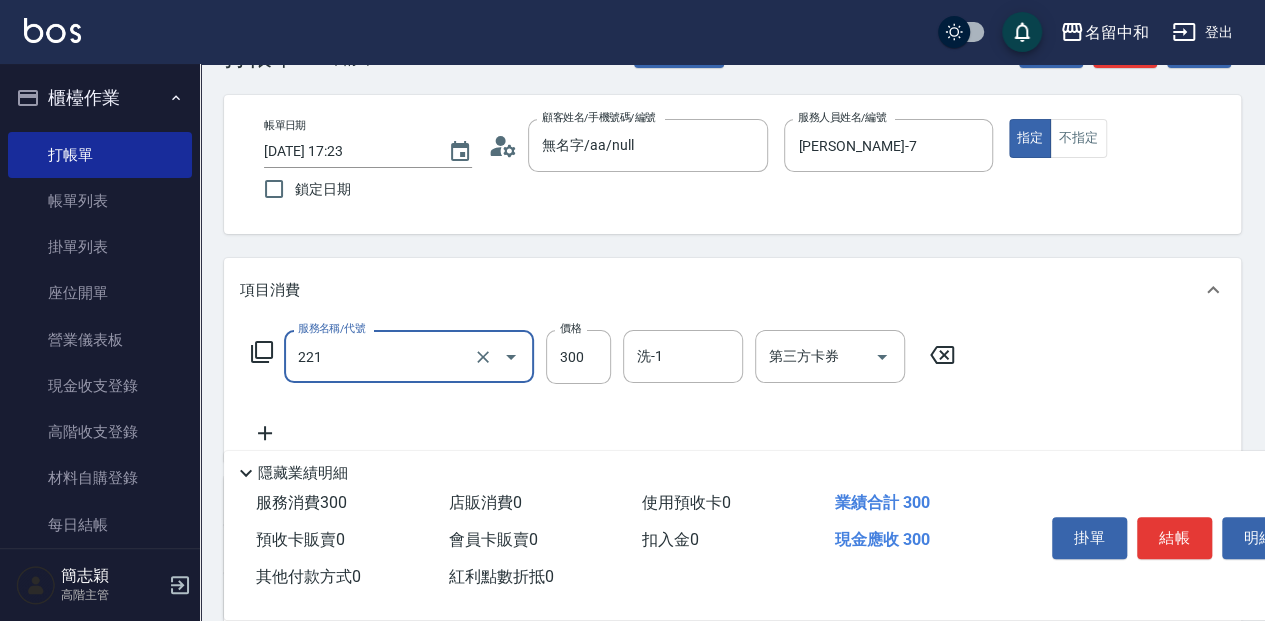 type on "洗髮300(221)" 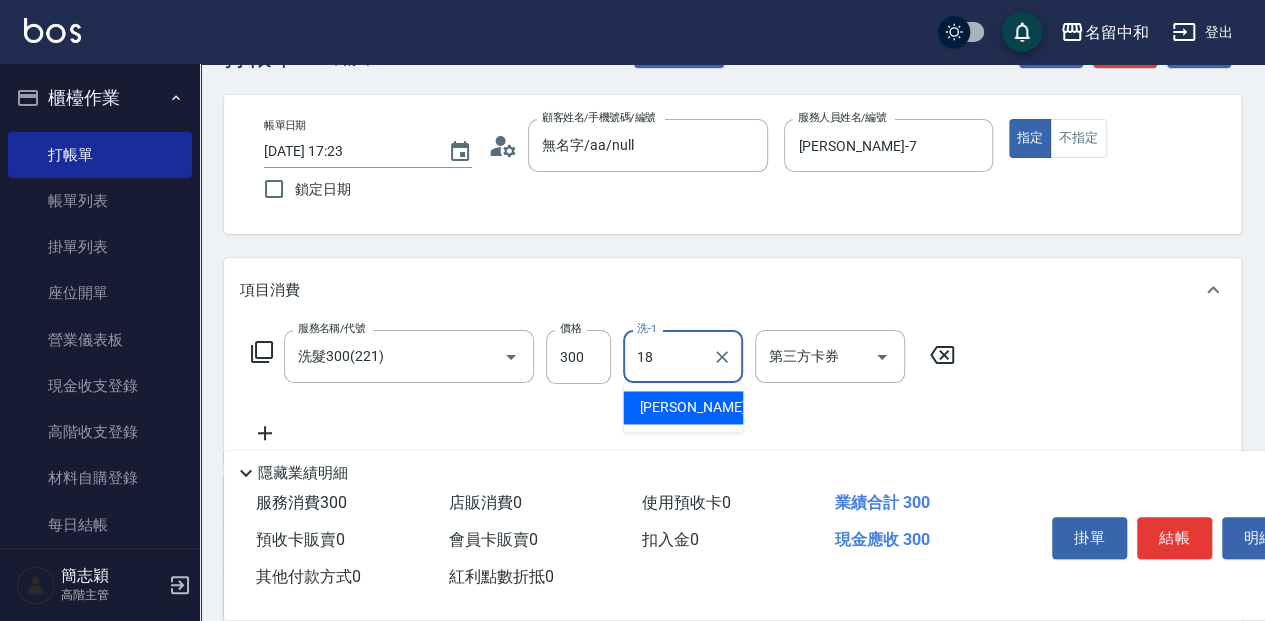 type on "[PERSON_NAME]-18" 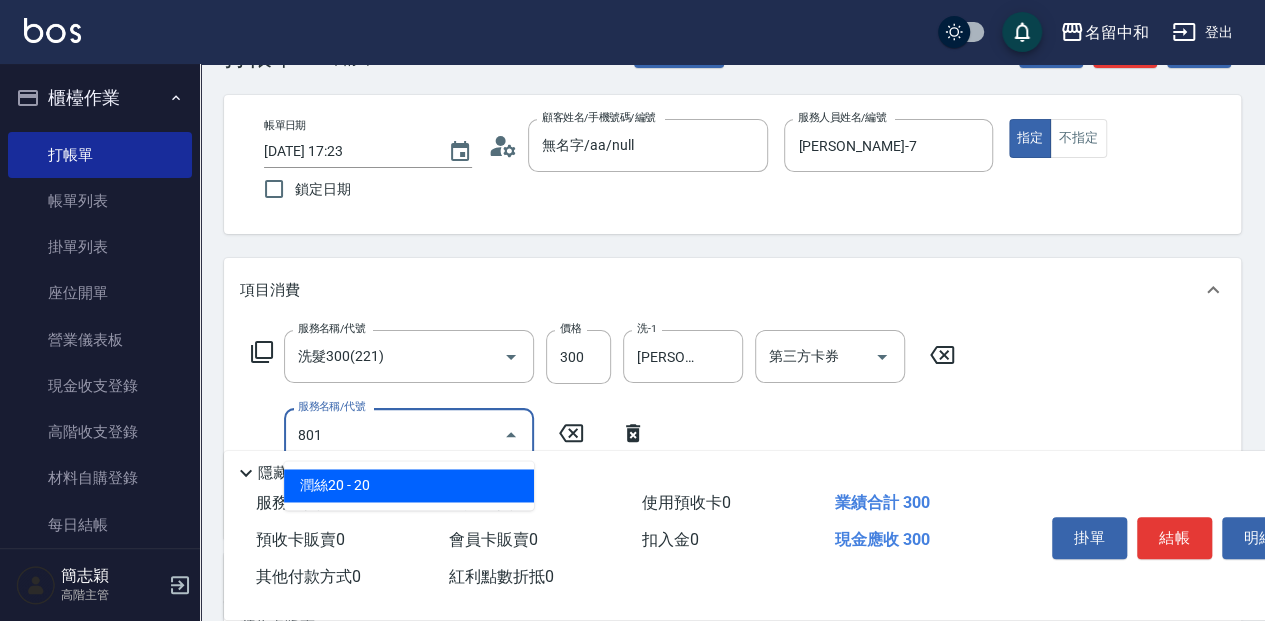 type on "潤絲20(801)" 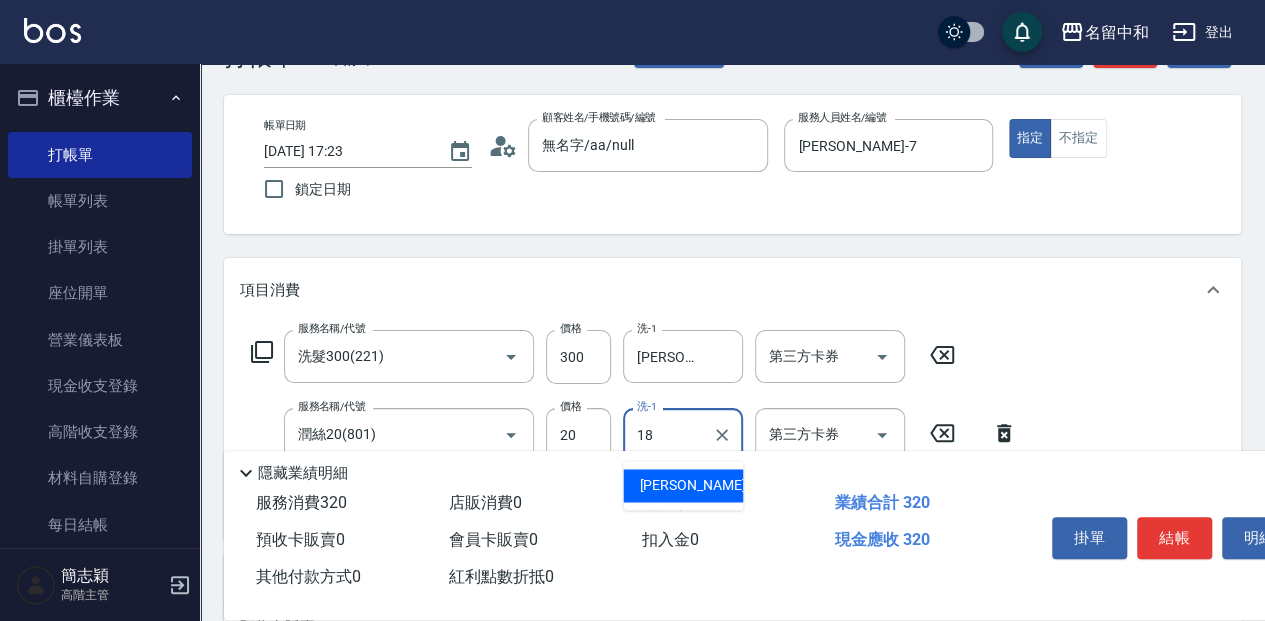 type on "[PERSON_NAME]-18" 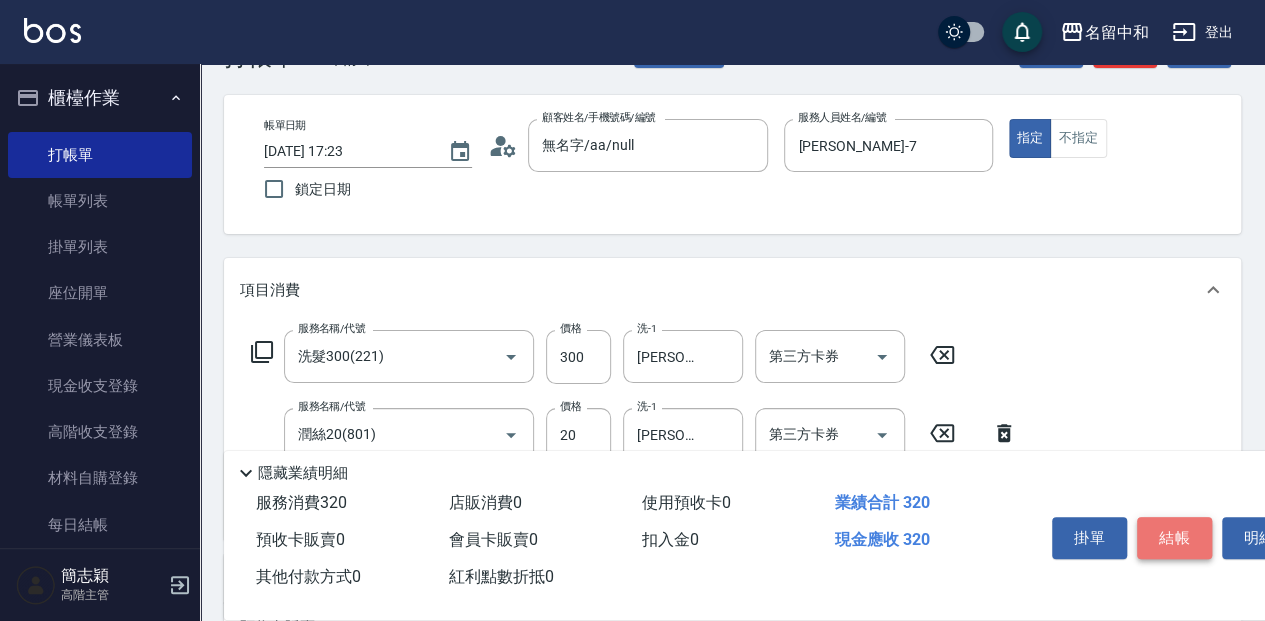 click on "結帳" at bounding box center (1174, 538) 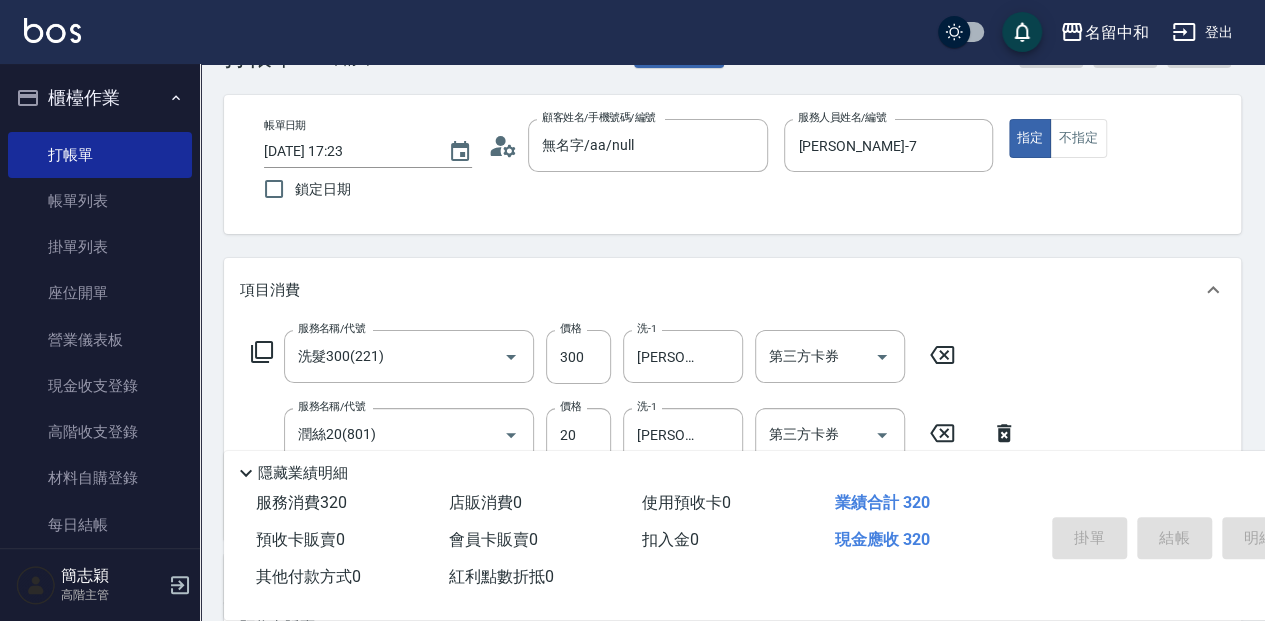 type 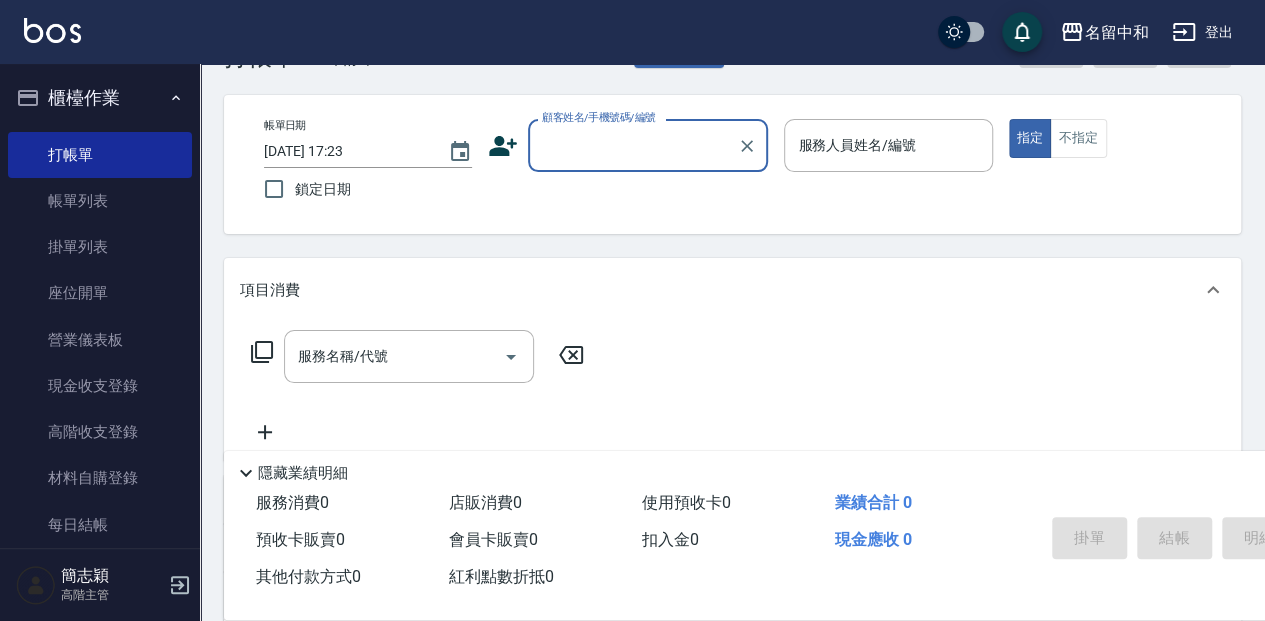 click on "顧客姓名/手機號碼/編號" at bounding box center (633, 145) 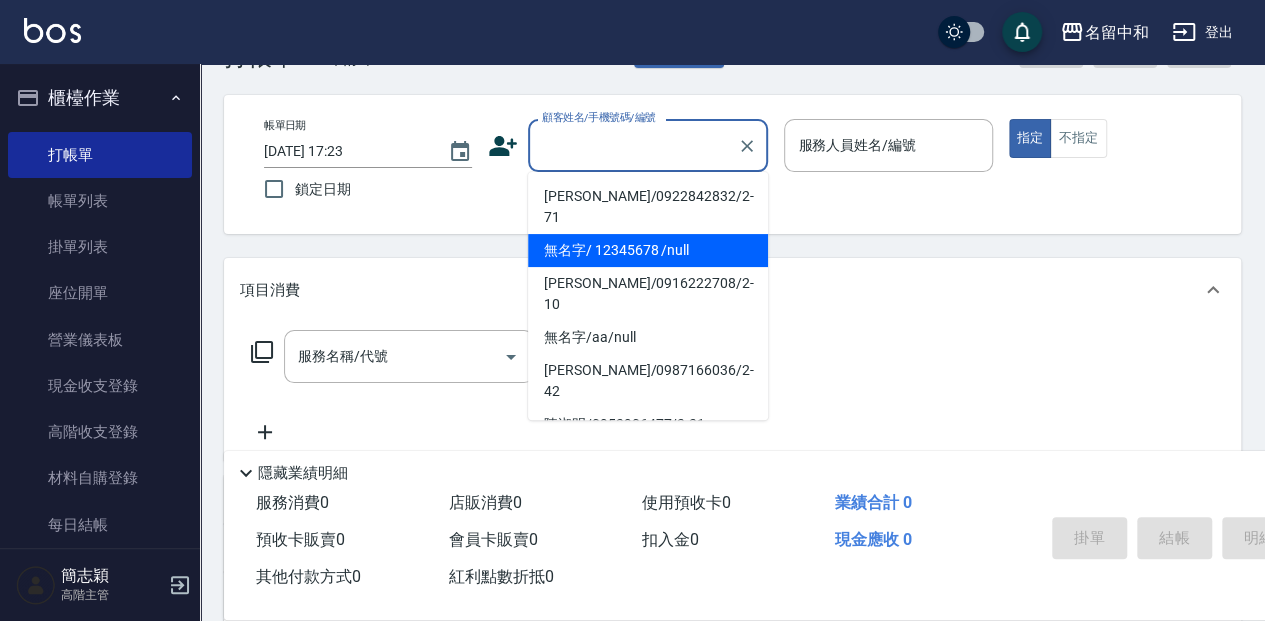 drag, startPoint x: 612, startPoint y: 220, endPoint x: 850, endPoint y: 173, distance: 242.59637 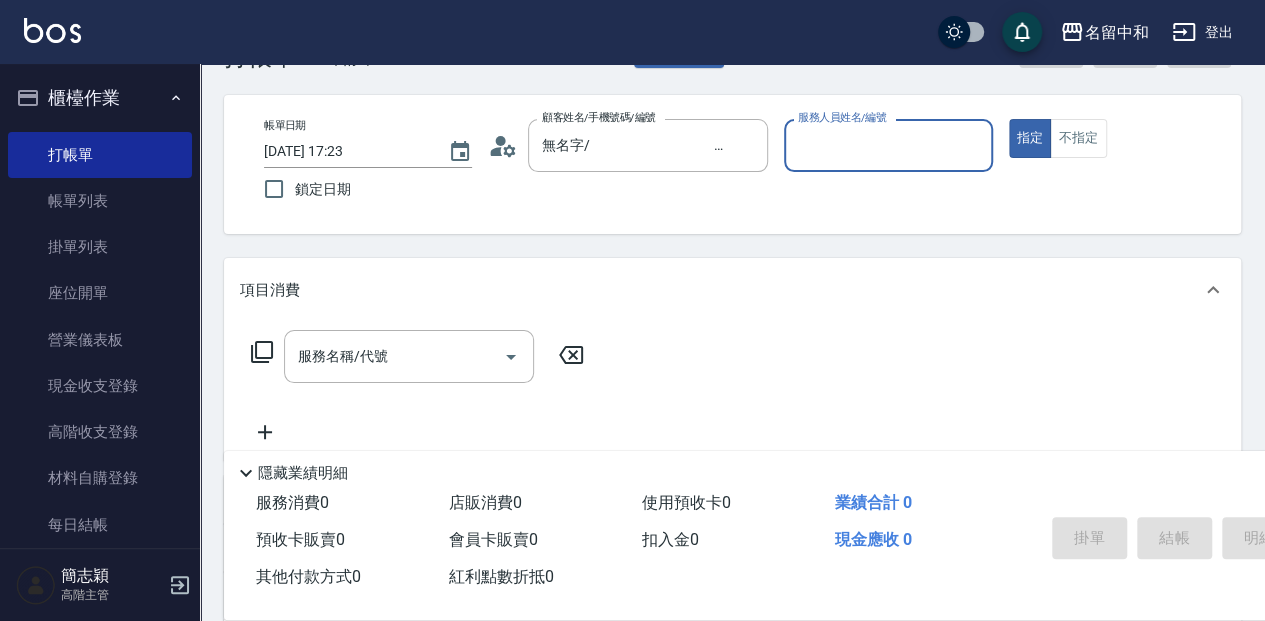 click on "服務人員姓名/編號" at bounding box center (888, 145) 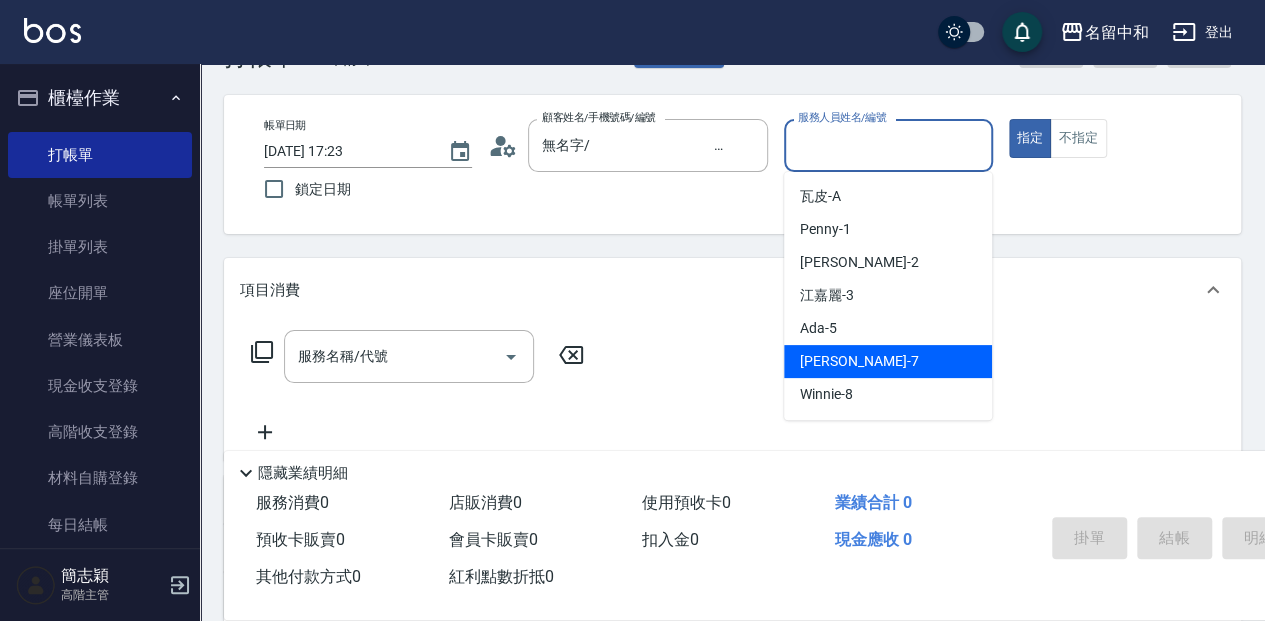 click on "[PERSON_NAME] -7" at bounding box center [888, 361] 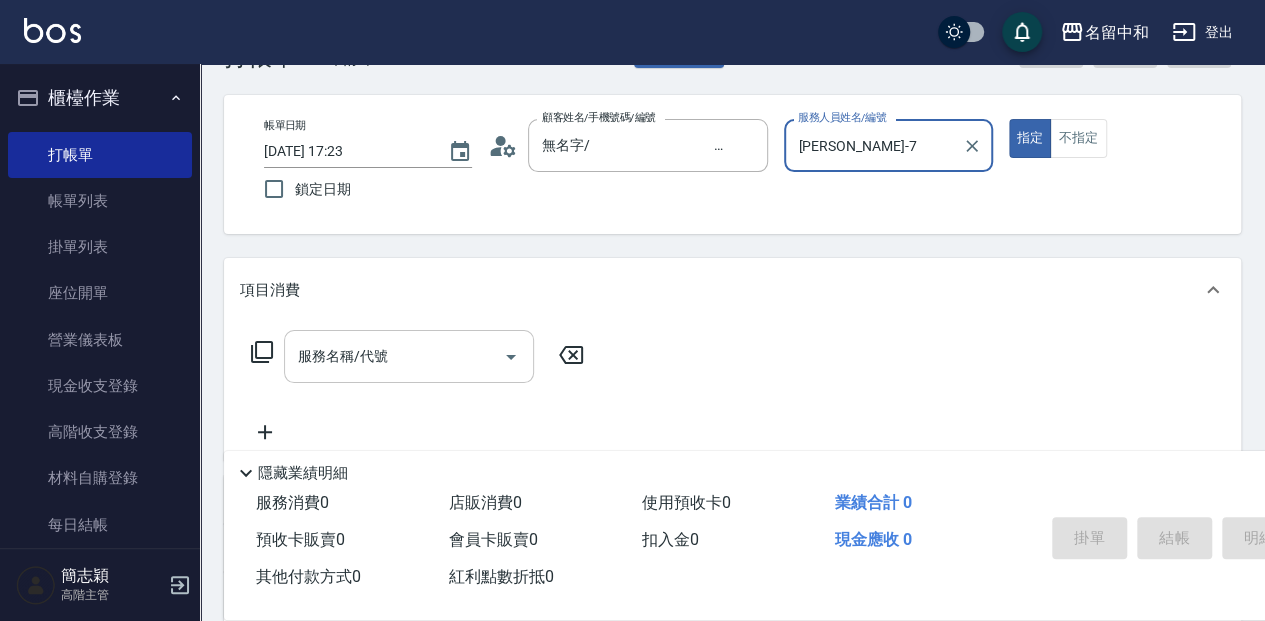click on "服務名稱/代號" at bounding box center [394, 356] 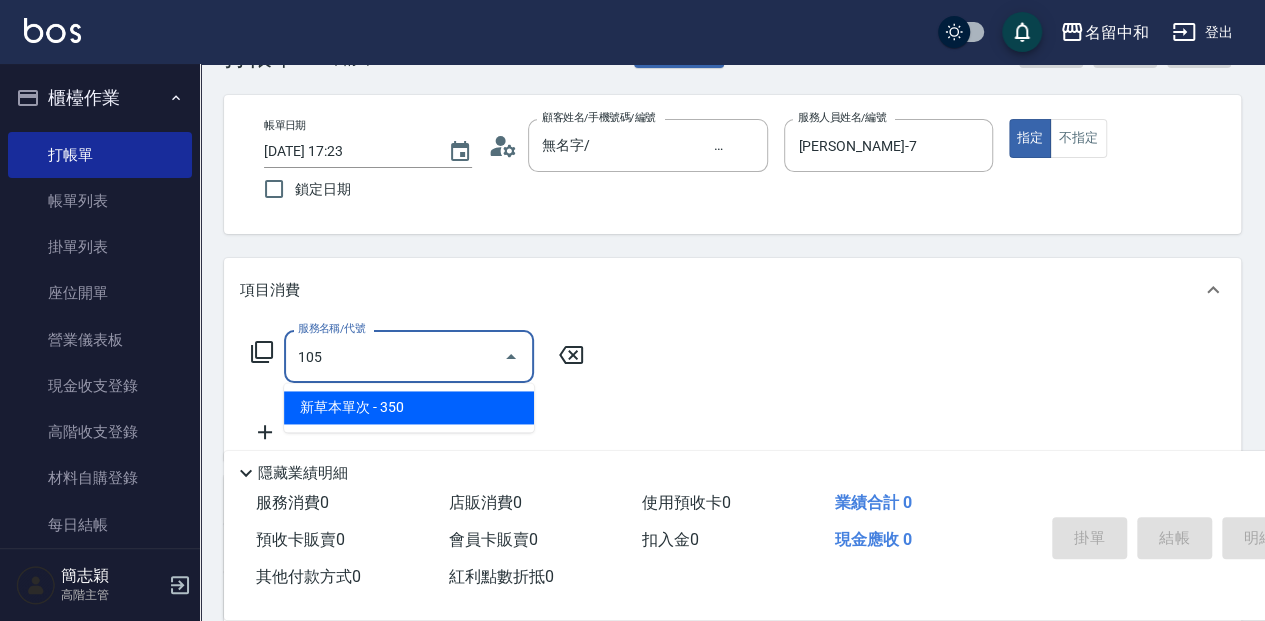 type on "新草本單次(105)" 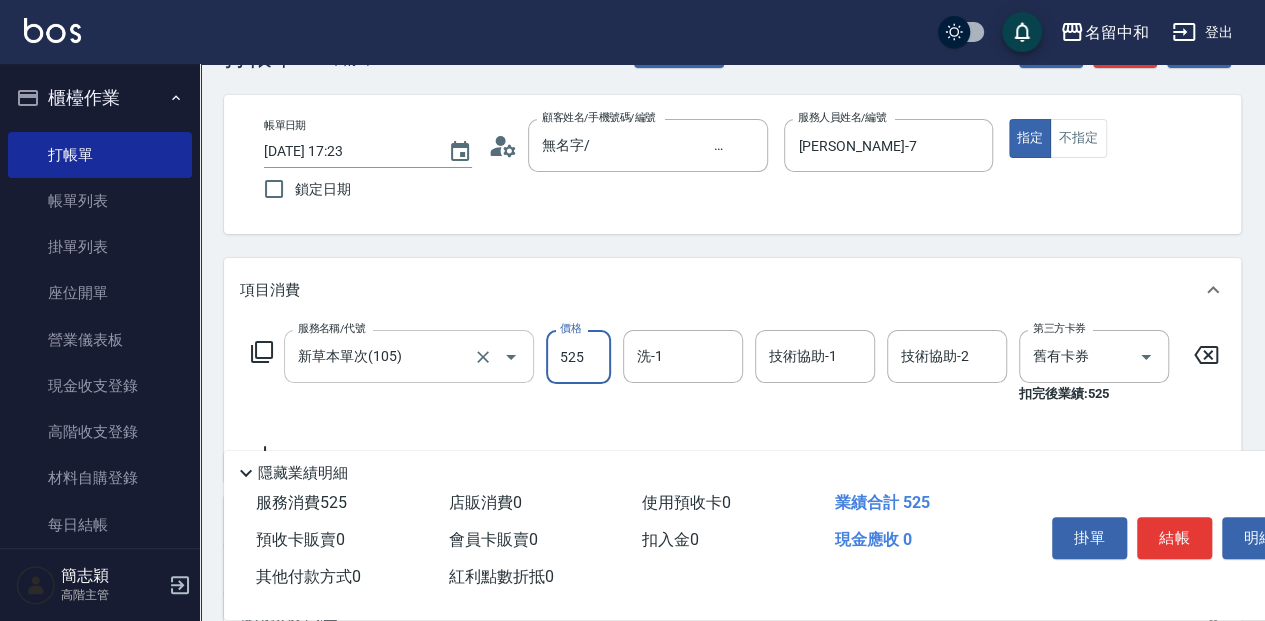 type on "525" 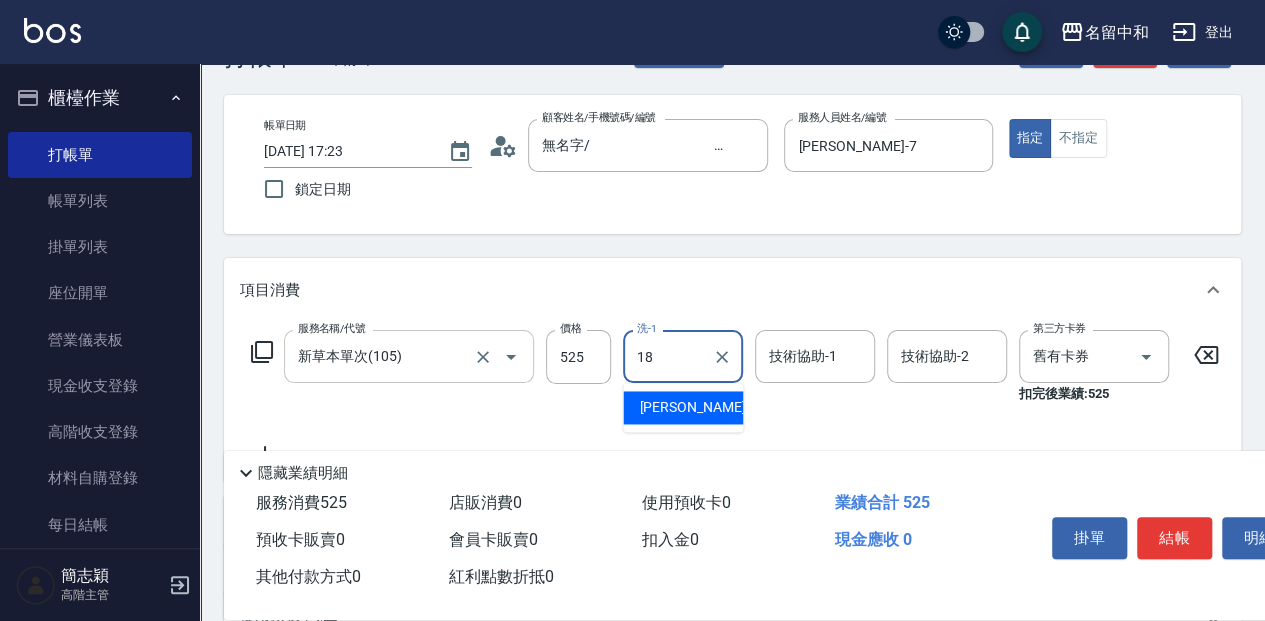 type on "[PERSON_NAME]-18" 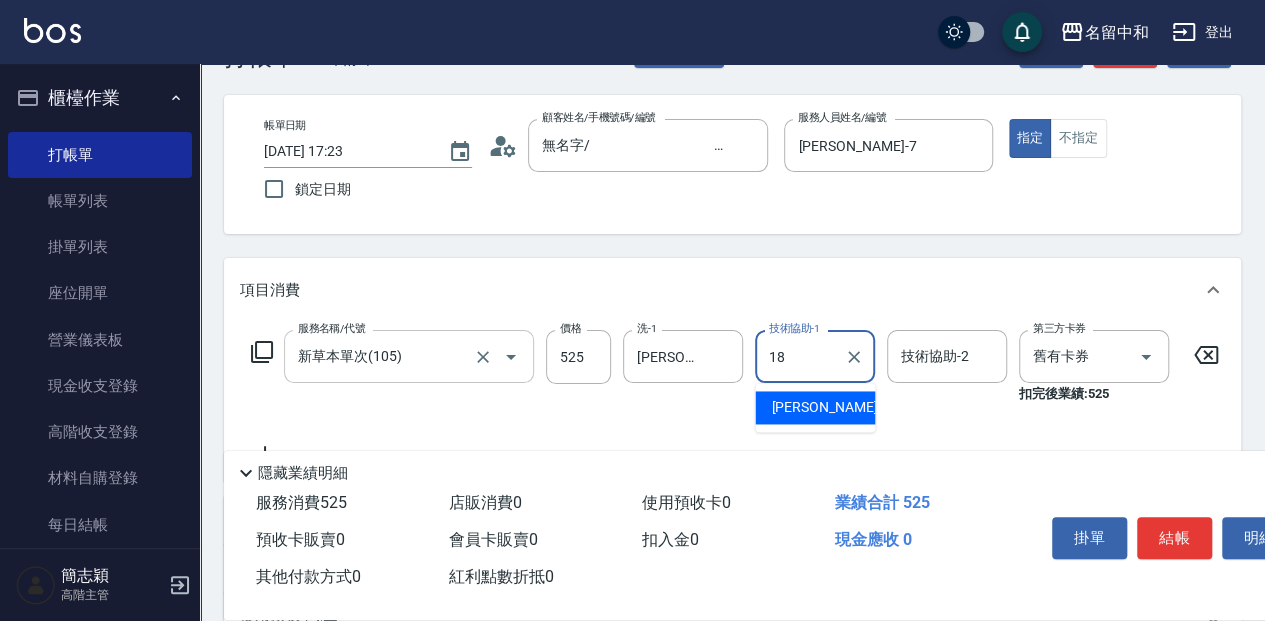 type on "[PERSON_NAME]-18" 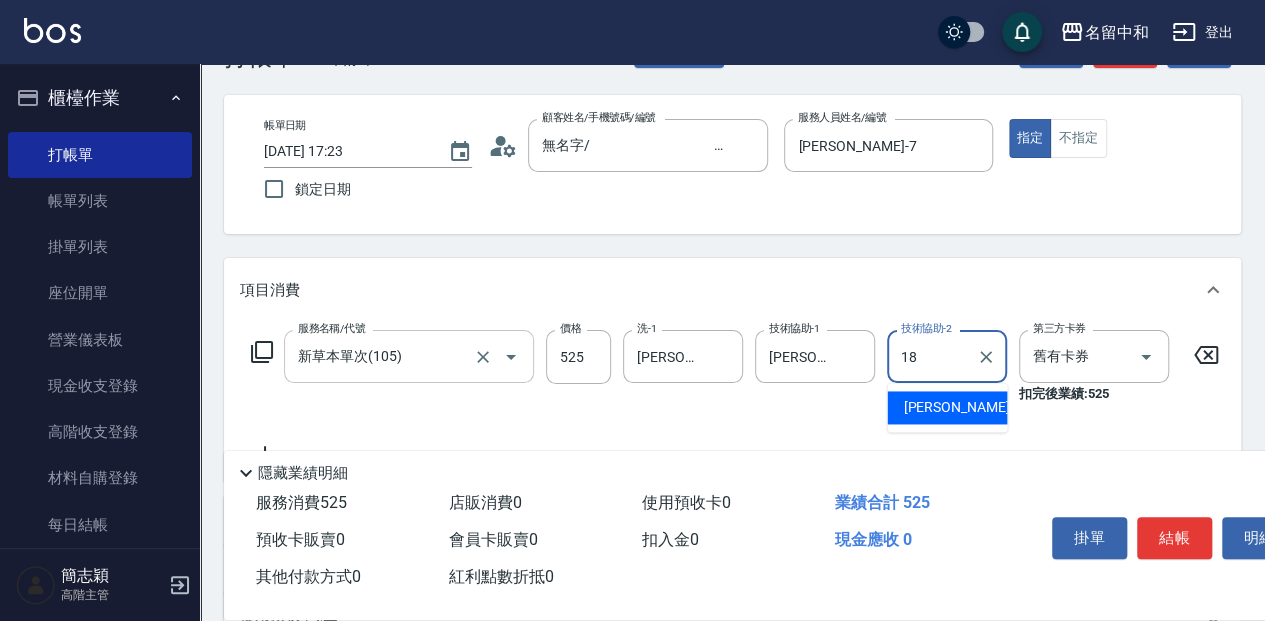 type on "[PERSON_NAME]-18" 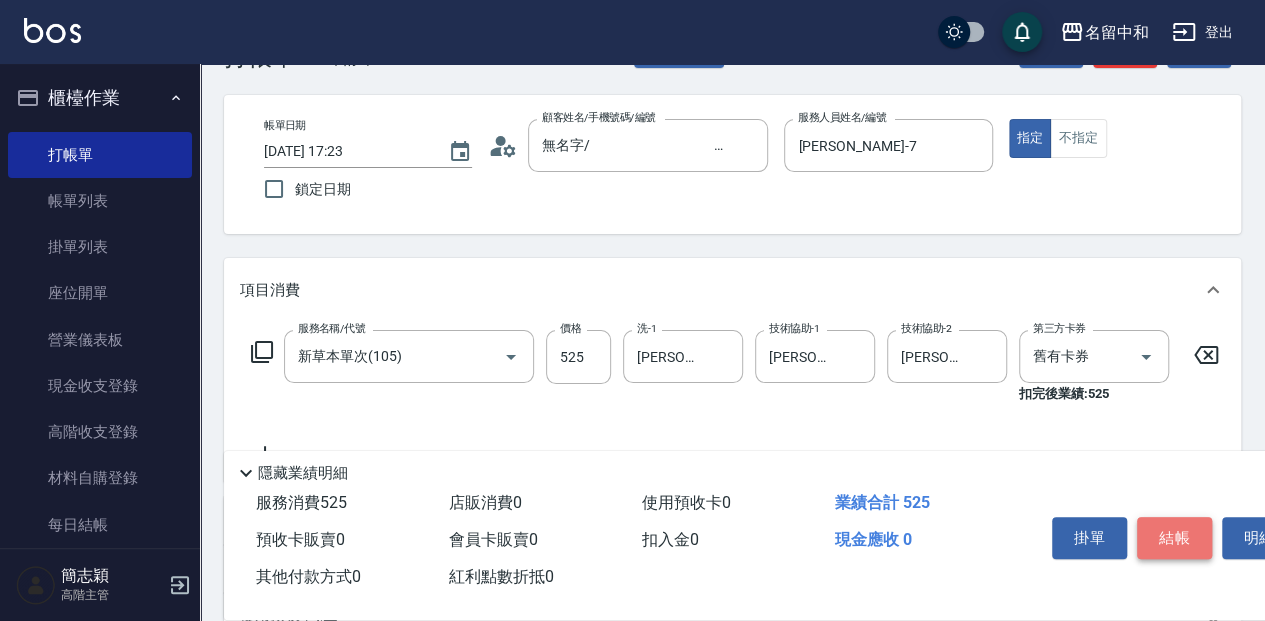 click on "結帳" at bounding box center (1174, 538) 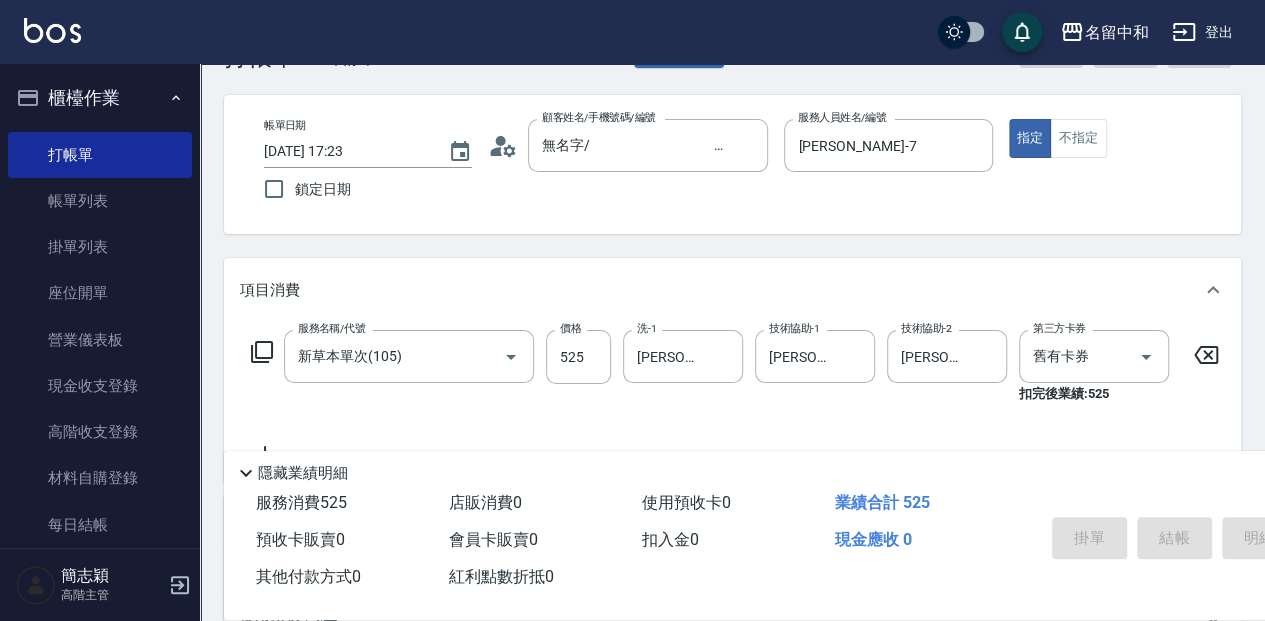 type on "[DATE] 17:24" 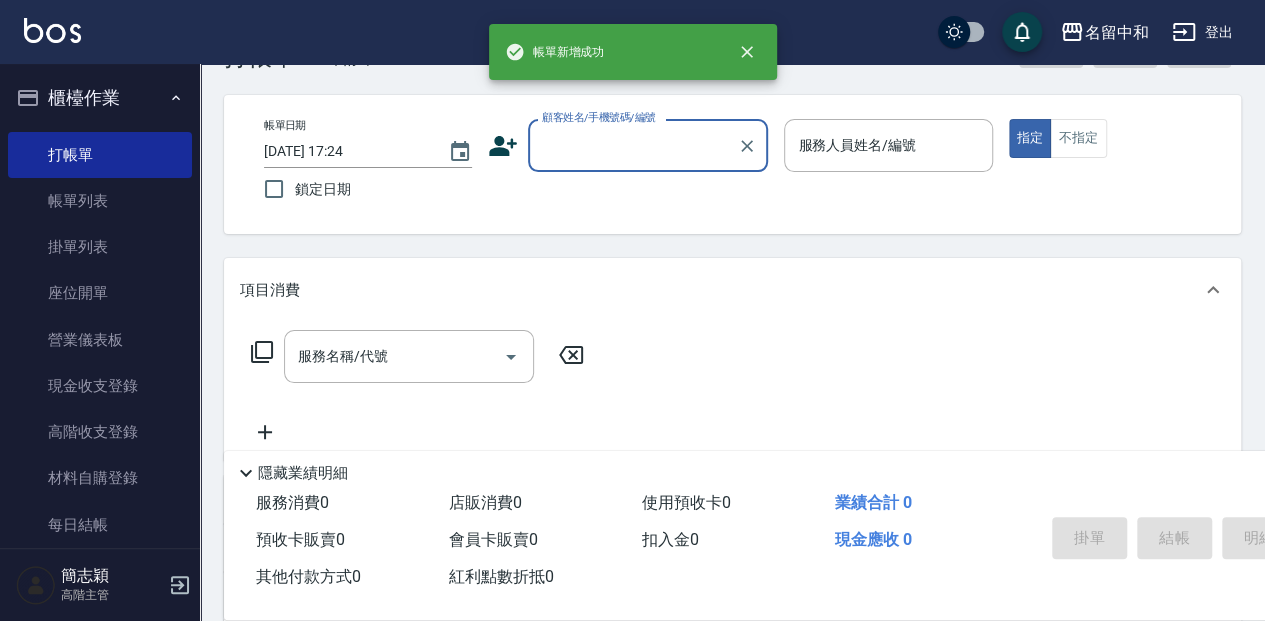 scroll, scrollTop: 0, scrollLeft: 0, axis: both 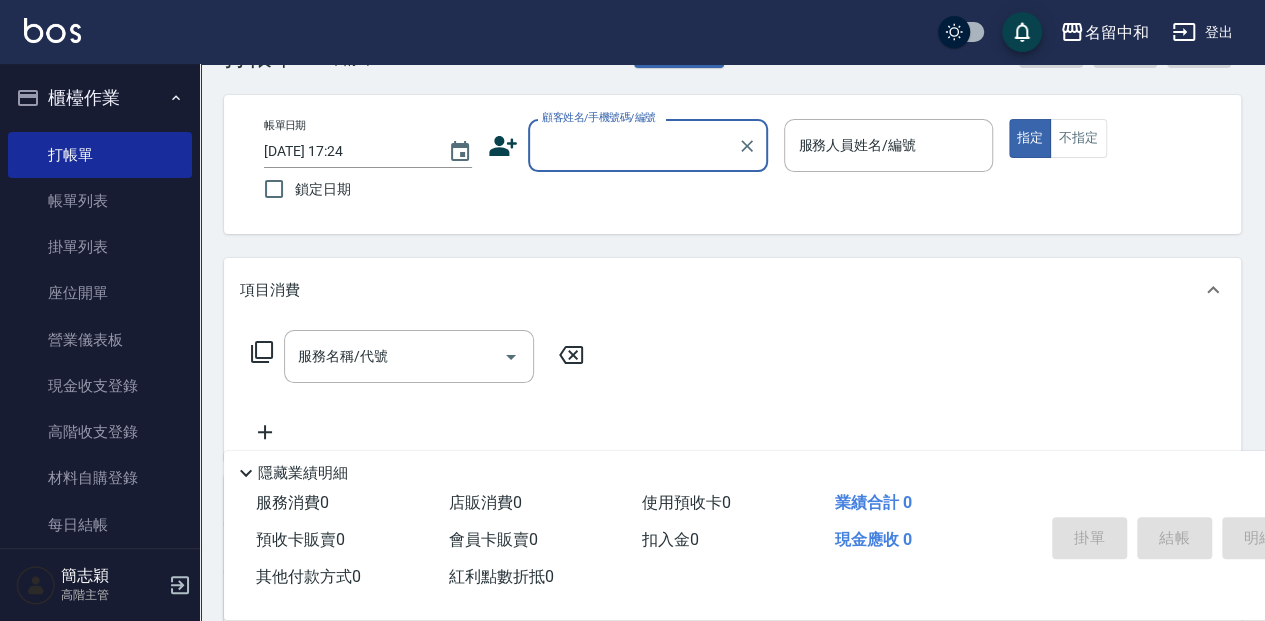 click on "顧客姓名/手機號碼/編號" at bounding box center [633, 145] 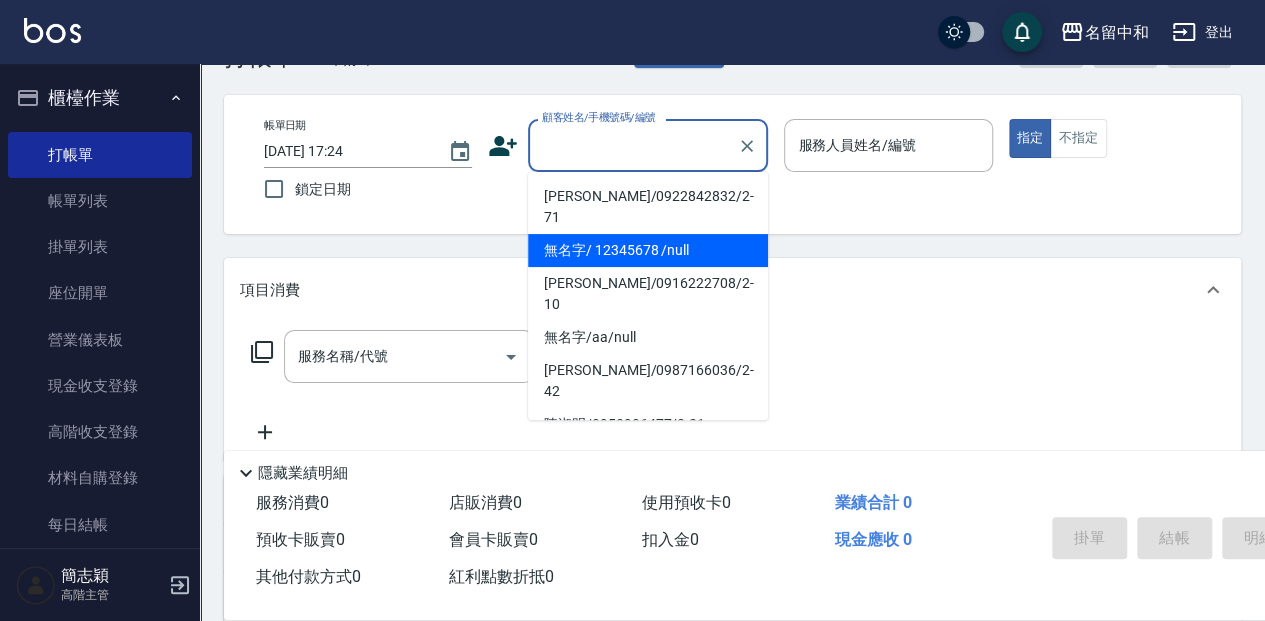 click on "無名字/                                                 12345678                              /null" at bounding box center [648, 250] 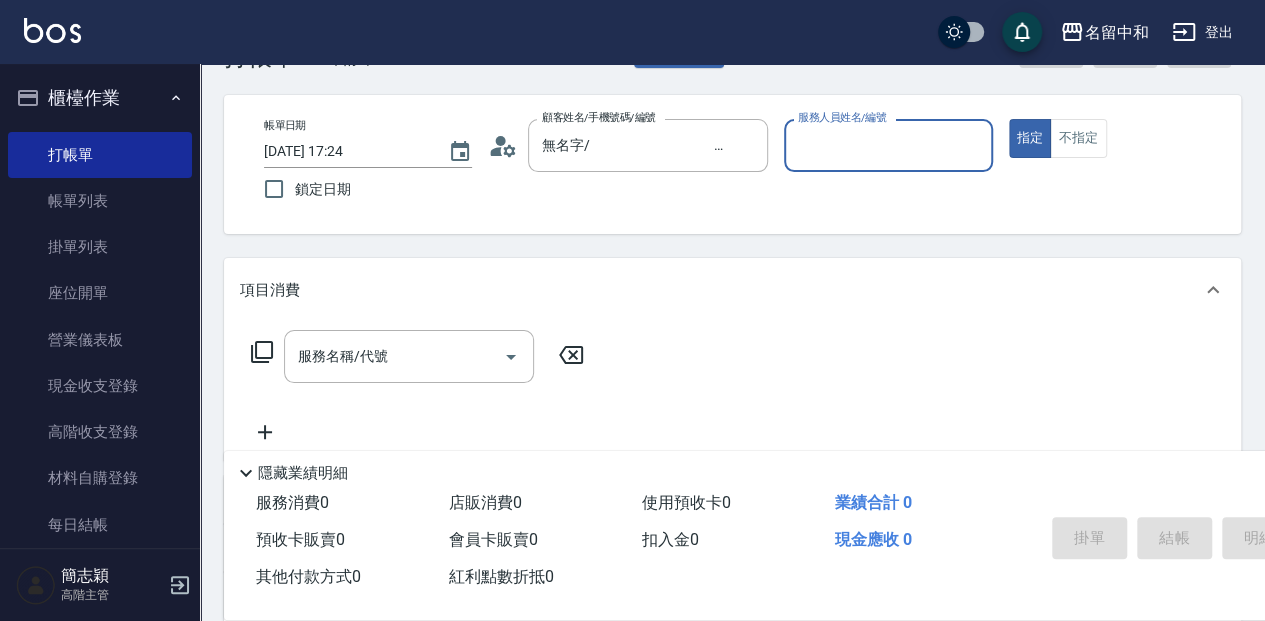 click on "服務人員姓名/編號" at bounding box center (888, 145) 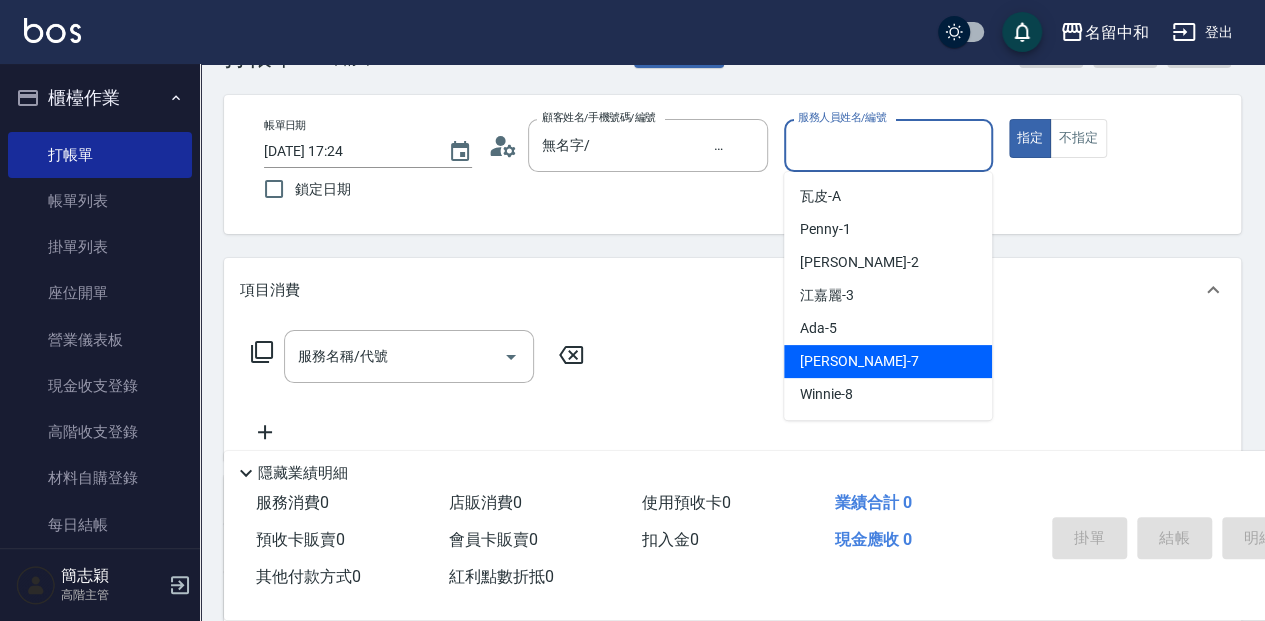 click on "[PERSON_NAME] -7" at bounding box center [859, 361] 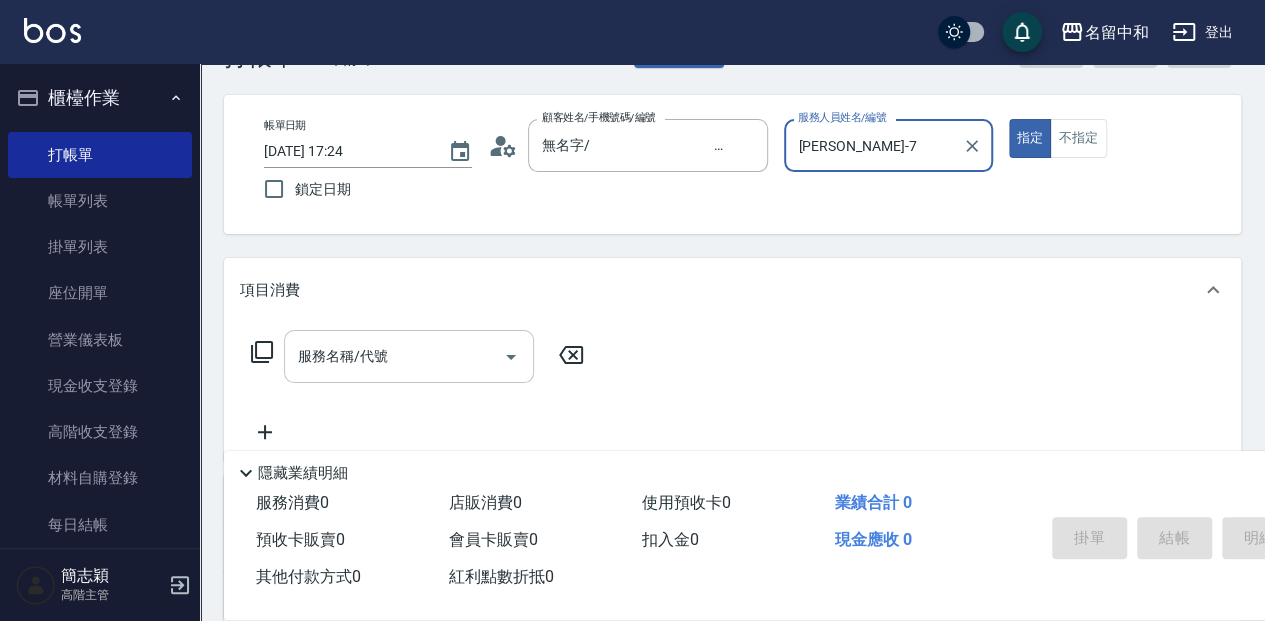 click on "服務名稱/代號 服務名稱/代號" at bounding box center [409, 356] 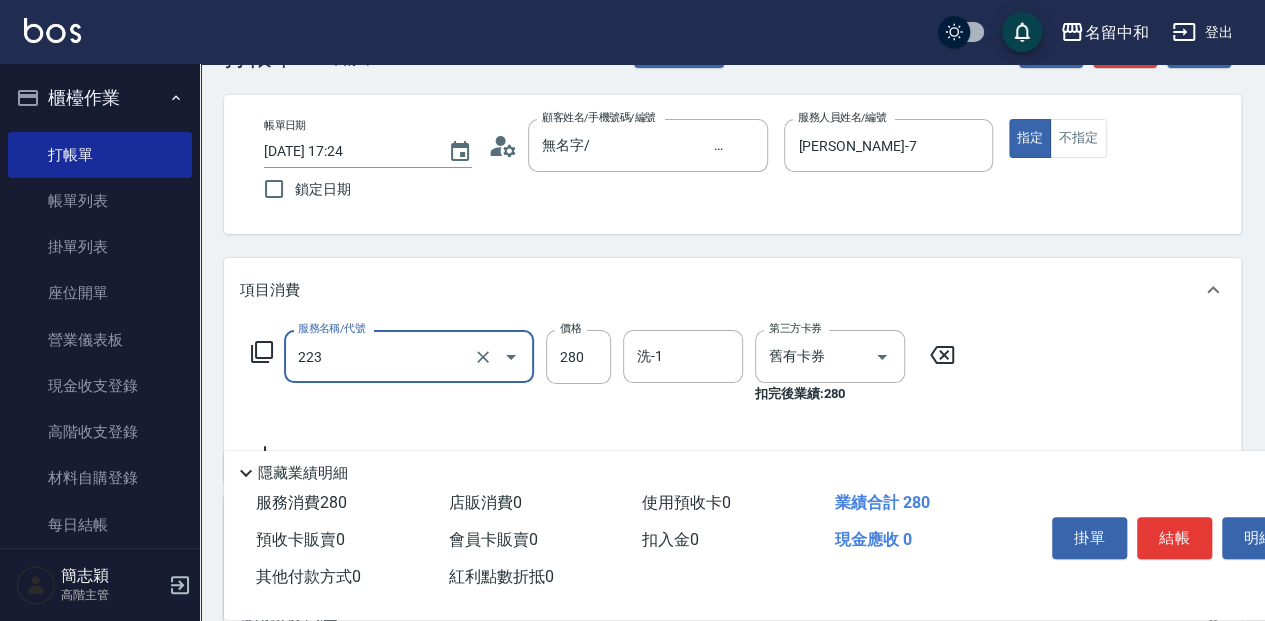 type on "洗髮卷280(223)" 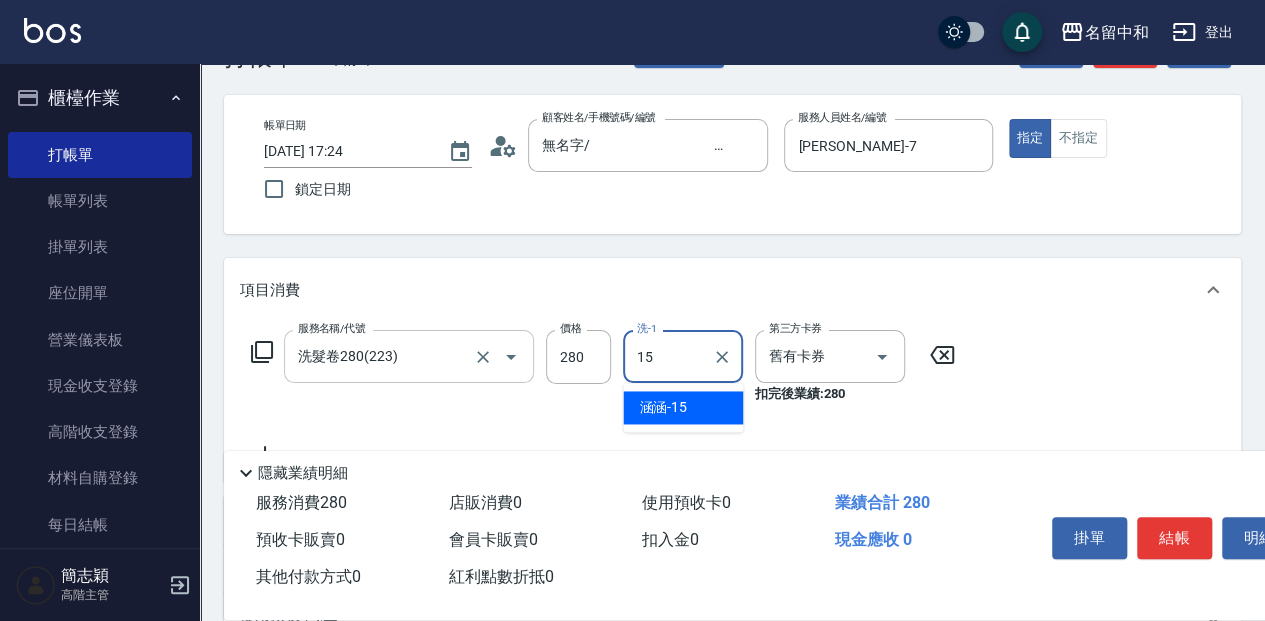type on "涵涵-15" 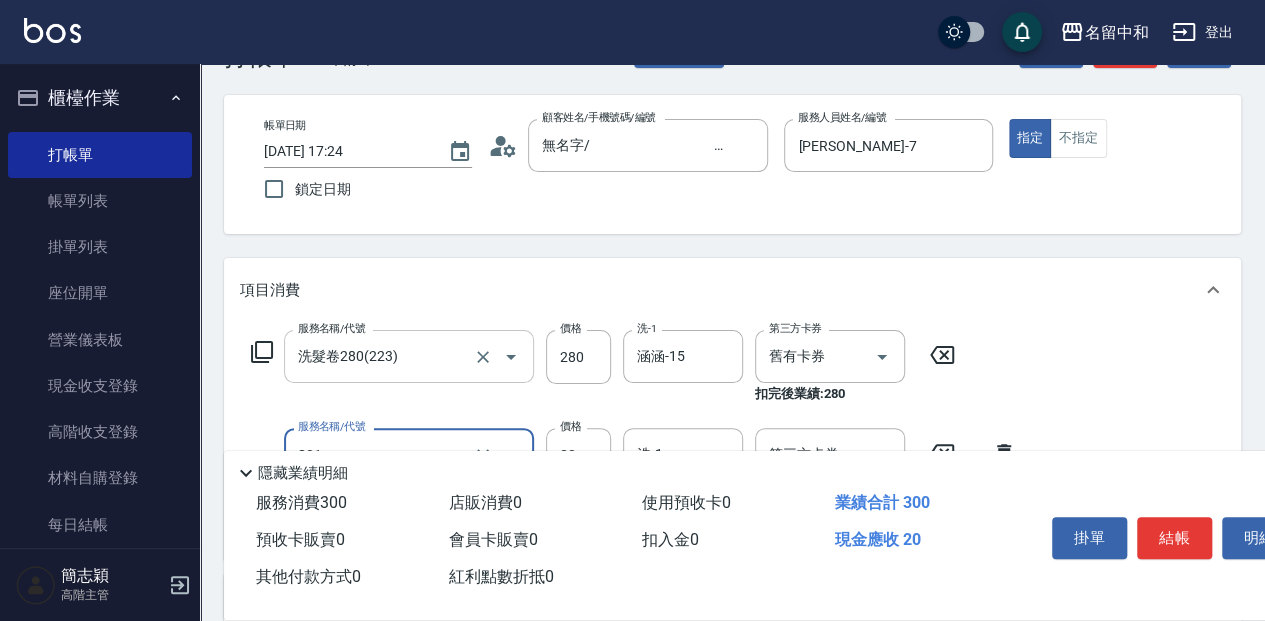 type on "潤絲20(801)" 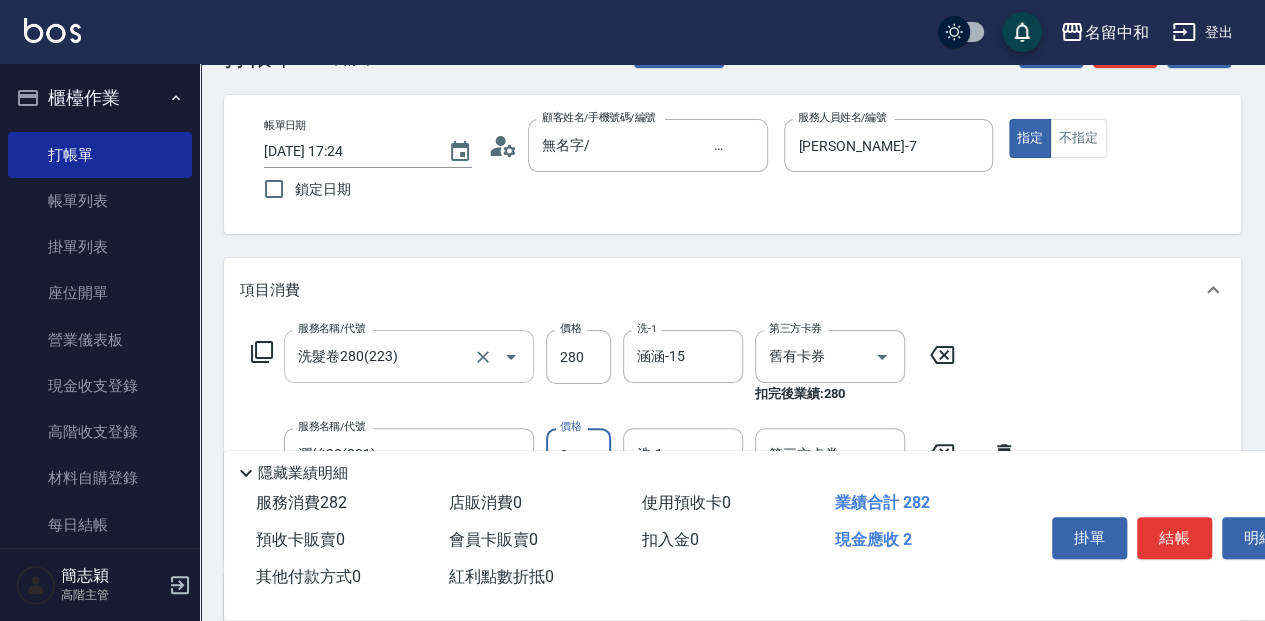 type on "20" 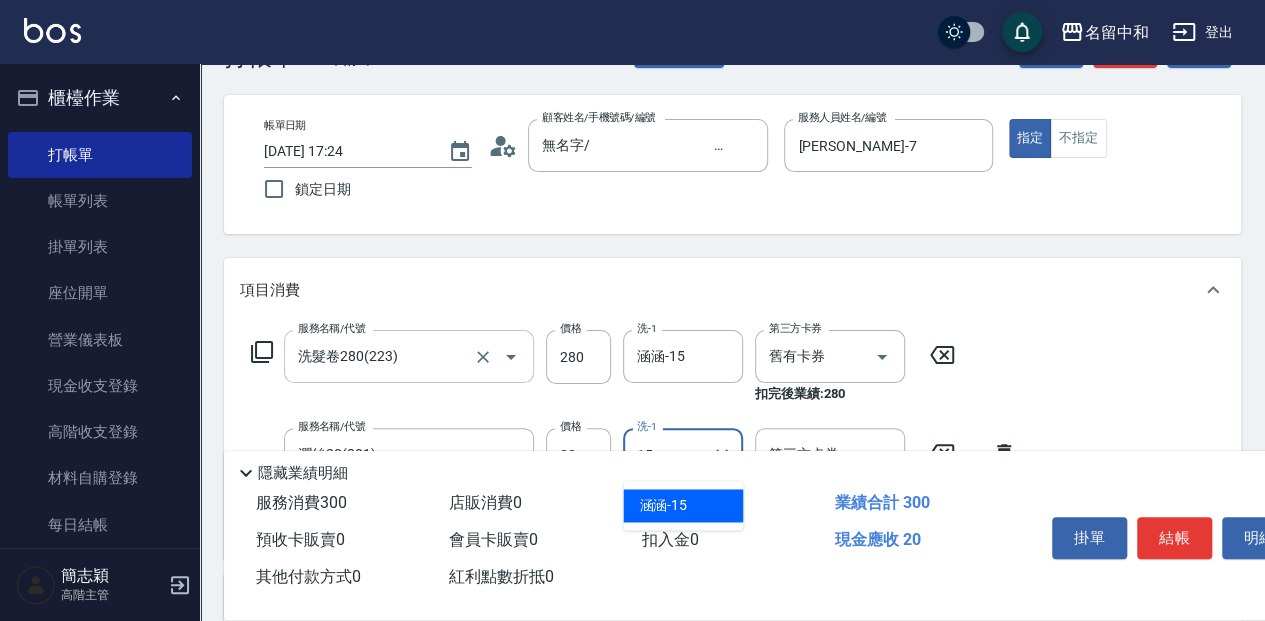 type on "涵涵-15" 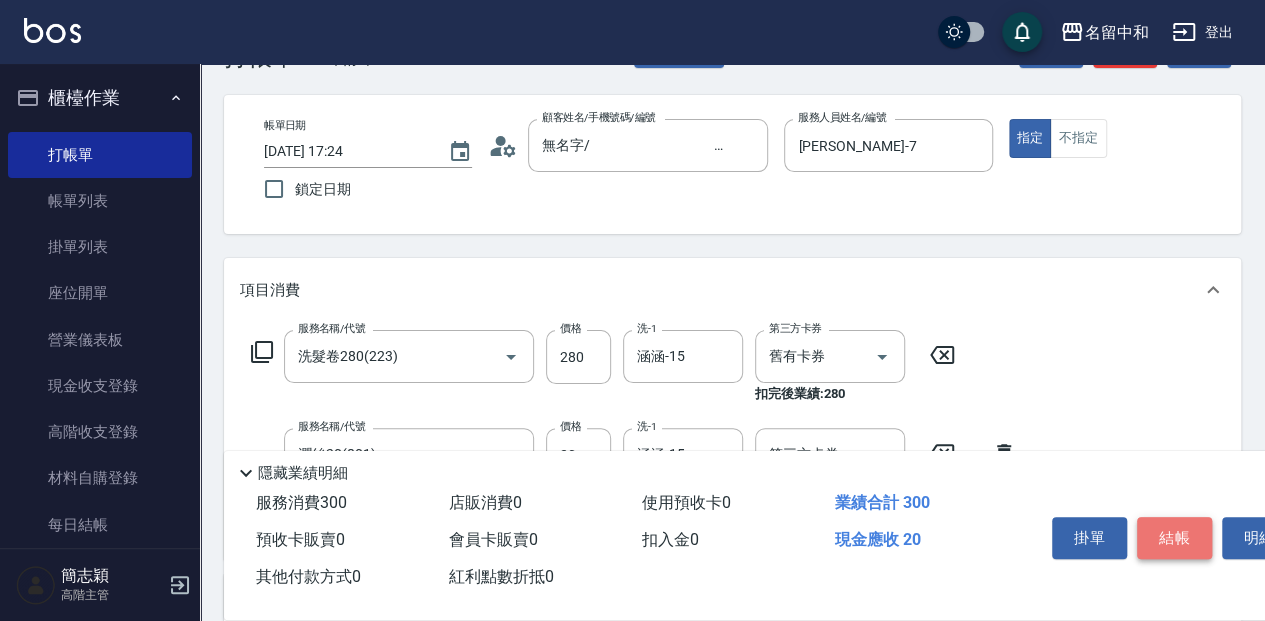 click on "結帳" at bounding box center (1174, 538) 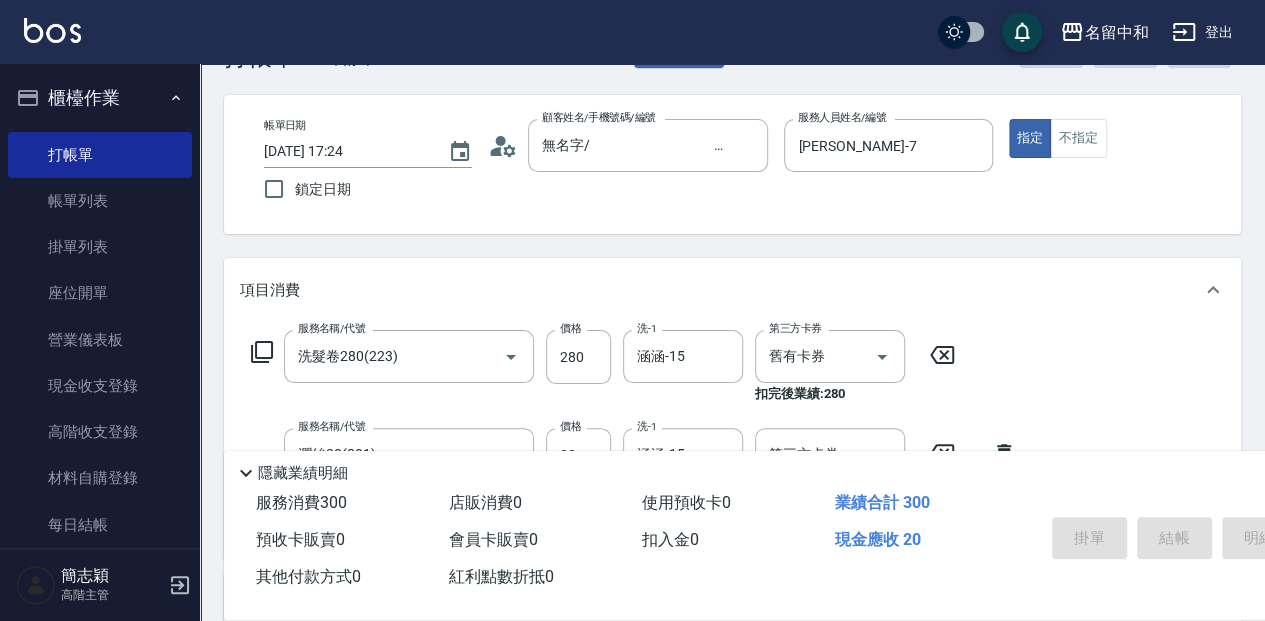 type on "[DATE] 17:25" 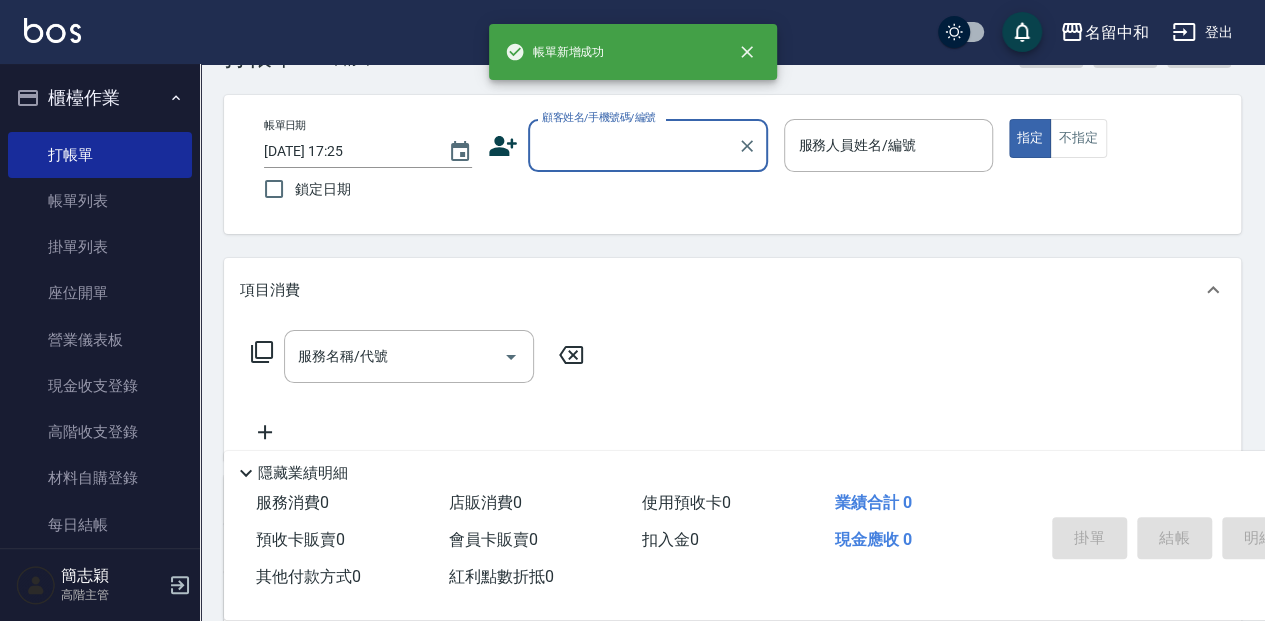 scroll, scrollTop: 0, scrollLeft: 0, axis: both 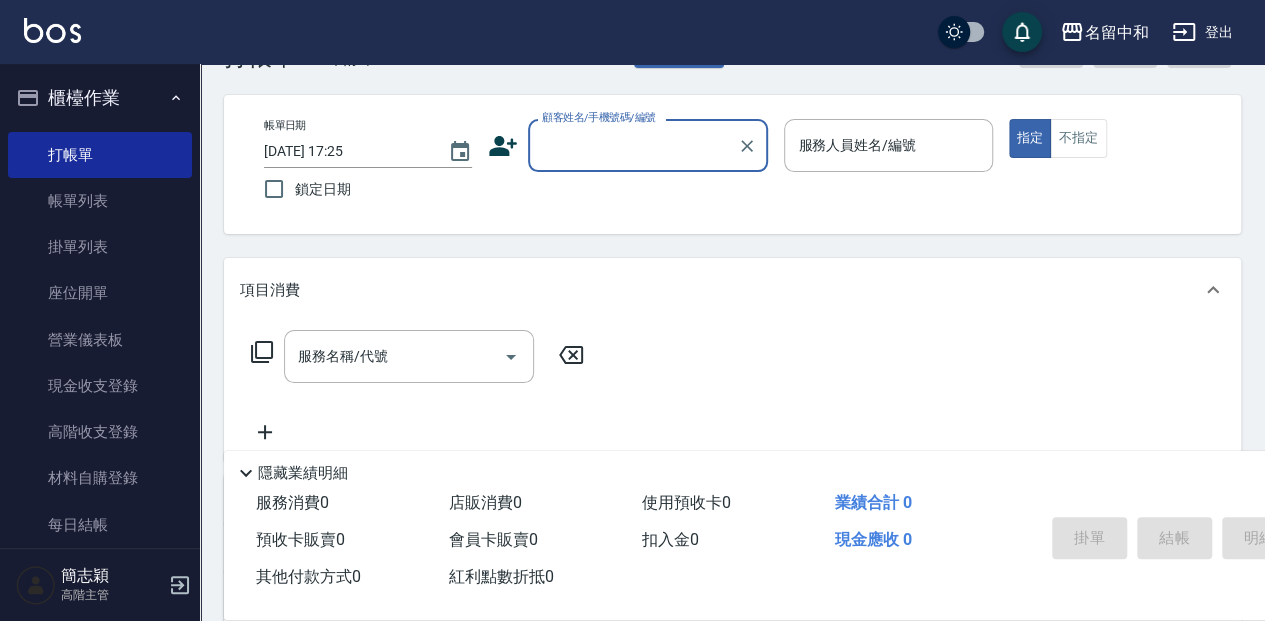 drag, startPoint x: 593, startPoint y: 144, endPoint x: 588, endPoint y: 155, distance: 12.083046 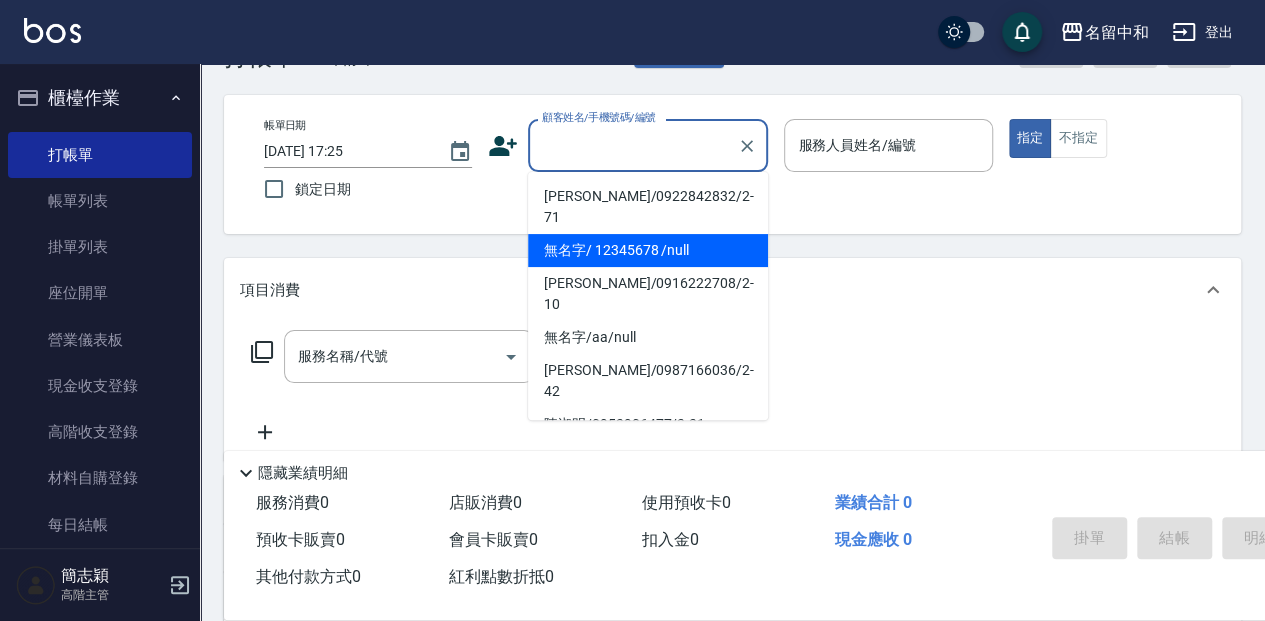 click on "無名字/                                                 12345678                              /null" at bounding box center [648, 250] 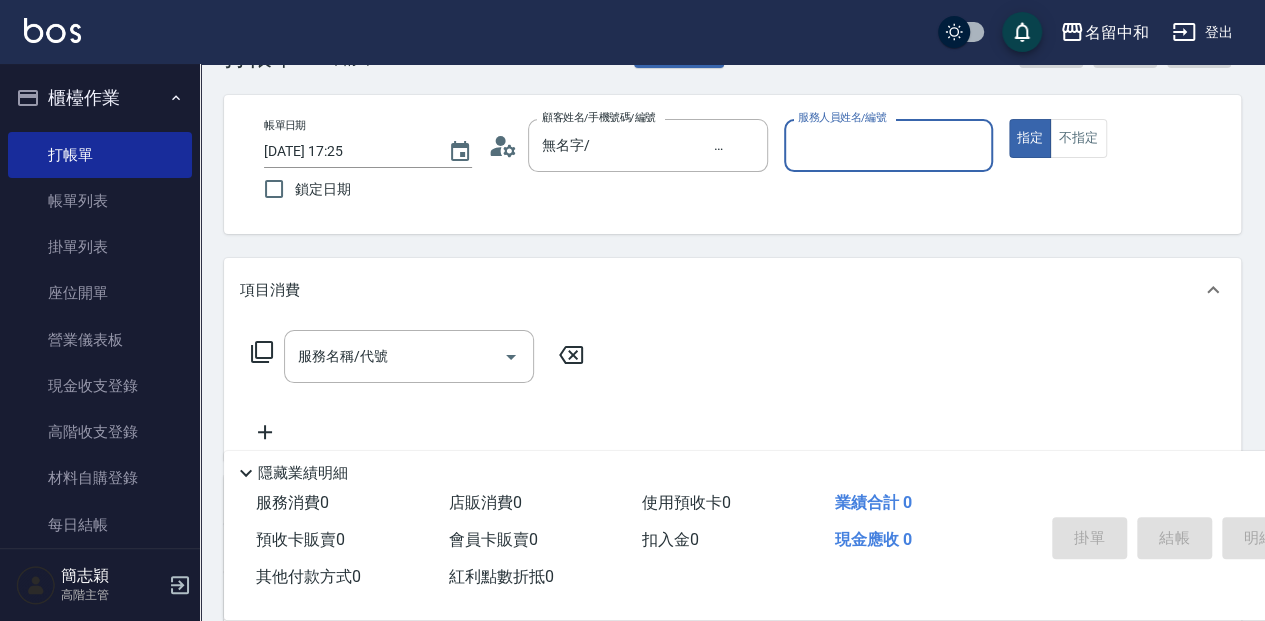 click on "服務人員姓名/編號" at bounding box center [888, 145] 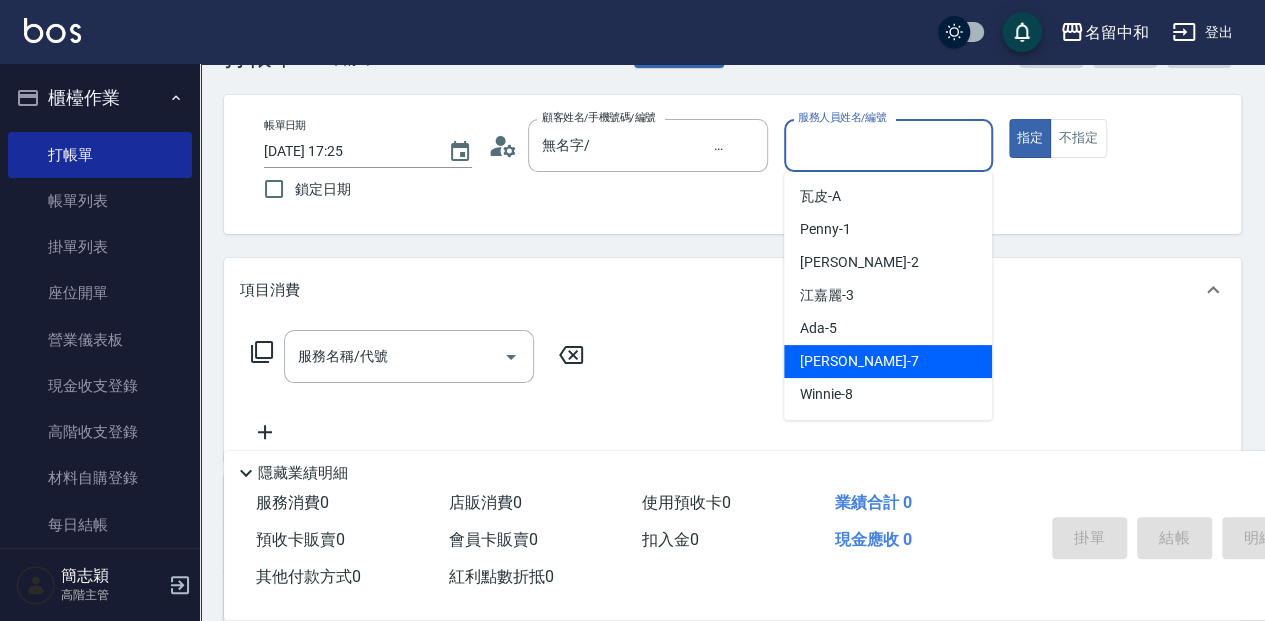 click on "[PERSON_NAME] -7" at bounding box center (859, 361) 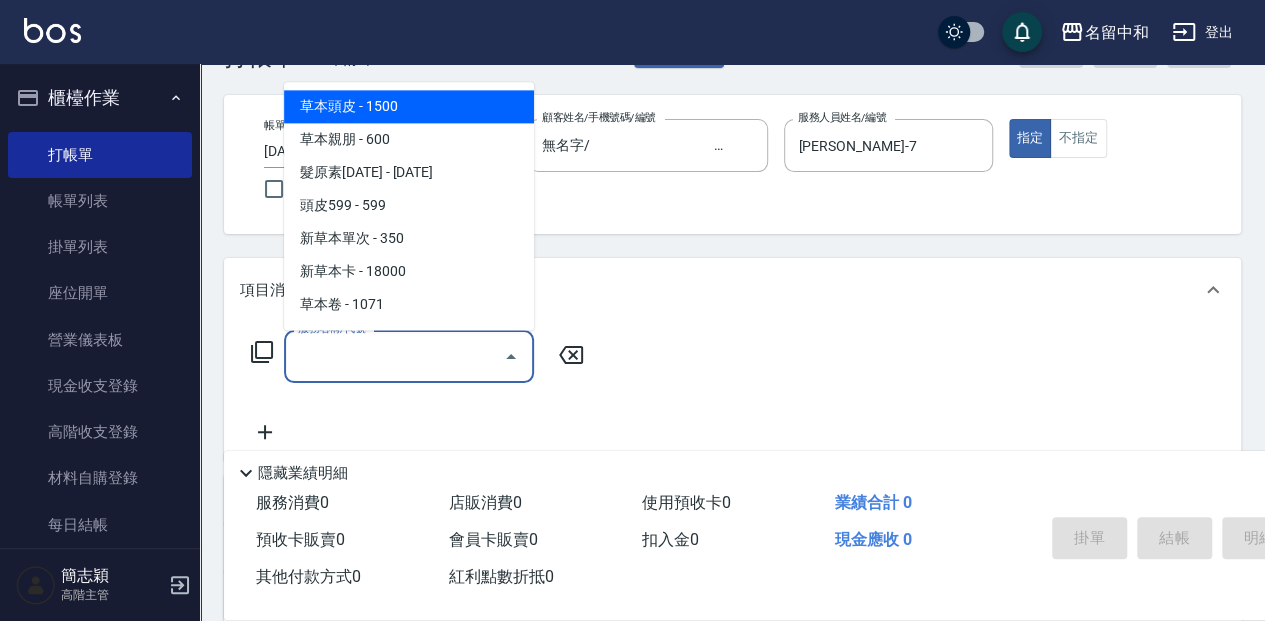 drag, startPoint x: 306, startPoint y: 359, endPoint x: 344, endPoint y: 357, distance: 38.052597 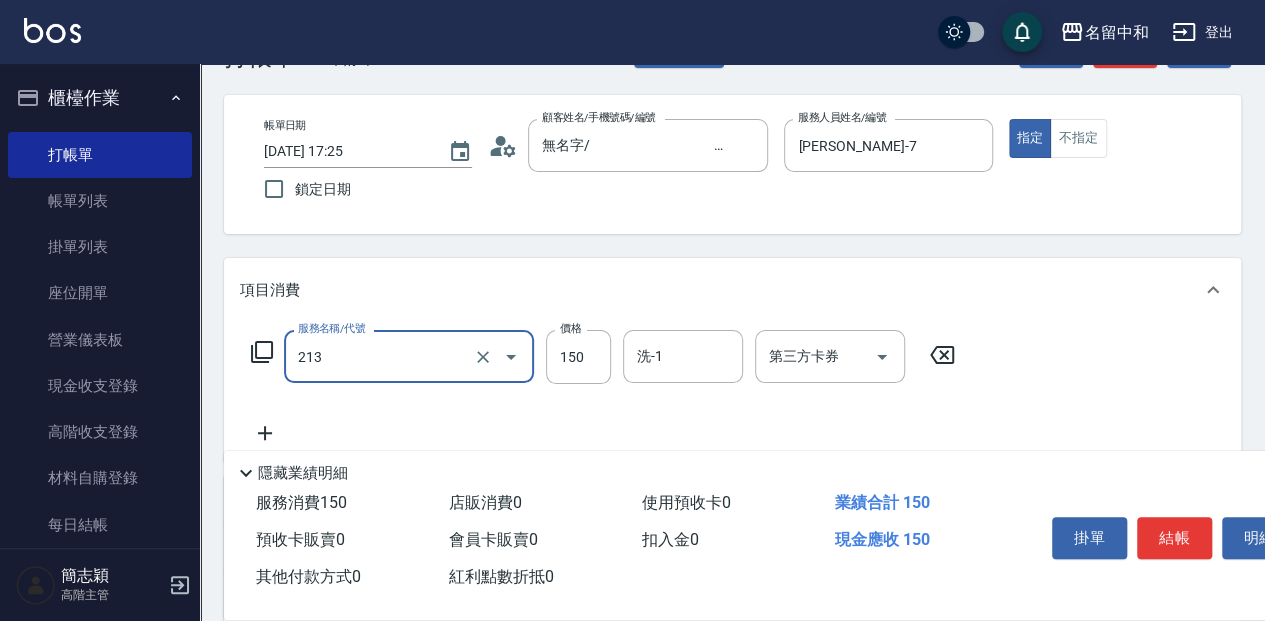 type on "親朋洗150(213)" 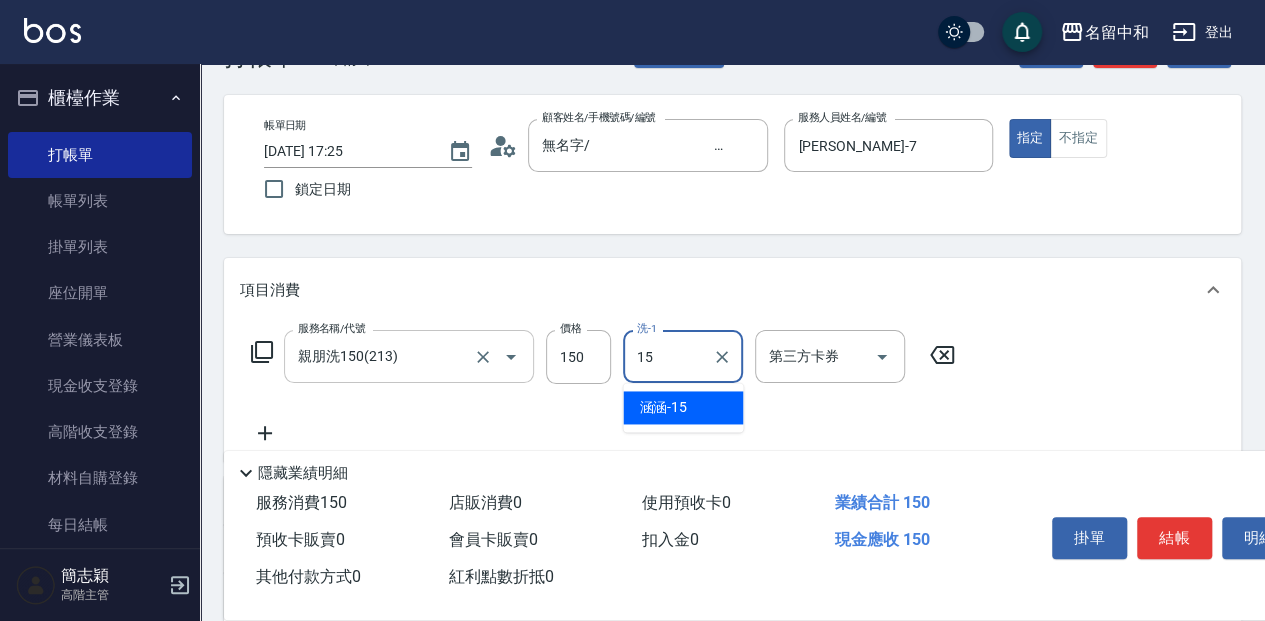 type on "涵涵-15" 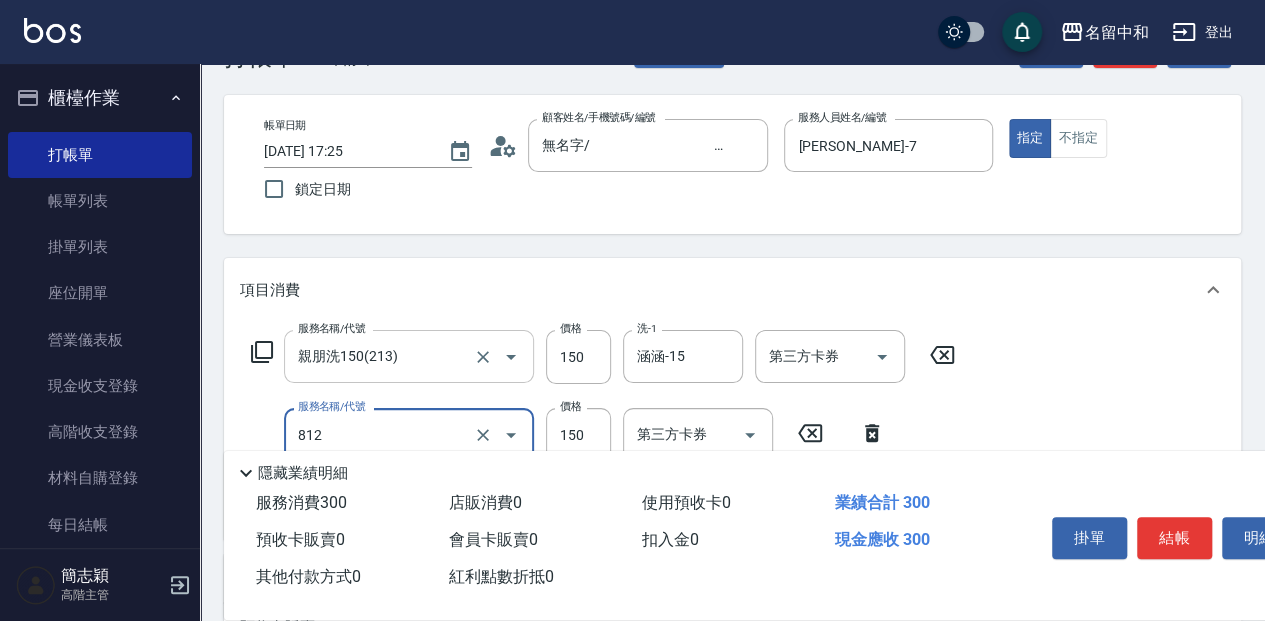 type on "單梳(812)" 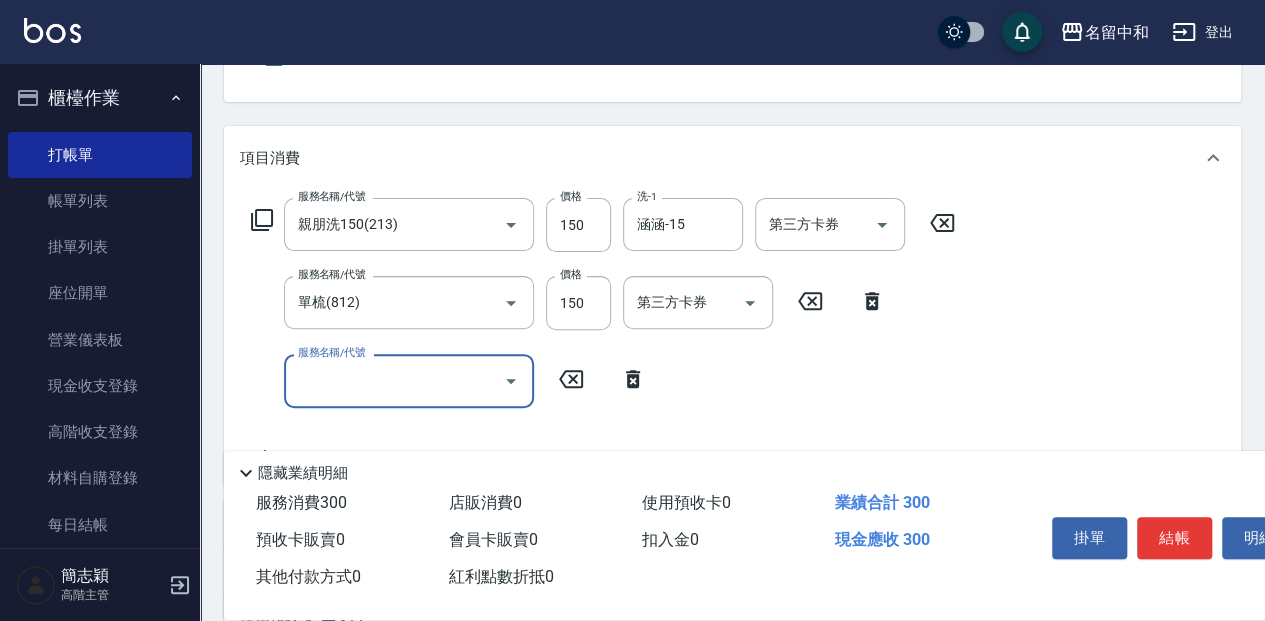 scroll, scrollTop: 200, scrollLeft: 0, axis: vertical 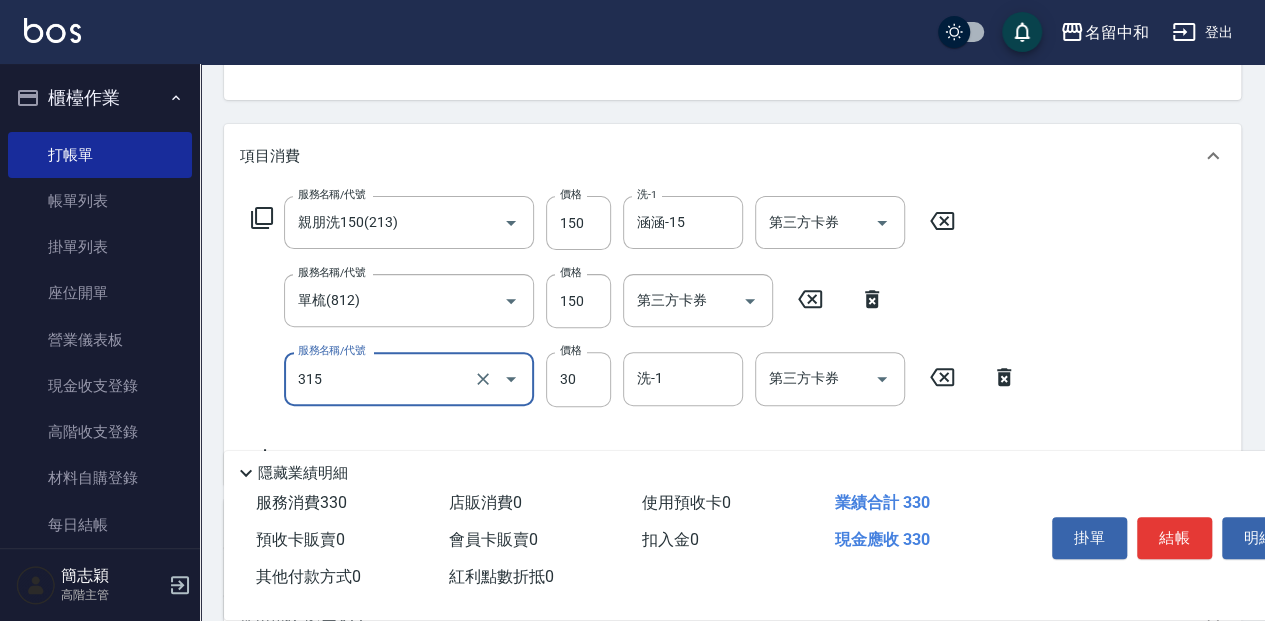 type on "補燙(315)" 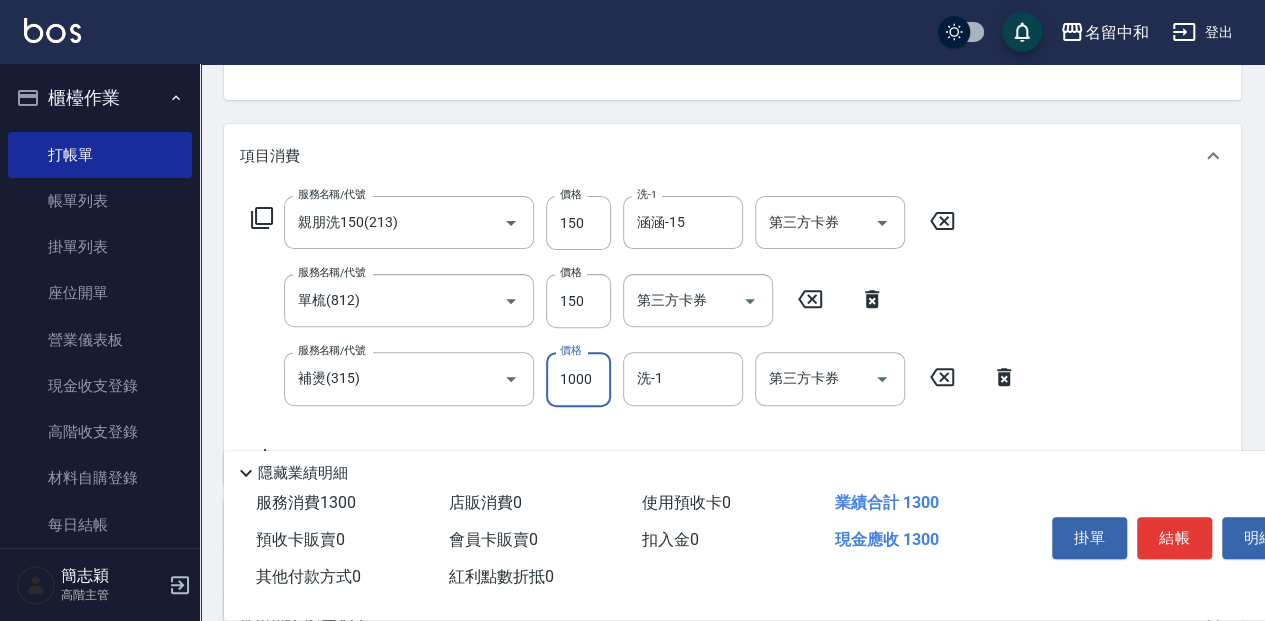 type on "1000" 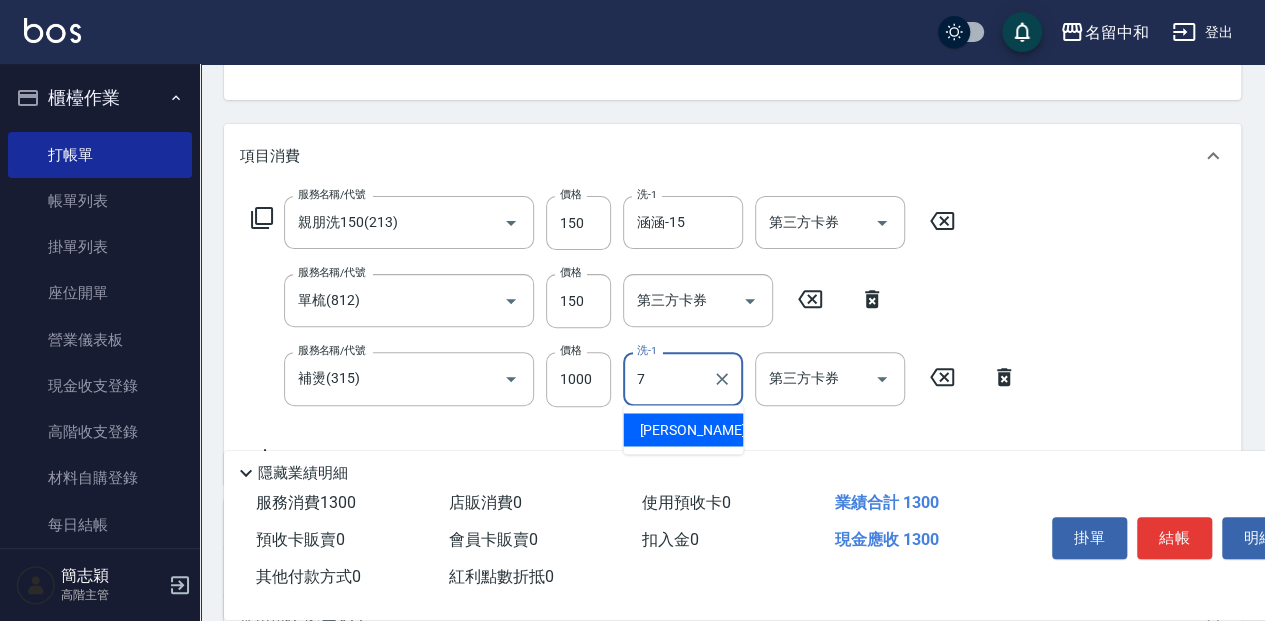 type on "[PERSON_NAME]-7" 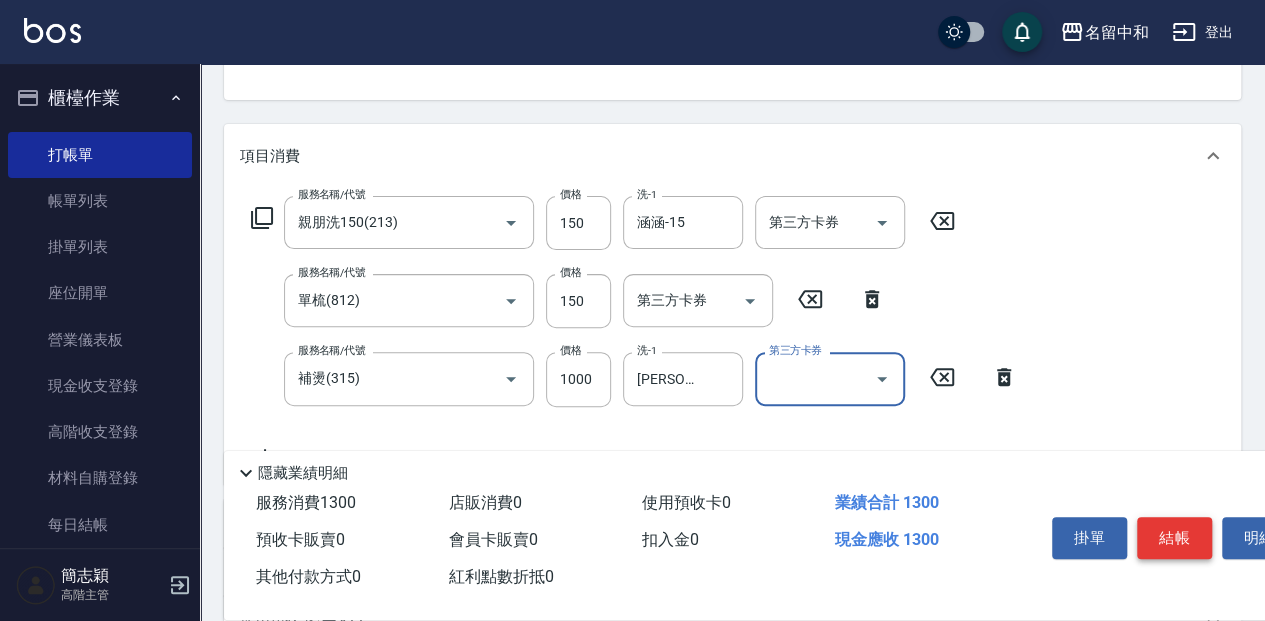 click on "結帳" at bounding box center (1174, 538) 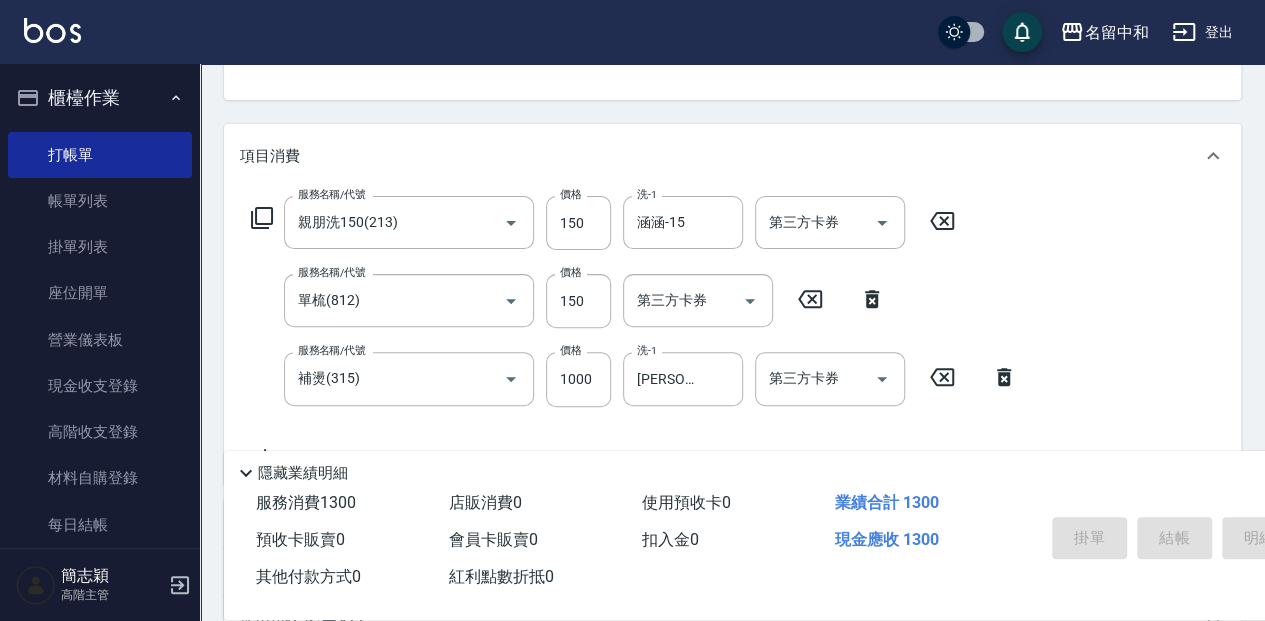 type 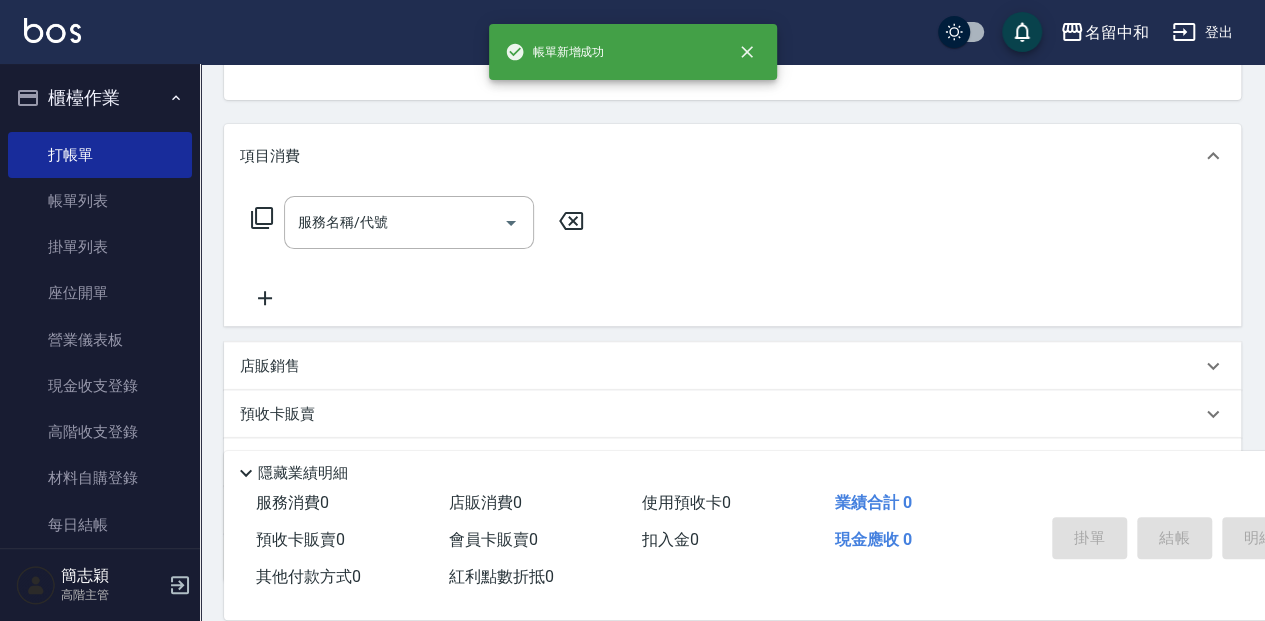 scroll, scrollTop: 194, scrollLeft: 0, axis: vertical 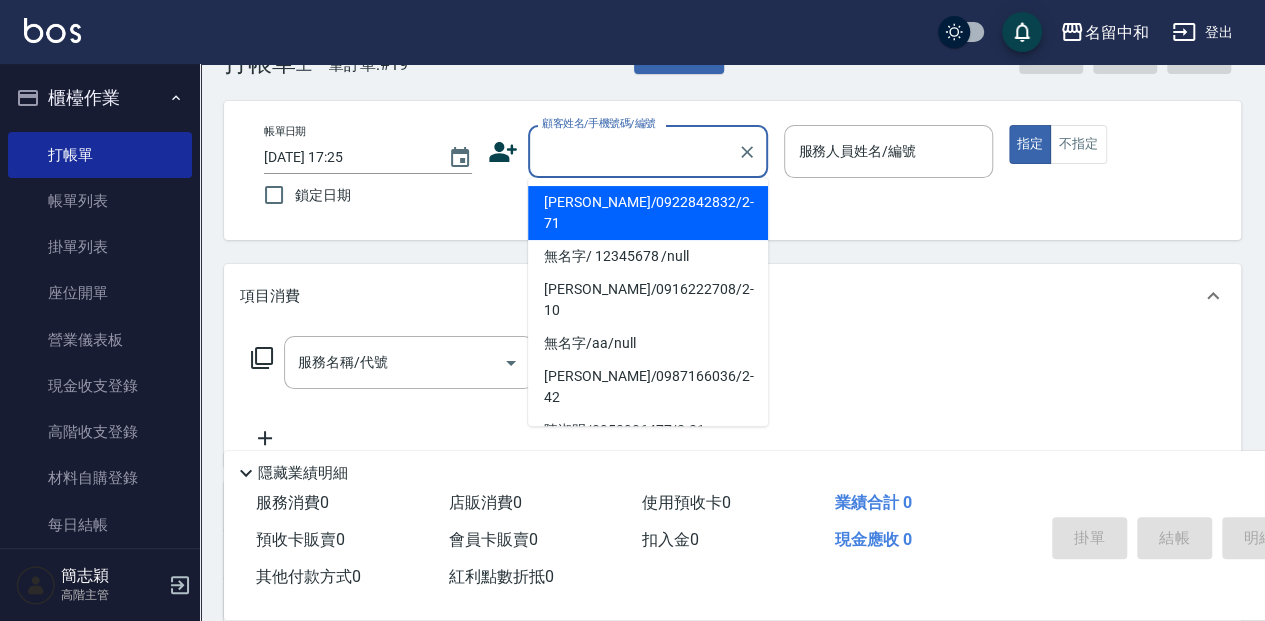 click on "顧客姓名/手機號碼/編號" at bounding box center (633, 151) 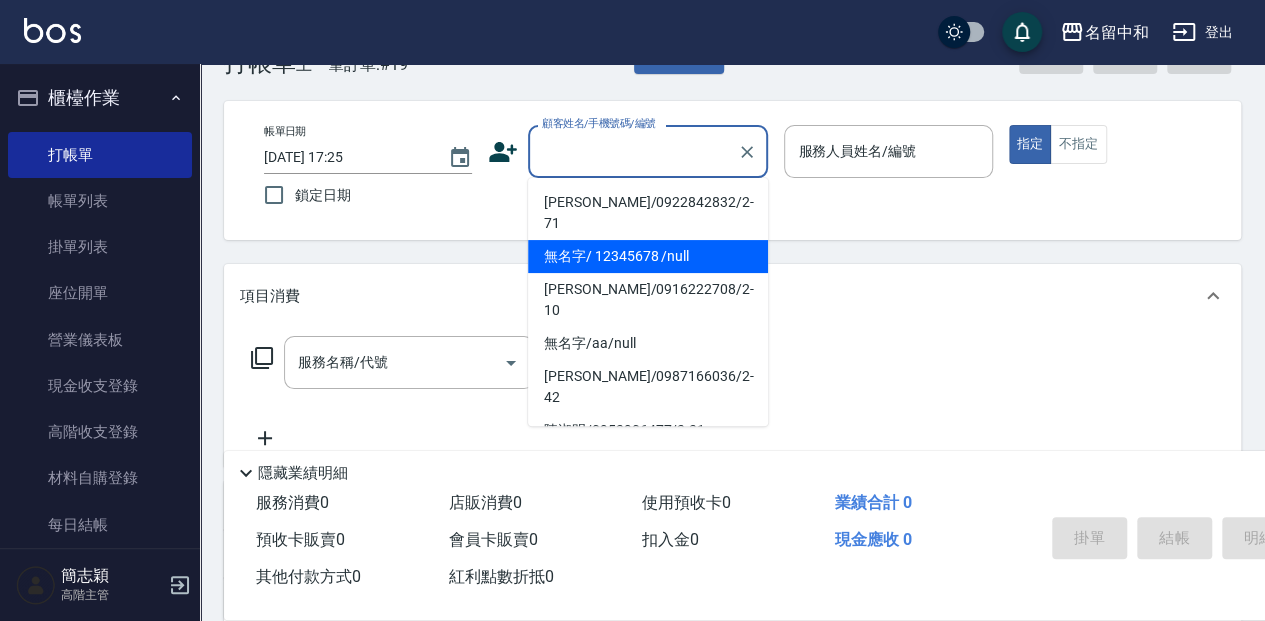 drag, startPoint x: 610, startPoint y: 228, endPoint x: 803, endPoint y: 158, distance: 205.30222 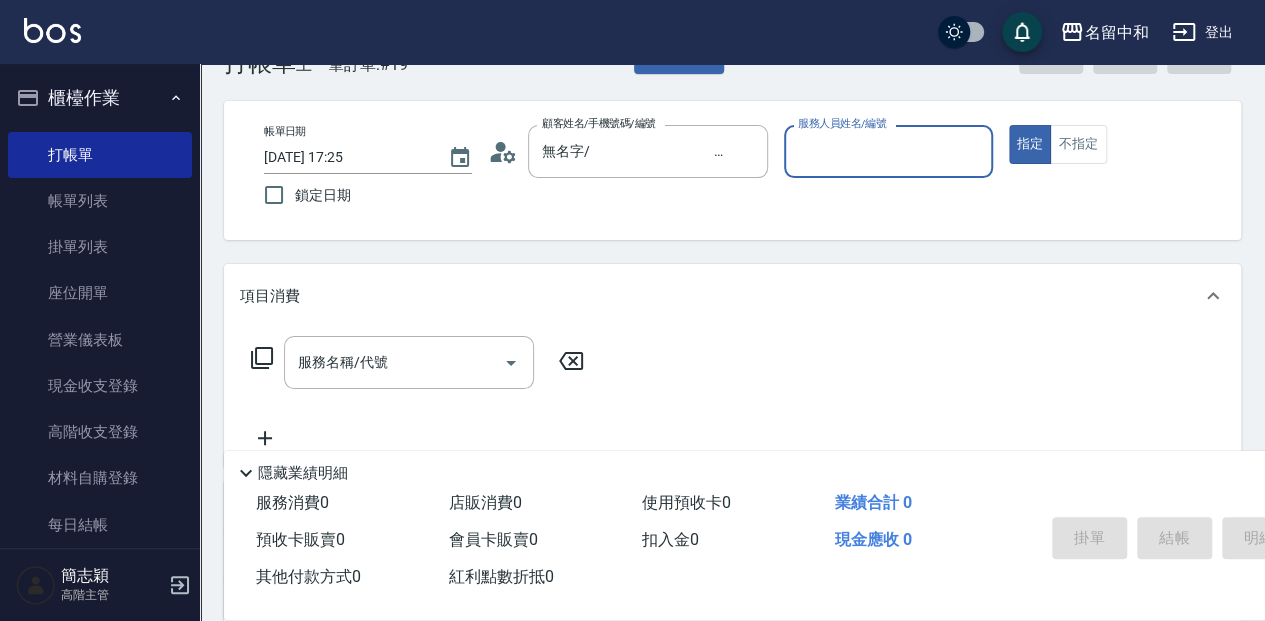 drag, startPoint x: 824, startPoint y: 156, endPoint x: 832, endPoint y: 170, distance: 16.124516 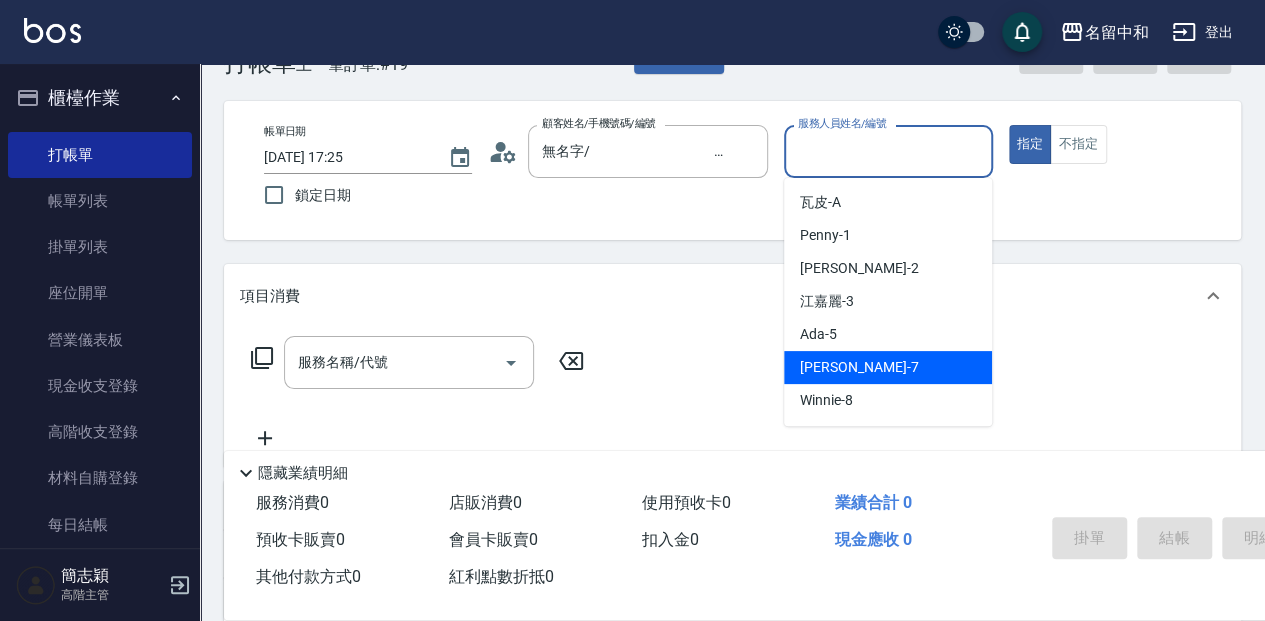 click on "[PERSON_NAME] -7" at bounding box center [888, 367] 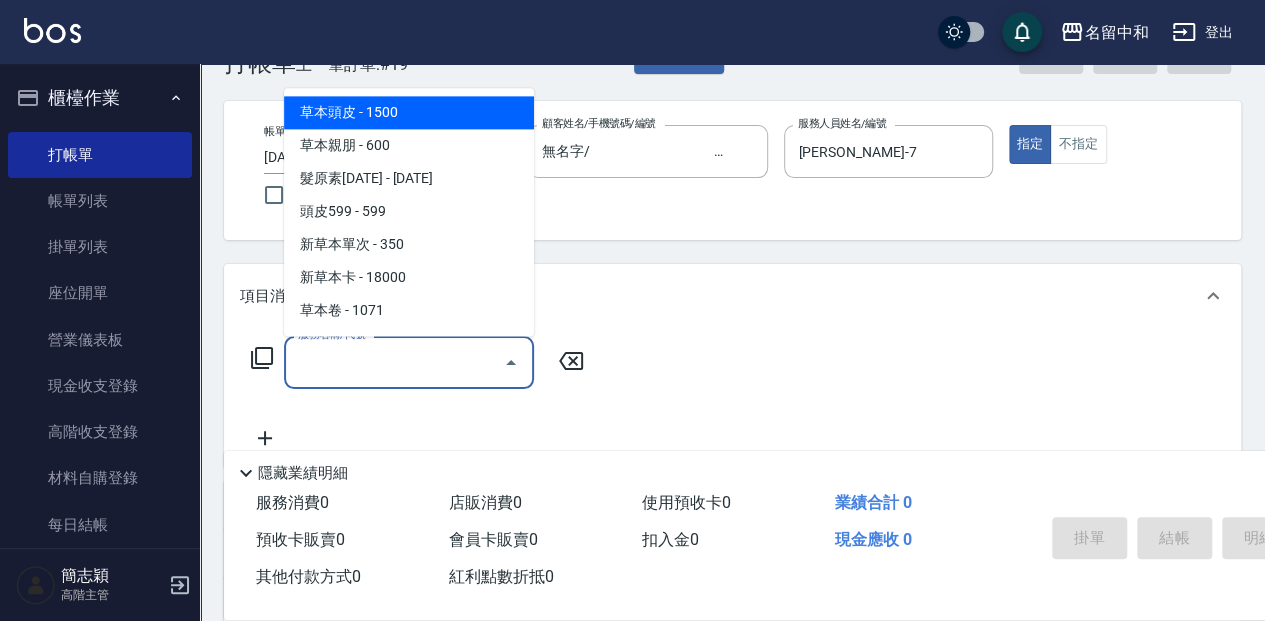 click on "服務名稱/代號" at bounding box center [394, 362] 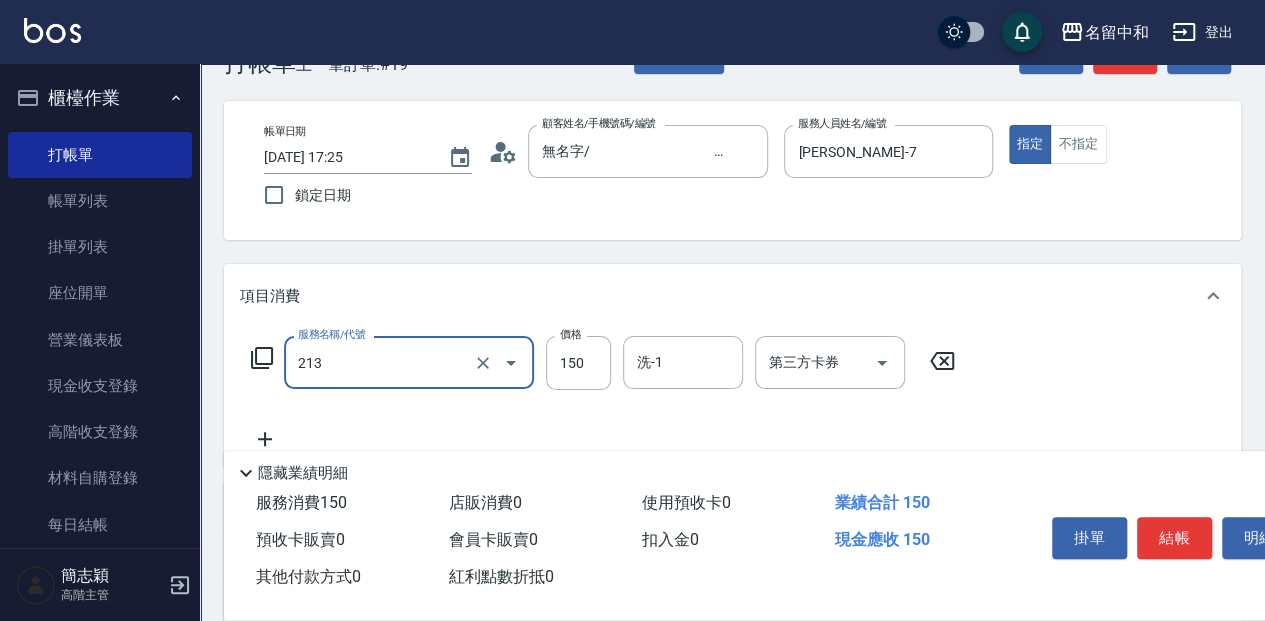 type on "親朋洗150(213)" 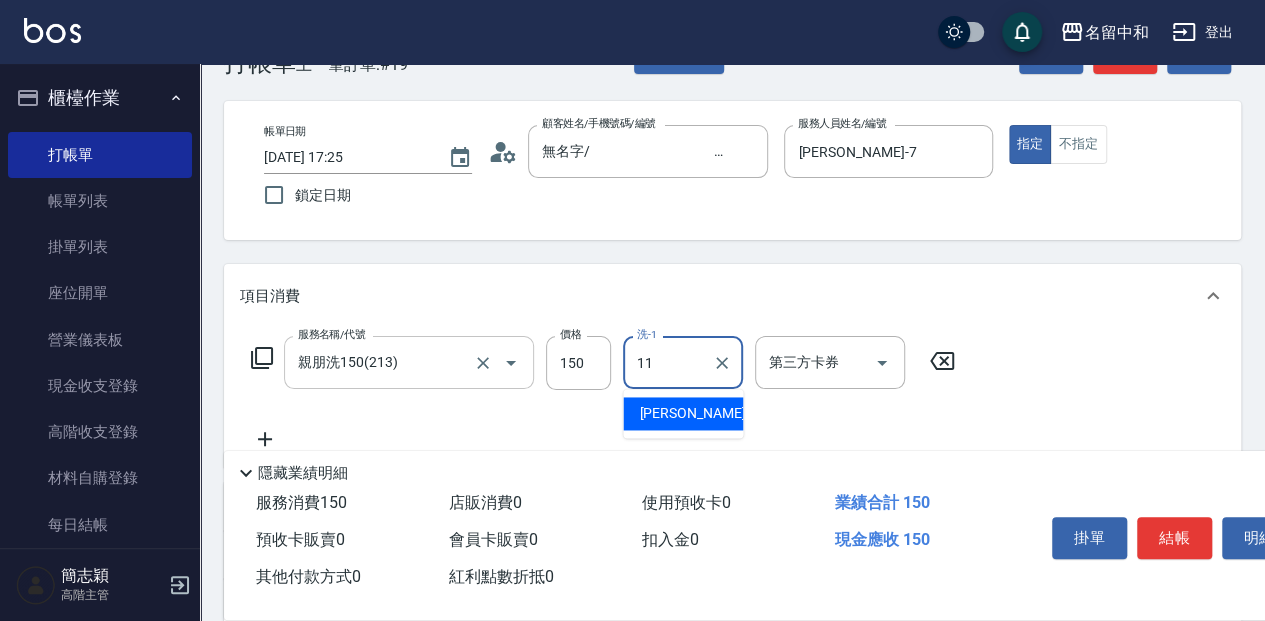 type on "家綸-11" 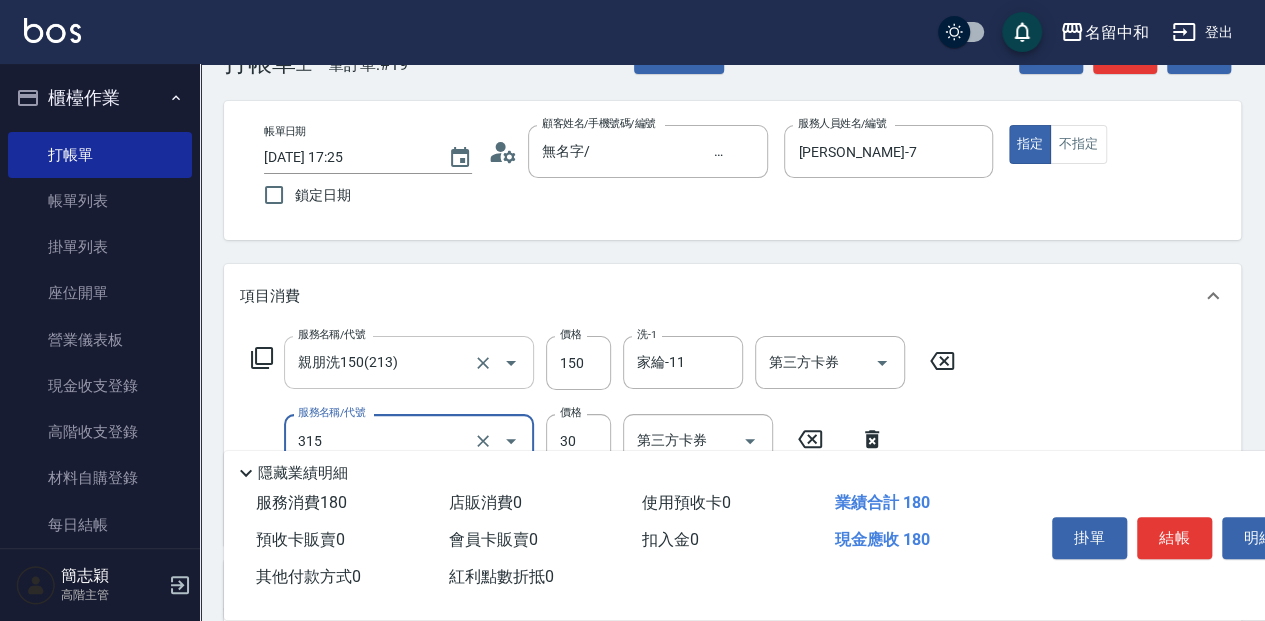 type on "補燙(315)" 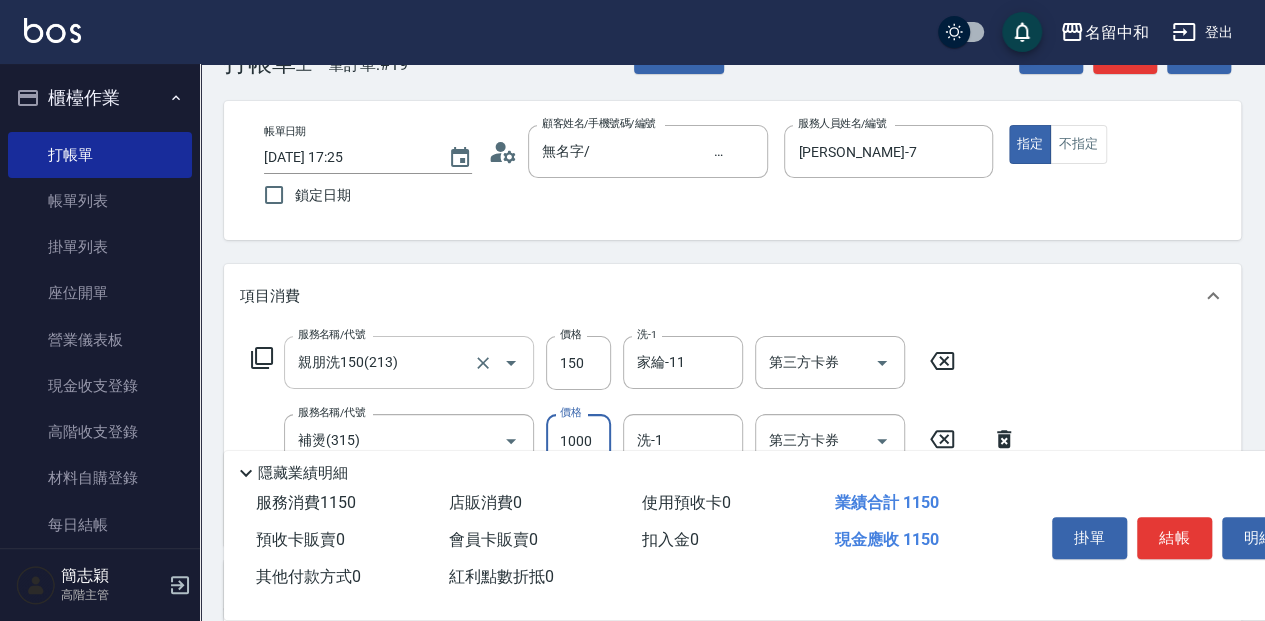 type on "1000" 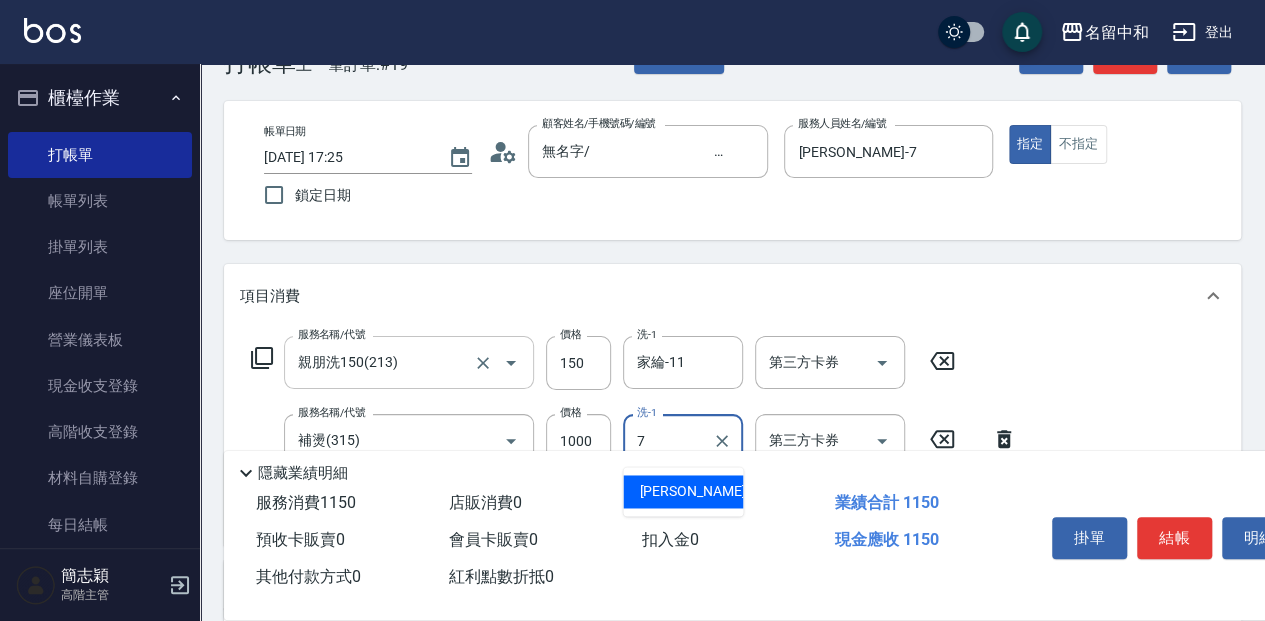 type on "[PERSON_NAME]-7" 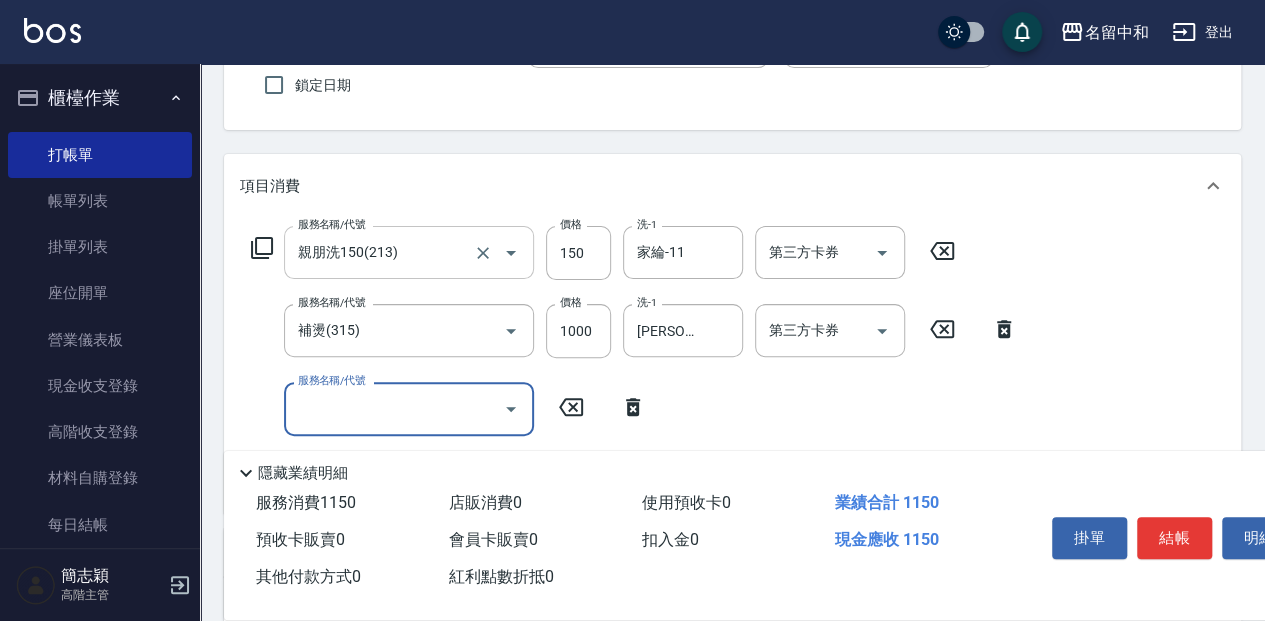 scroll, scrollTop: 194, scrollLeft: 0, axis: vertical 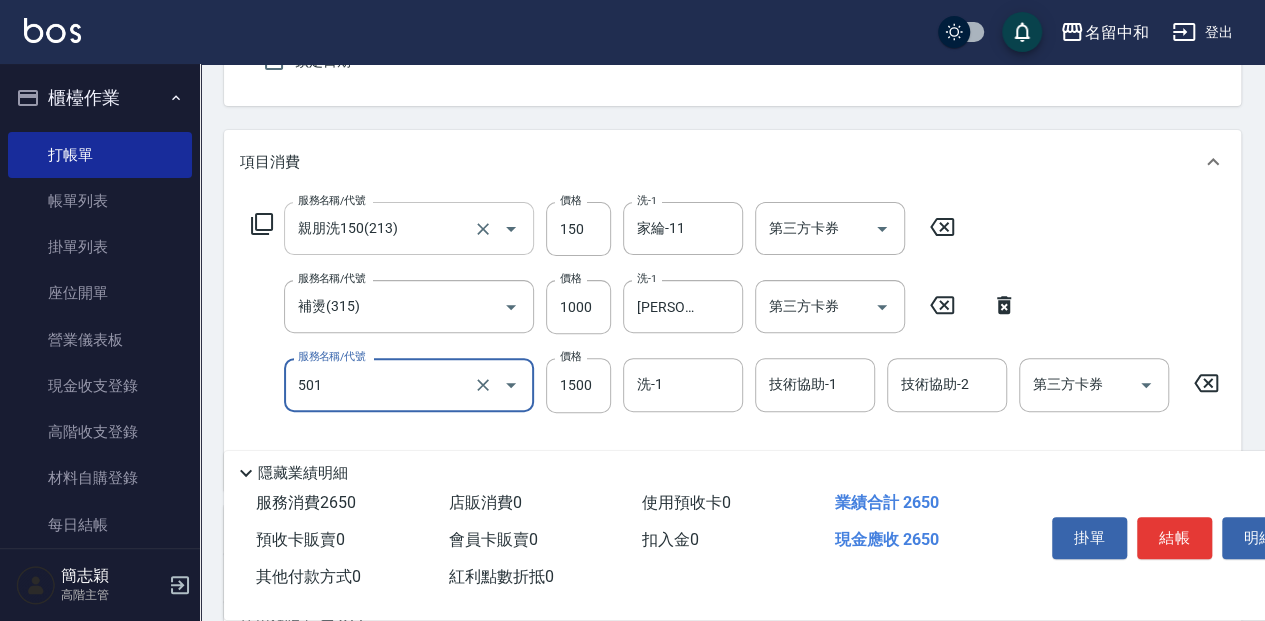 type on "染髮(1500](501)" 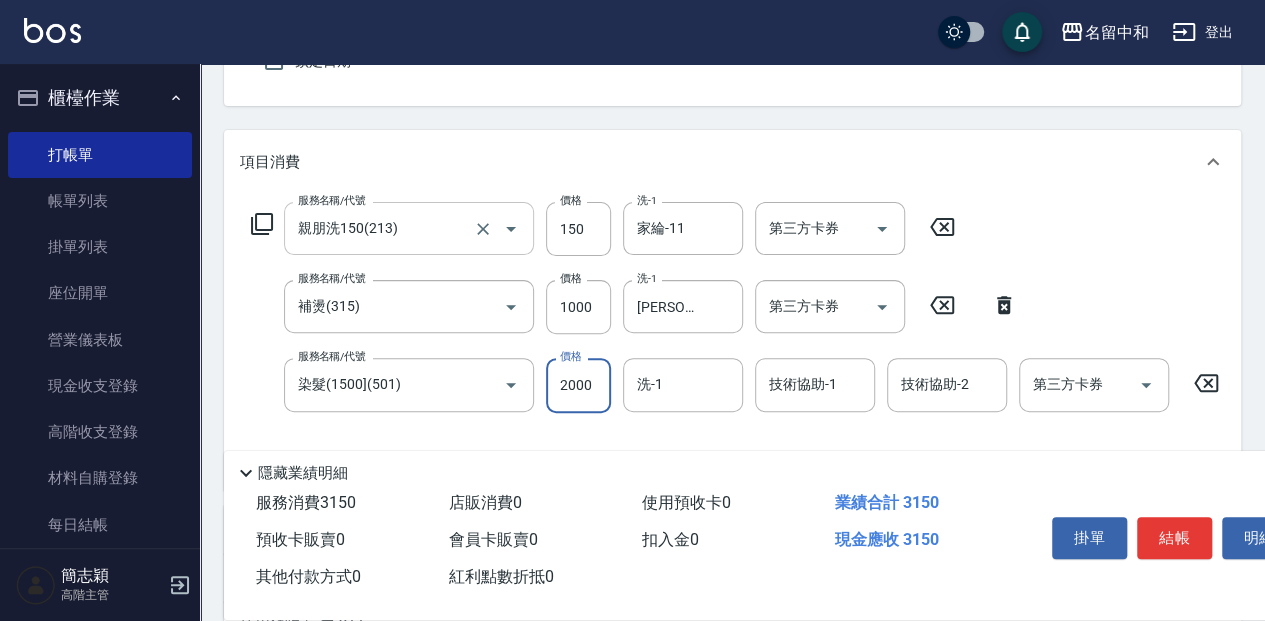 type on "2000" 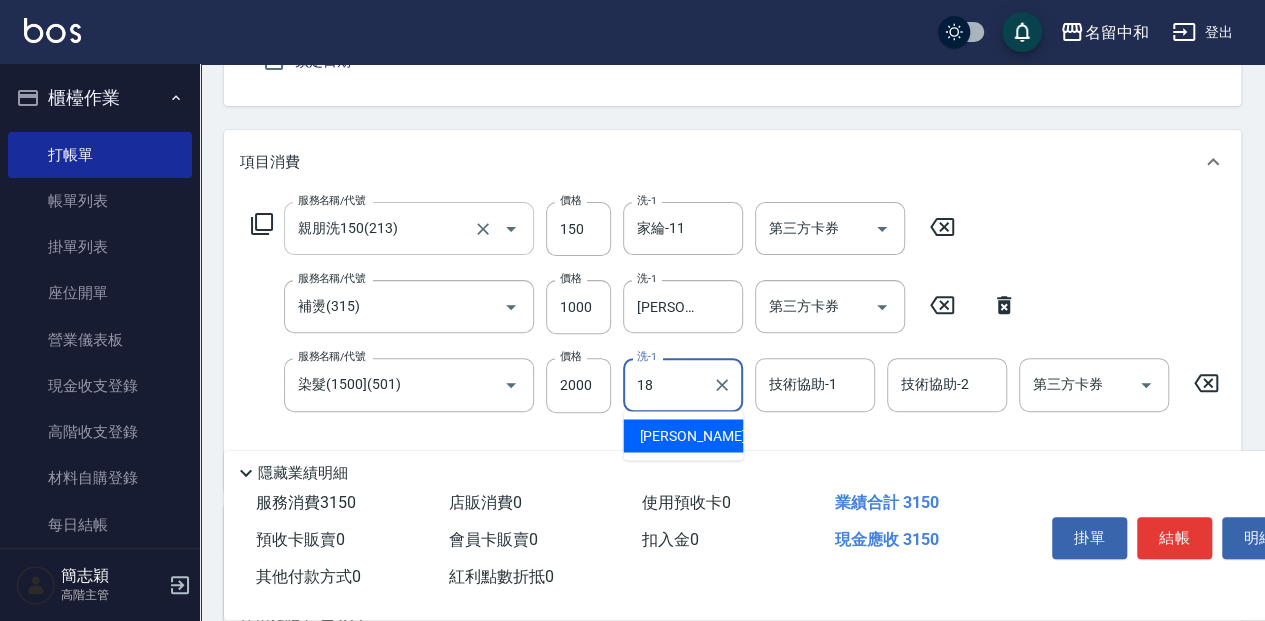 type on "[PERSON_NAME]-18" 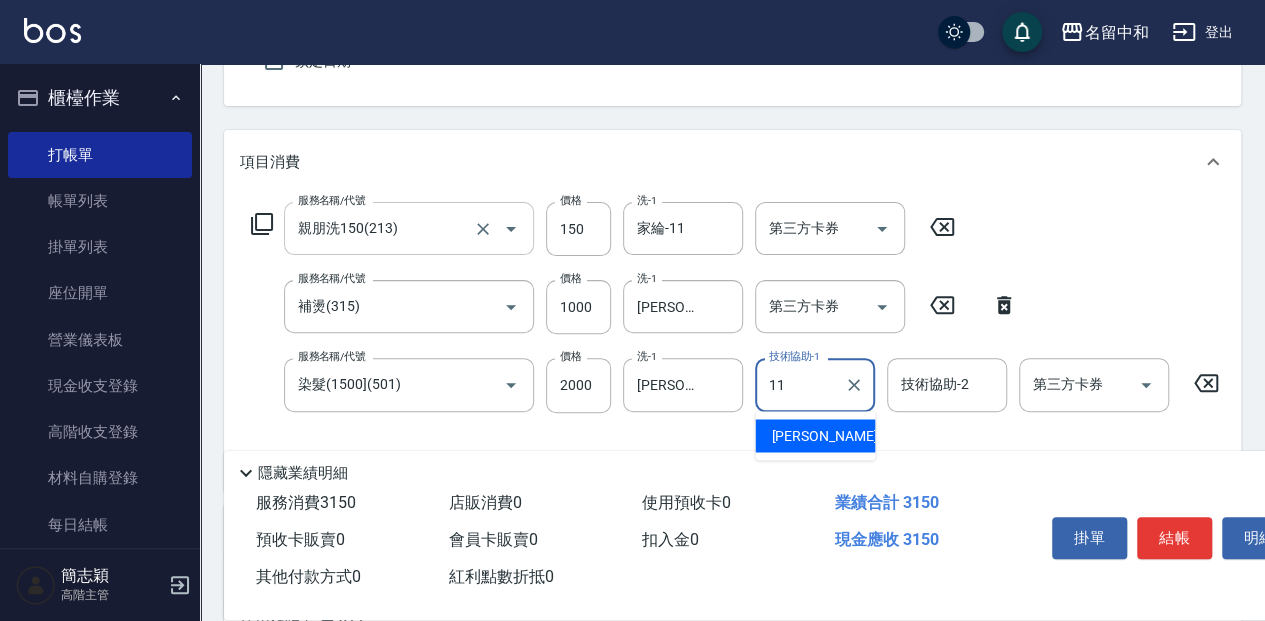 type on "家綸-11" 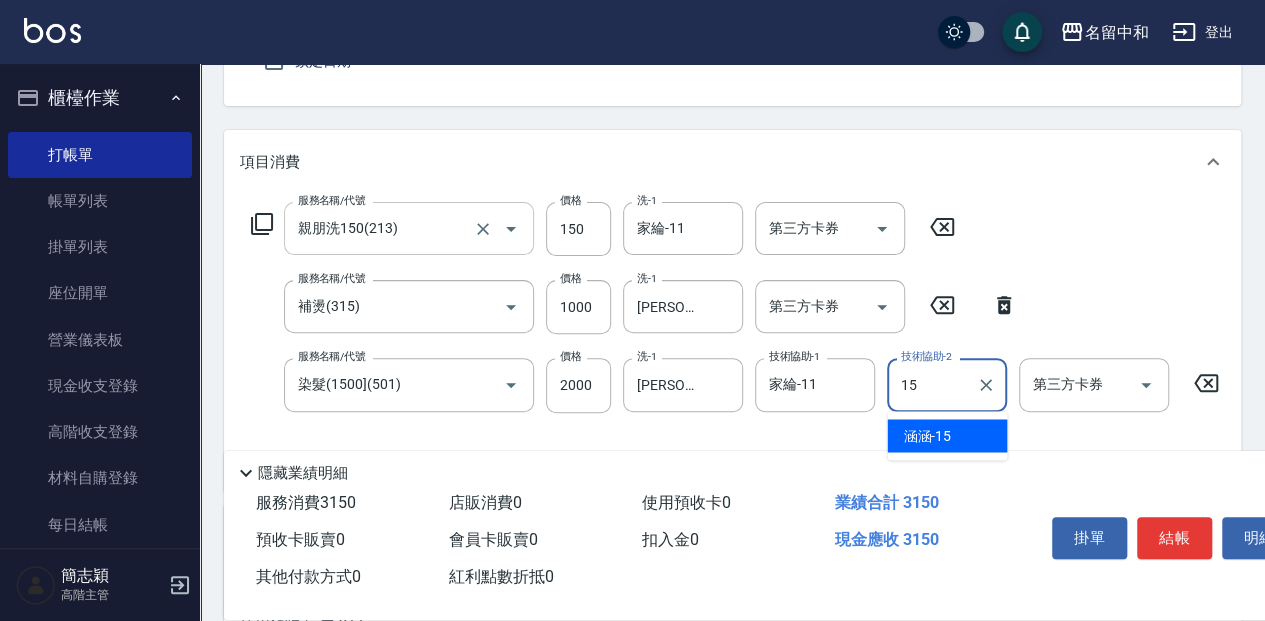 type on "涵涵-15" 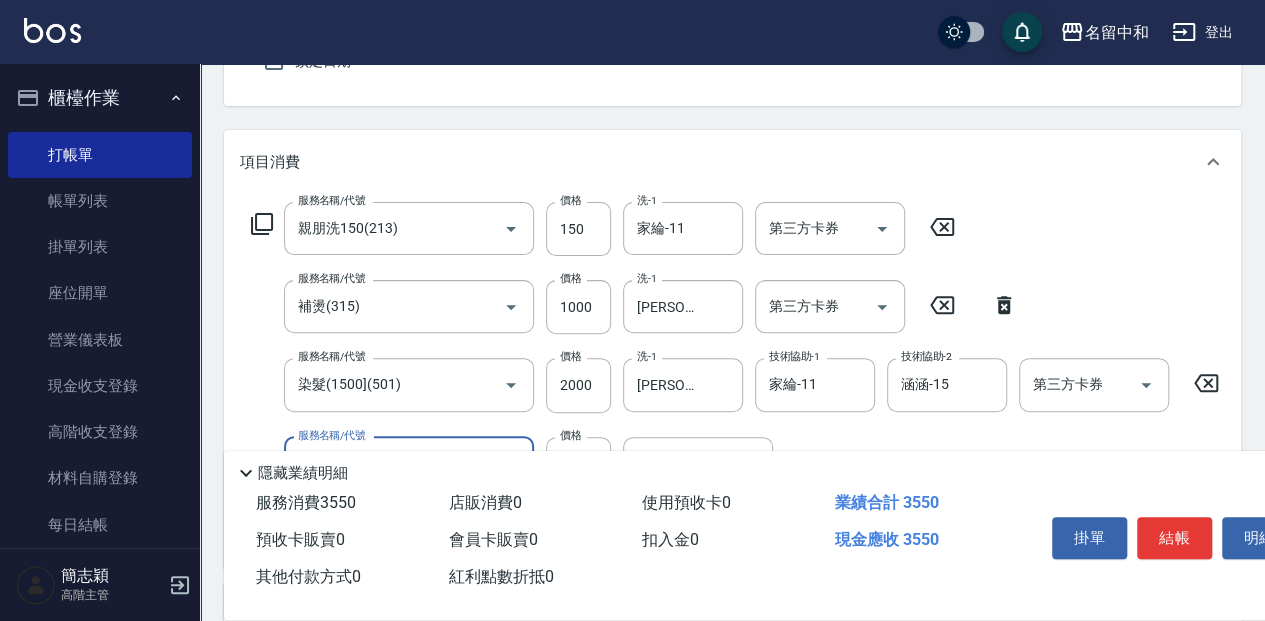 type on "剪髮(400)(401)" 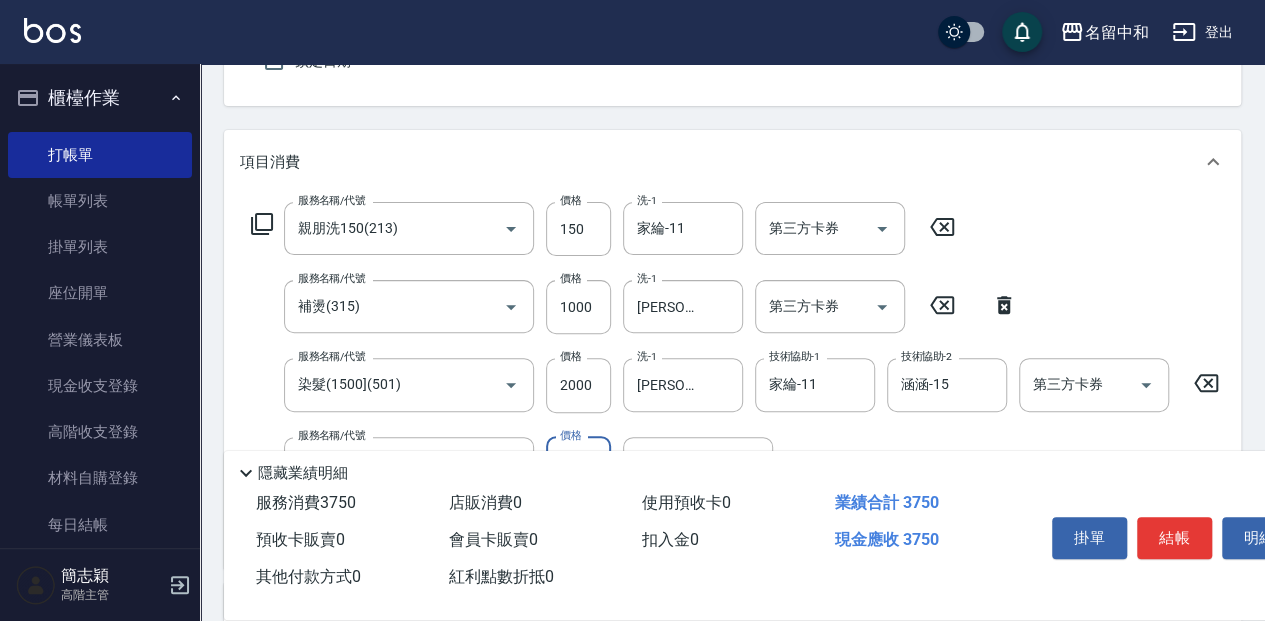 type on "600" 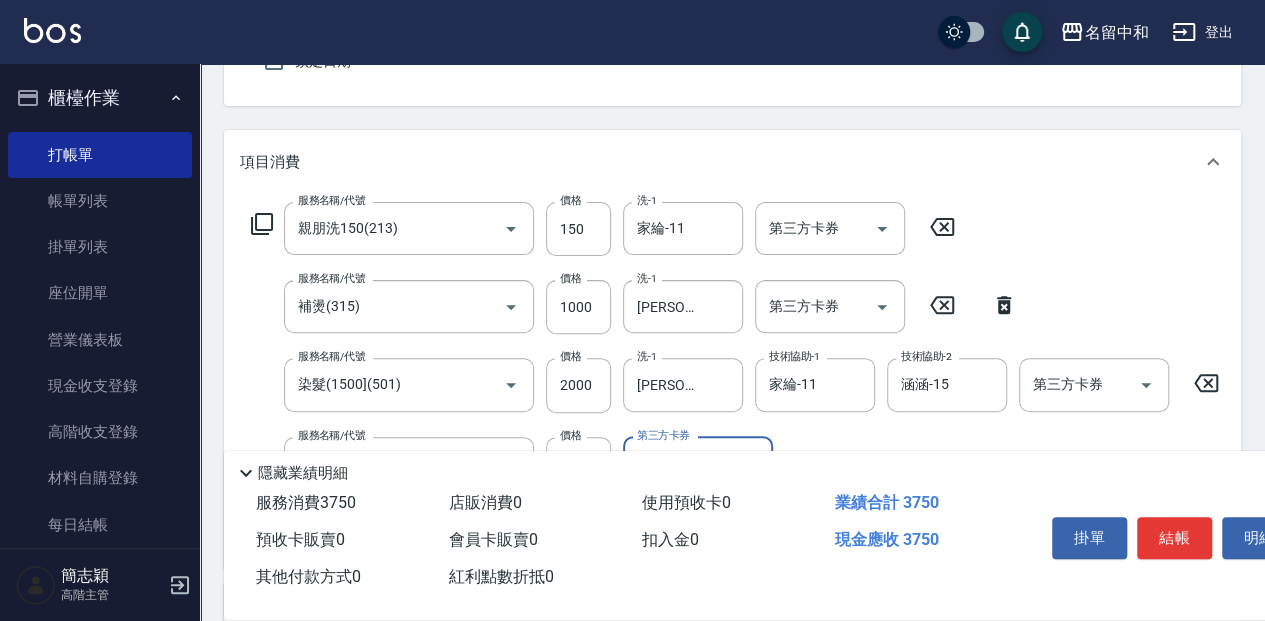 scroll, scrollTop: 260, scrollLeft: 0, axis: vertical 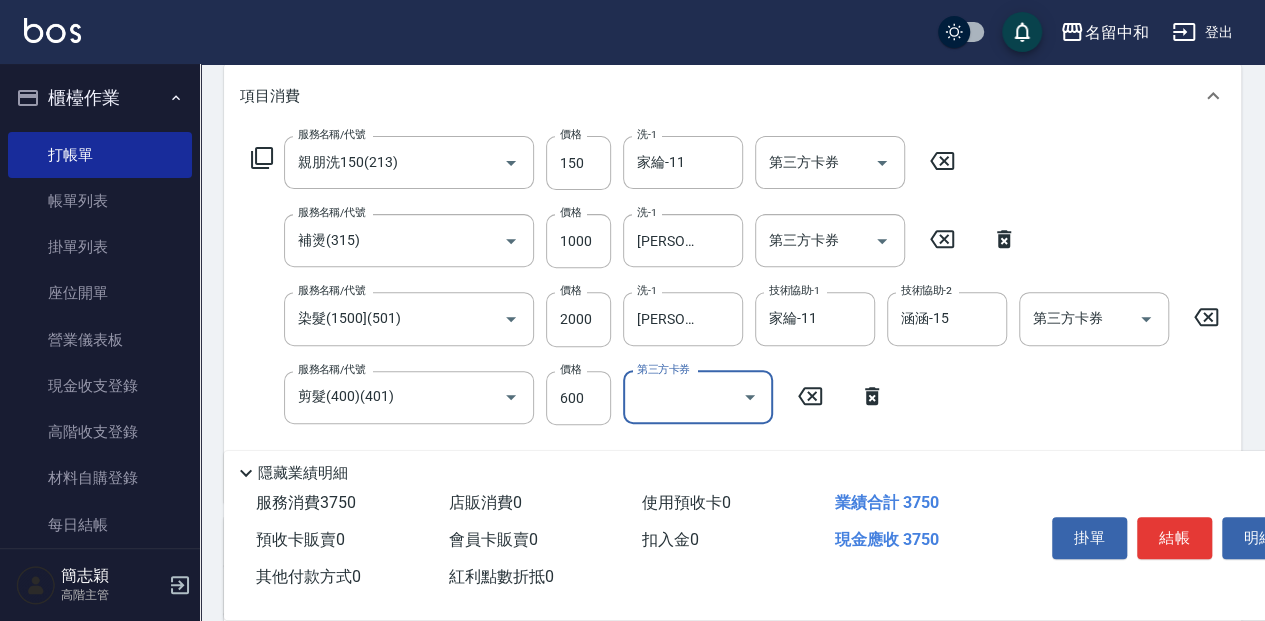 click on "結帳" at bounding box center [1174, 538] 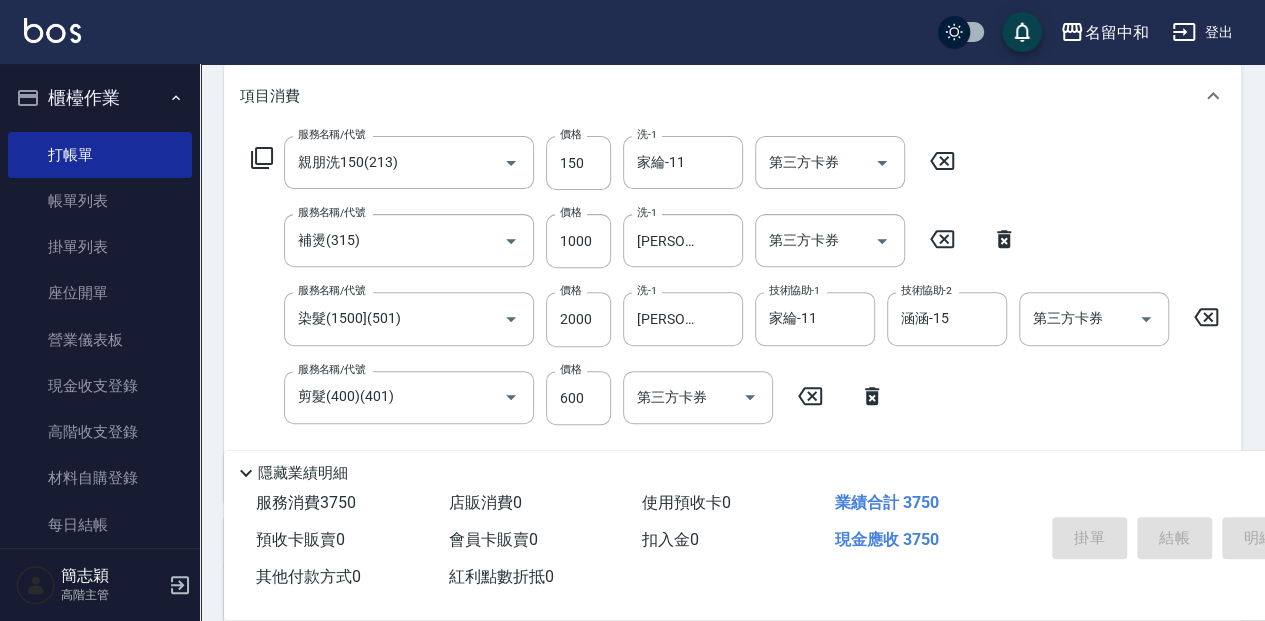 type on "[DATE] 17:27" 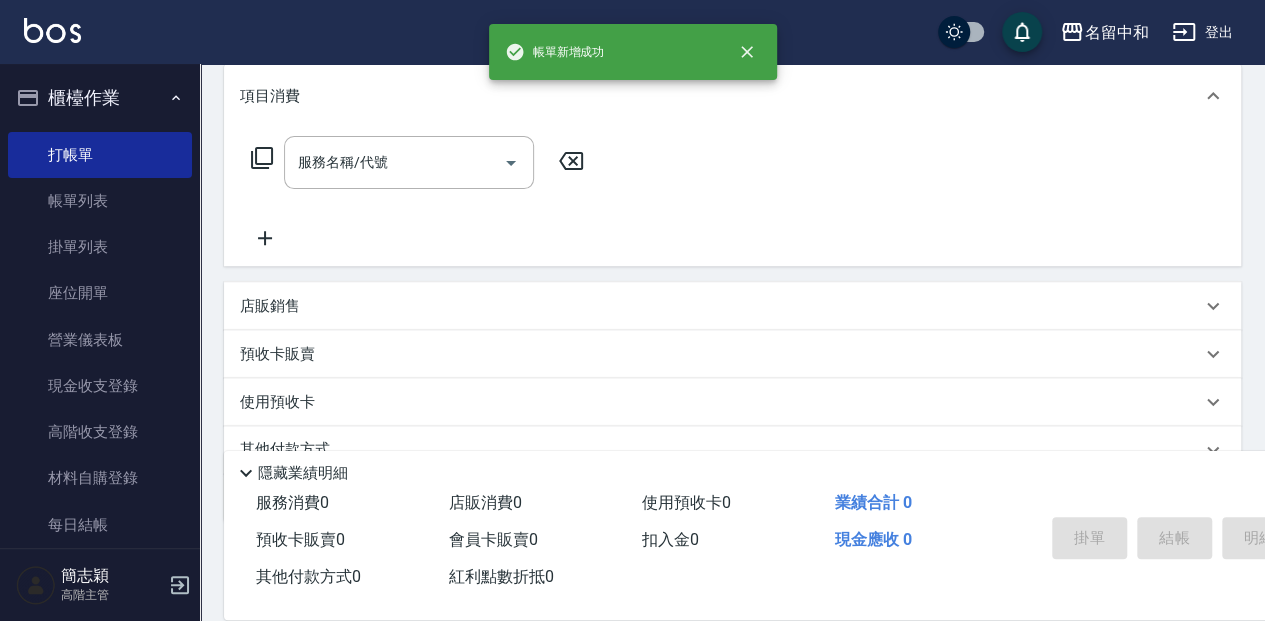 scroll, scrollTop: 0, scrollLeft: 0, axis: both 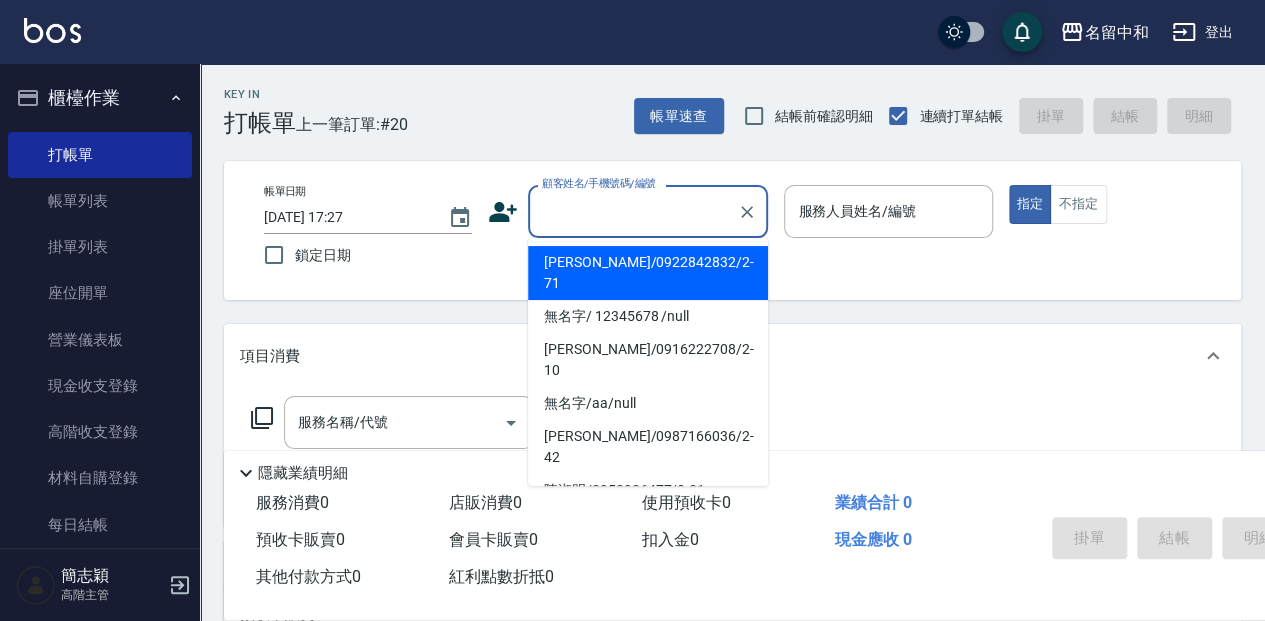 drag, startPoint x: 560, startPoint y: 222, endPoint x: 562, endPoint y: 234, distance: 12.165525 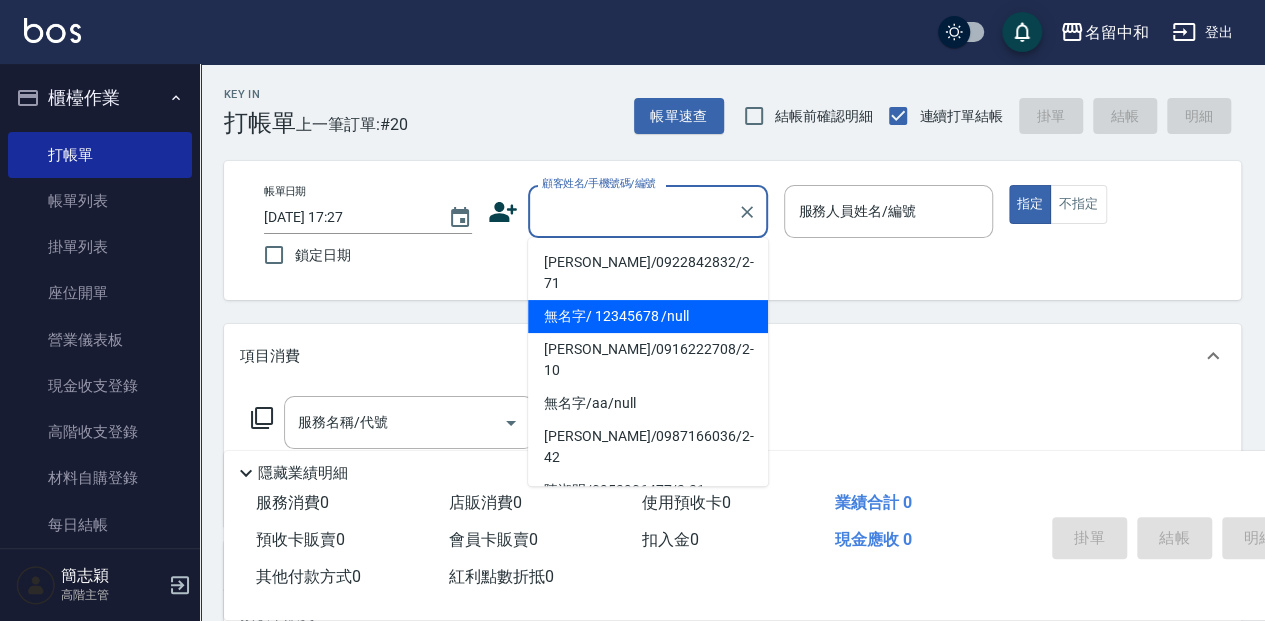 click on "無名字/                                                 12345678                              /null" at bounding box center (648, 316) 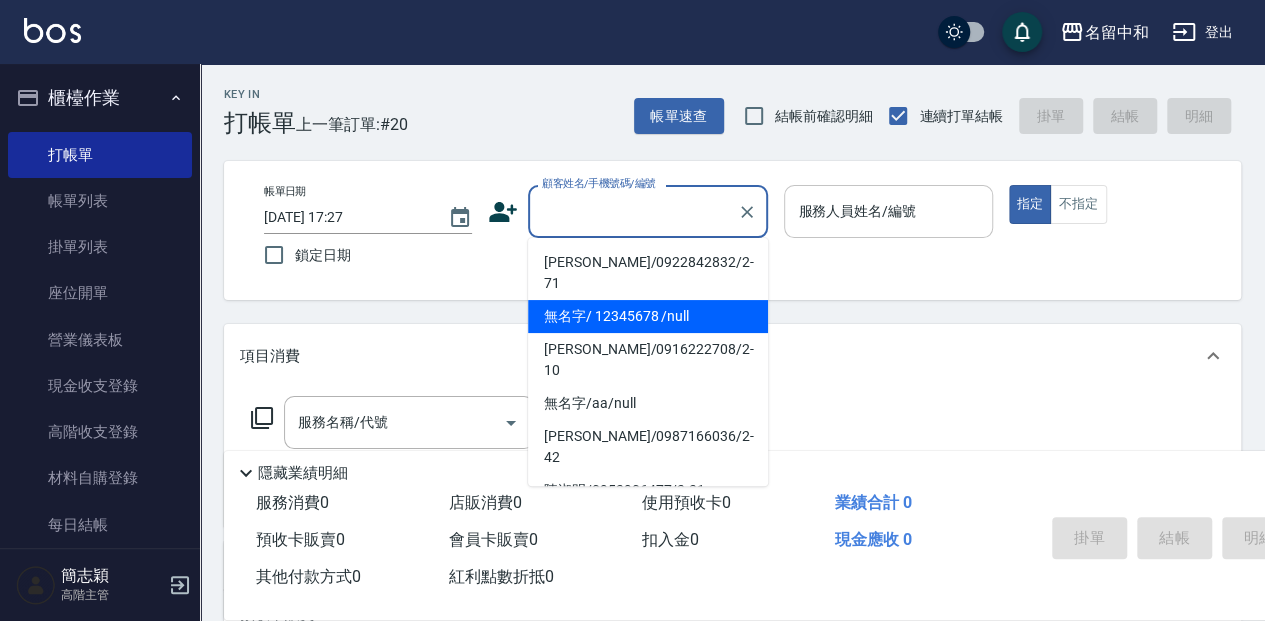 type on "無名字/                                                 12345678                              /null" 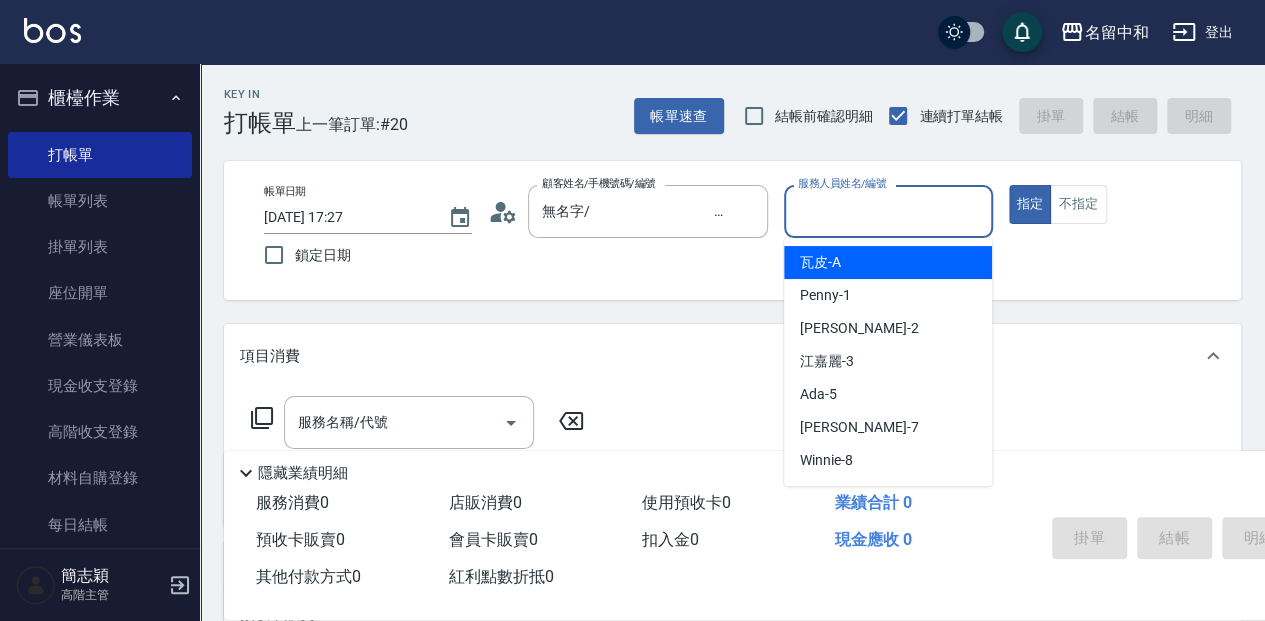 click on "服務人員姓名/編號" at bounding box center (888, 211) 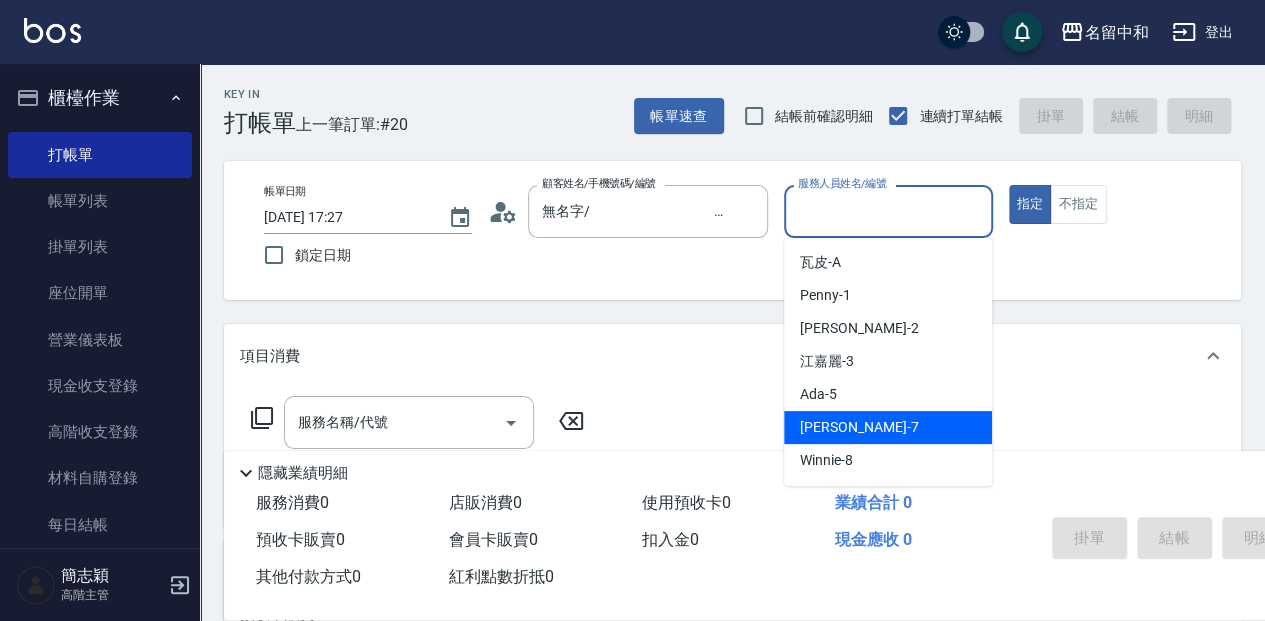 click on "[PERSON_NAME] -7" at bounding box center [888, 427] 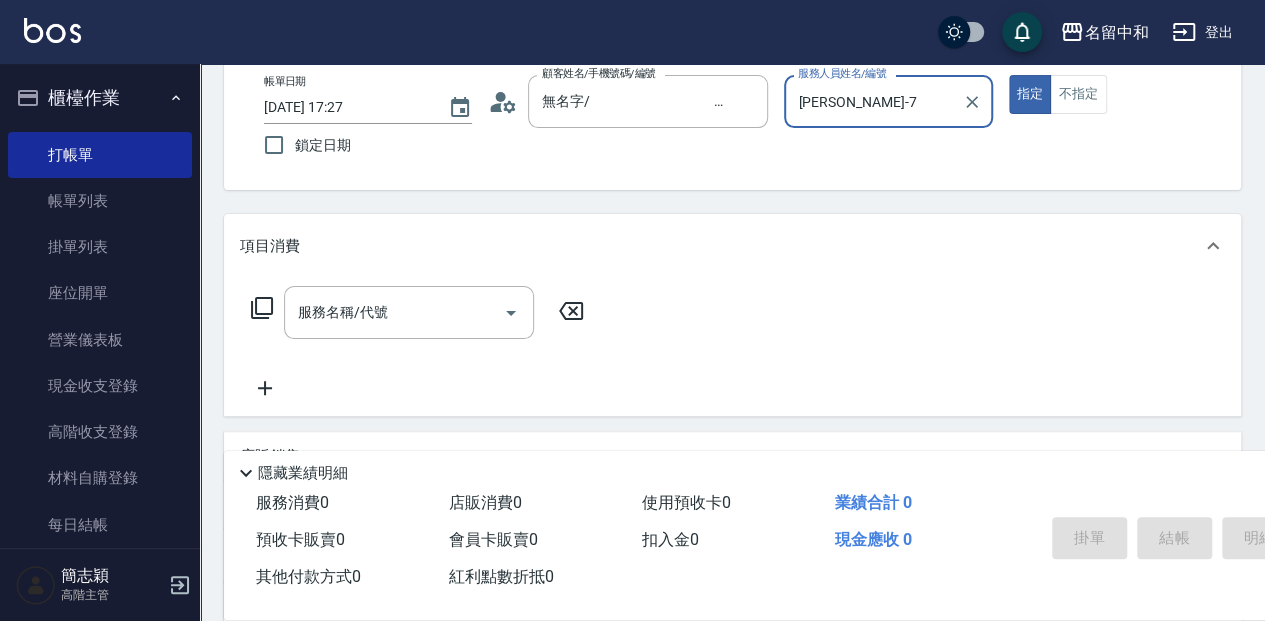 scroll, scrollTop: 133, scrollLeft: 0, axis: vertical 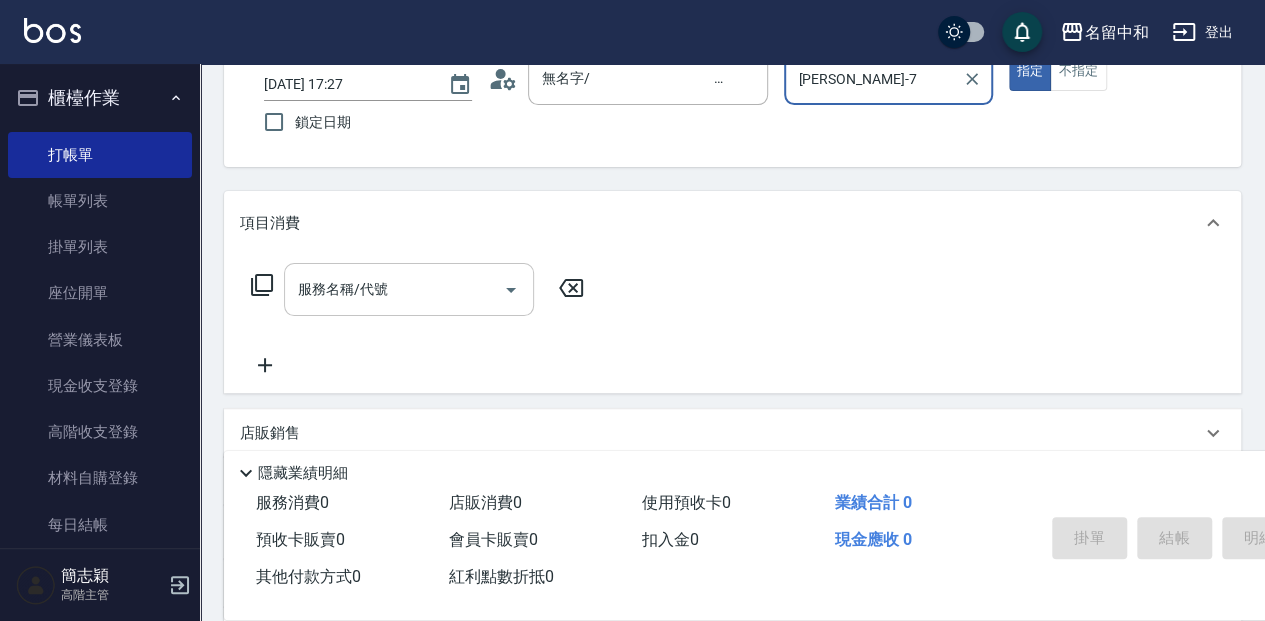 click on "服務名稱/代號" at bounding box center (394, 289) 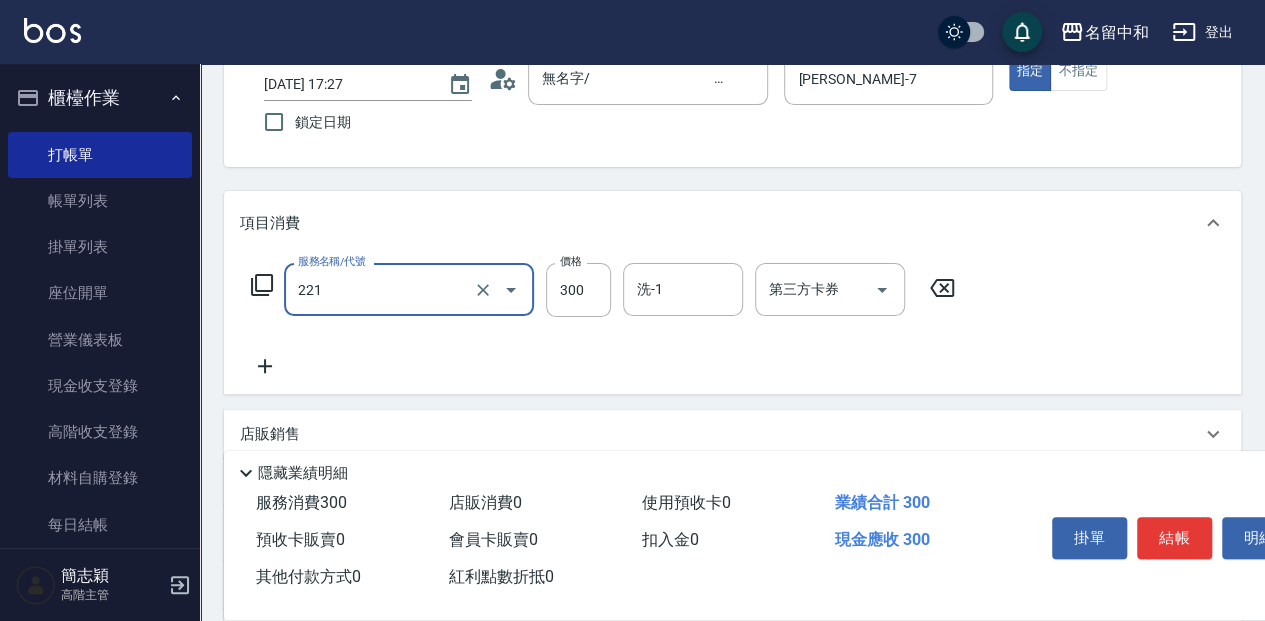 type on "洗髮300(221)" 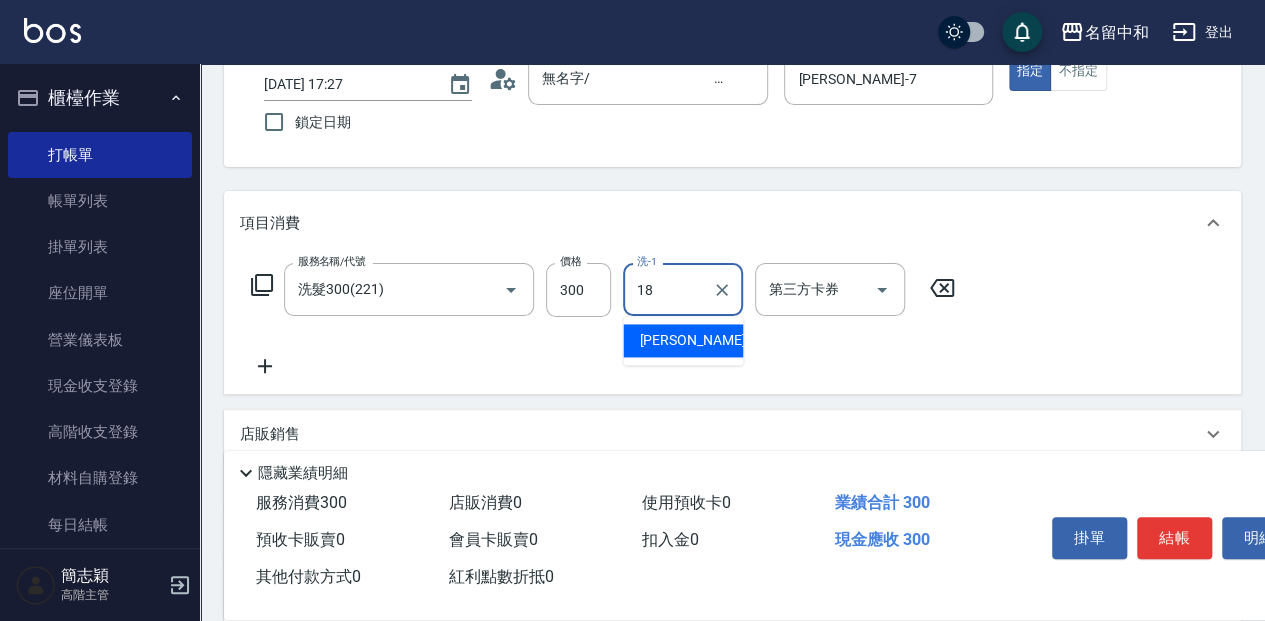 type on "[PERSON_NAME]-18" 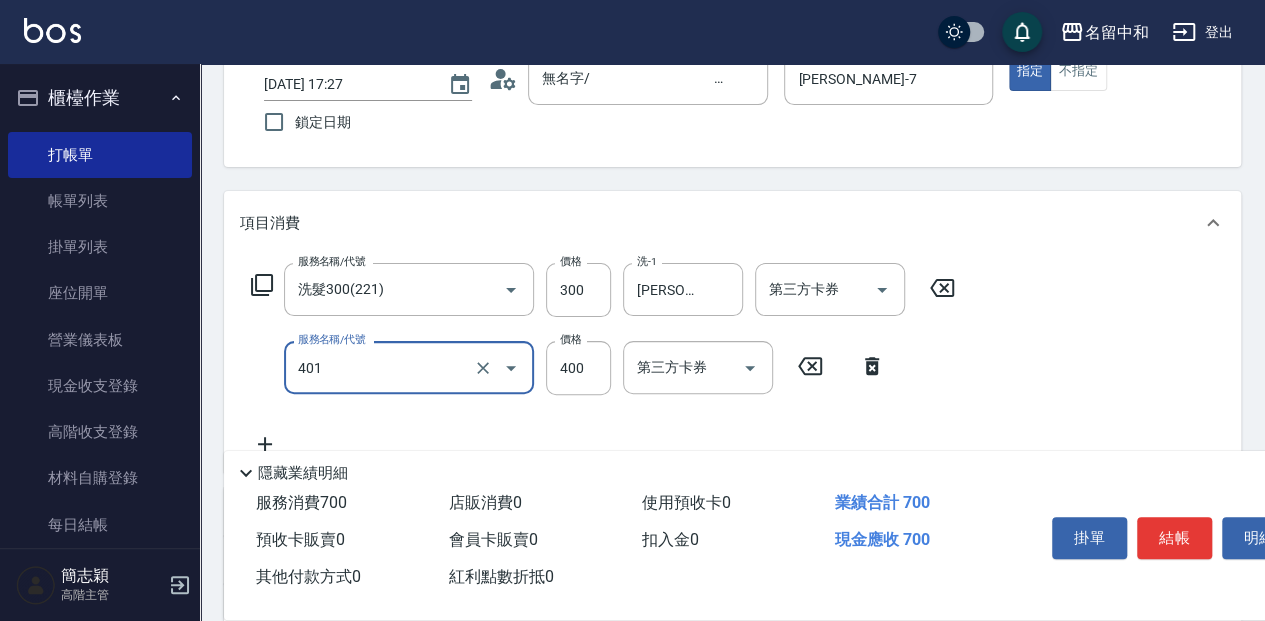 type on "剪髮(400)(401)" 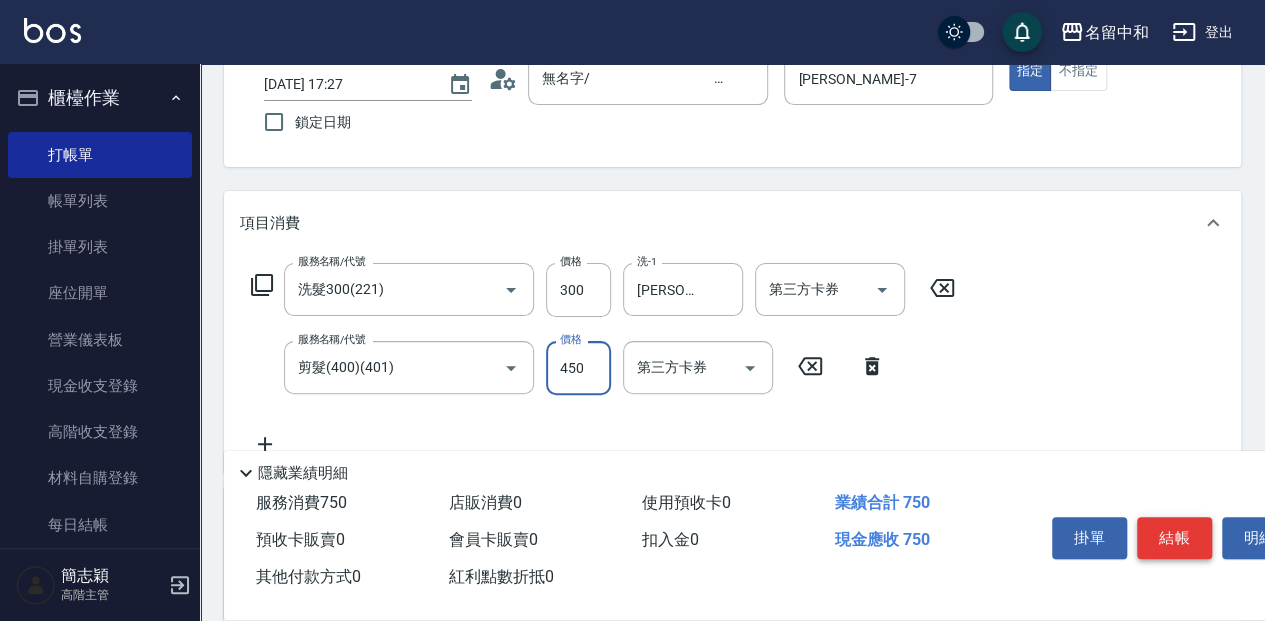 type on "450" 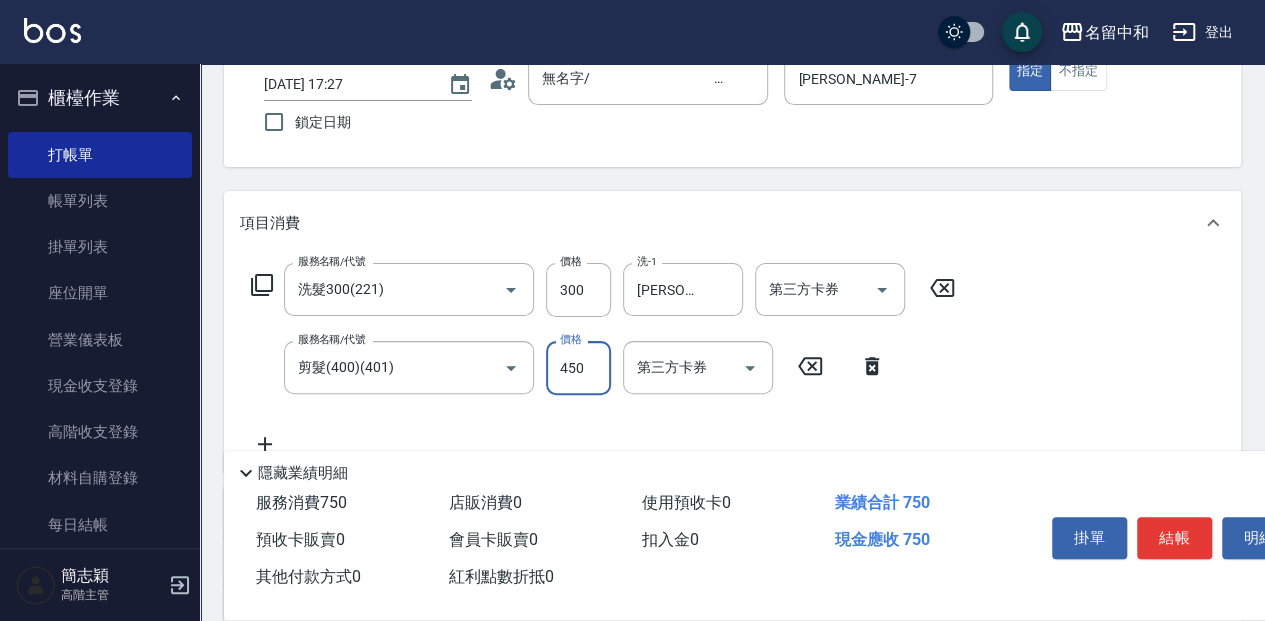 drag, startPoint x: 1178, startPoint y: 537, endPoint x: 1158, endPoint y: 532, distance: 20.615528 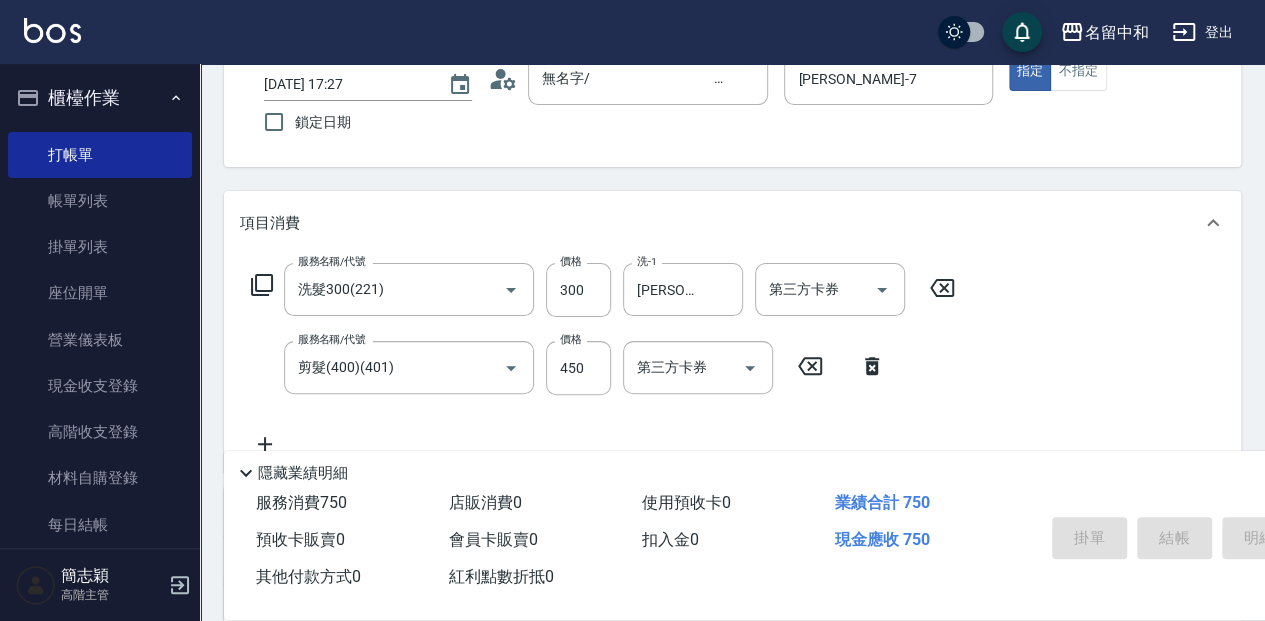 type 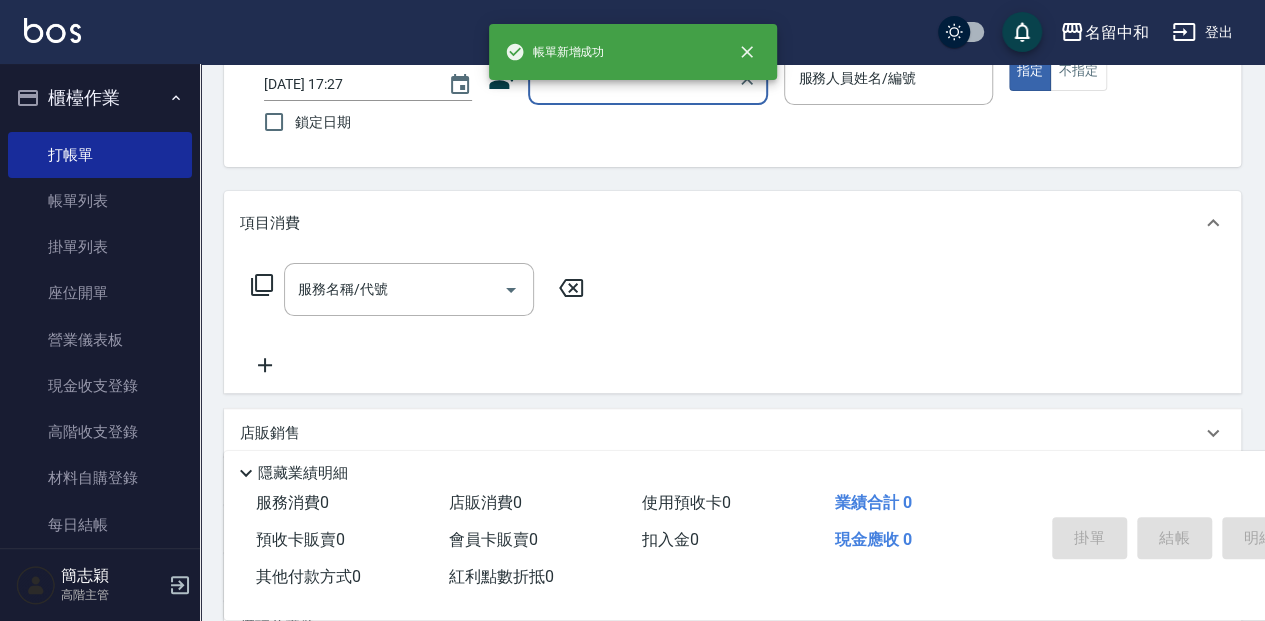 scroll, scrollTop: 0, scrollLeft: 0, axis: both 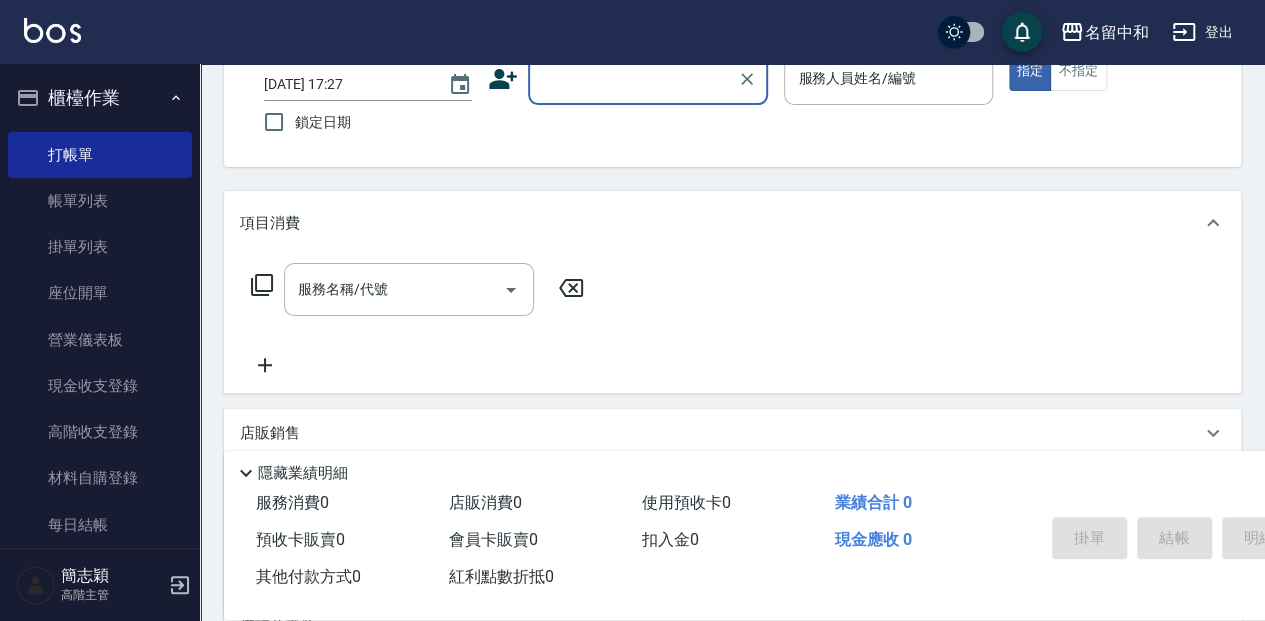 click on "顧客姓名/手機號碼/編號" at bounding box center (633, 78) 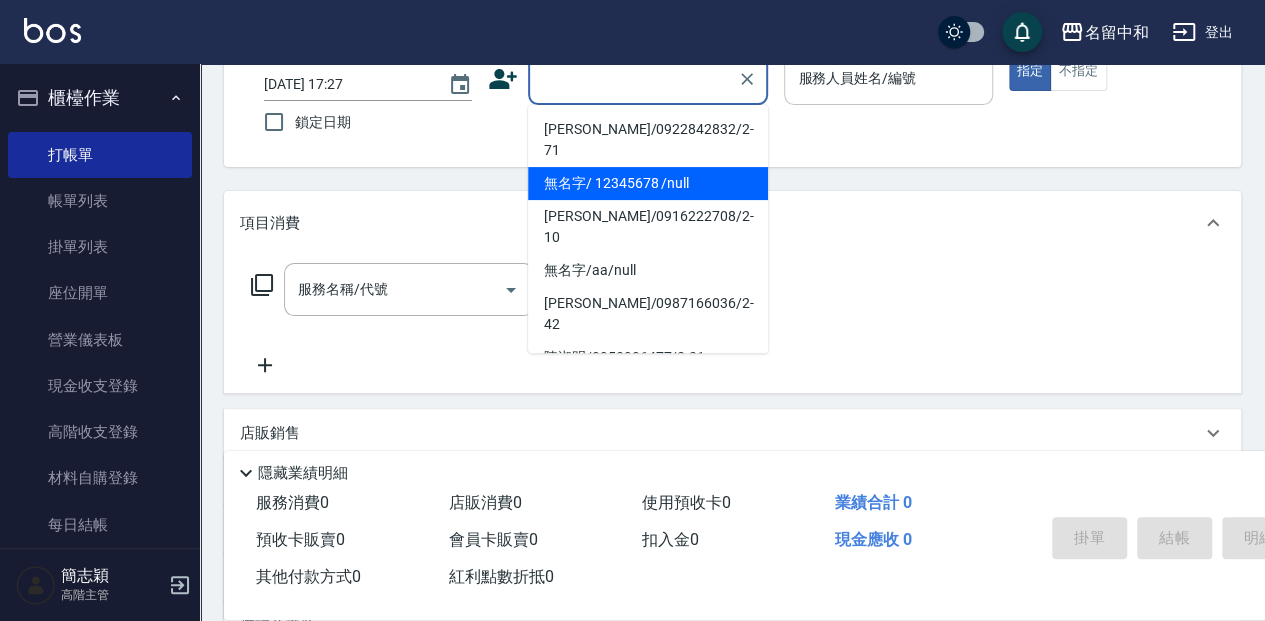 drag, startPoint x: 620, startPoint y: 162, endPoint x: 834, endPoint y: 95, distance: 224.24316 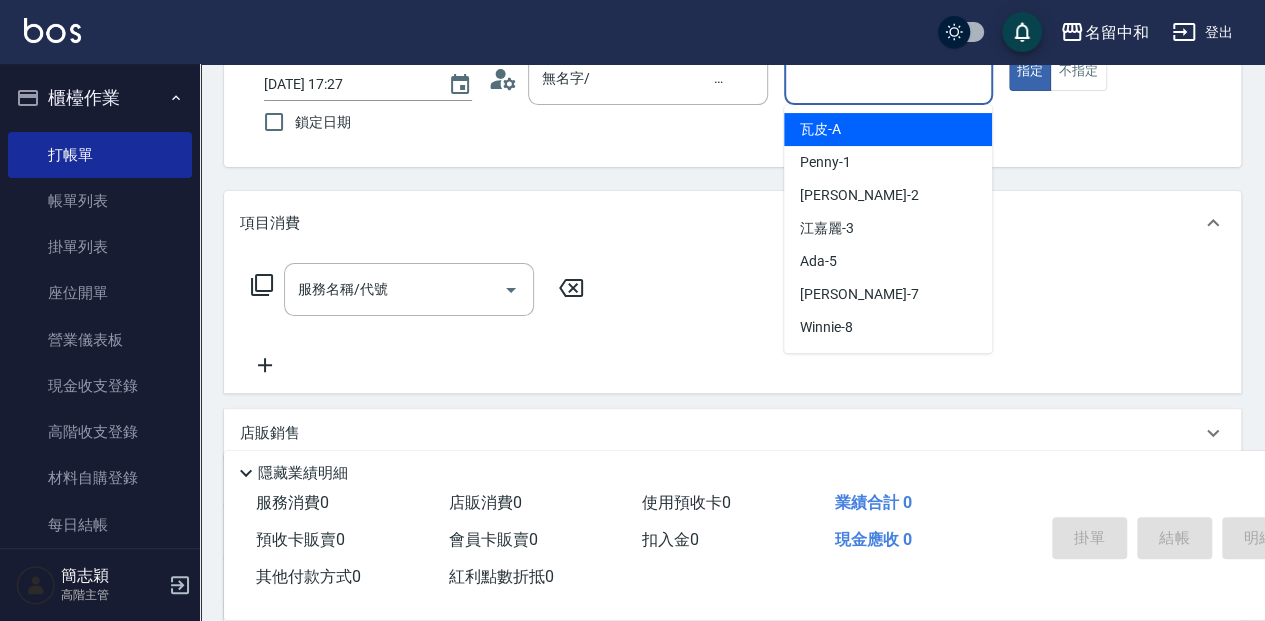click on "服務人員姓名/編號" at bounding box center [888, 78] 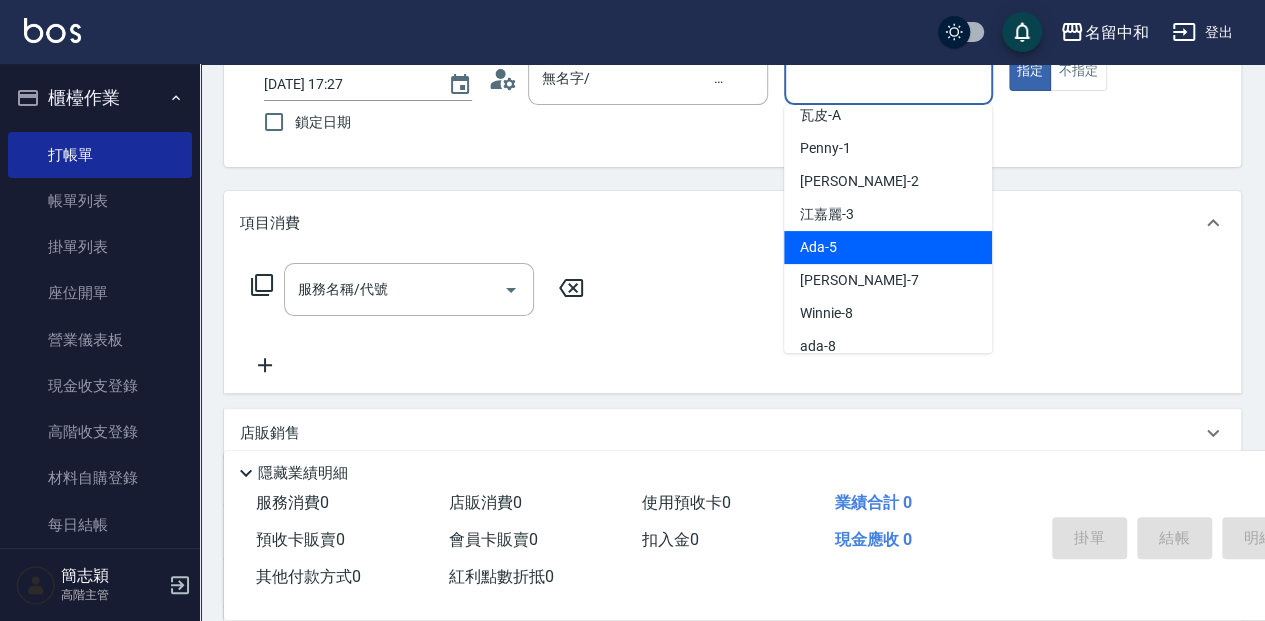 scroll, scrollTop: 0, scrollLeft: 0, axis: both 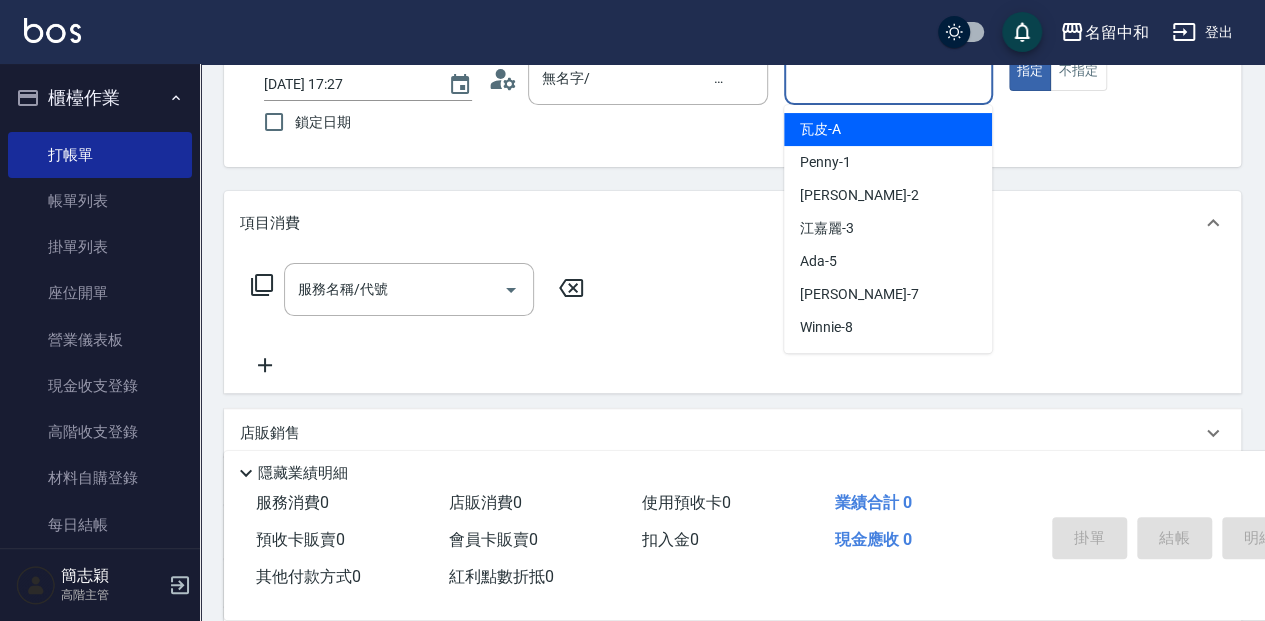 click on "瓦皮 -A" at bounding box center (888, 129) 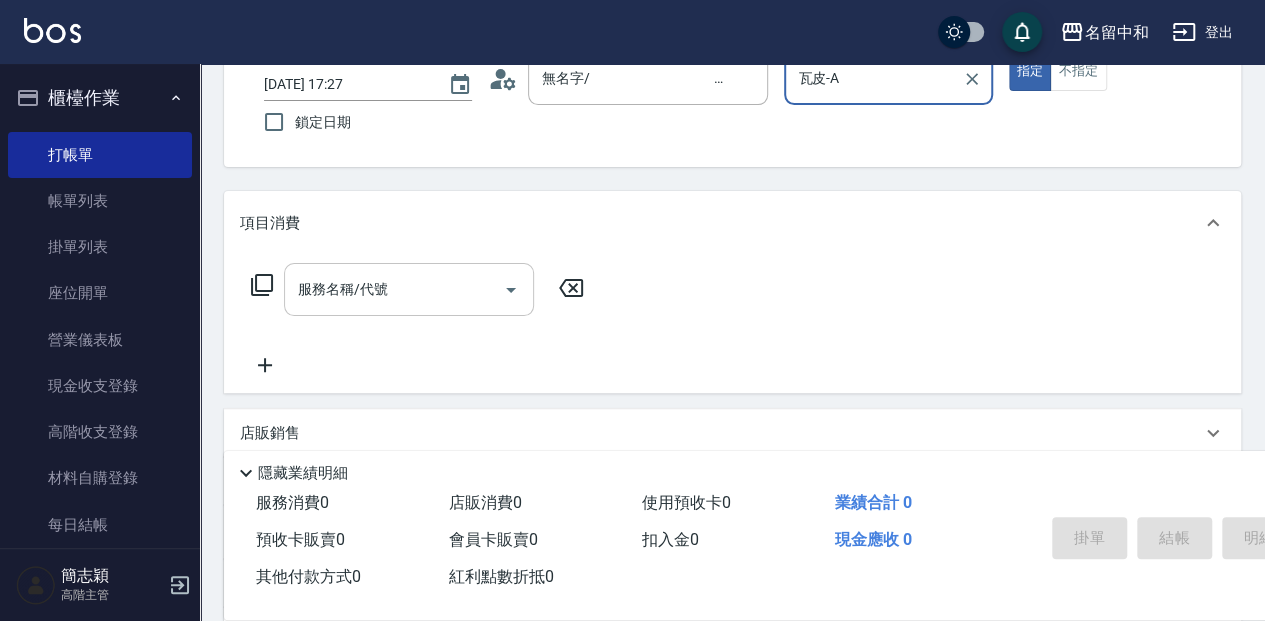 click on "服務名稱/代號" at bounding box center [394, 289] 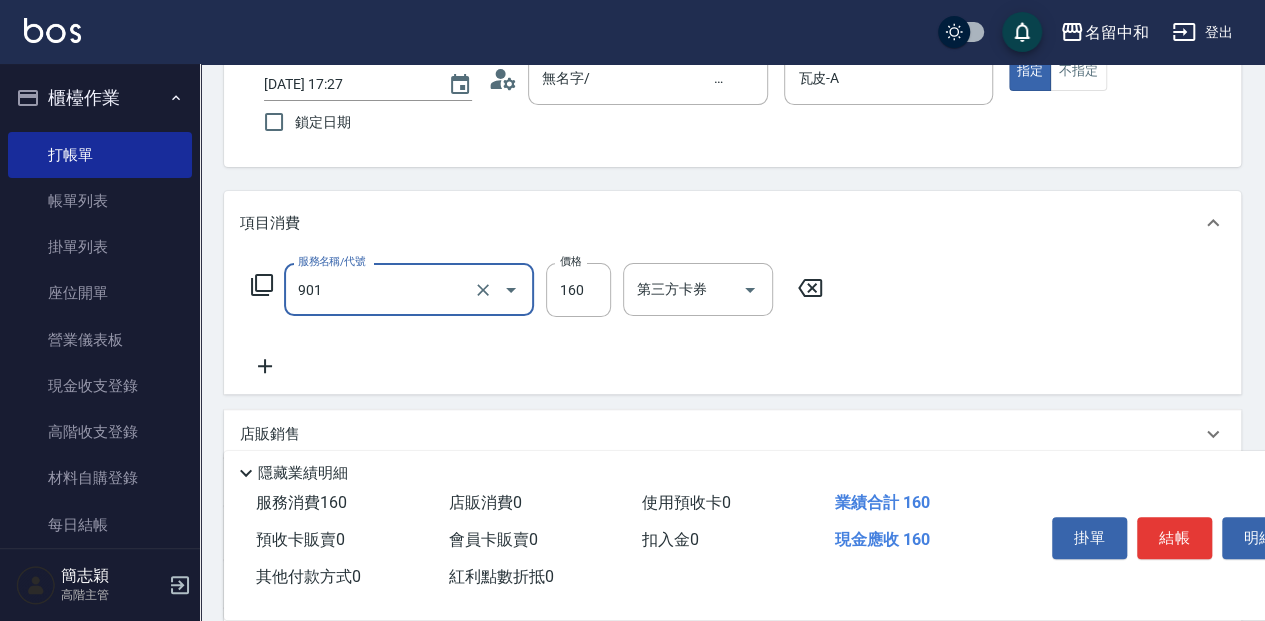 type on "修手(901)" 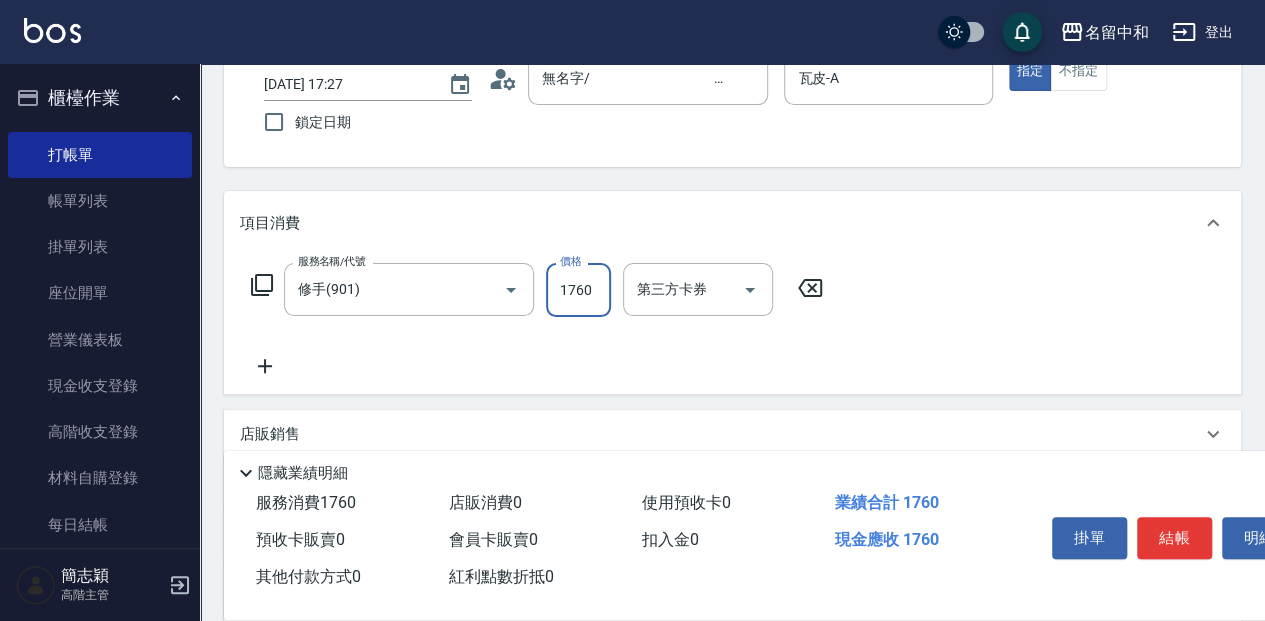type on "1760" 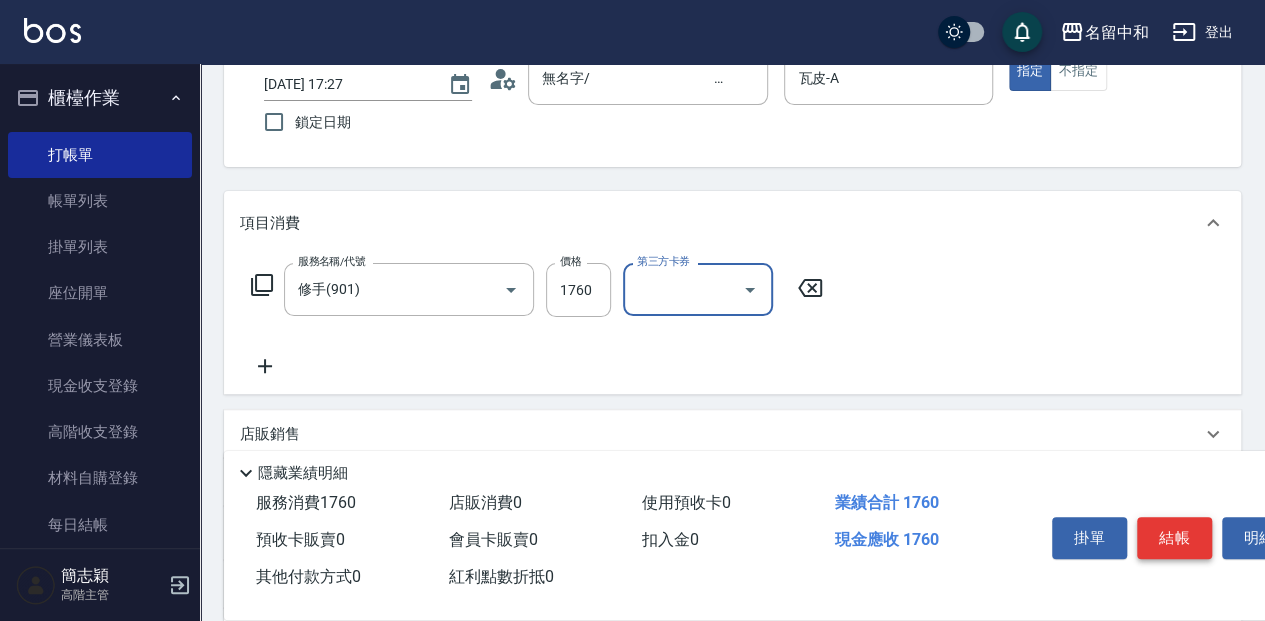 click on "結帳" at bounding box center [1174, 538] 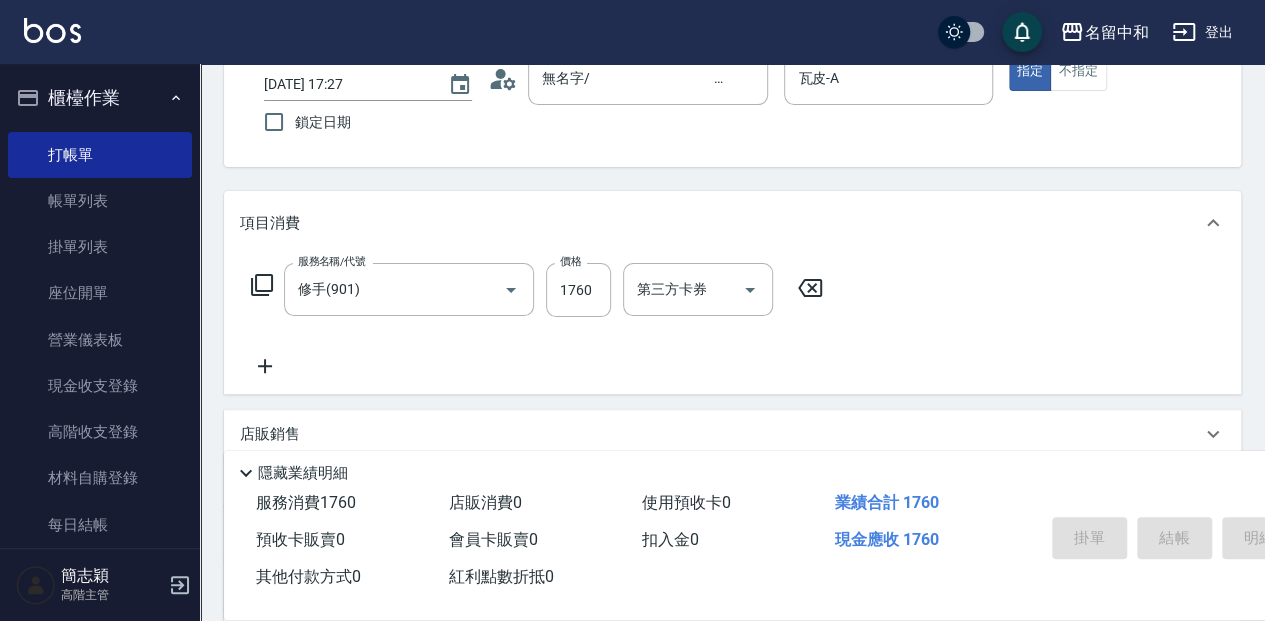 type on "[DATE] 17:28" 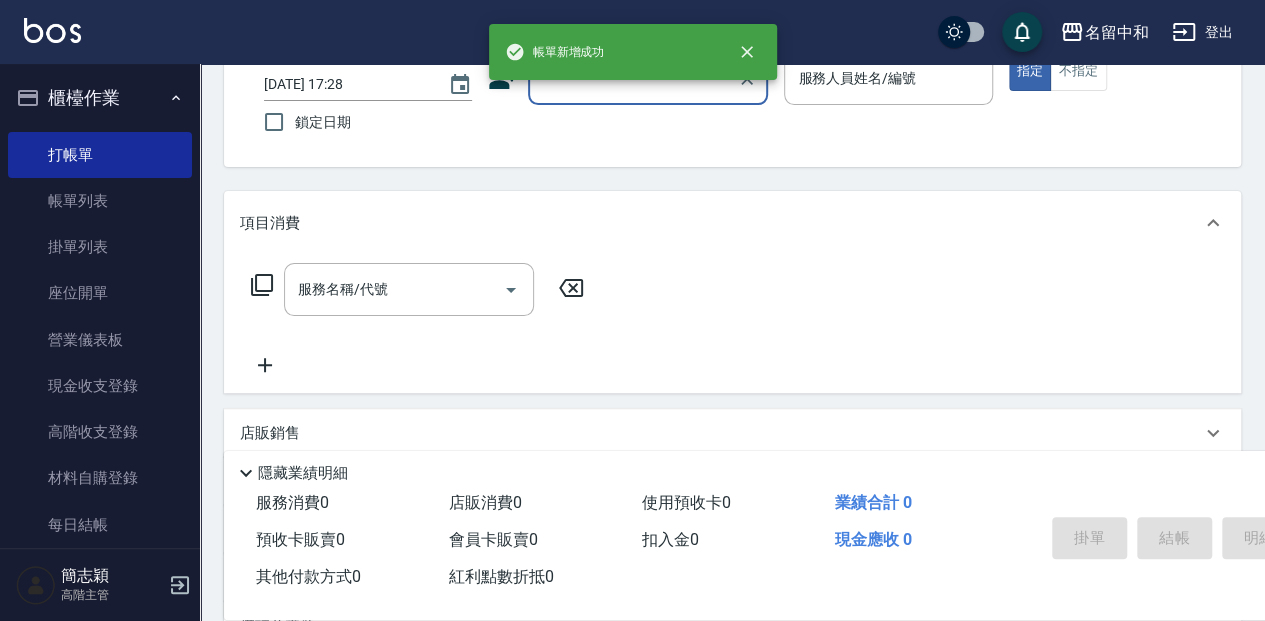 scroll, scrollTop: 0, scrollLeft: 0, axis: both 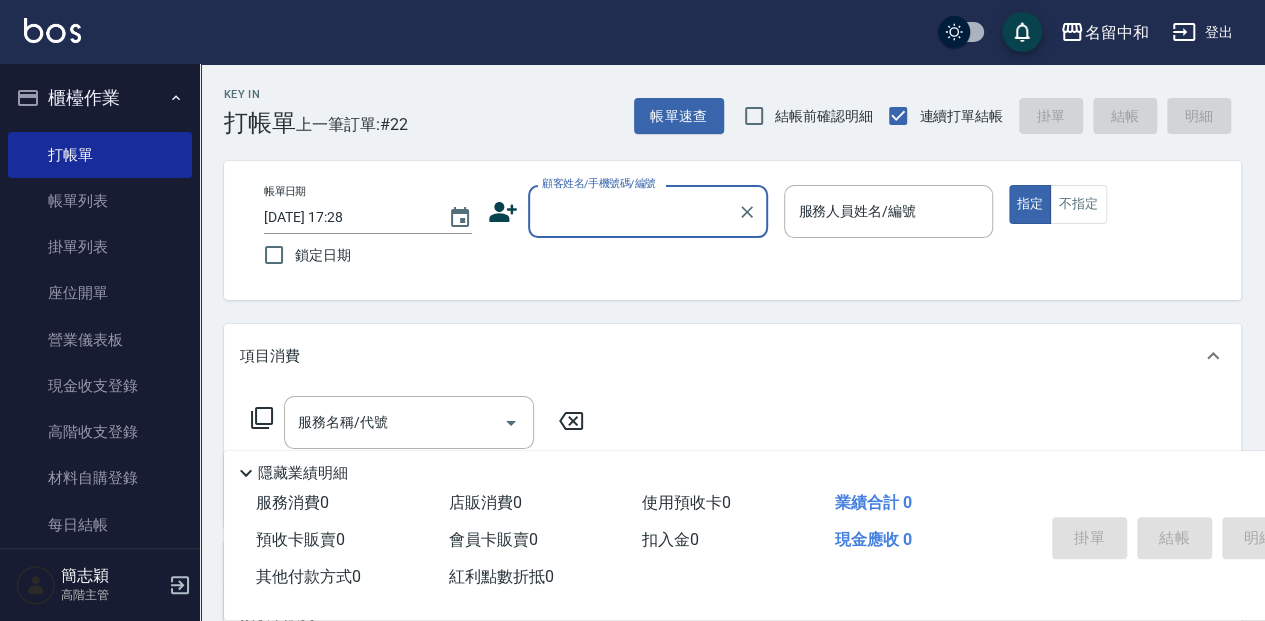 click on "顧客姓名/手機號碼/編號" at bounding box center [633, 211] 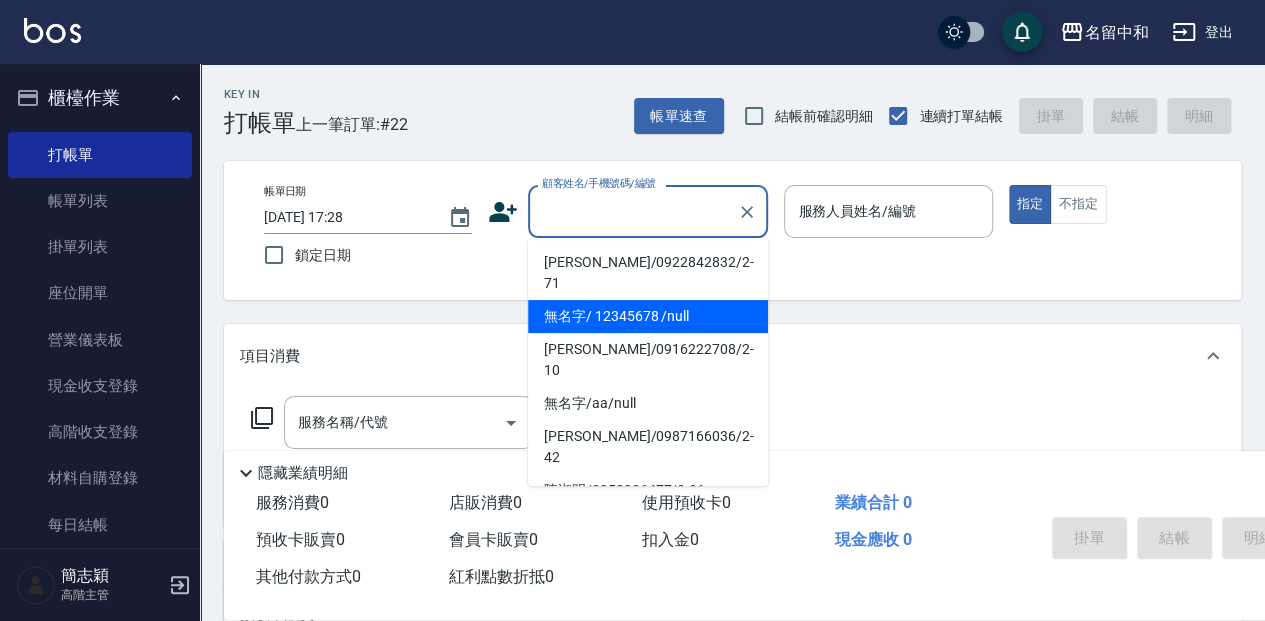 drag, startPoint x: 615, startPoint y: 288, endPoint x: 816, endPoint y: 244, distance: 205.75957 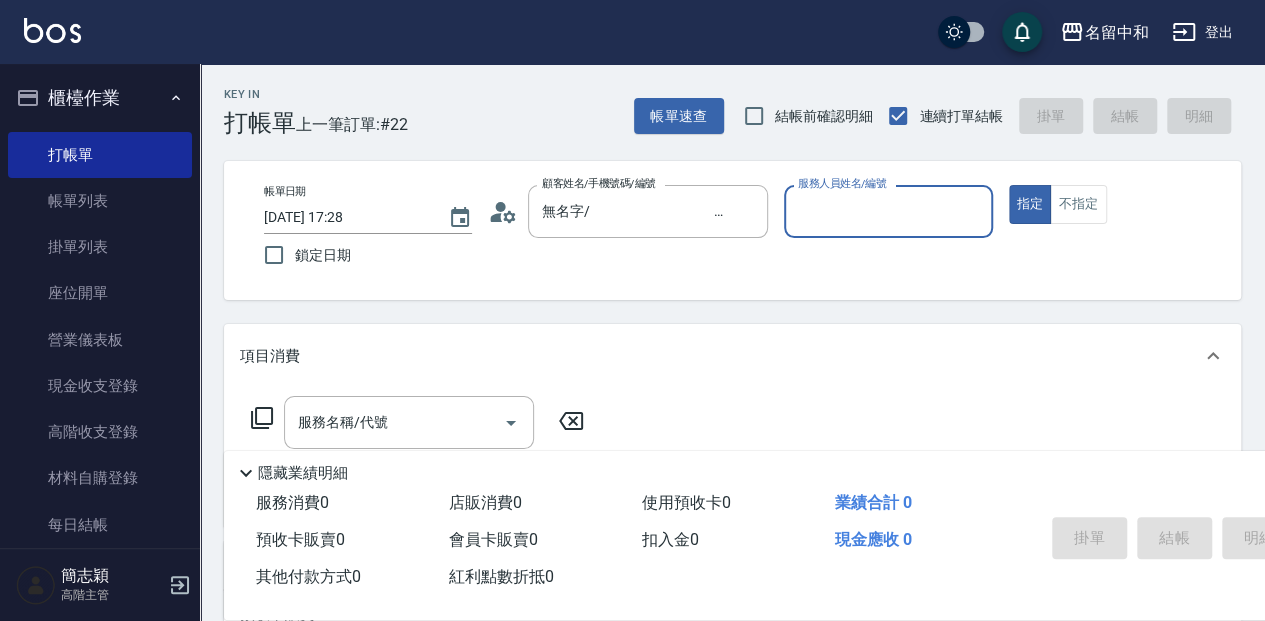 click on "服務人員姓名/編號" at bounding box center (888, 211) 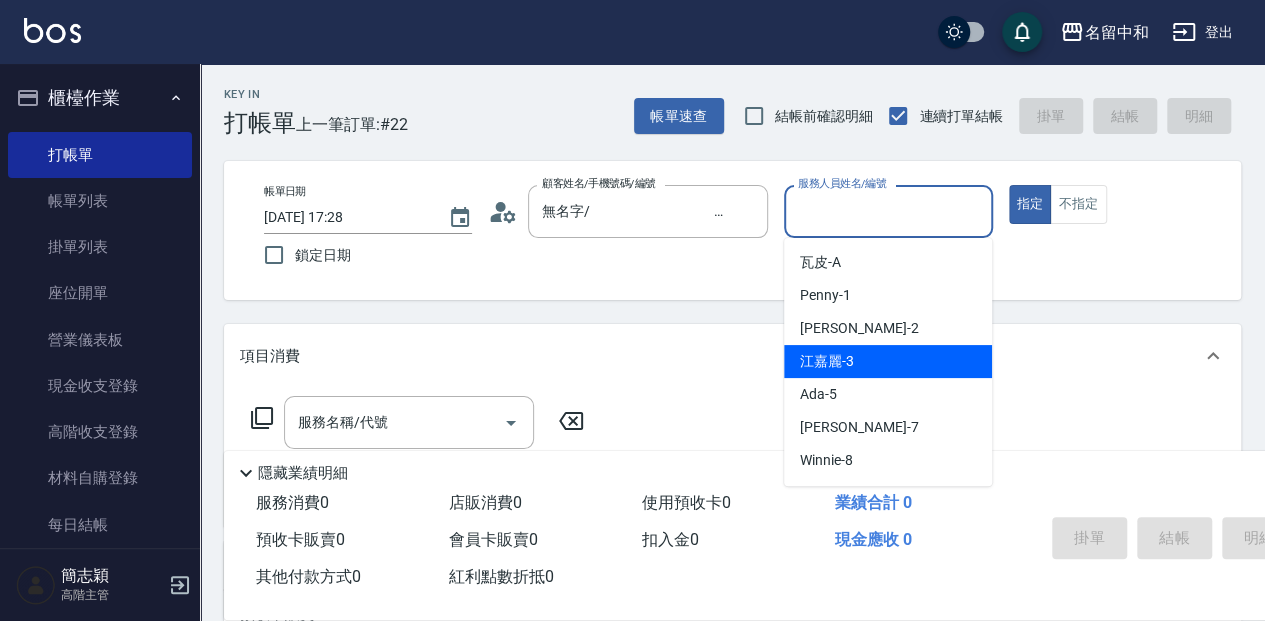 click on "江嘉麗 -3" at bounding box center (888, 361) 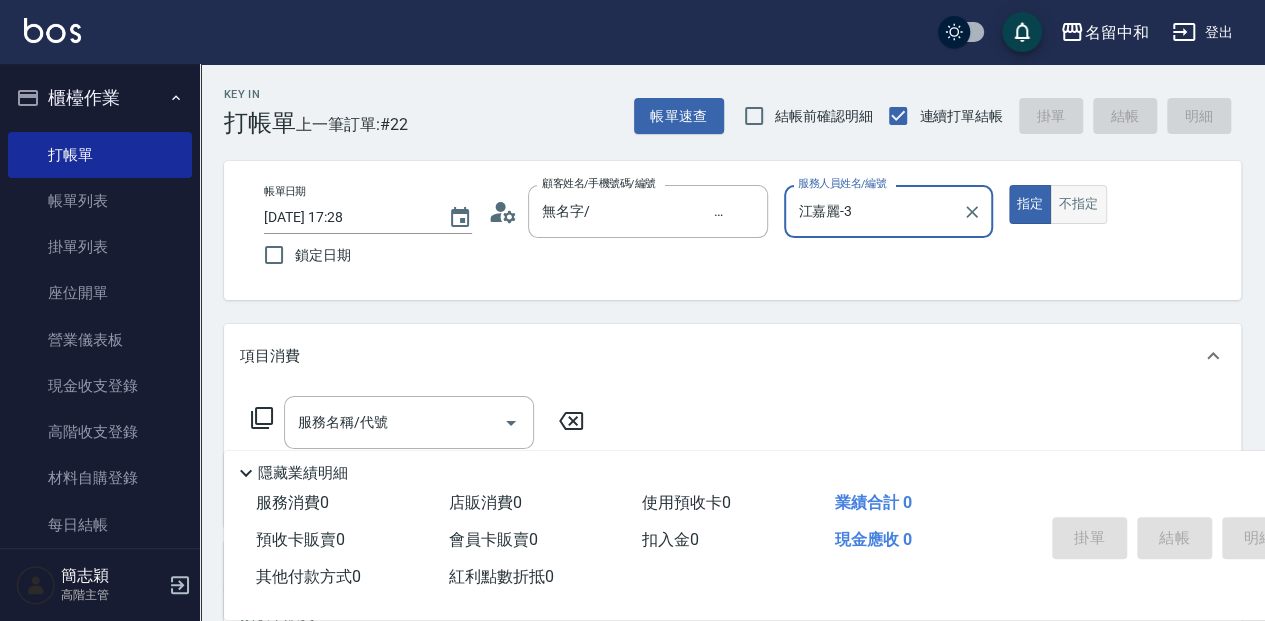 drag, startPoint x: 1075, startPoint y: 208, endPoint x: 946, endPoint y: 289, distance: 152.32202 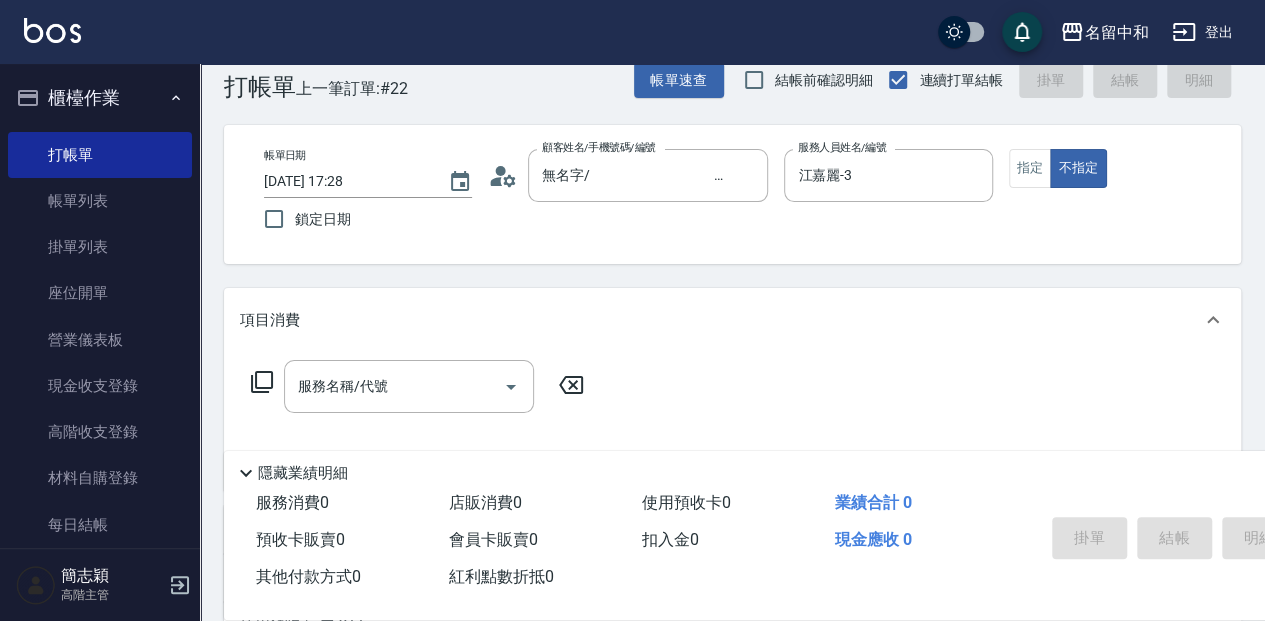 scroll, scrollTop: 66, scrollLeft: 0, axis: vertical 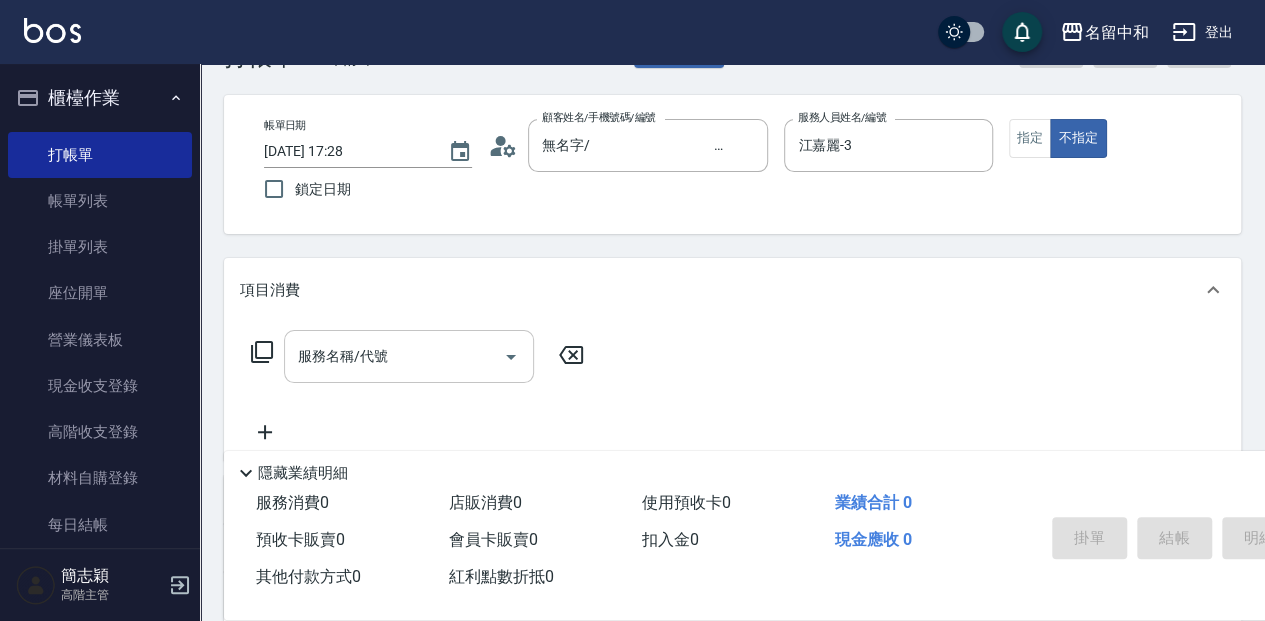 click on "服務名稱/代號" at bounding box center (394, 356) 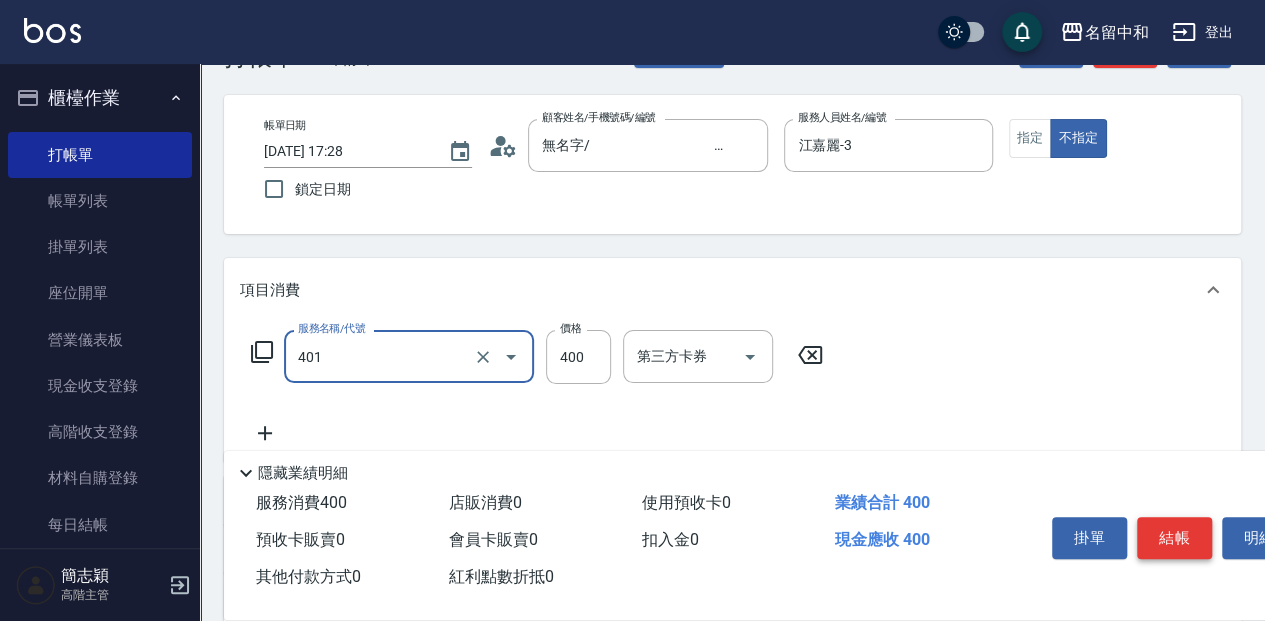 type on "剪髮(400)(401)" 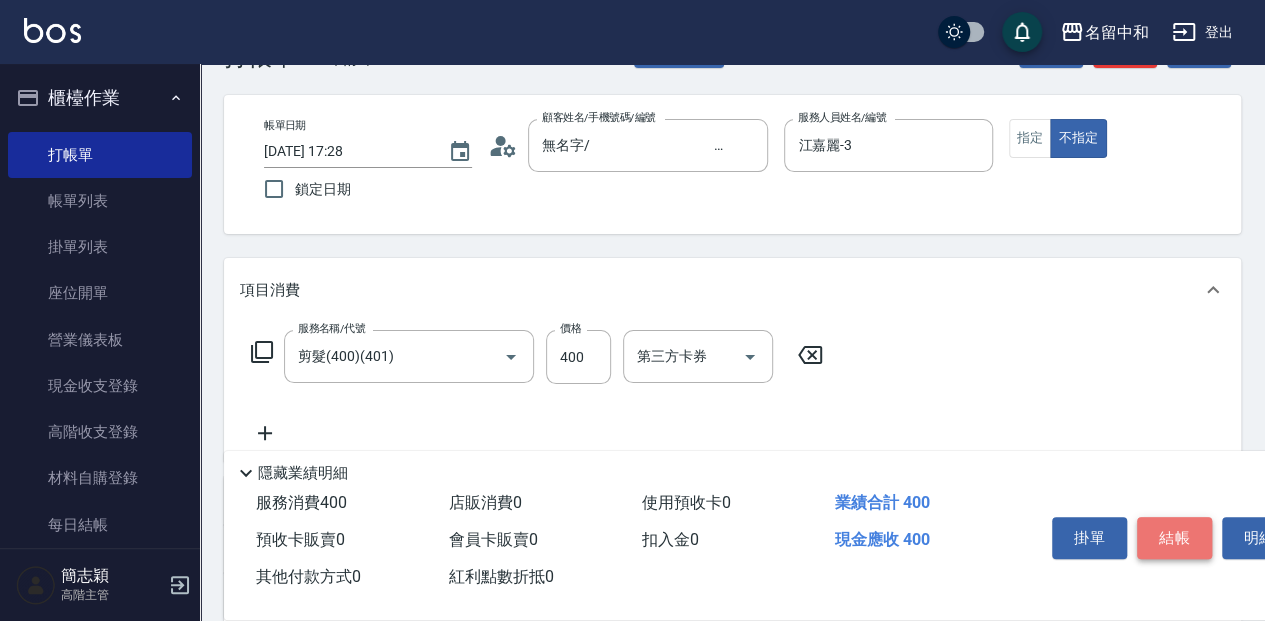 click on "結帳" at bounding box center [1174, 538] 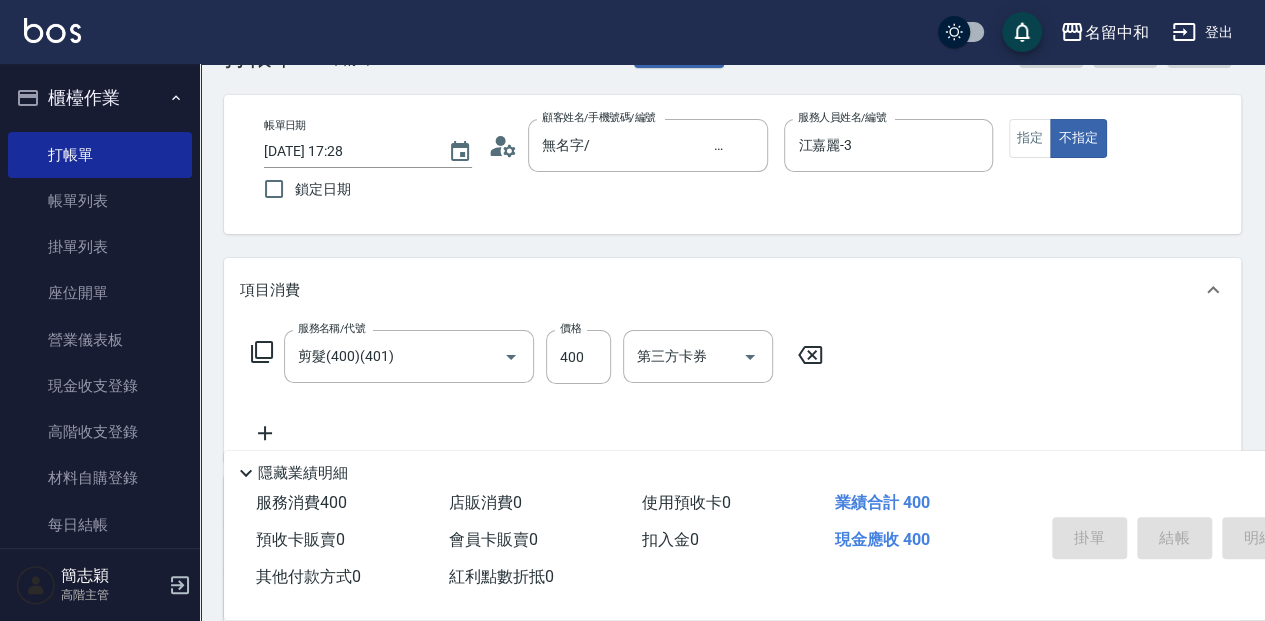 type 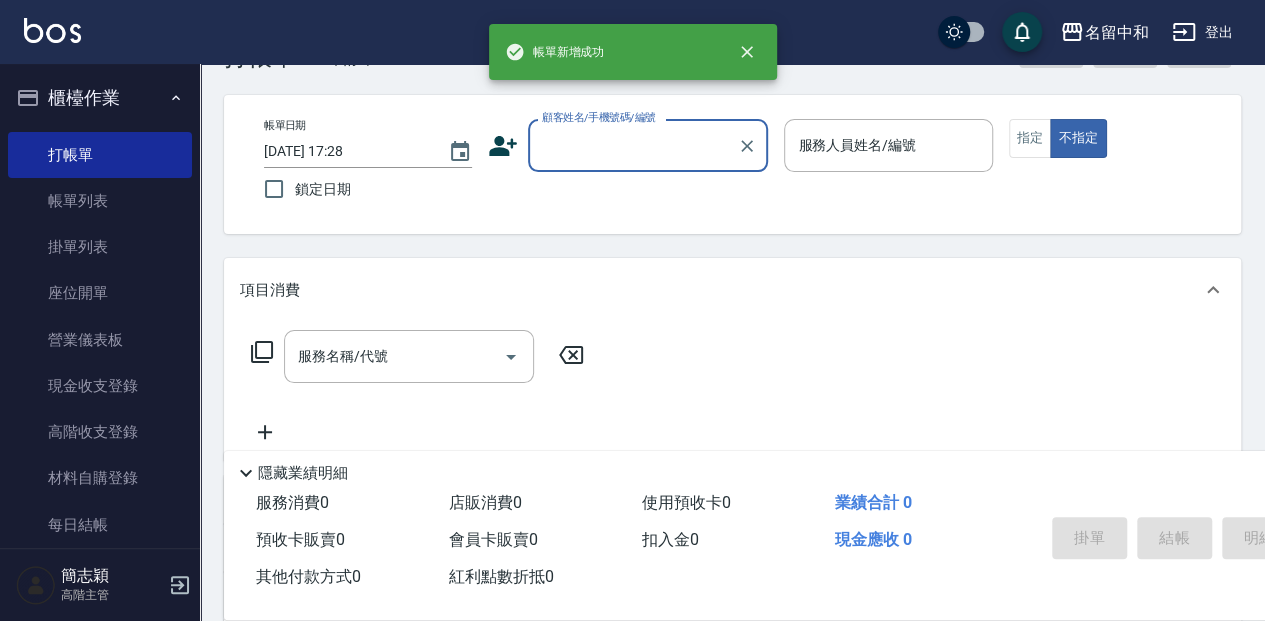 scroll, scrollTop: 0, scrollLeft: 0, axis: both 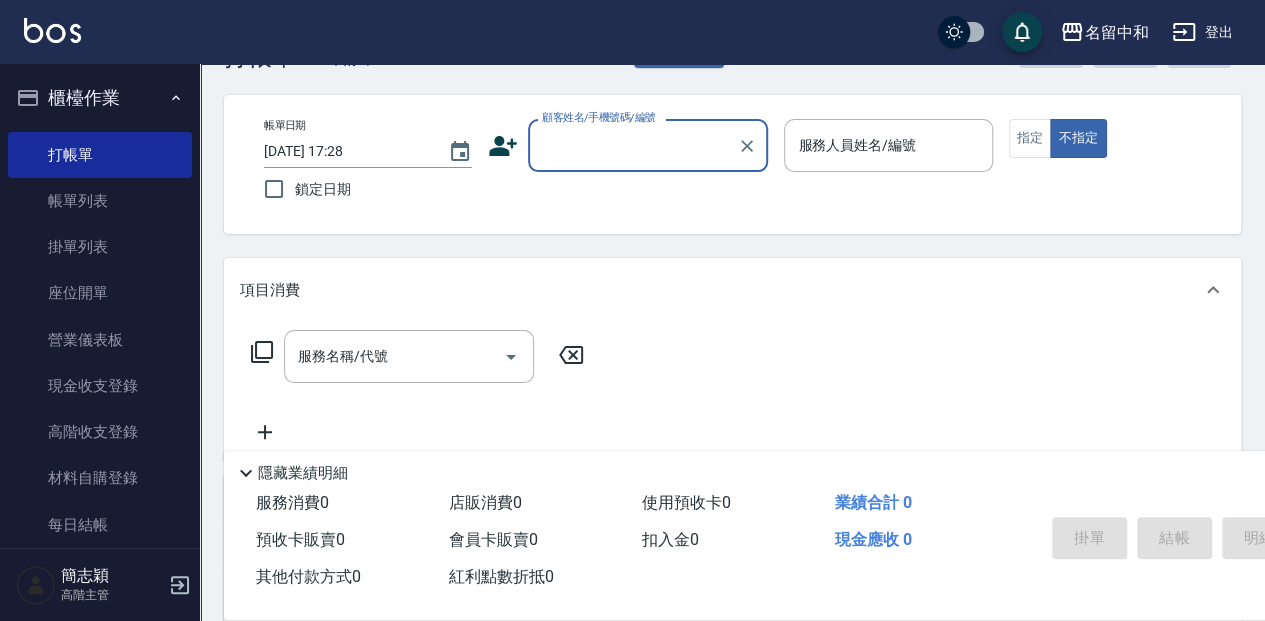 click on "顧客姓名/手機號碼/編號" at bounding box center [633, 145] 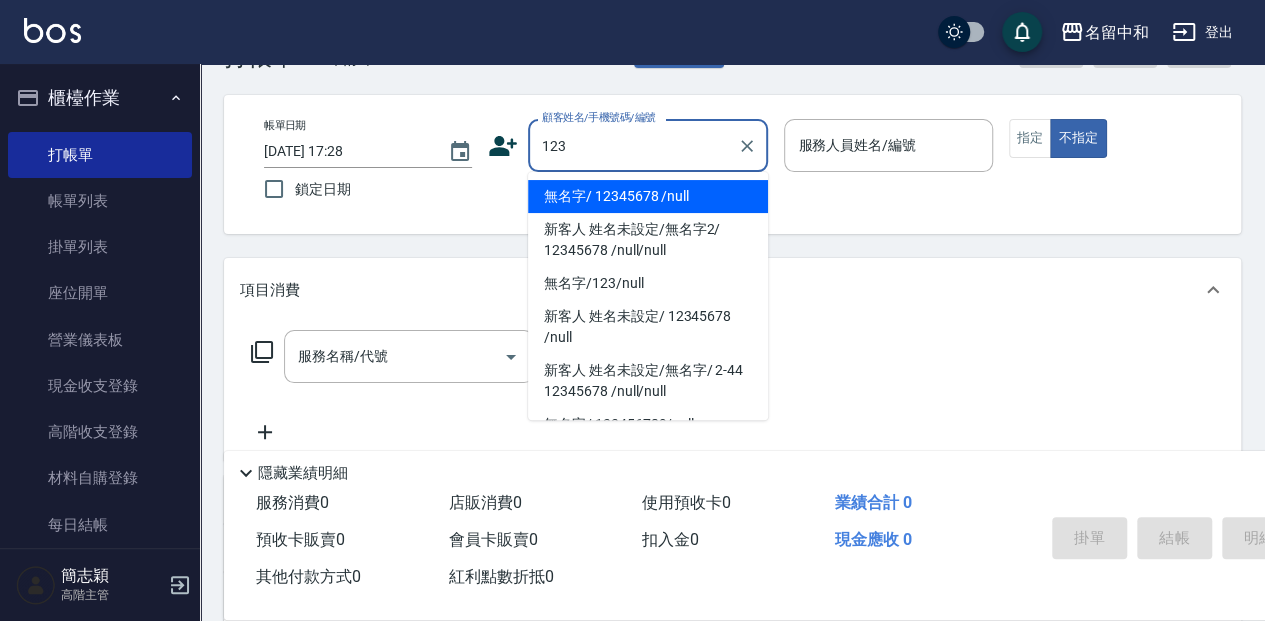 click on "無名字/                                                 12345678                              /null" at bounding box center [648, 196] 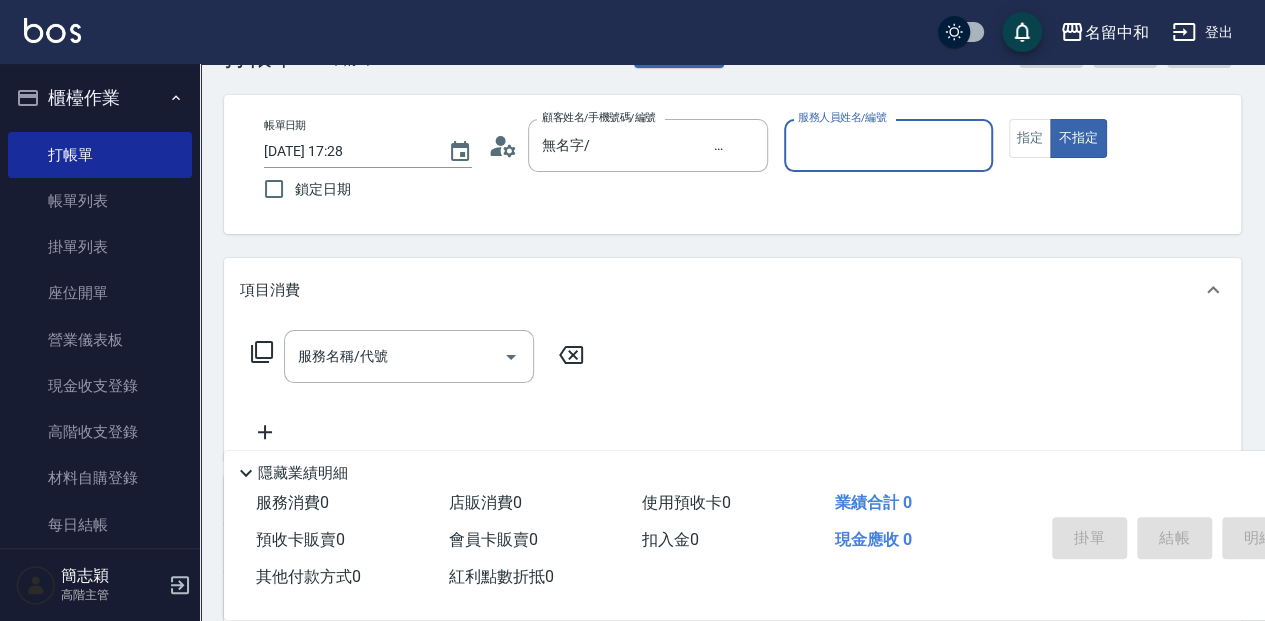 click on "服務人員姓名/編號" at bounding box center (888, 145) 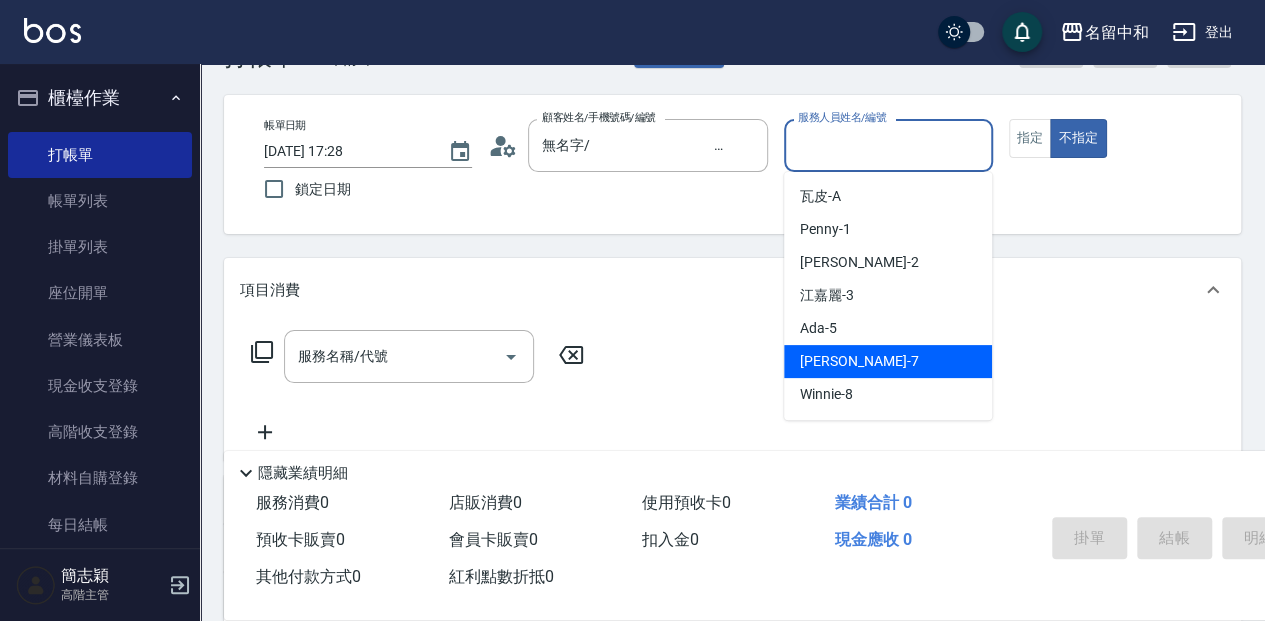 scroll, scrollTop: 66, scrollLeft: 0, axis: vertical 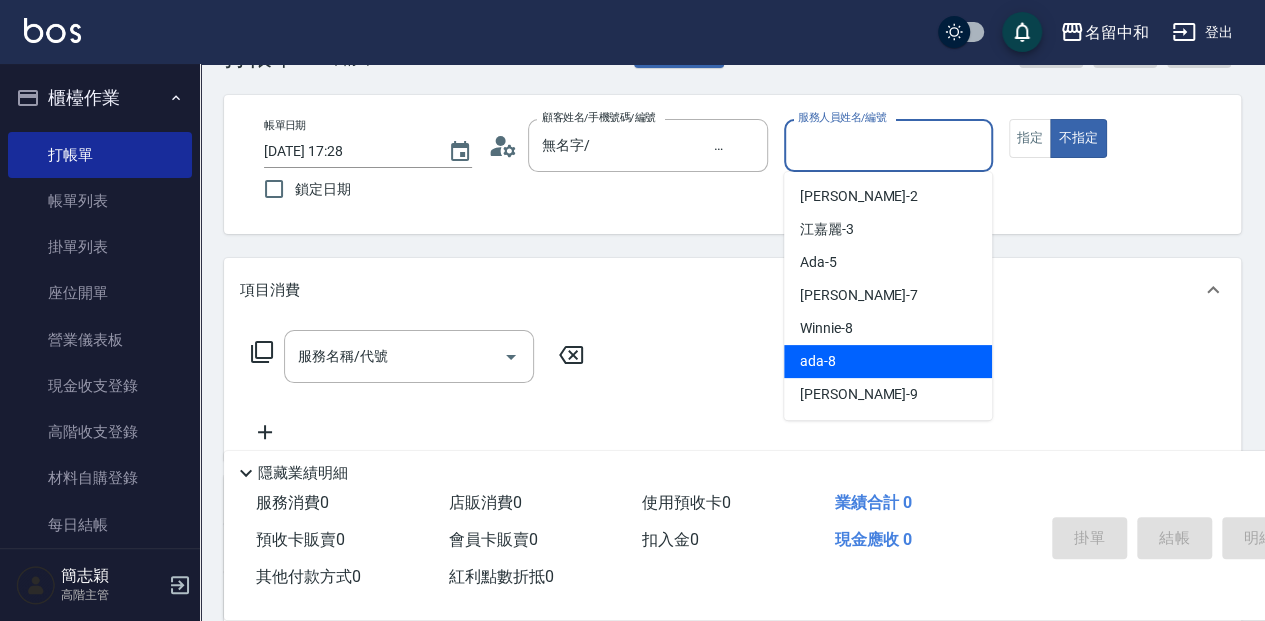 click on "ada -8" at bounding box center (888, 361) 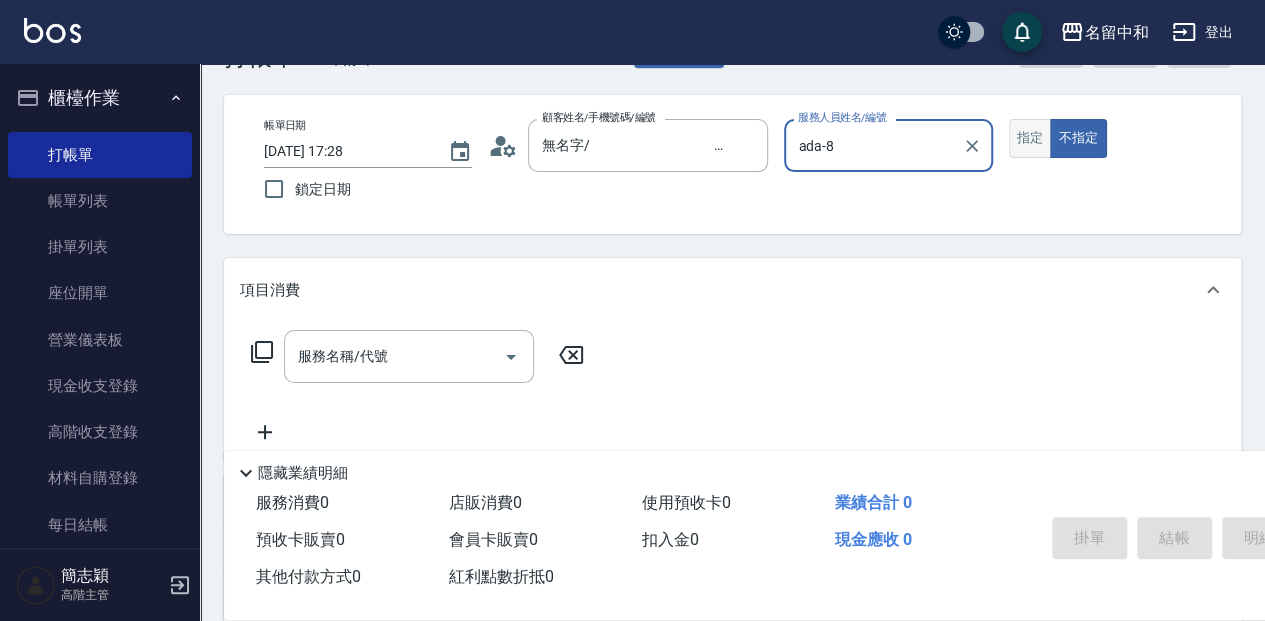 drag, startPoint x: 1030, startPoint y: 138, endPoint x: 906, endPoint y: 189, distance: 134.07834 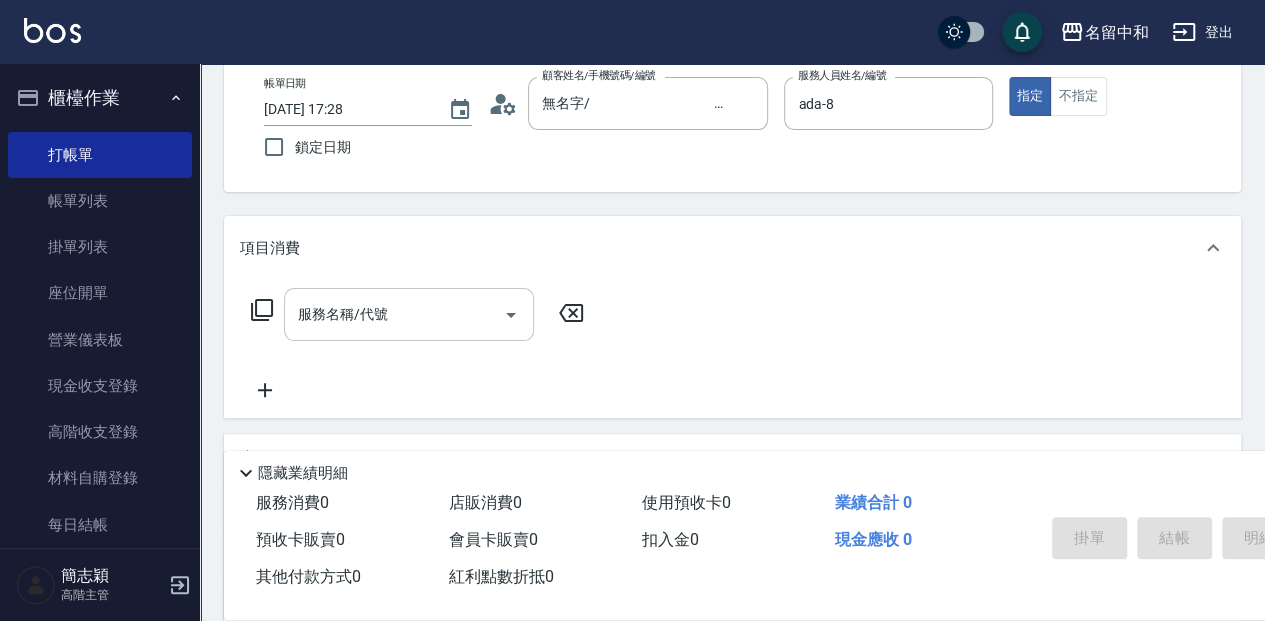 scroll, scrollTop: 133, scrollLeft: 0, axis: vertical 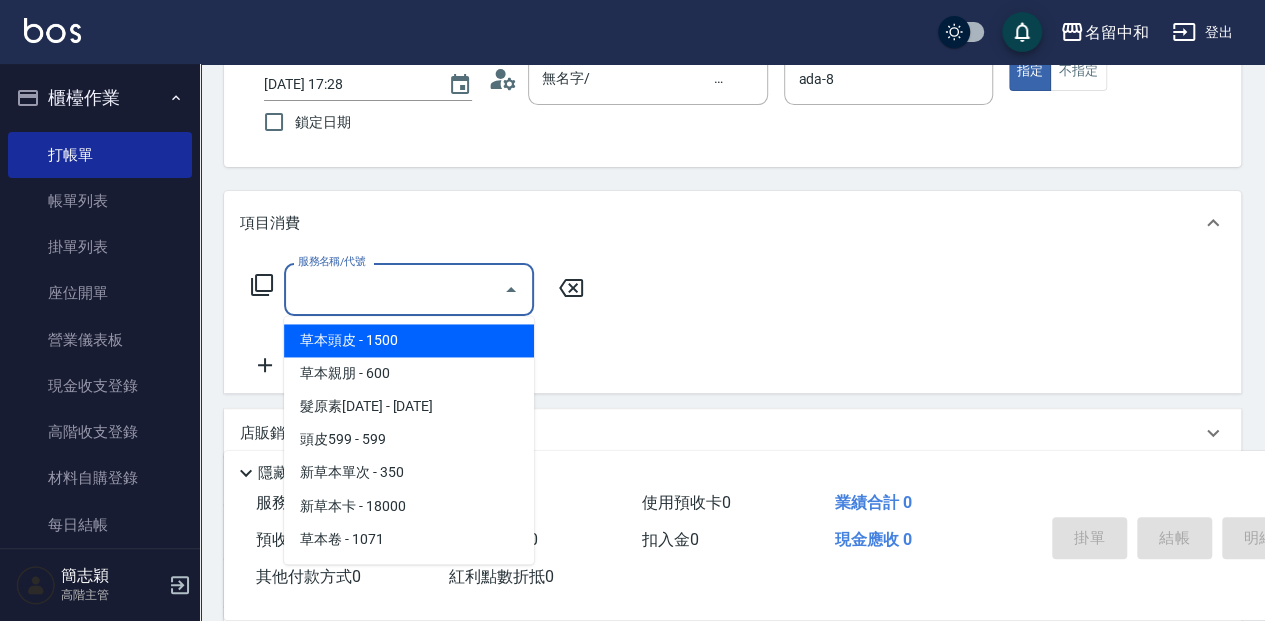 click on "服務名稱/代號" at bounding box center [394, 289] 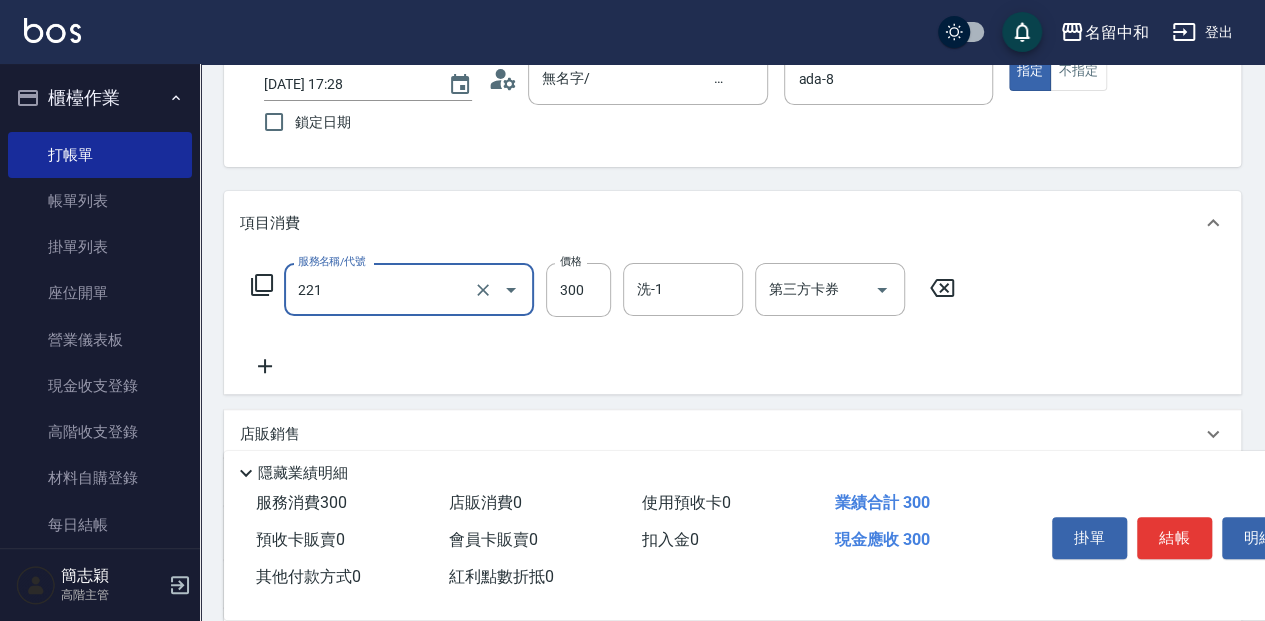 type on "洗髮300(221)" 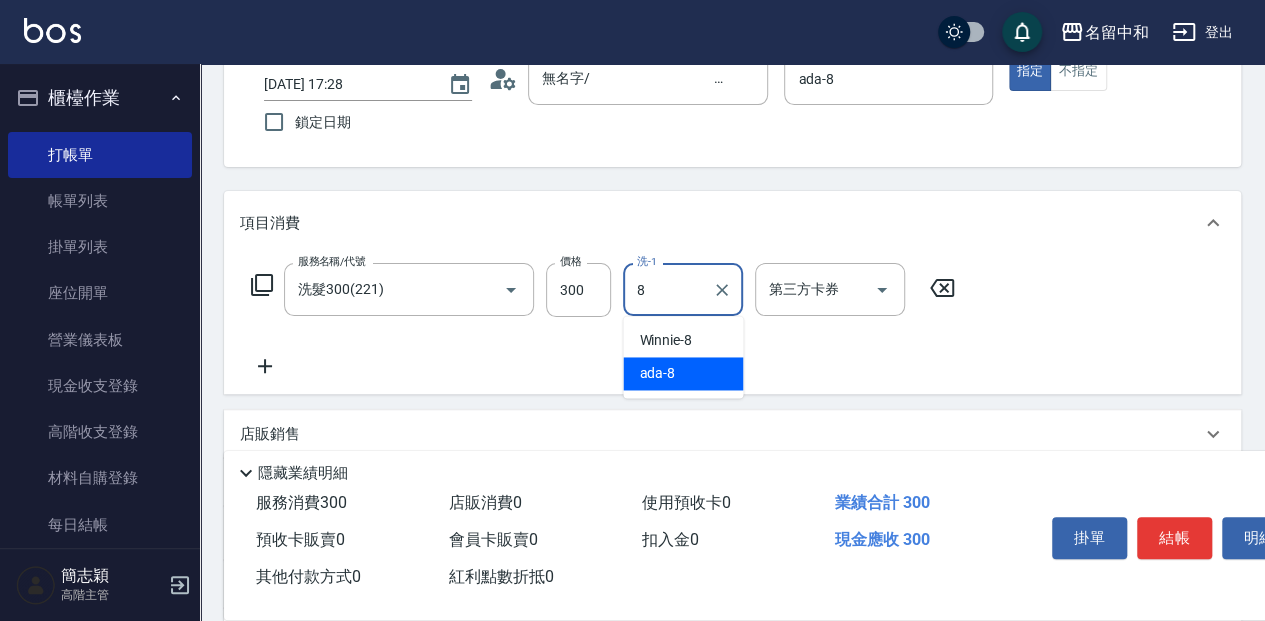 click on "ada -8" at bounding box center [657, 373] 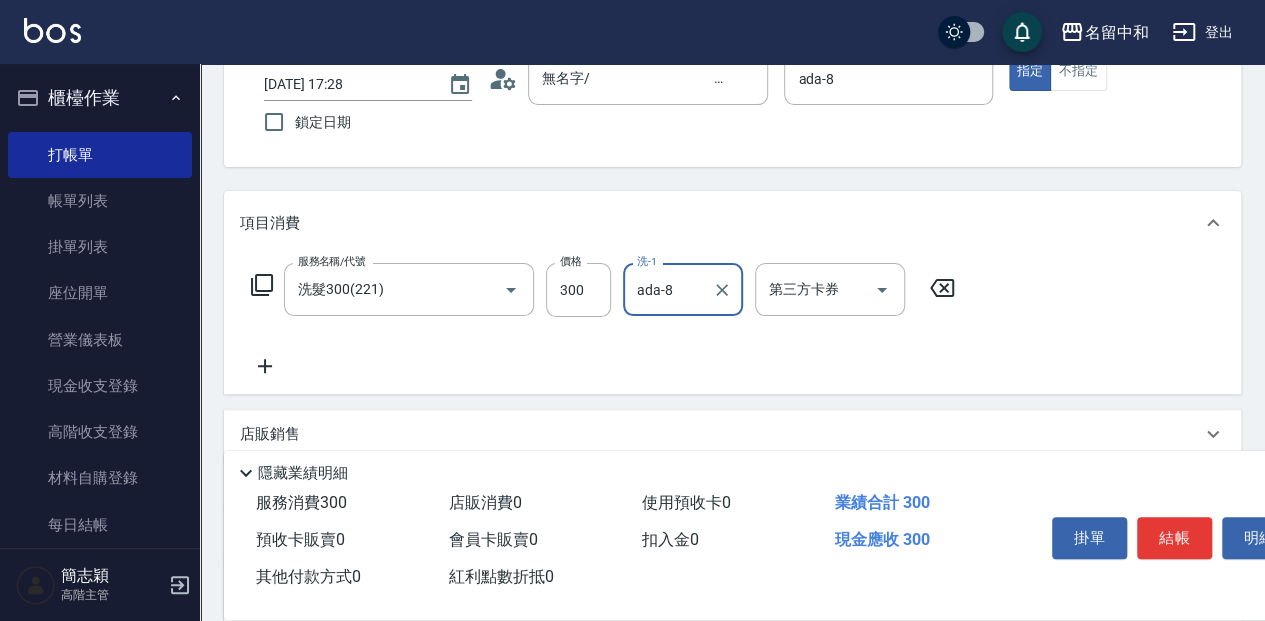 type on "ada-8" 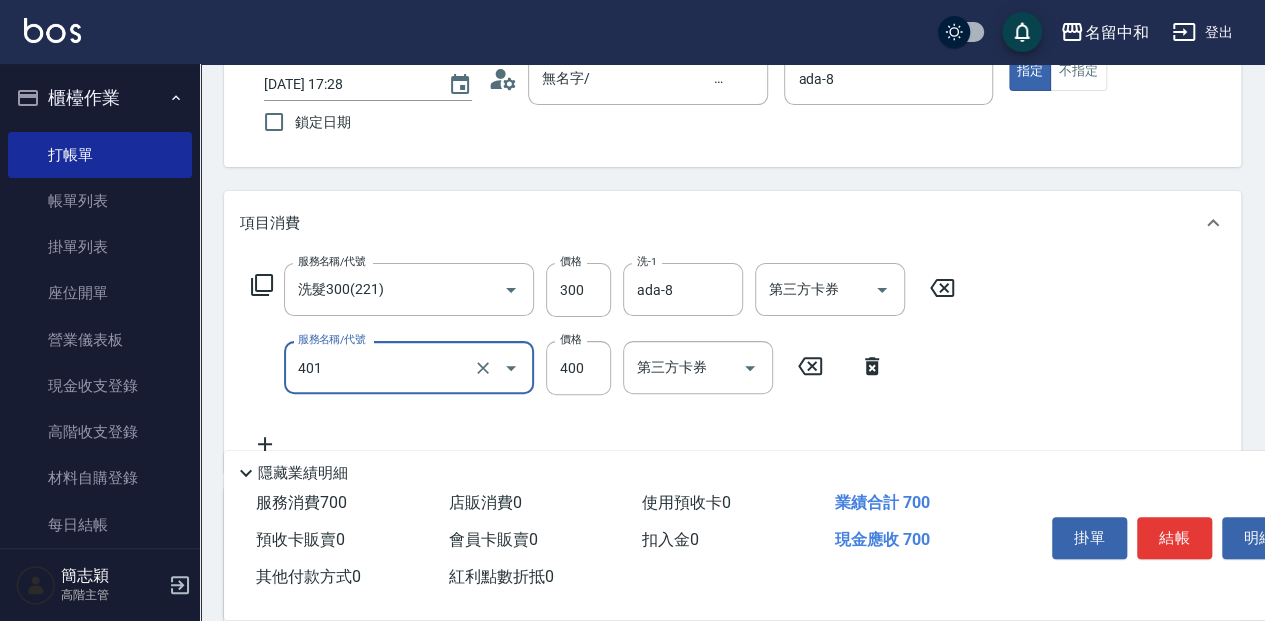 type on "剪髮(400)(401)" 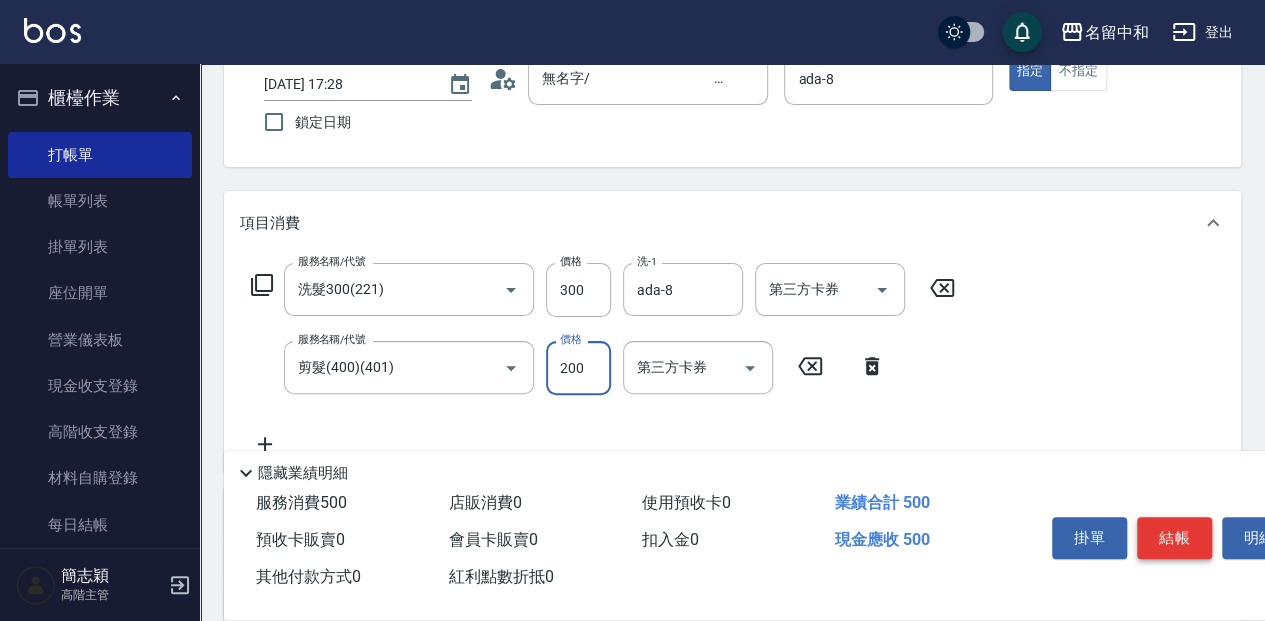 type on "200" 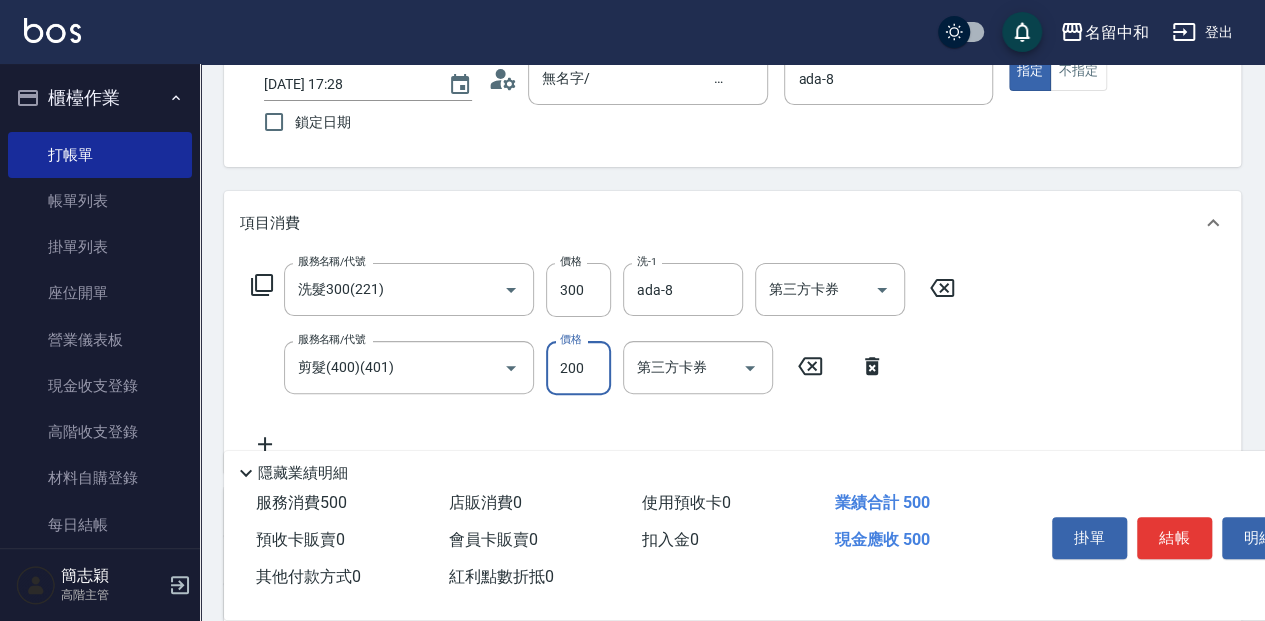 click on "結帳" at bounding box center (1174, 538) 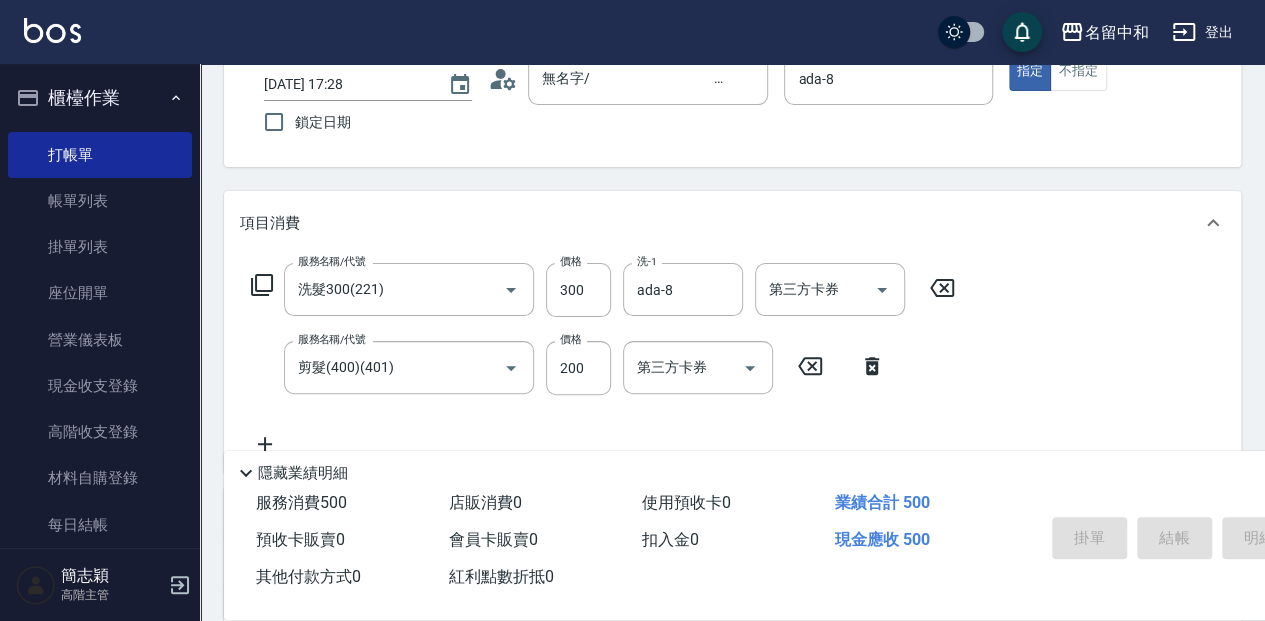 type on "[DATE] 17:29" 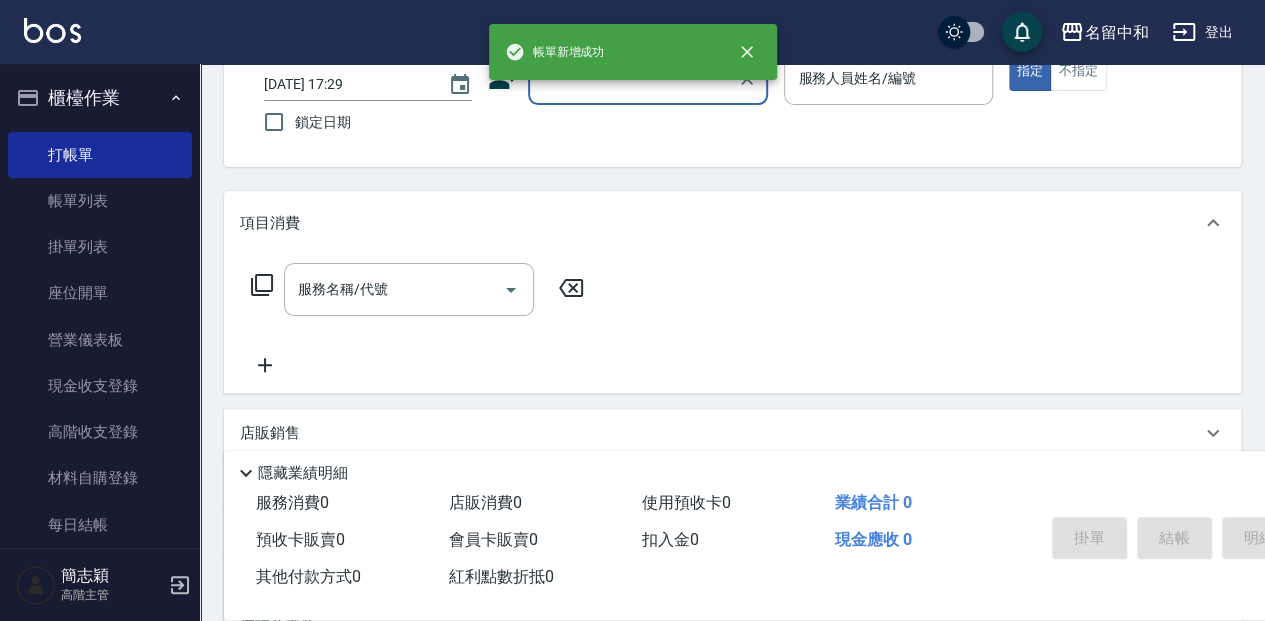 scroll, scrollTop: 0, scrollLeft: 0, axis: both 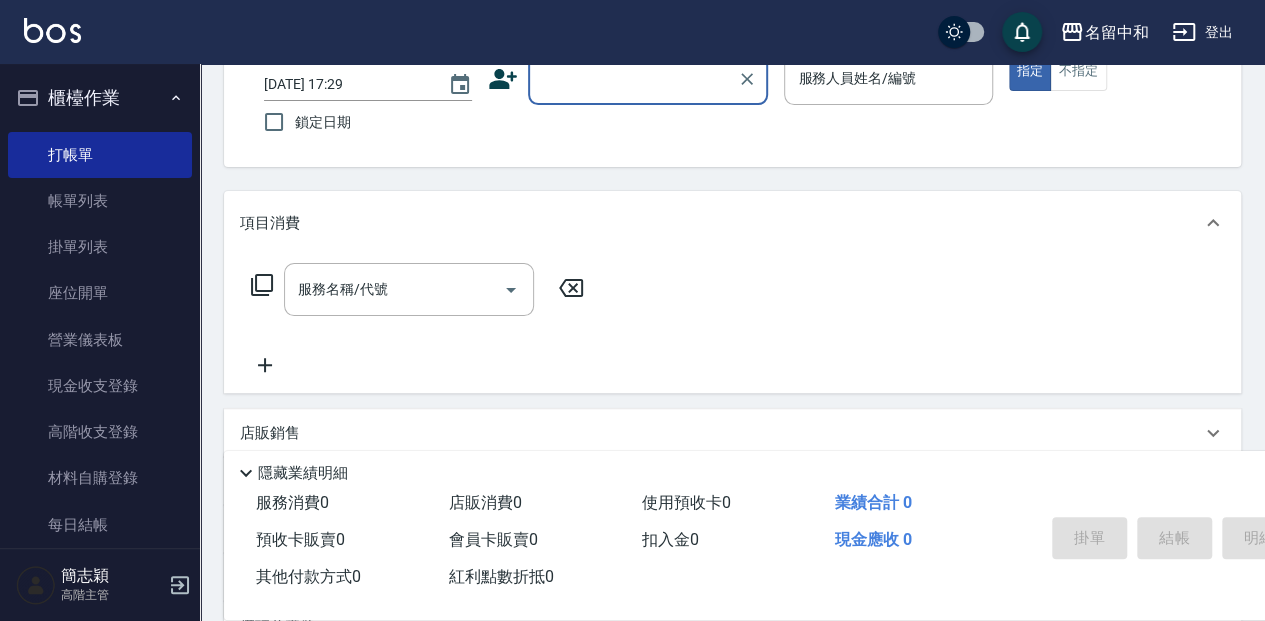 click on "顧客姓名/手機號碼/編號" at bounding box center [633, 78] 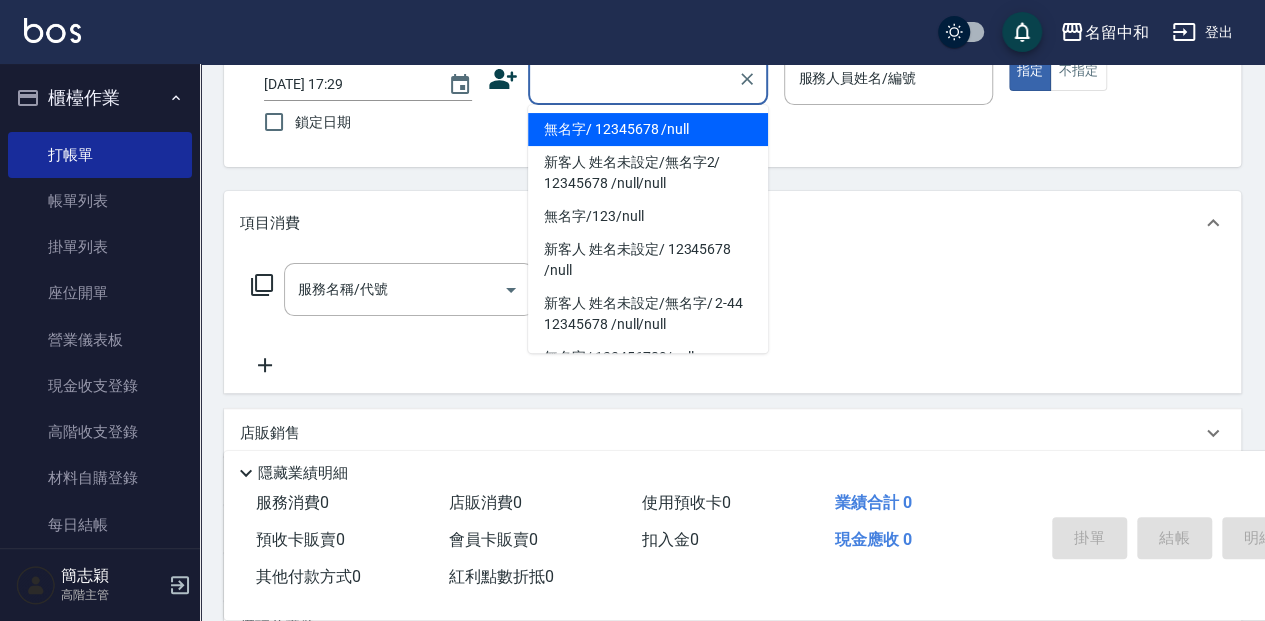 click on "無名字/                                                 12345678                              /null" at bounding box center (648, 129) 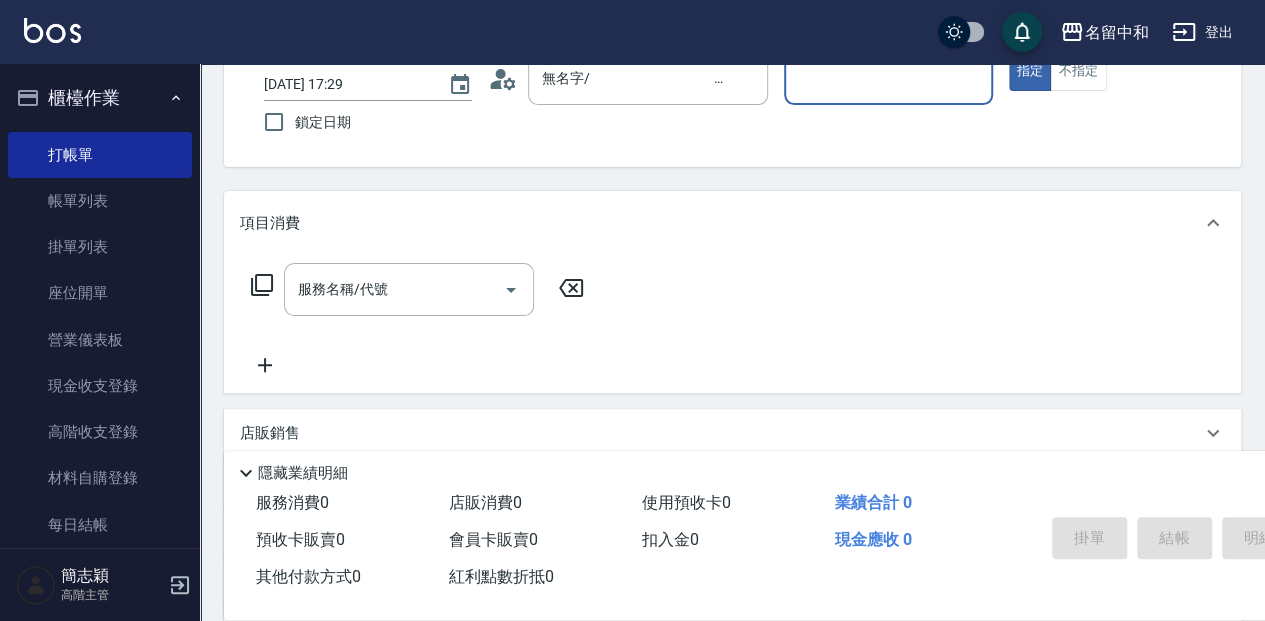 click on "服務人員姓名/編號" at bounding box center [888, 78] 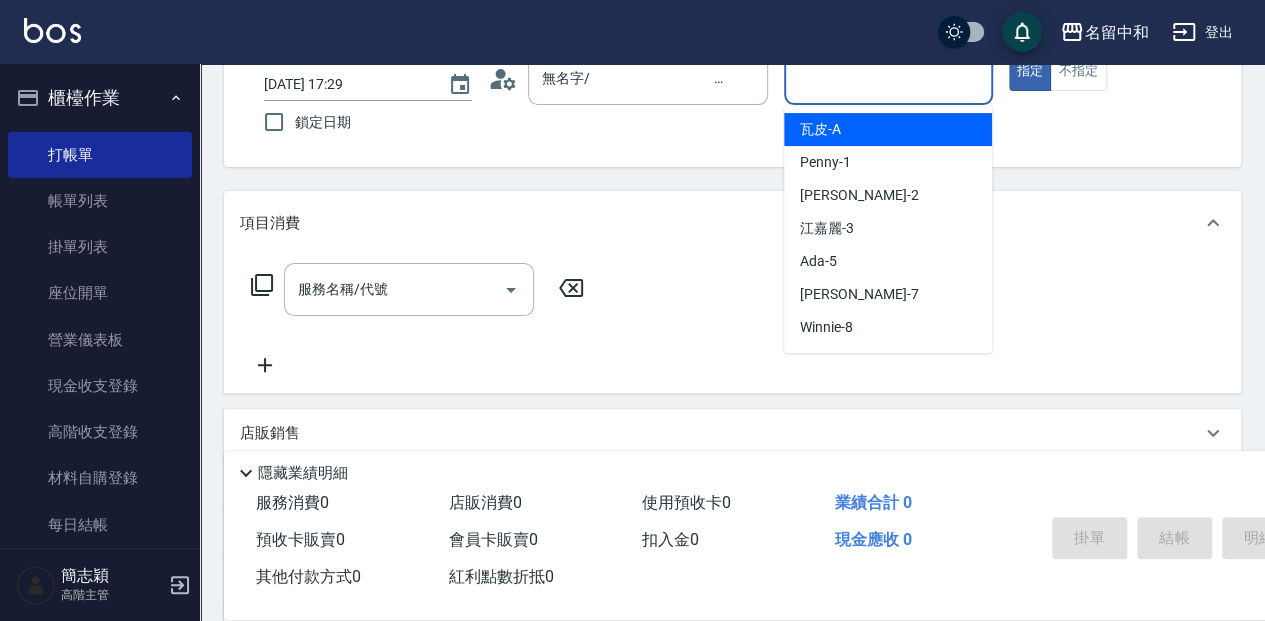 click on "瓦皮 -A" at bounding box center [888, 129] 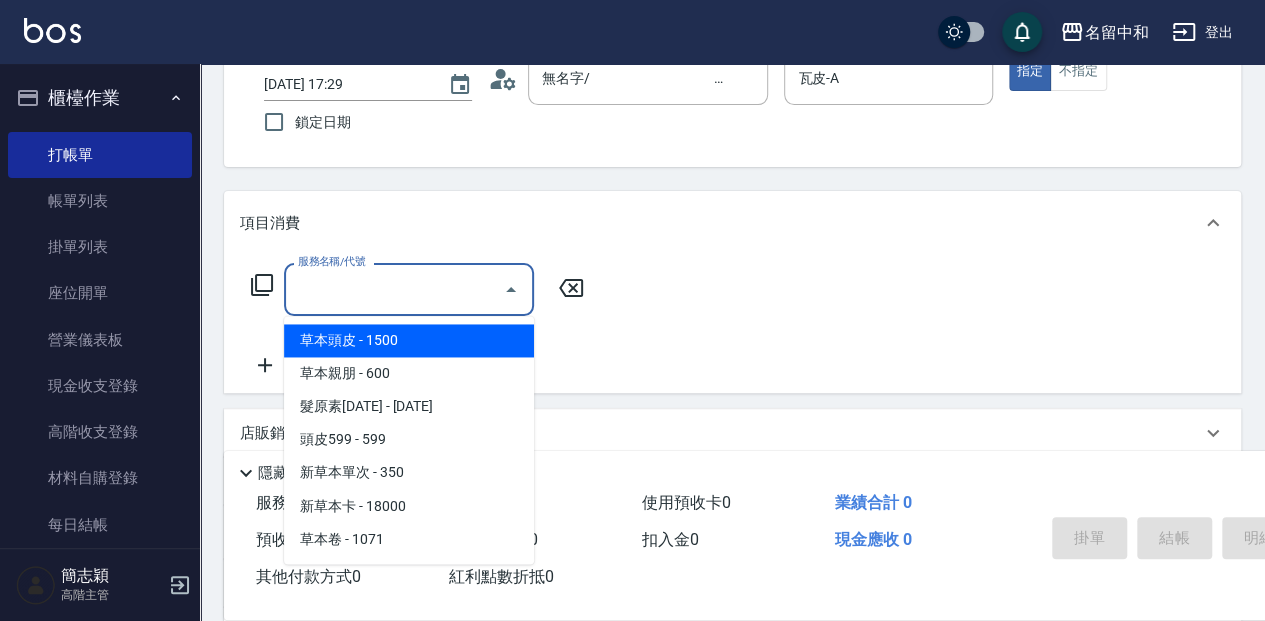 drag, startPoint x: 400, startPoint y: 276, endPoint x: 426, endPoint y: 286, distance: 27.856777 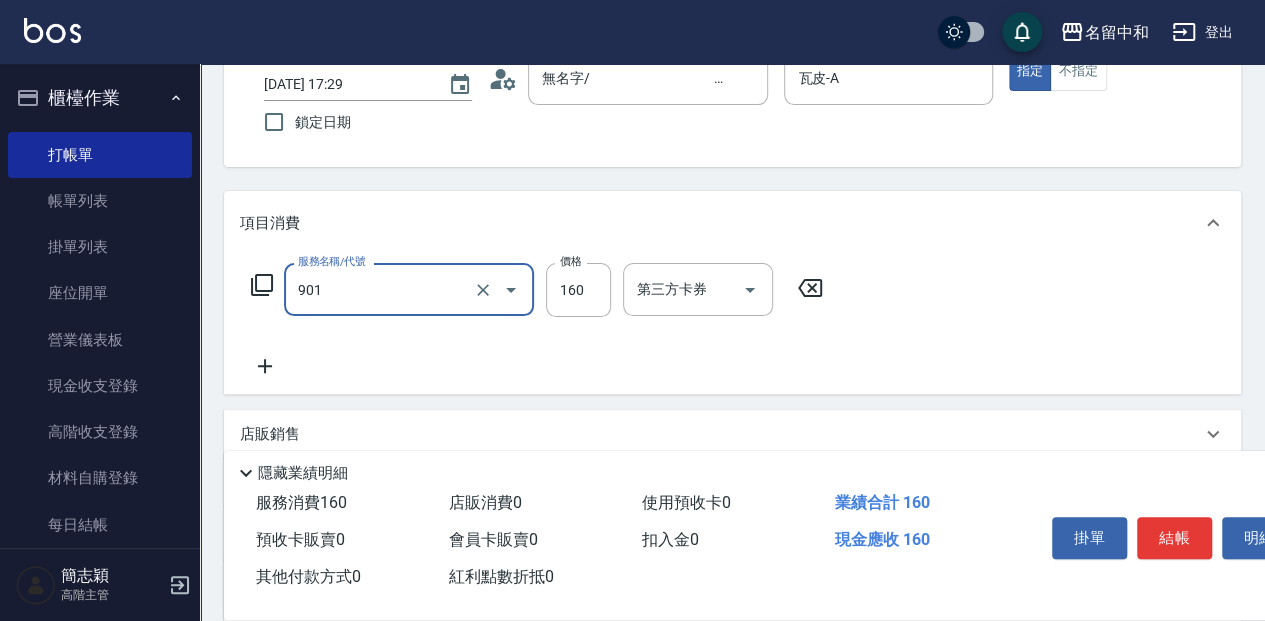 type on "修手(901)" 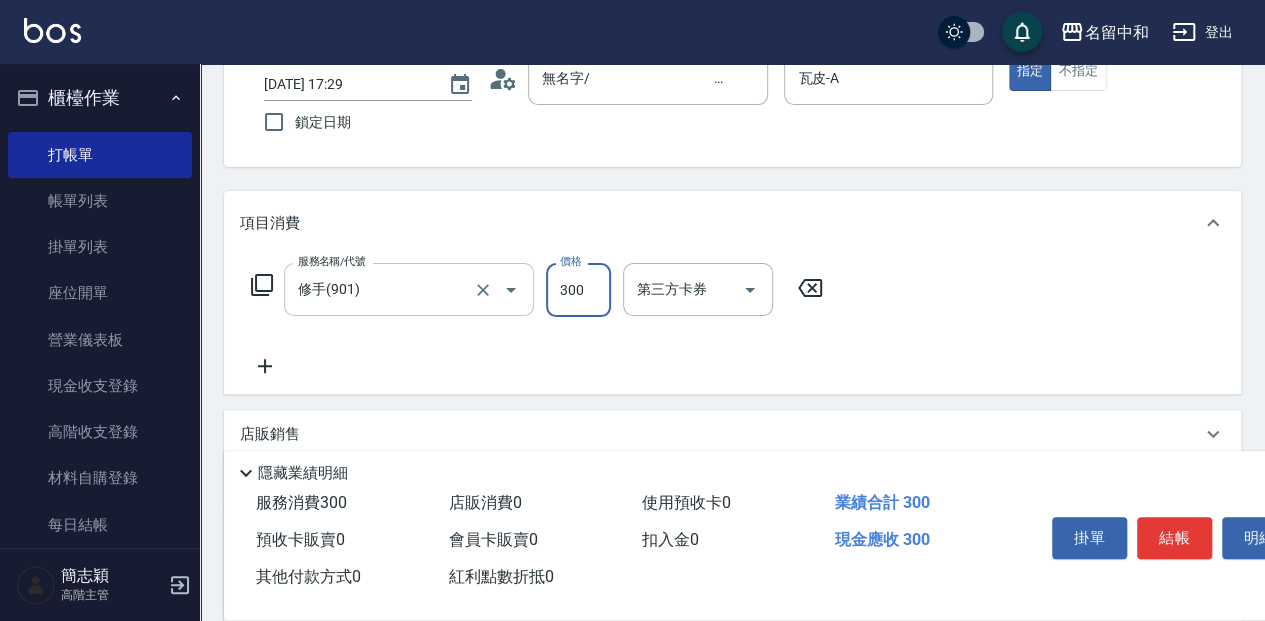 type on "300" 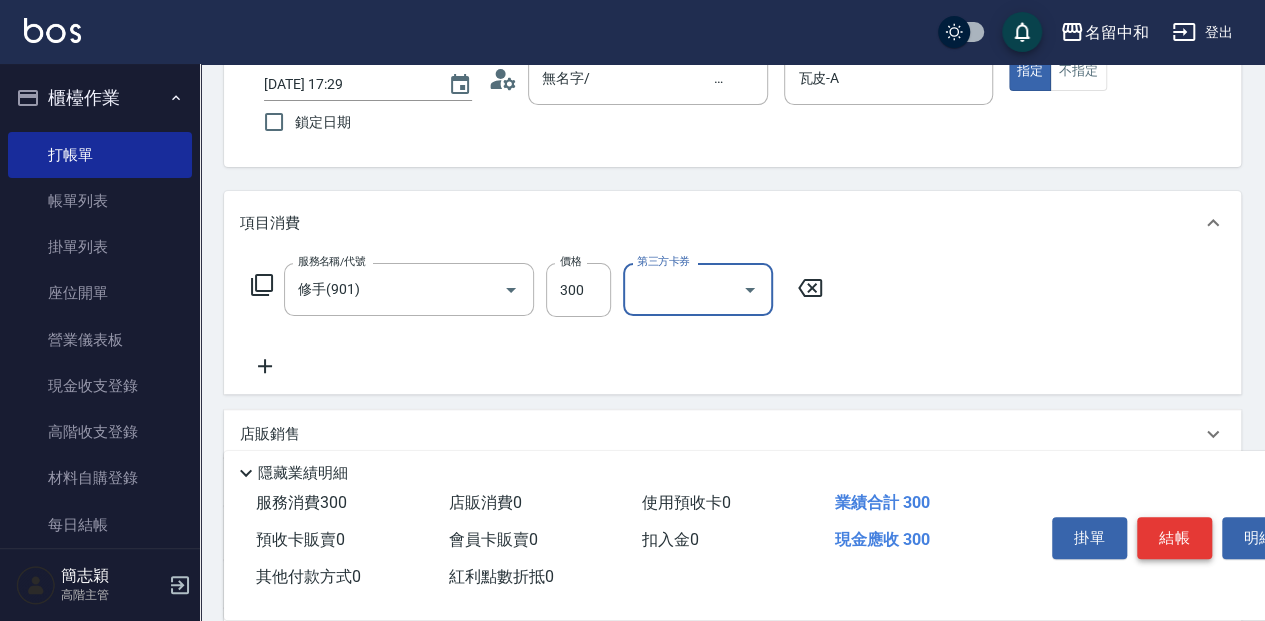 click on "結帳" at bounding box center [1174, 538] 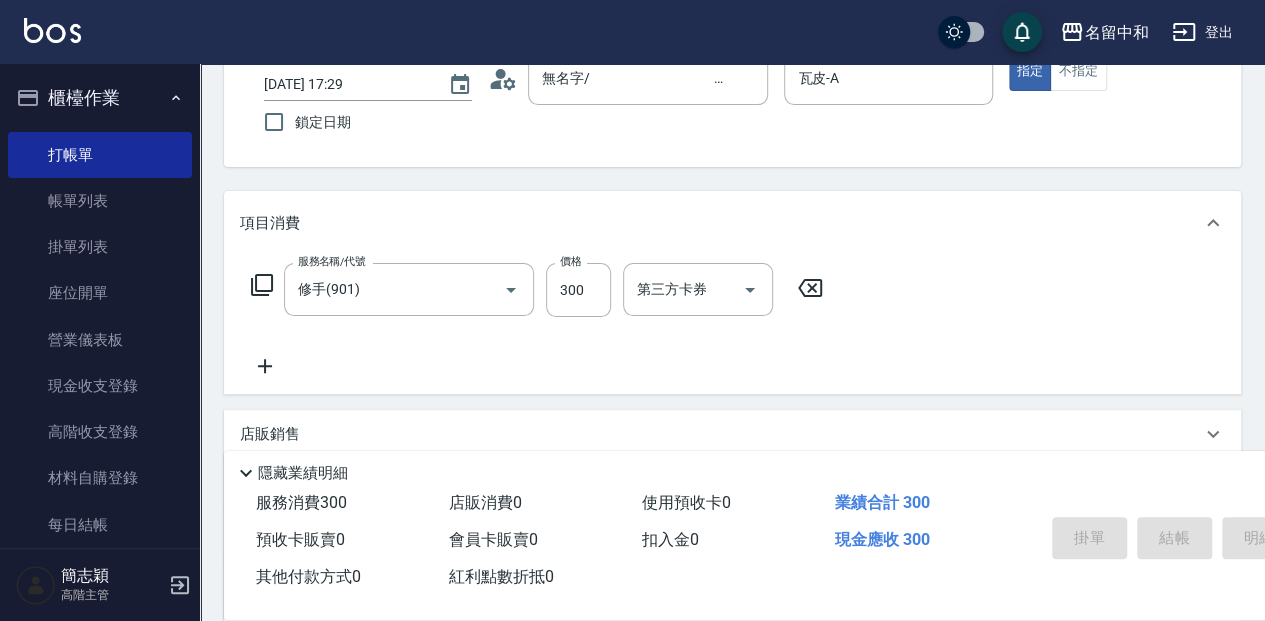 type 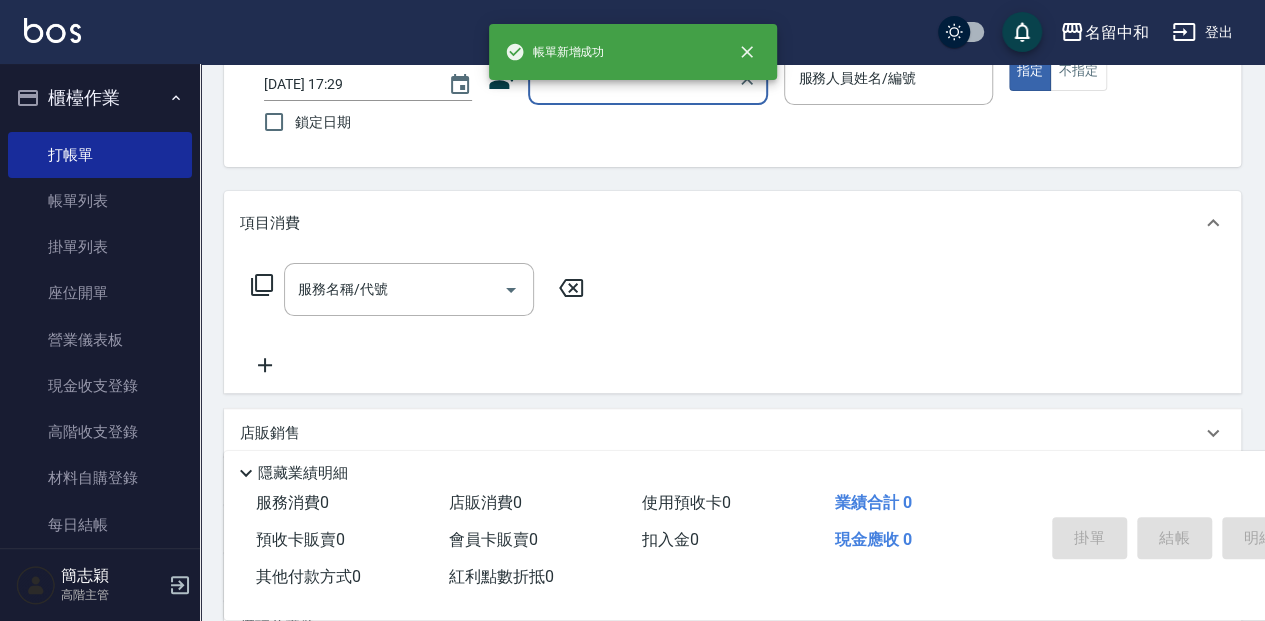 scroll, scrollTop: 0, scrollLeft: 0, axis: both 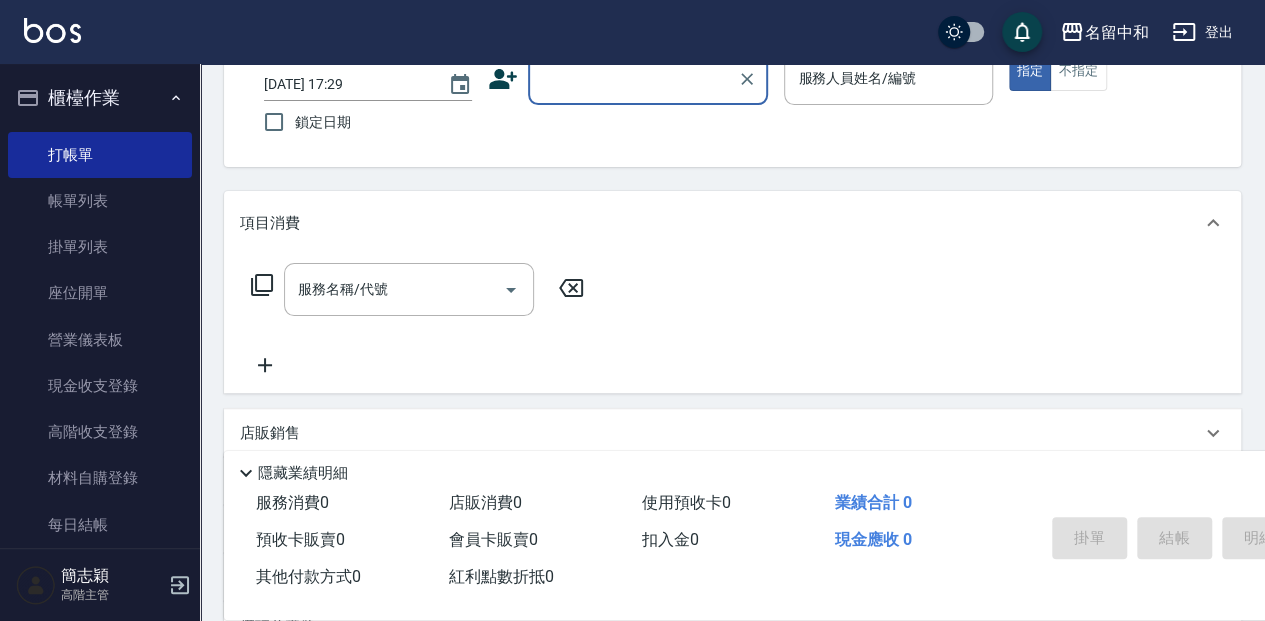 click on "顧客姓名/手機號碼/編號" at bounding box center [633, 78] 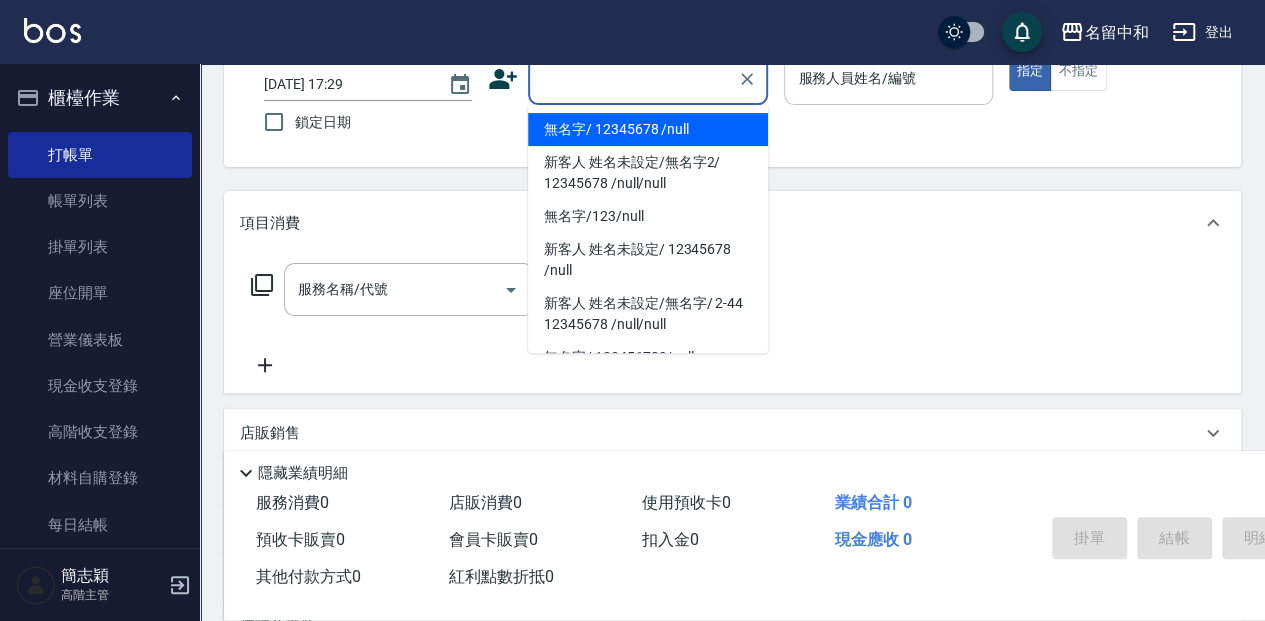 drag, startPoint x: 619, startPoint y: 120, endPoint x: 836, endPoint y: 90, distance: 219.06392 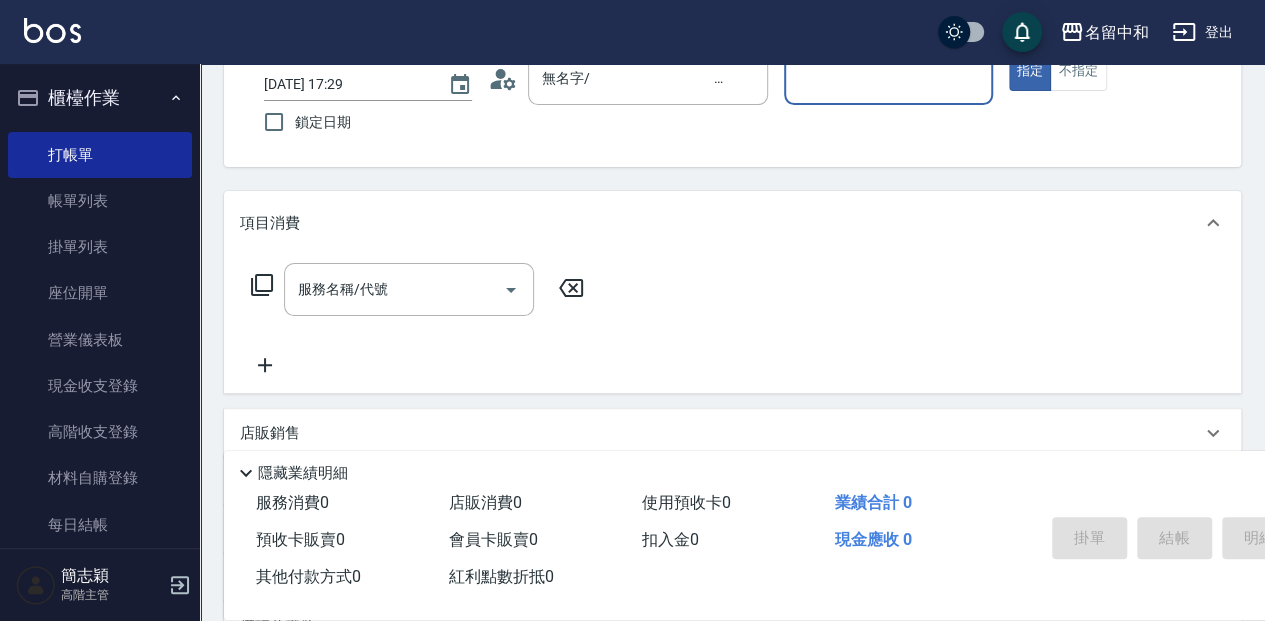 click on "服務人員姓名/編號" at bounding box center [888, 78] 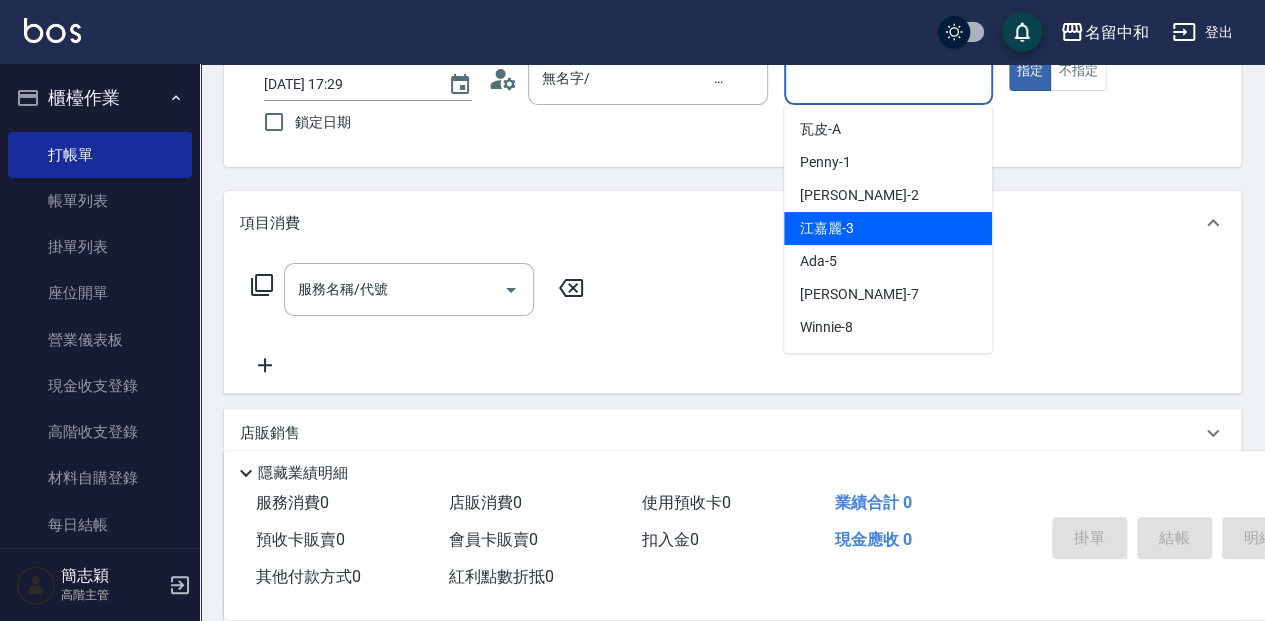 click on "江嘉麗 -3" at bounding box center (888, 228) 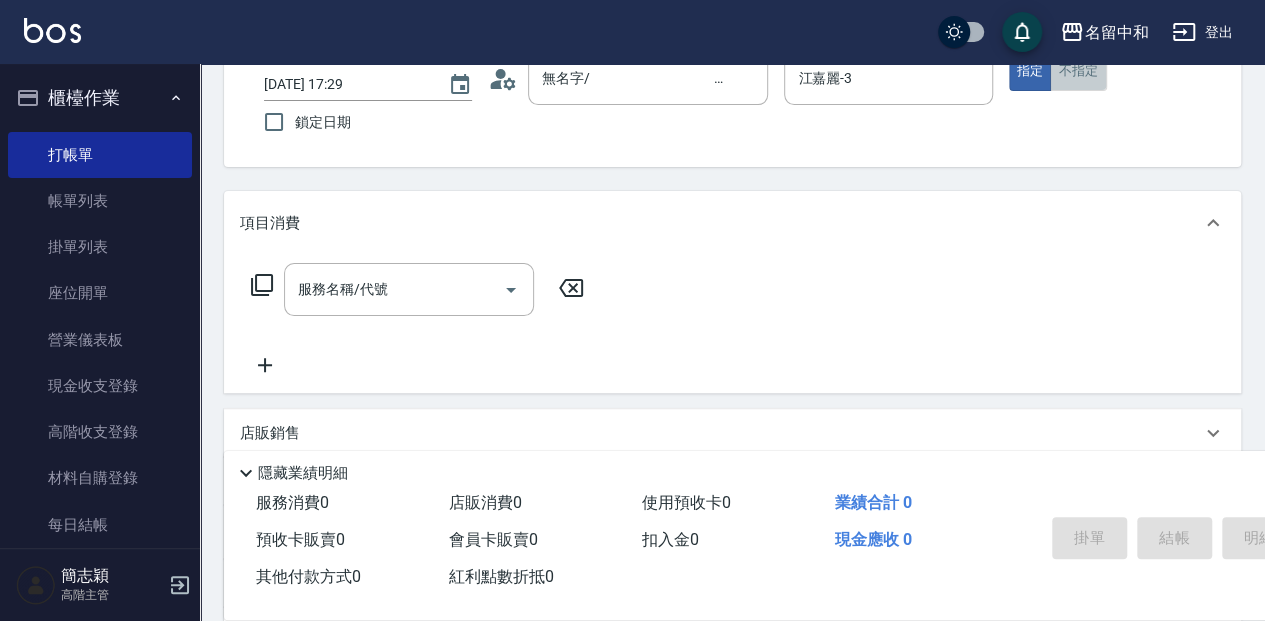 drag, startPoint x: 1062, startPoint y: 70, endPoint x: 900, endPoint y: 200, distance: 207.71133 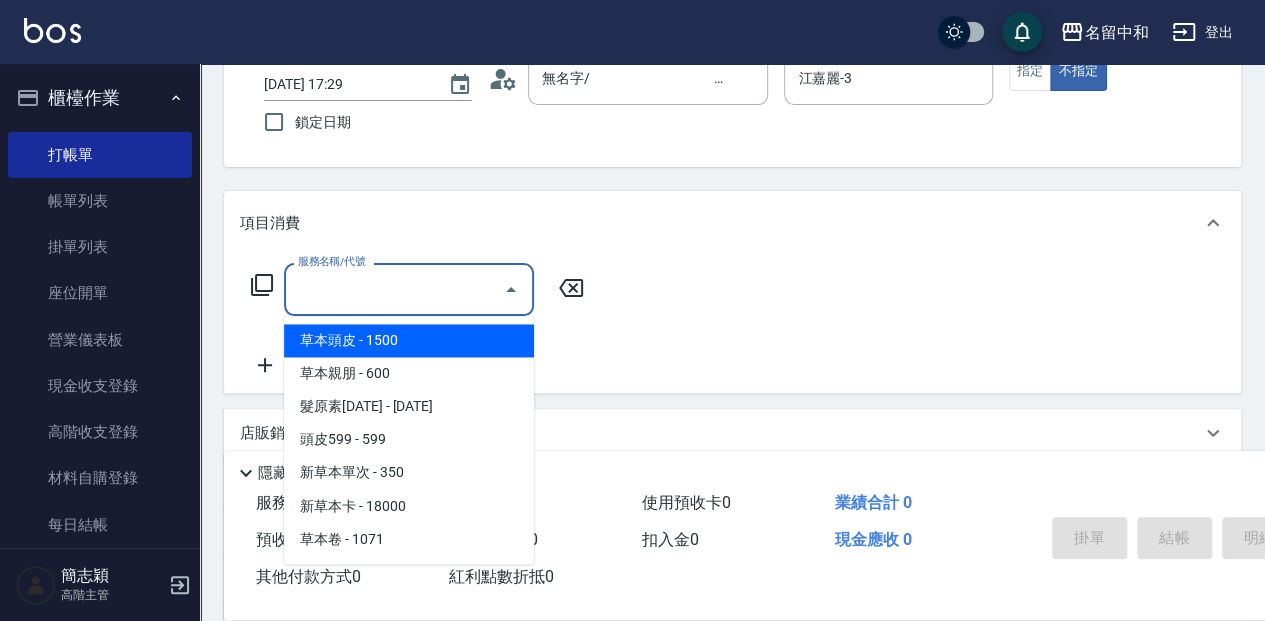 drag, startPoint x: 363, startPoint y: 282, endPoint x: 792, endPoint y: 294, distance: 429.1678 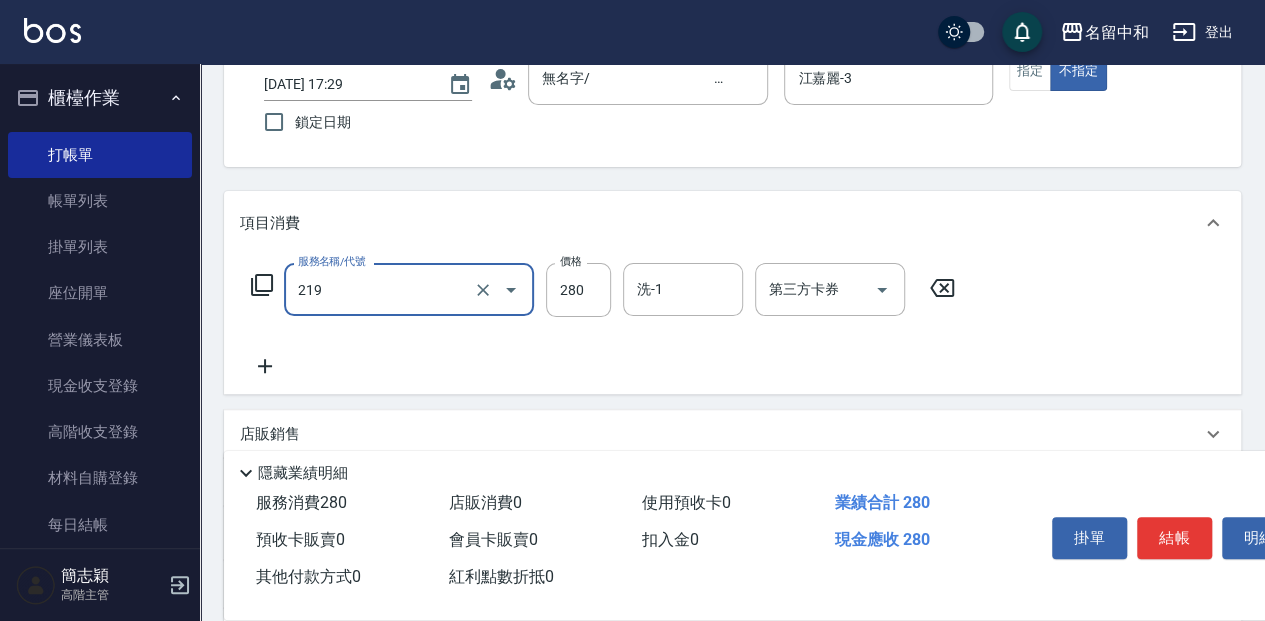 type on "洗髮280(219)" 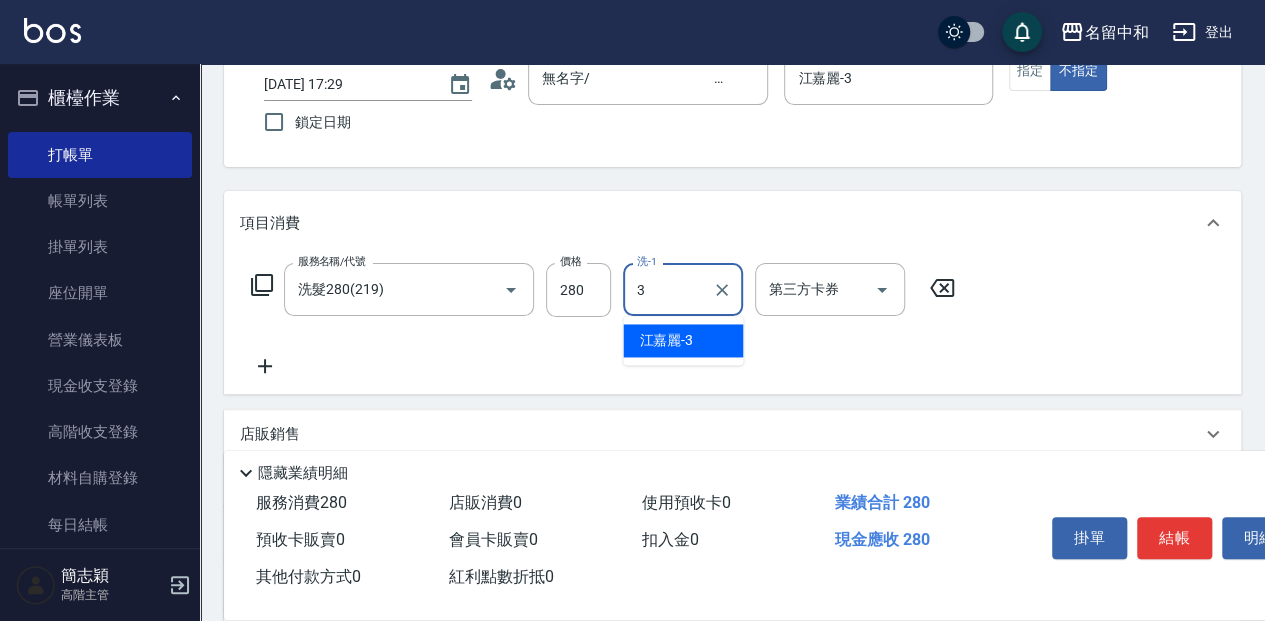 type on "江嘉麗-3" 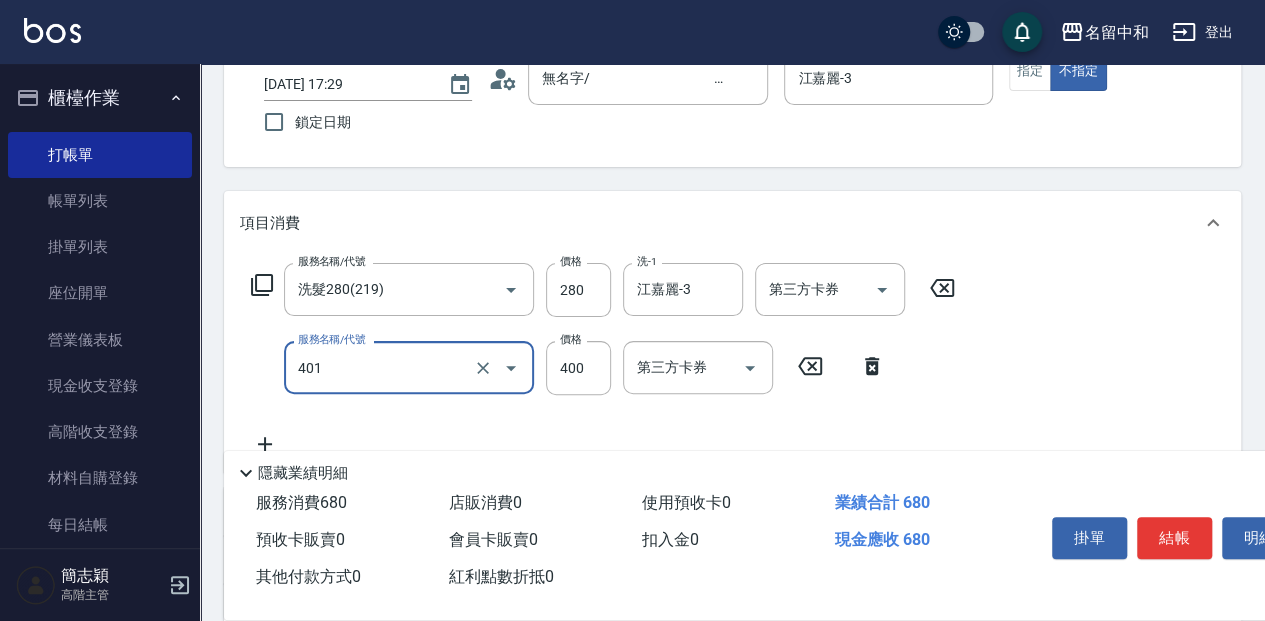 type on "剪髮(400)(401)" 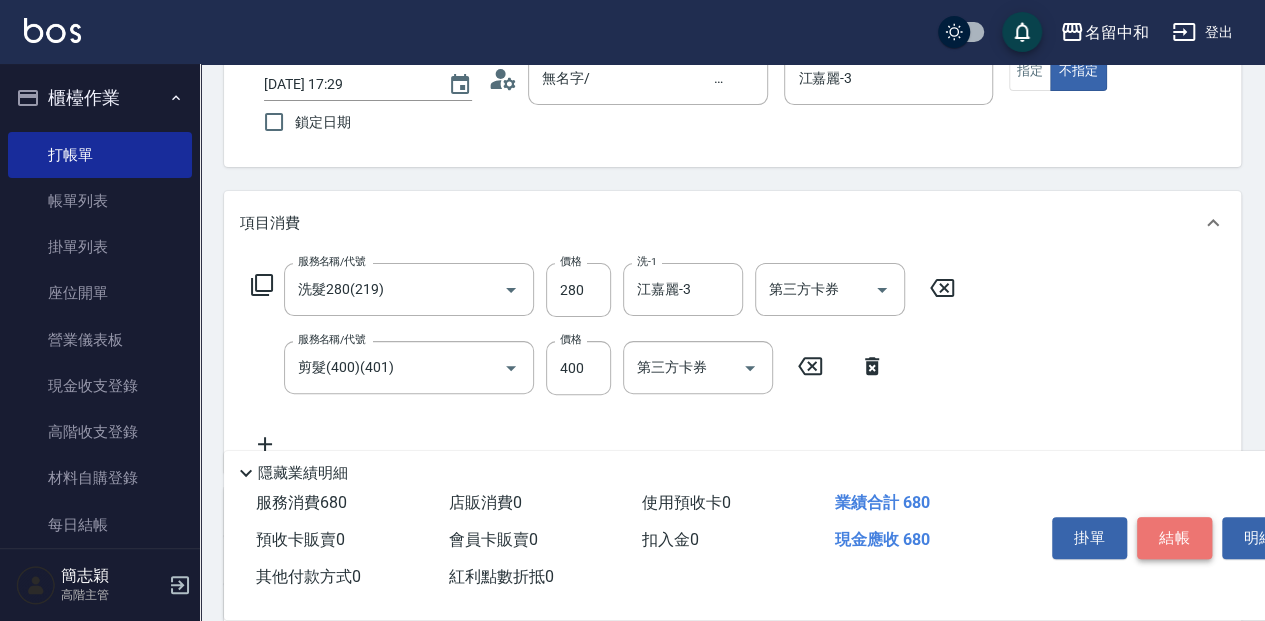 click on "結帳" at bounding box center (1174, 538) 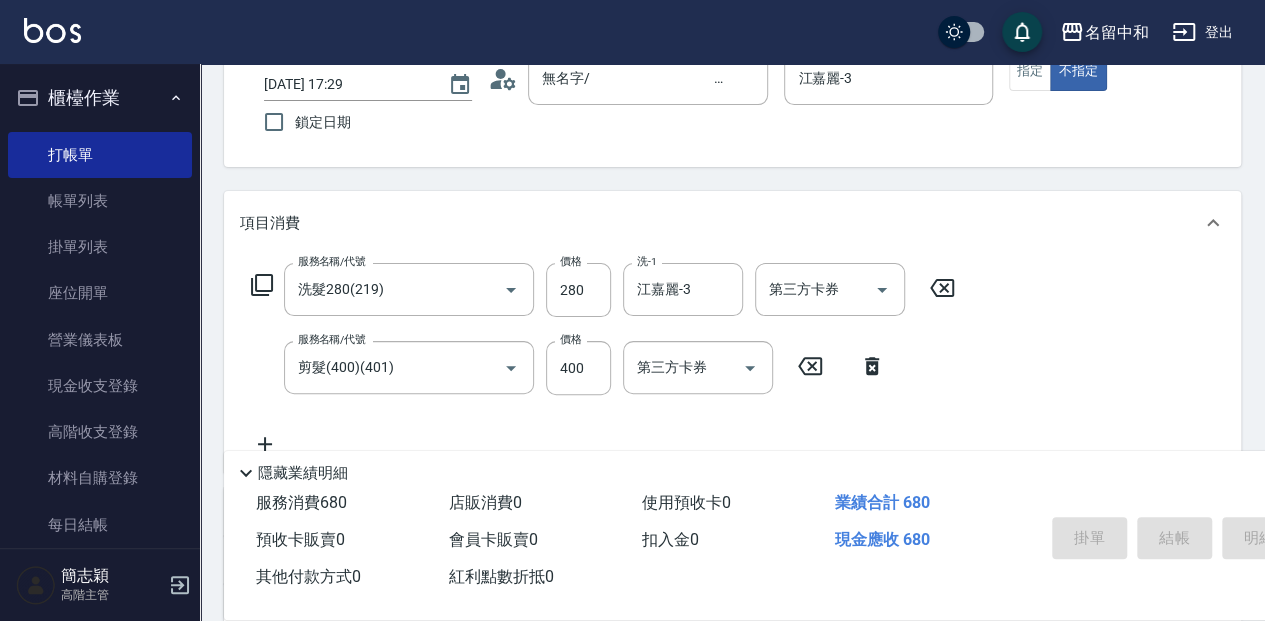 type 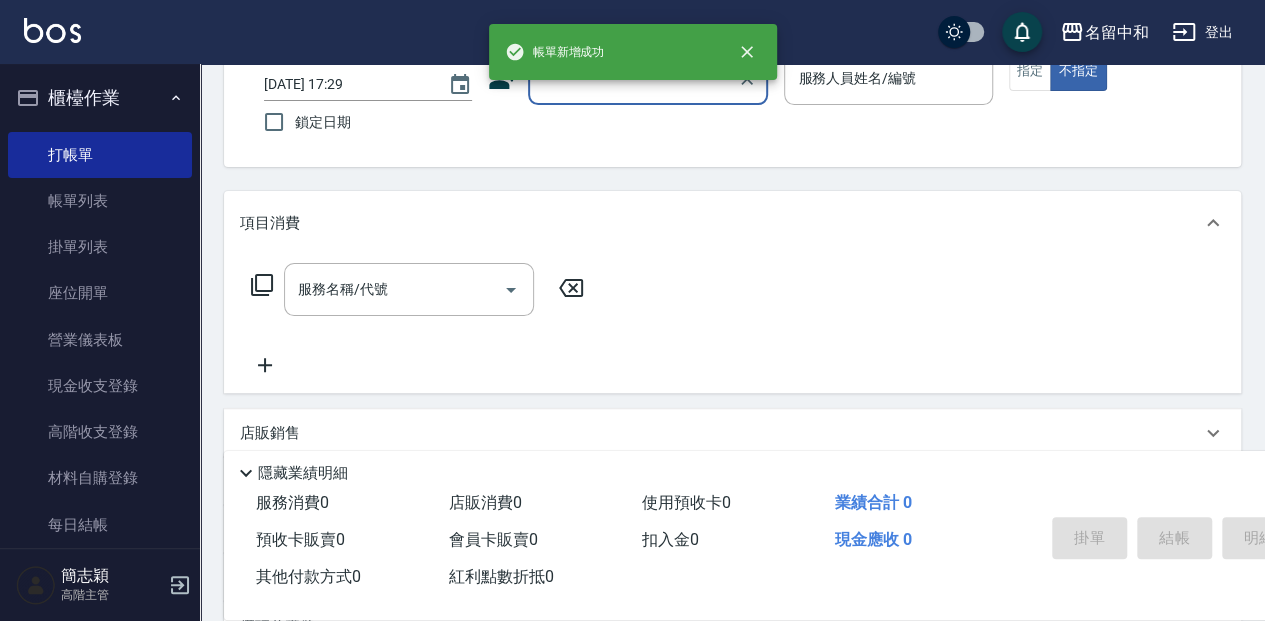 scroll, scrollTop: 0, scrollLeft: 0, axis: both 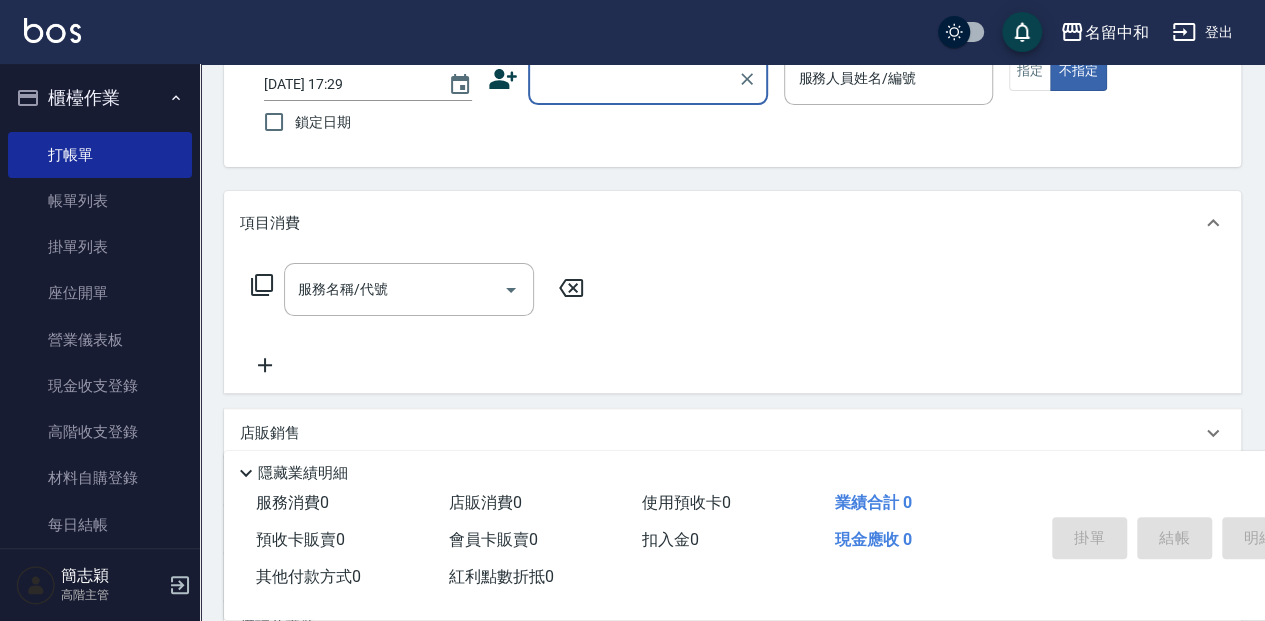 click on "顧客姓名/手機號碼/編號" at bounding box center [633, 78] 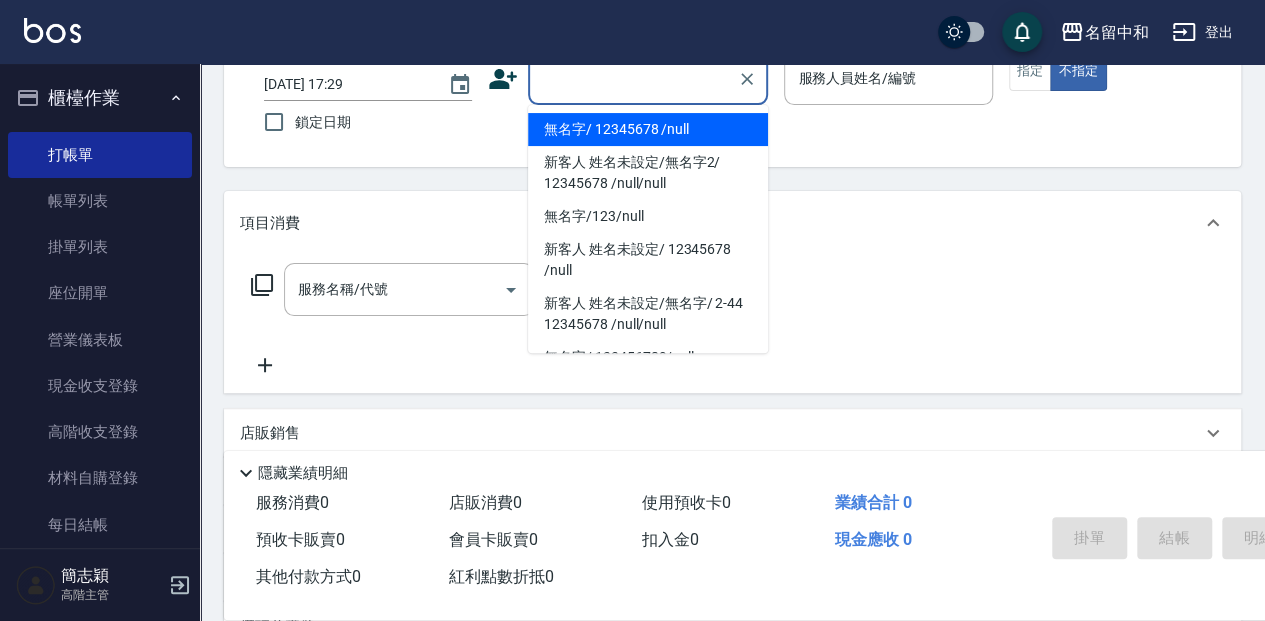 drag, startPoint x: 602, startPoint y: 128, endPoint x: 823, endPoint y: 76, distance: 227.03523 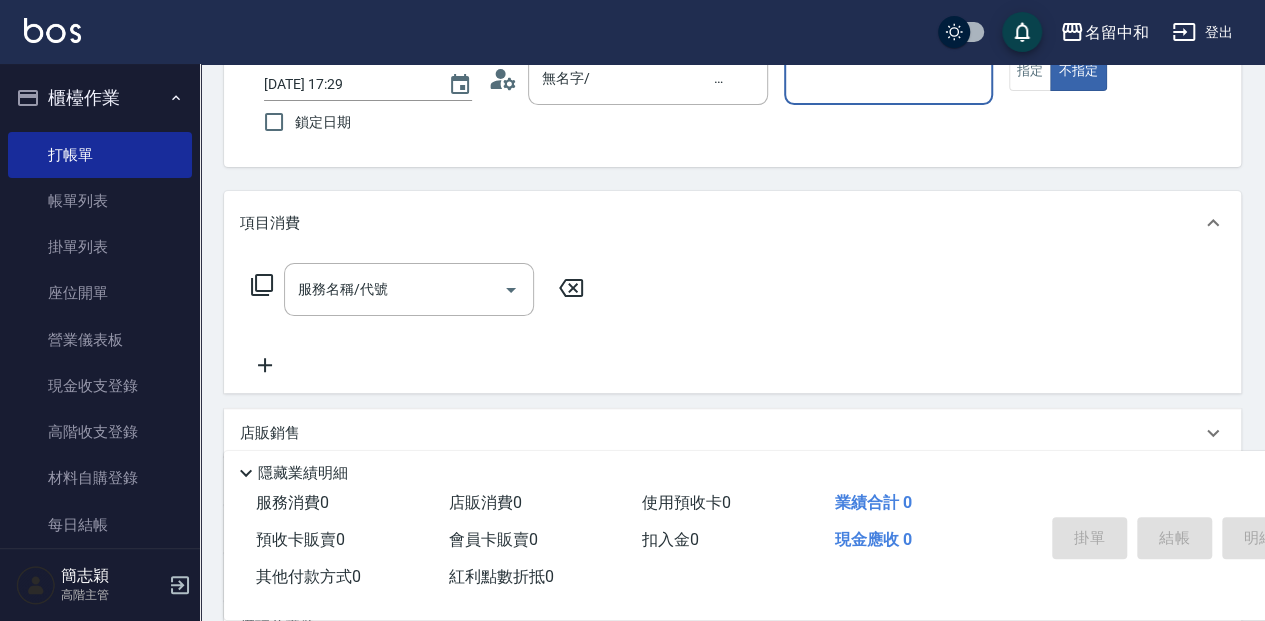 click on "服務人員姓名/編號" at bounding box center [888, 78] 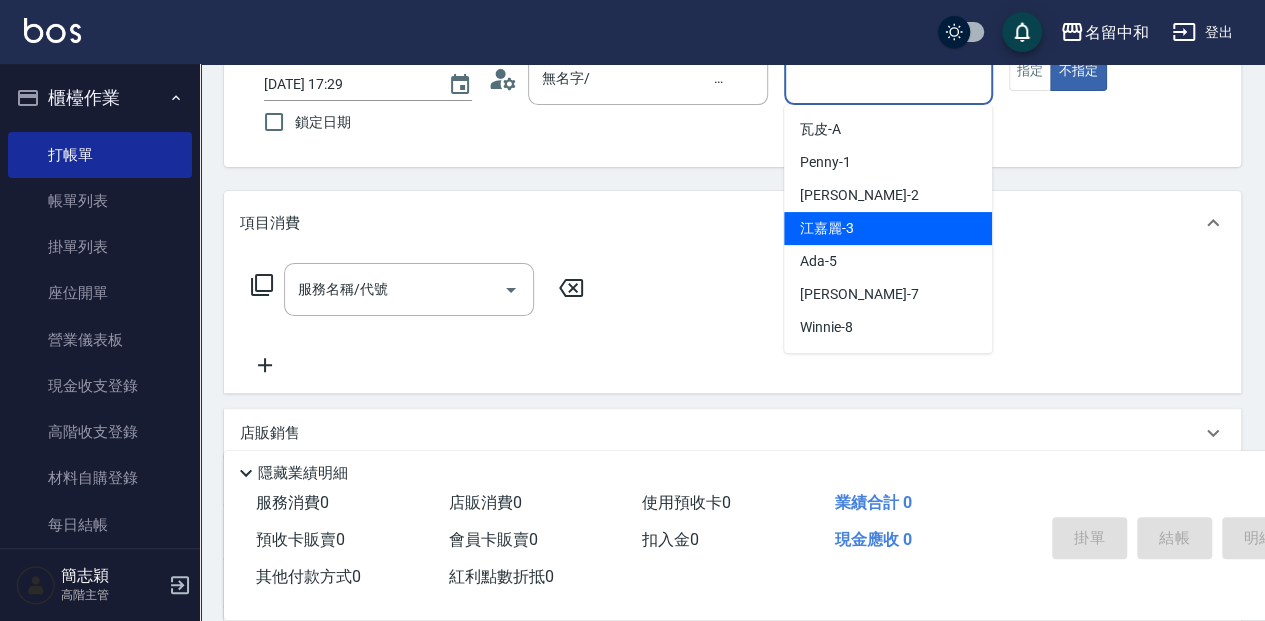 click on "江嘉麗 -3" at bounding box center [888, 228] 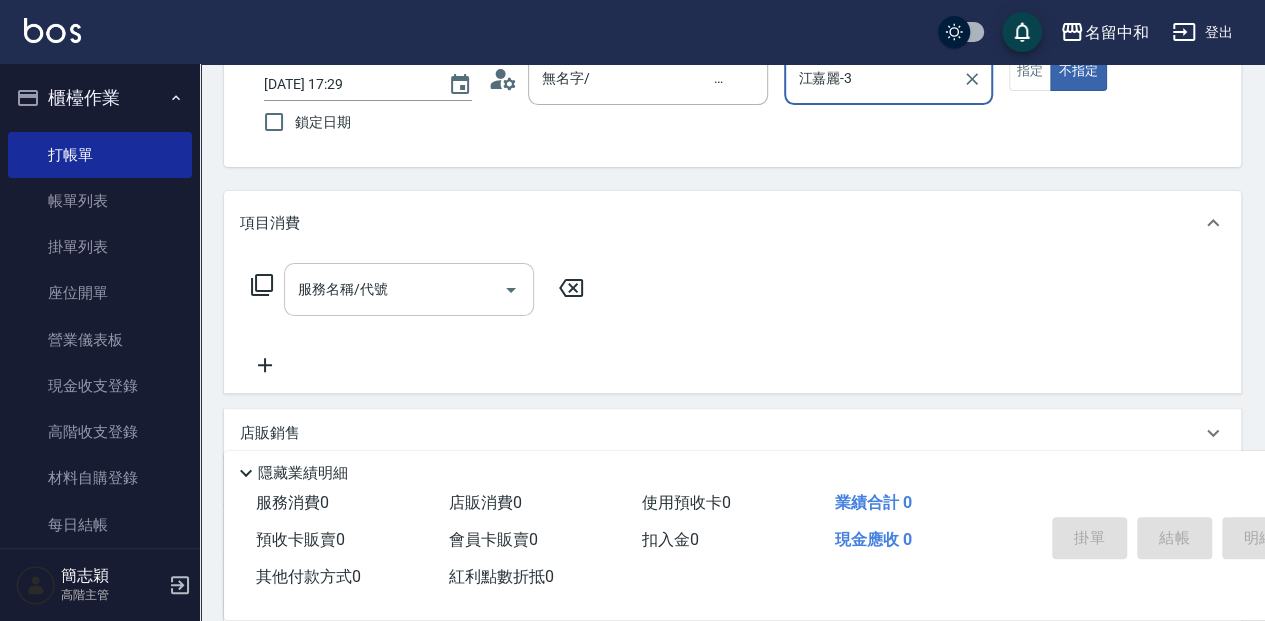 drag, startPoint x: 393, startPoint y: 303, endPoint x: 412, endPoint y: 299, distance: 19.416489 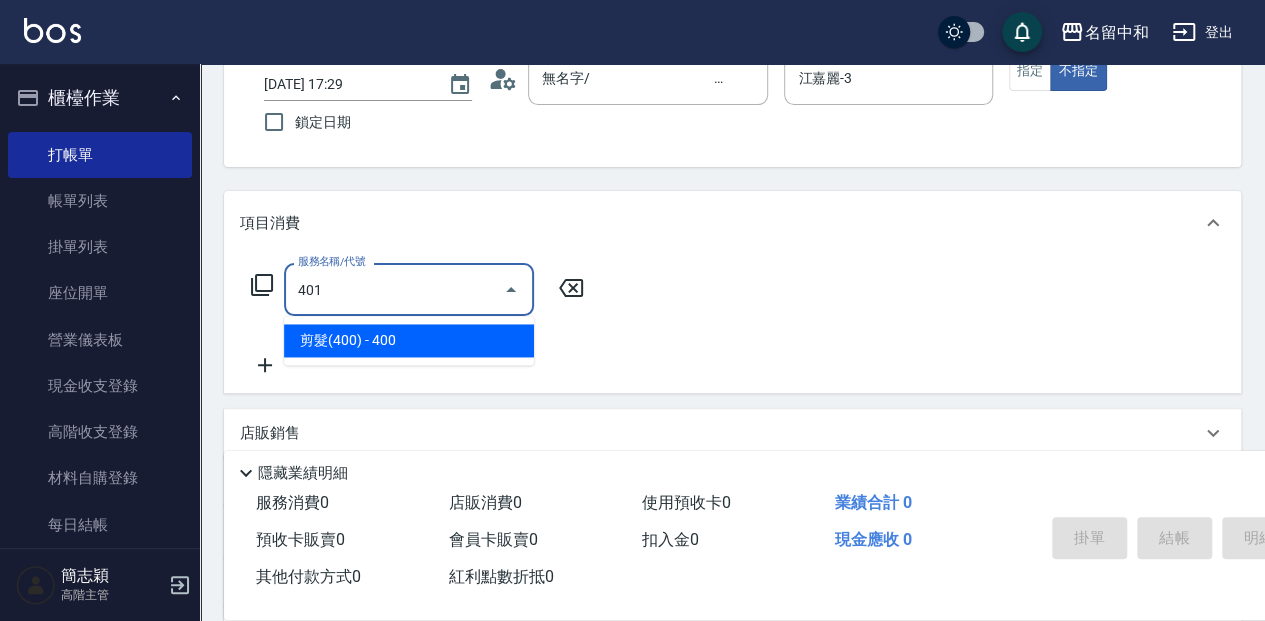 type on "剪髮(400)(401)" 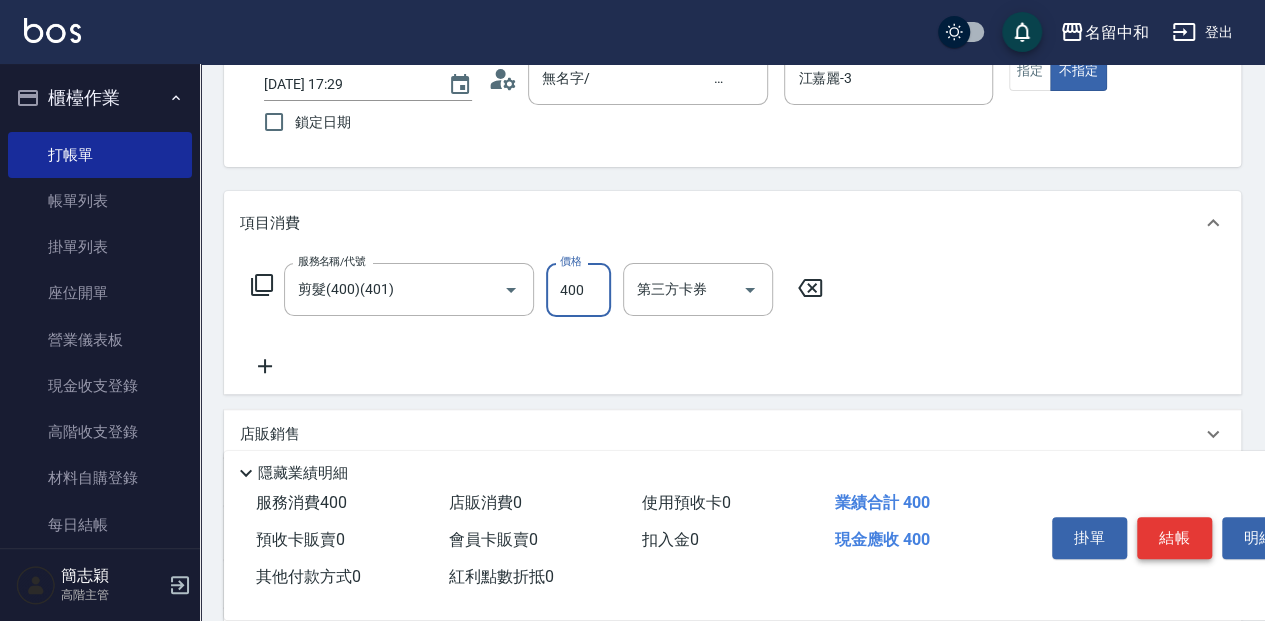 click on "結帳" at bounding box center (1174, 538) 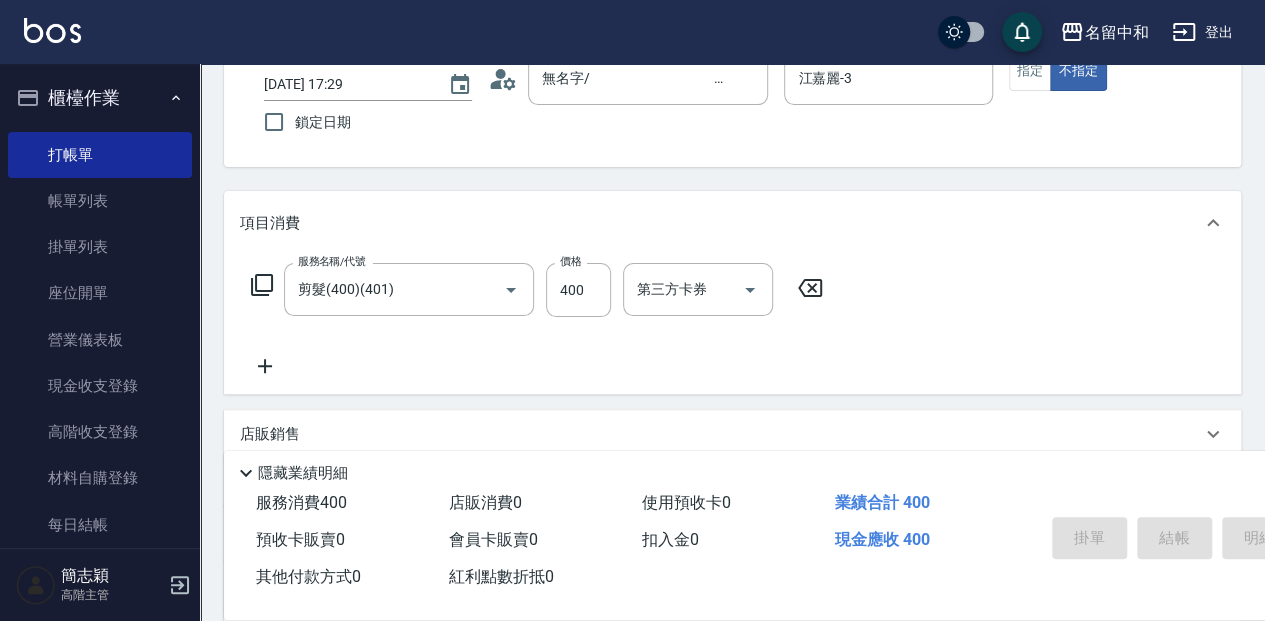 type on "[DATE] 17:30" 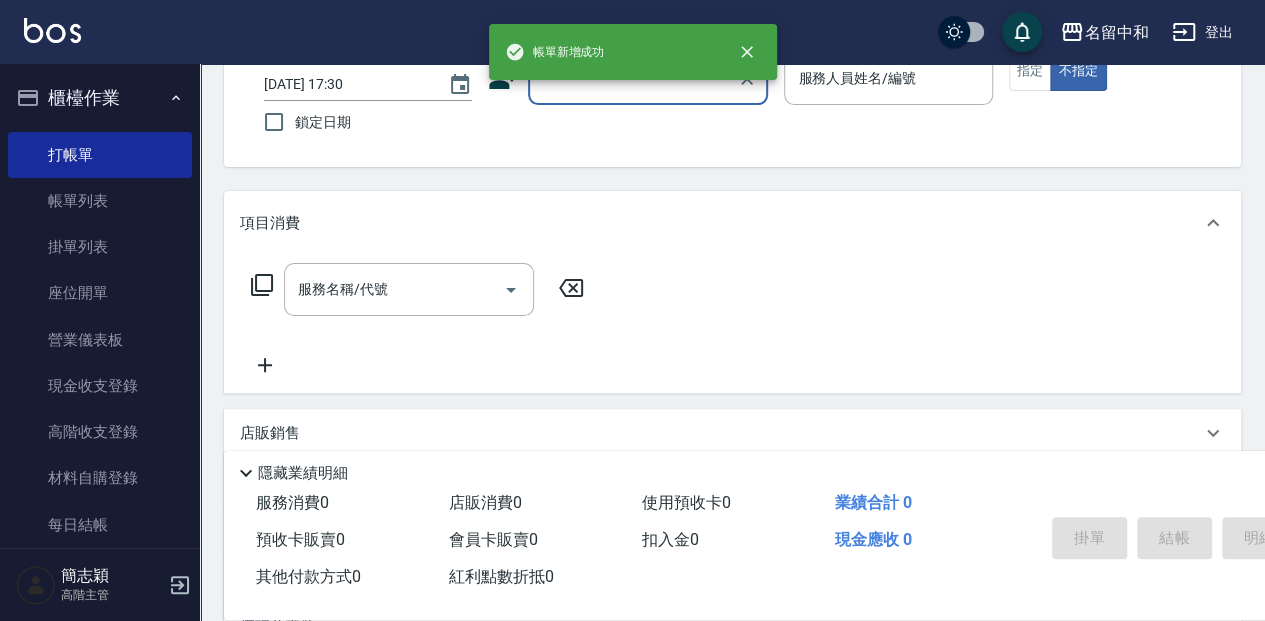 scroll, scrollTop: 0, scrollLeft: 0, axis: both 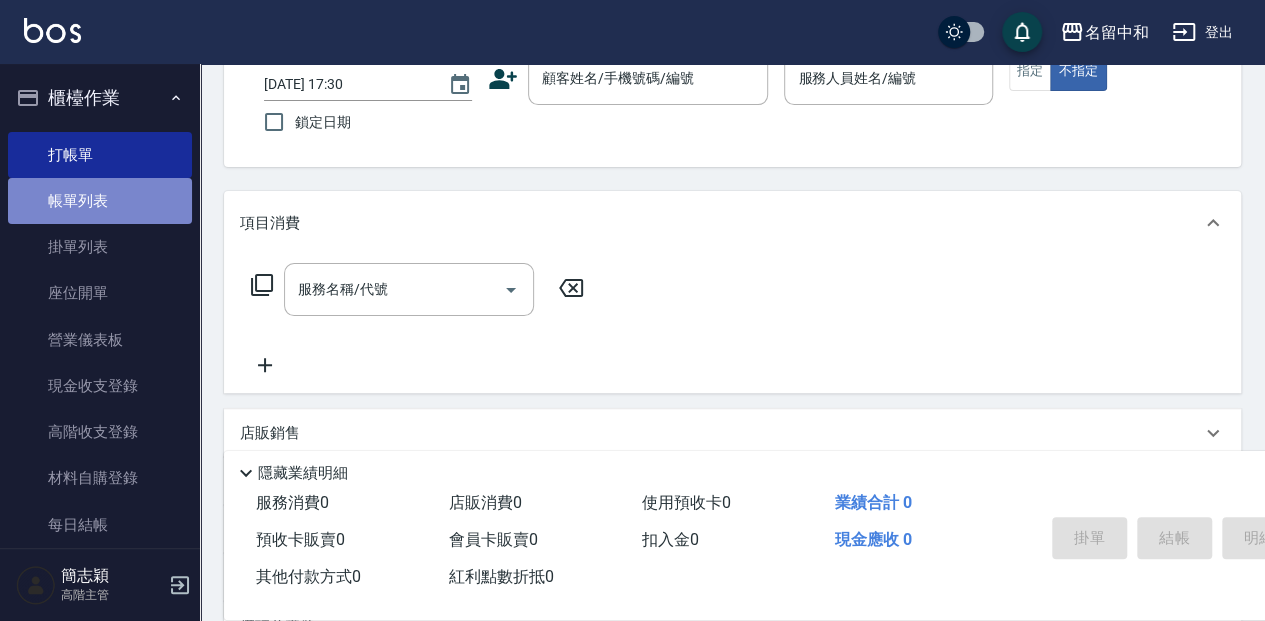 click on "帳單列表" at bounding box center [100, 201] 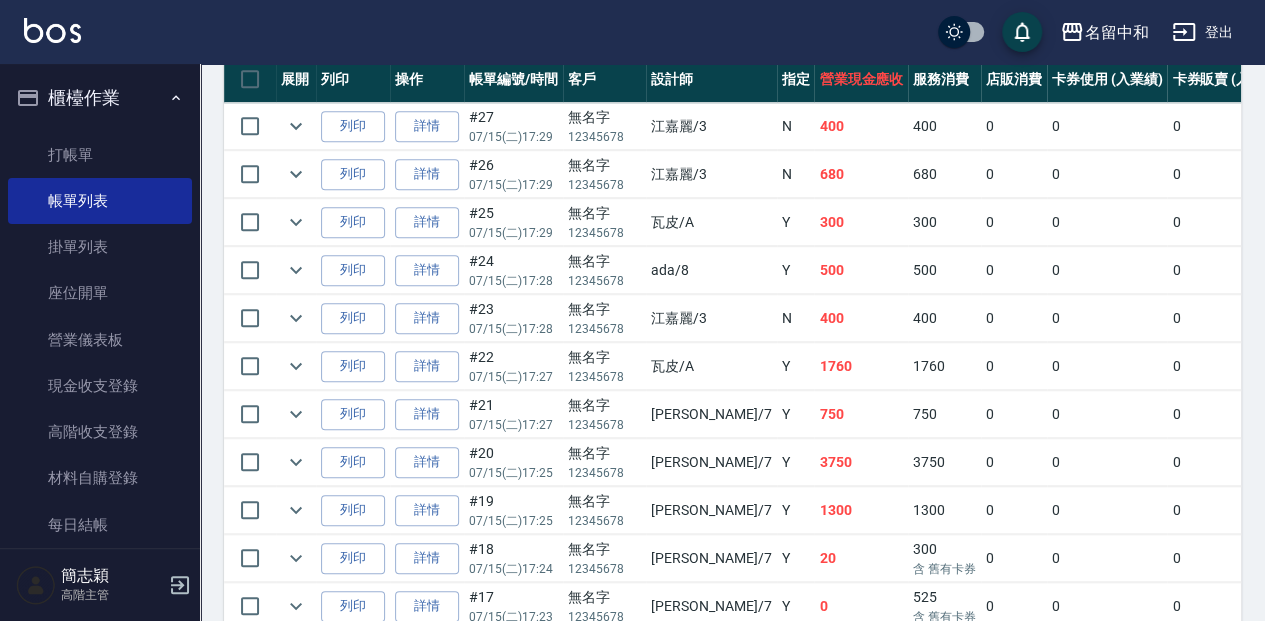 scroll, scrollTop: 542, scrollLeft: 0, axis: vertical 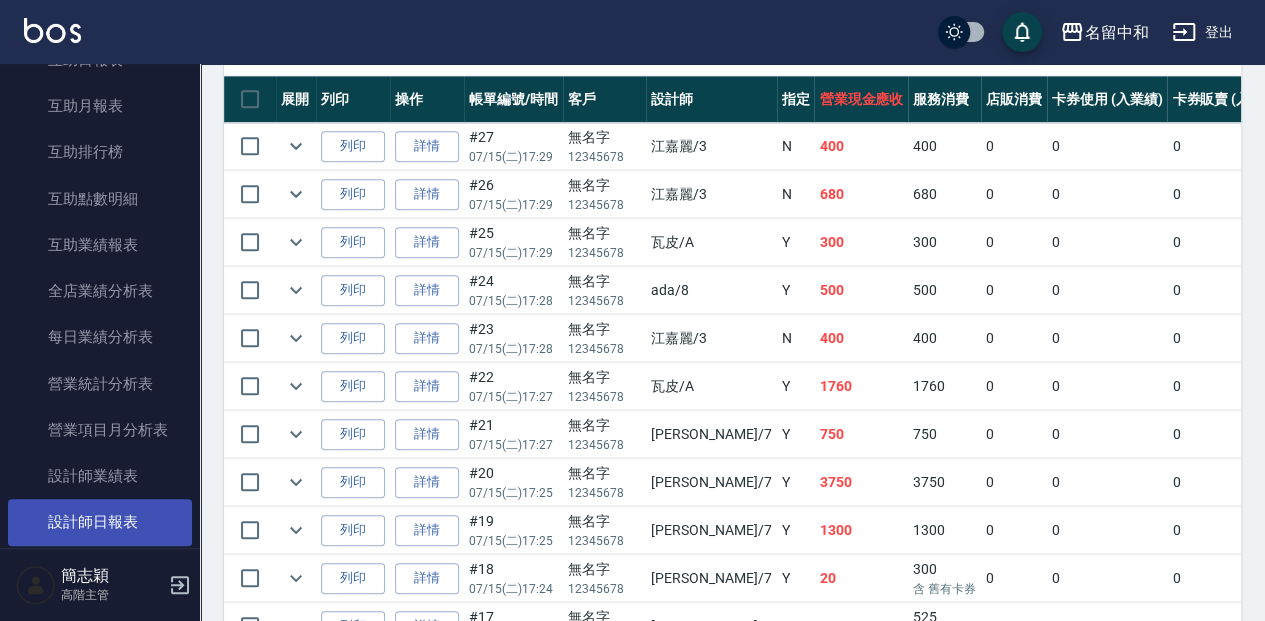 drag, startPoint x: 122, startPoint y: 510, endPoint x: 153, endPoint y: 501, distance: 32.280025 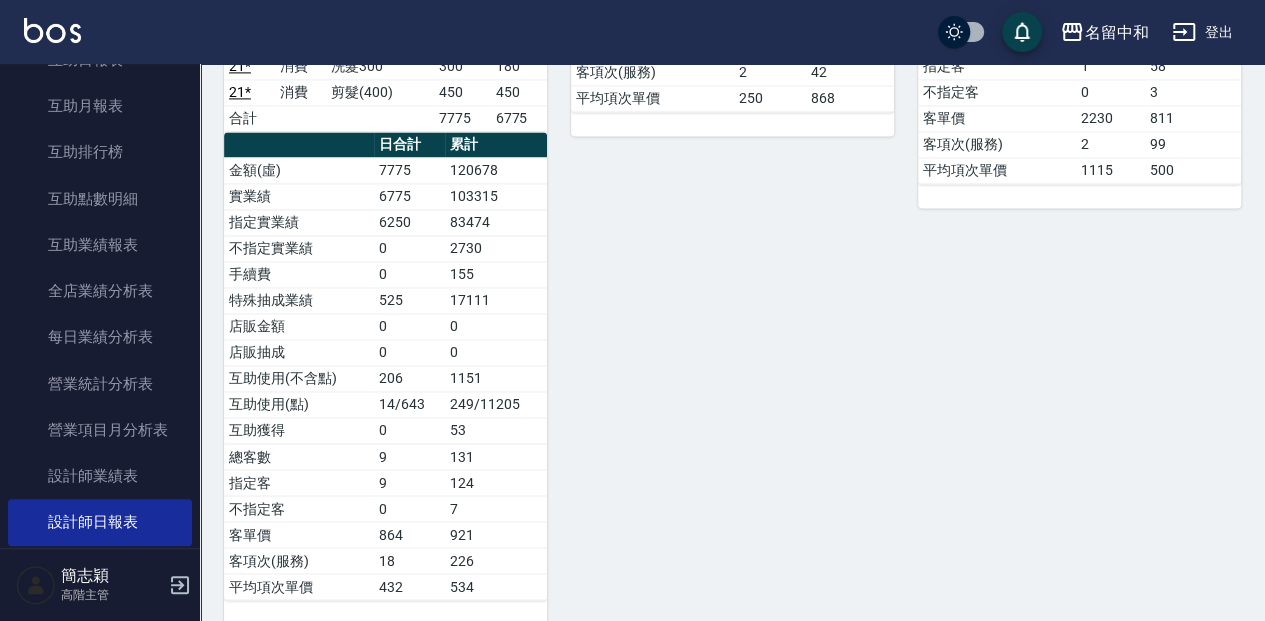 scroll, scrollTop: 1466, scrollLeft: 0, axis: vertical 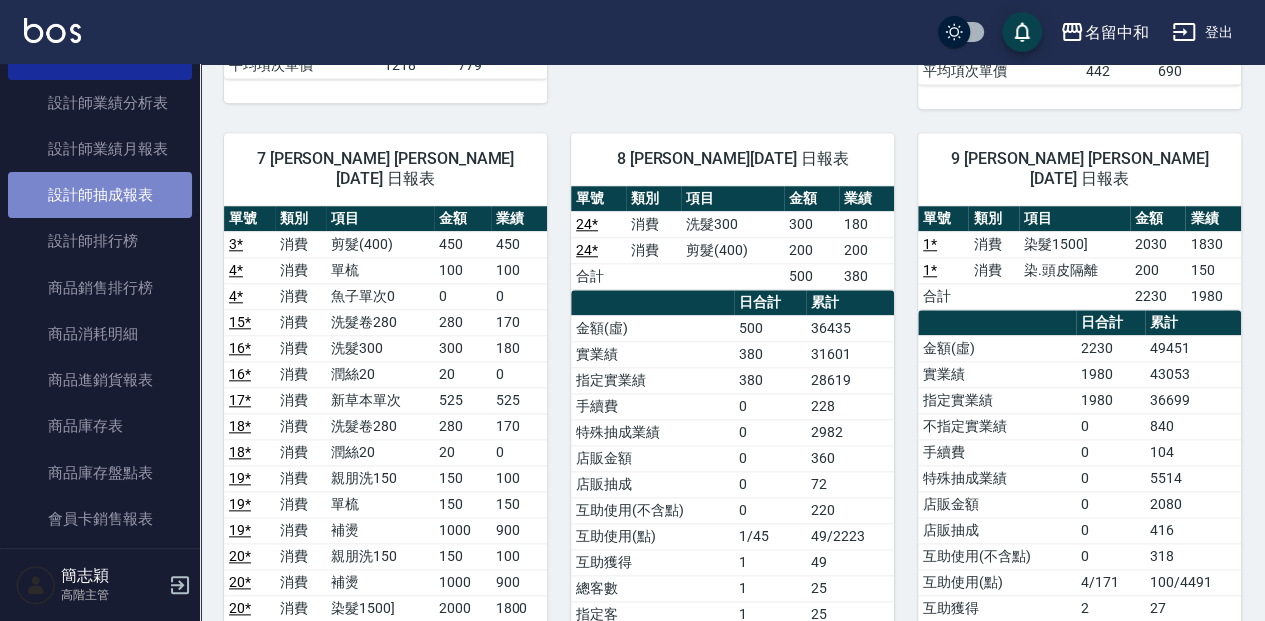 click on "設計師抽成報表" at bounding box center [100, 195] 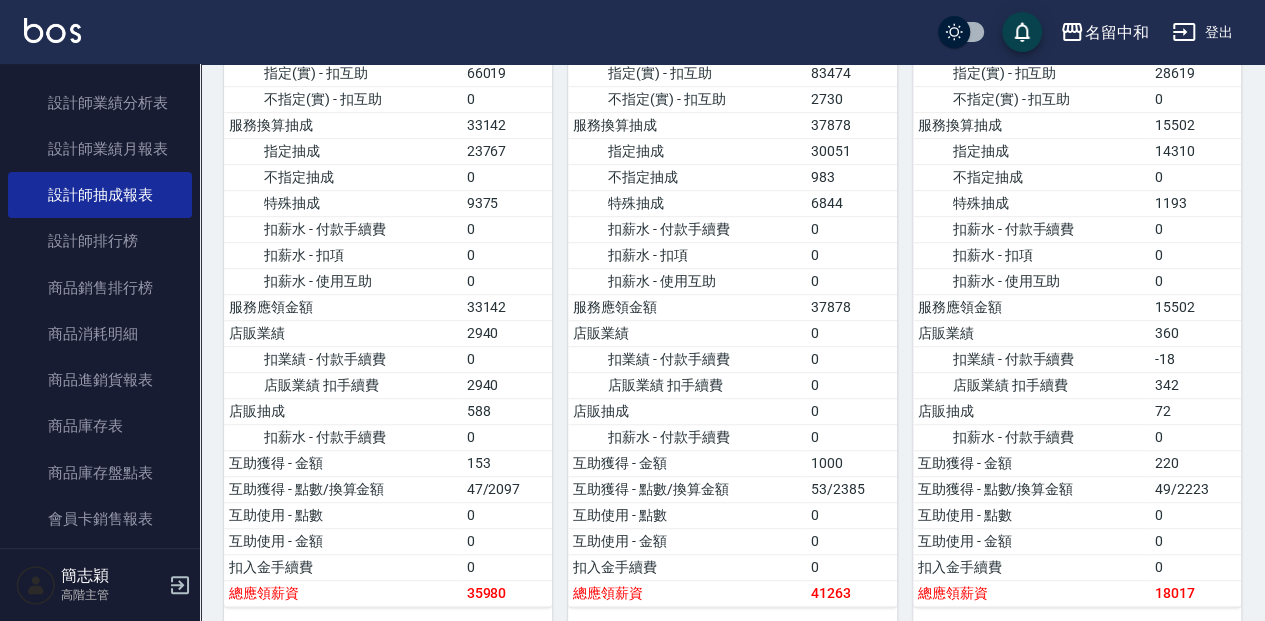 scroll, scrollTop: 466, scrollLeft: 0, axis: vertical 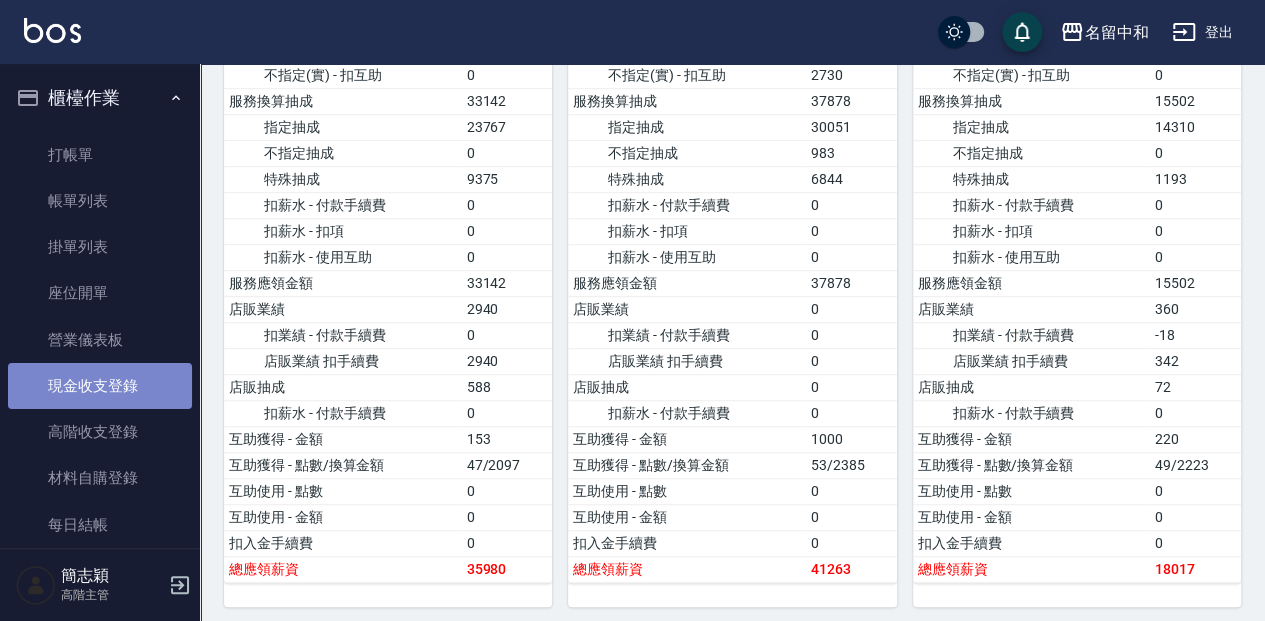click on "現金收支登錄" at bounding box center (100, 386) 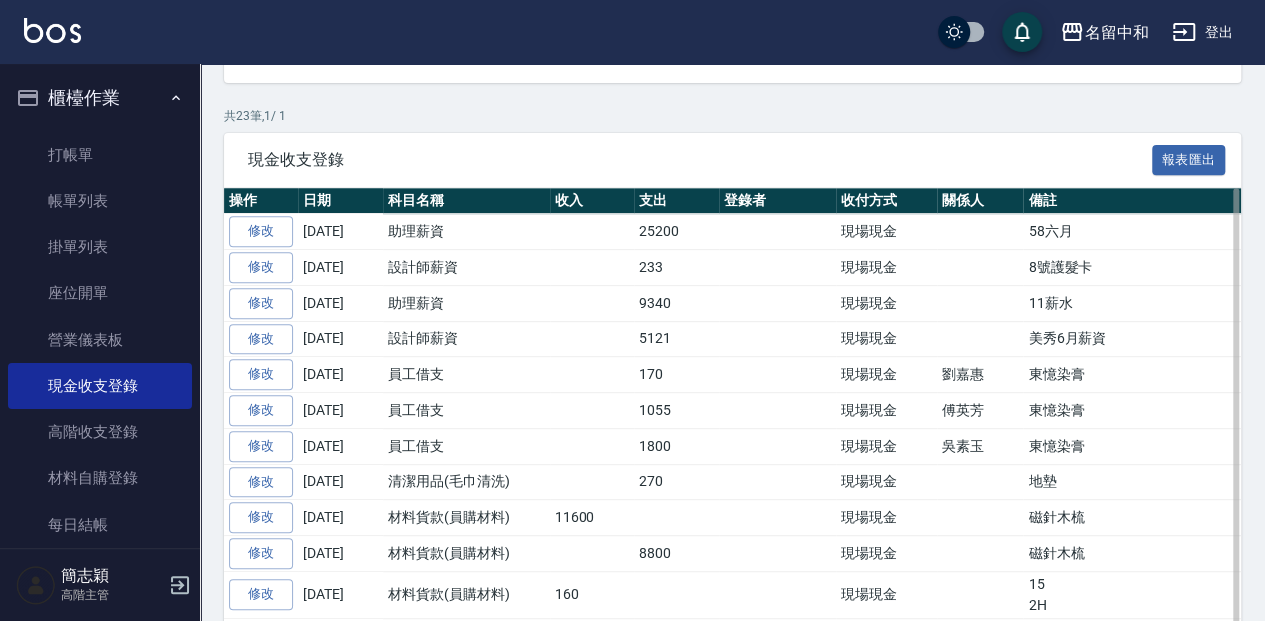 scroll, scrollTop: 333, scrollLeft: 0, axis: vertical 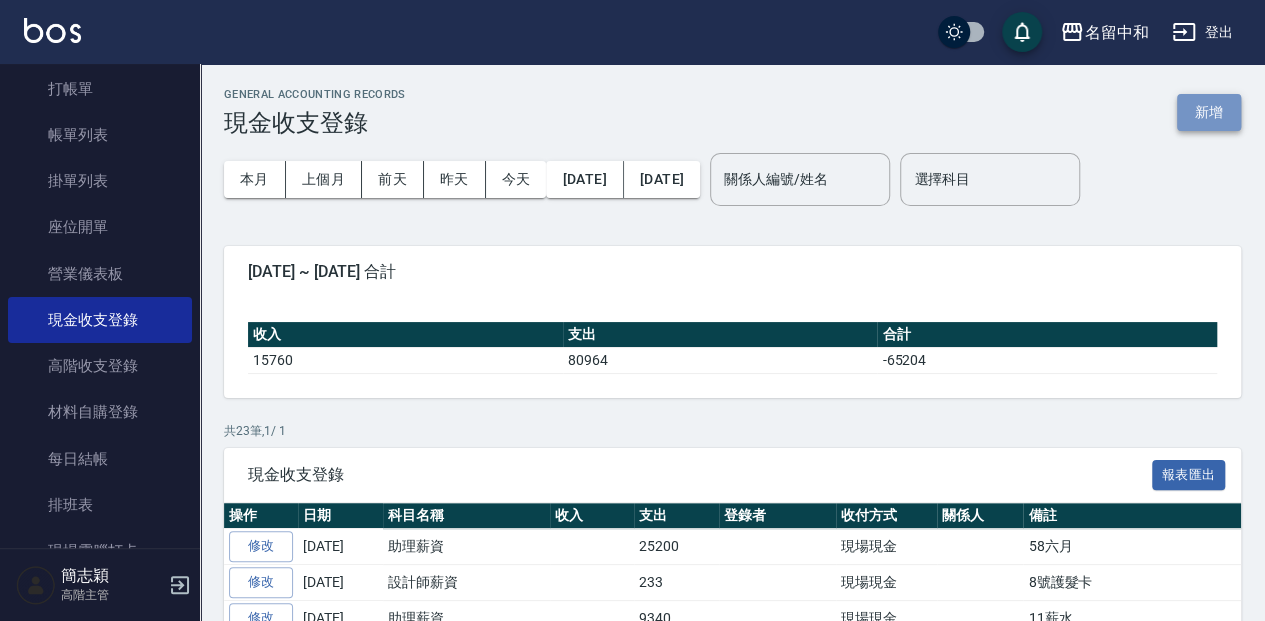 click on "新增" at bounding box center [1209, 112] 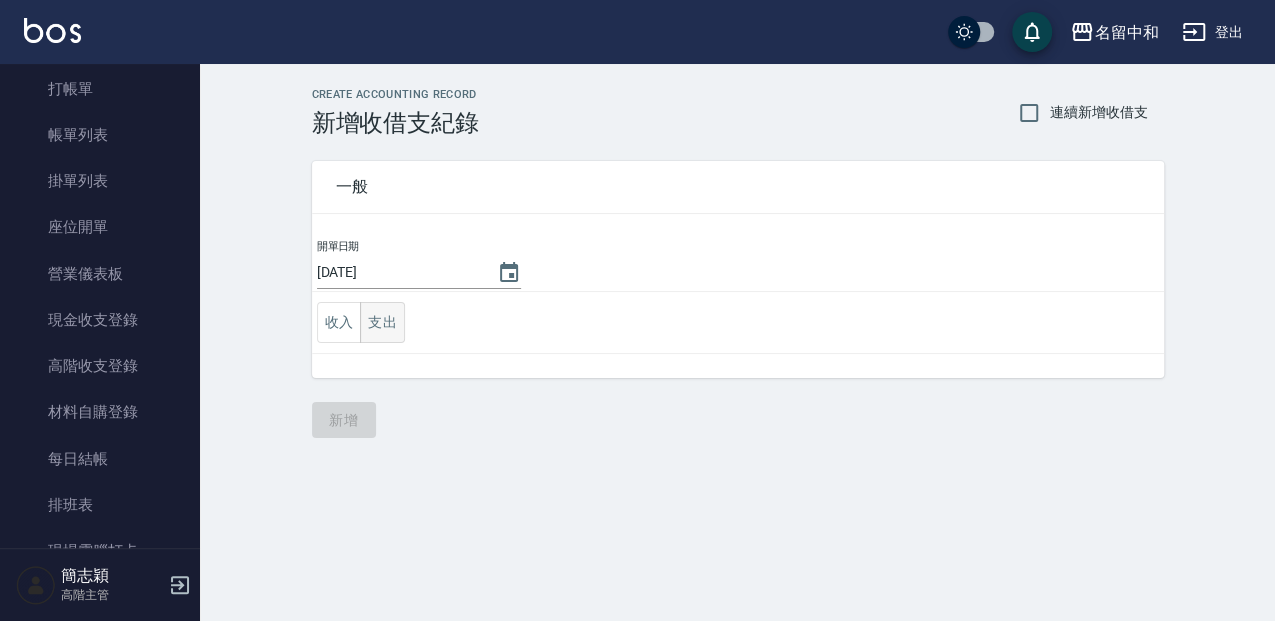click on "支出" at bounding box center (382, 322) 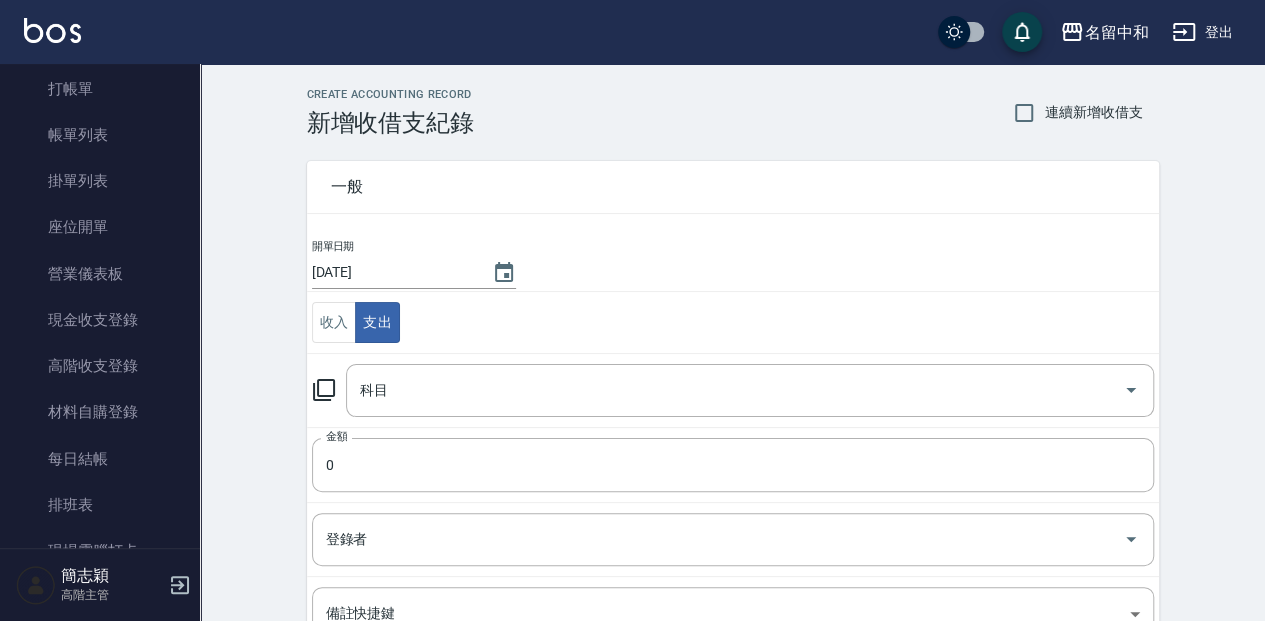 click 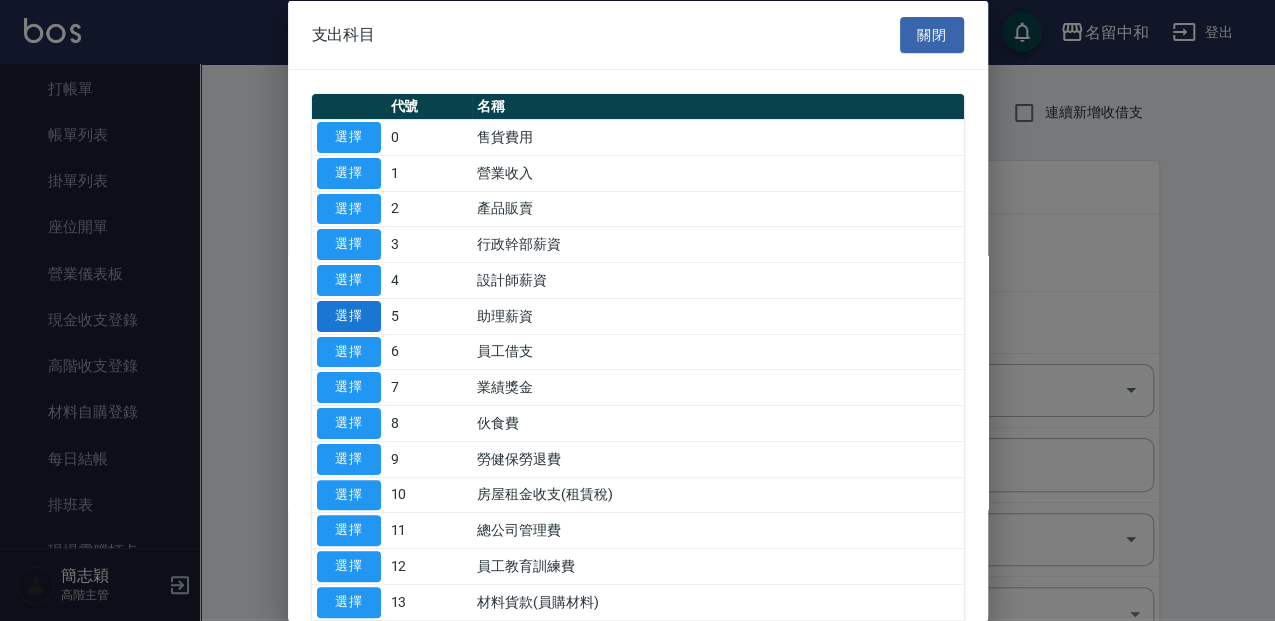 click on "選擇" at bounding box center (349, 315) 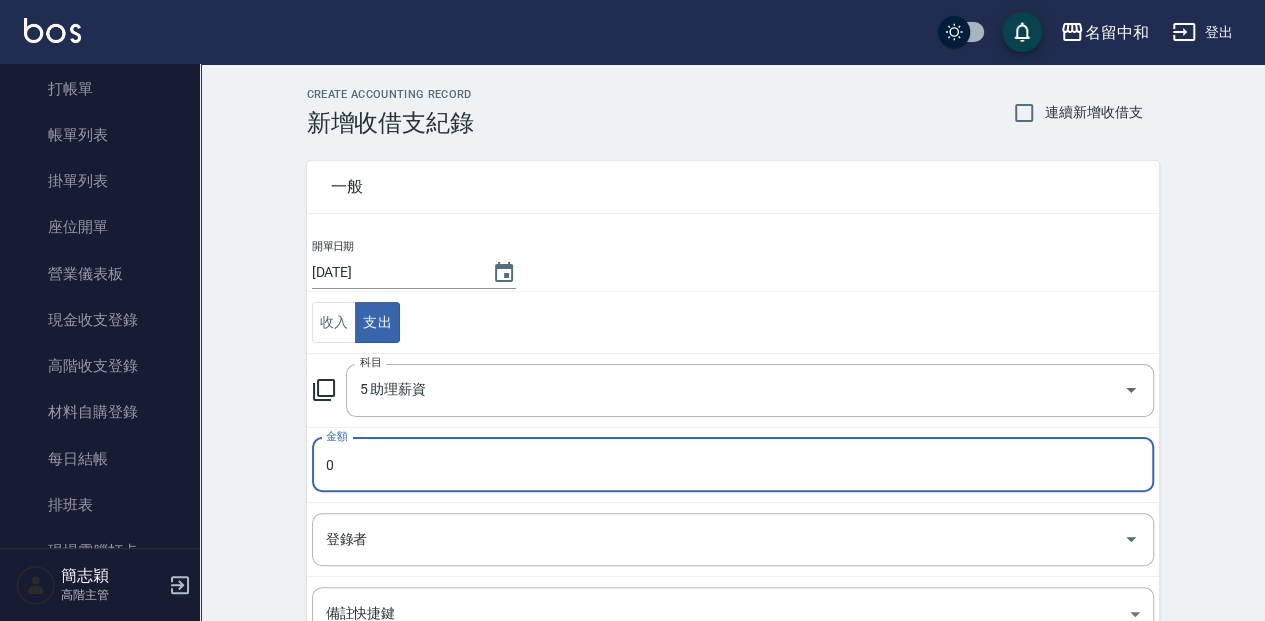 click on "0" at bounding box center (733, 465) 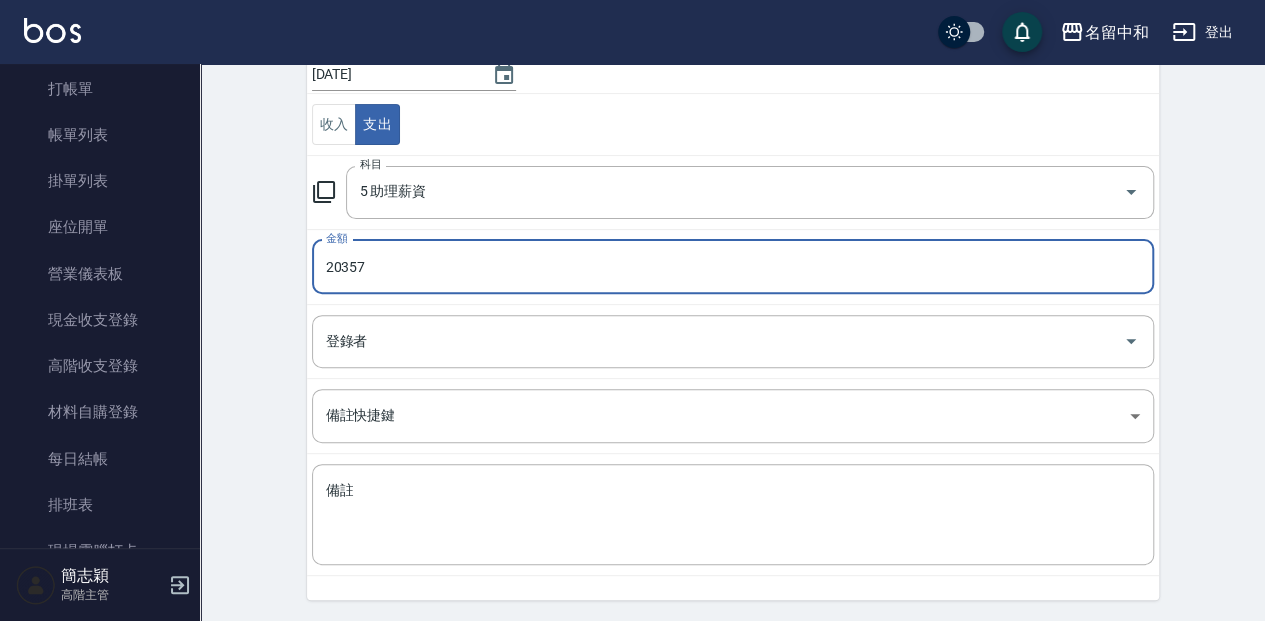 scroll, scrollTop: 200, scrollLeft: 0, axis: vertical 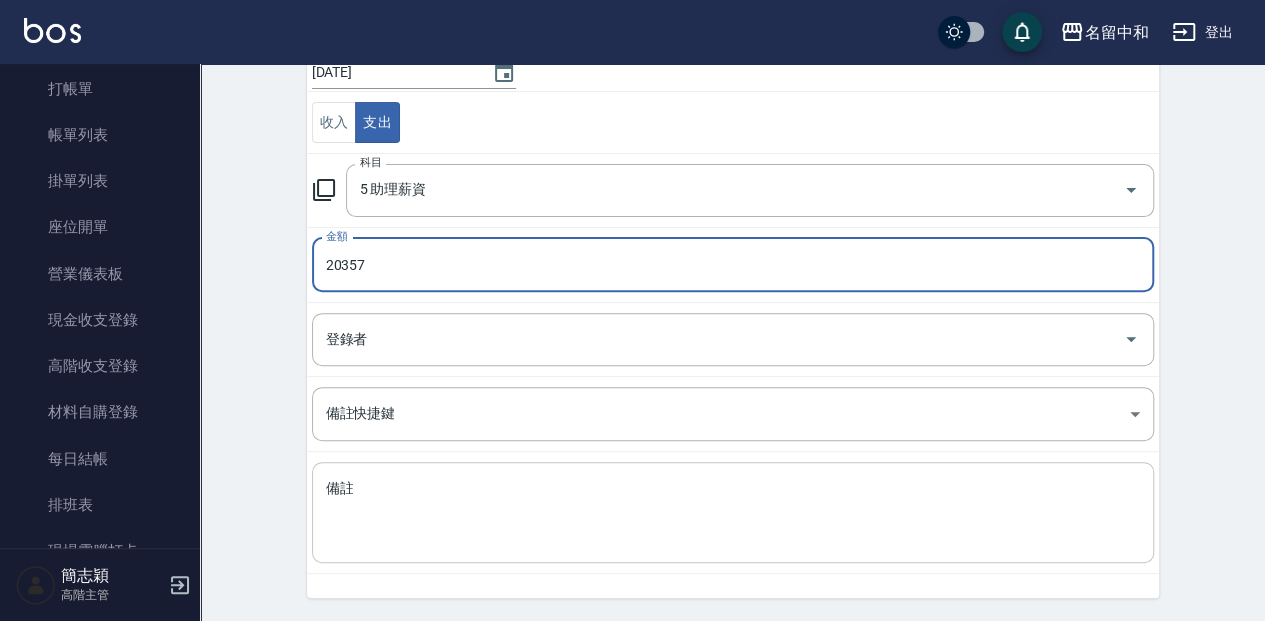 type on "20357" 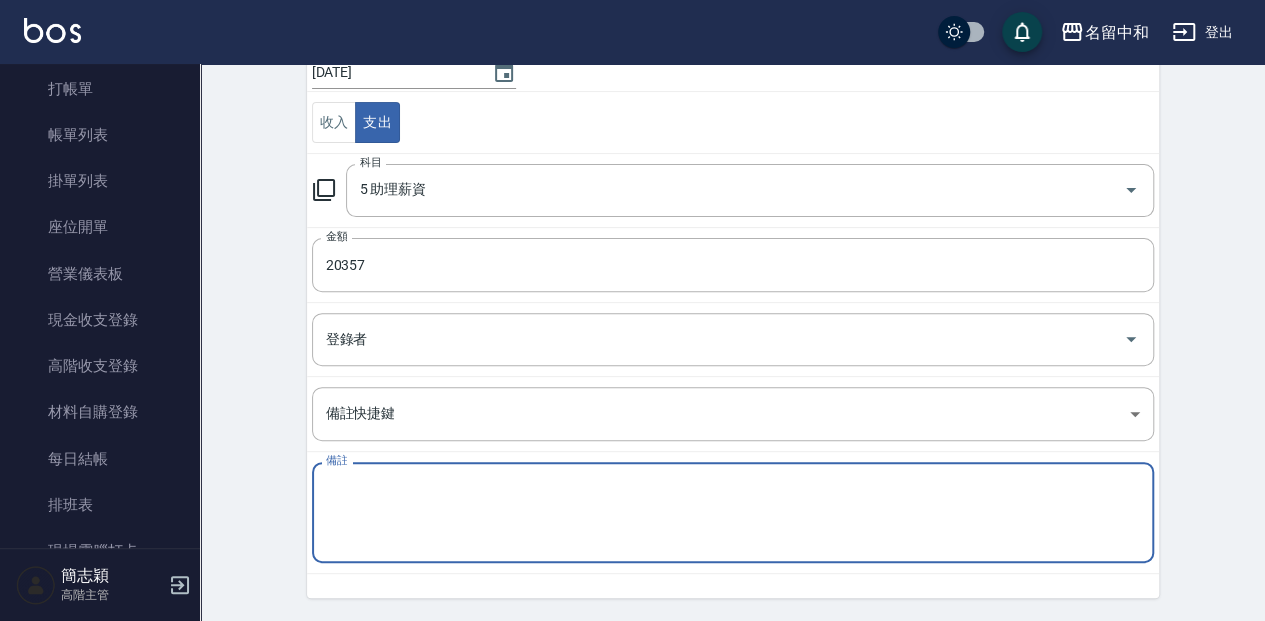 type on "c" 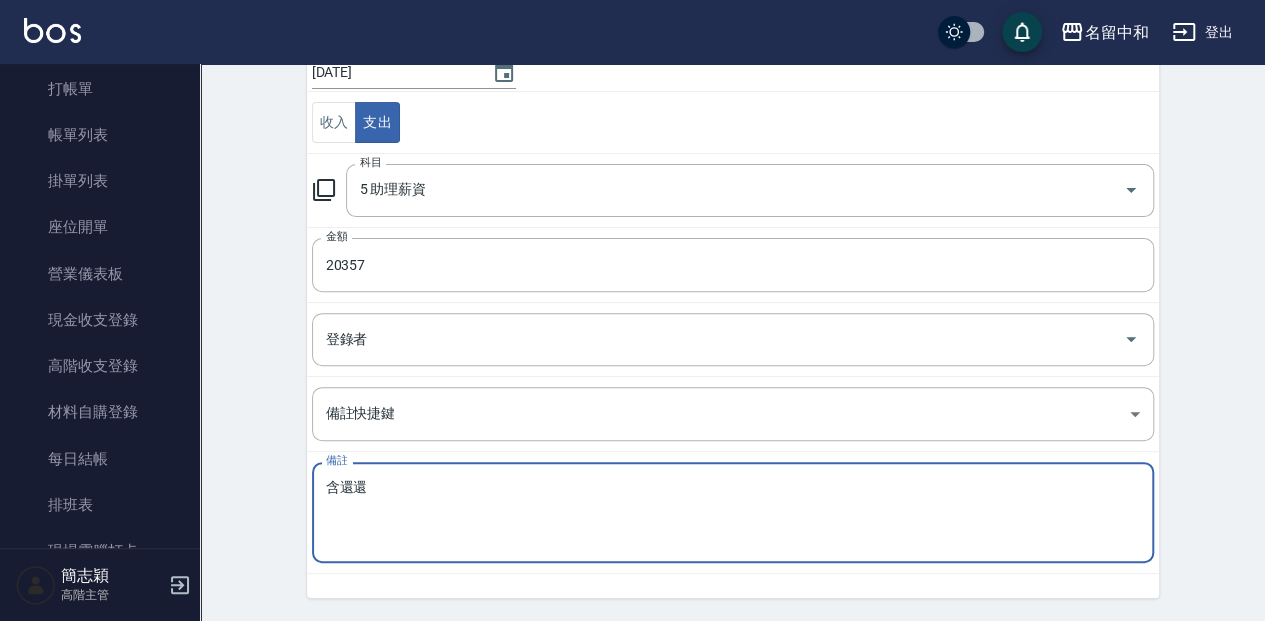 click on "含還還" at bounding box center [733, 513] 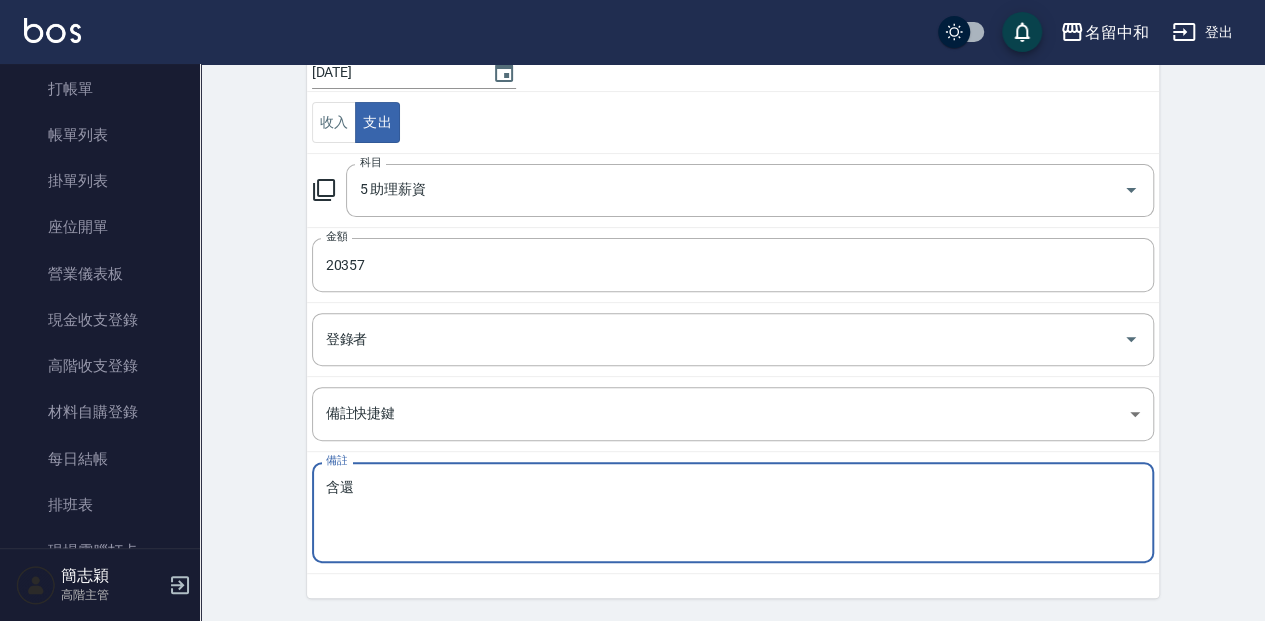 type on "含" 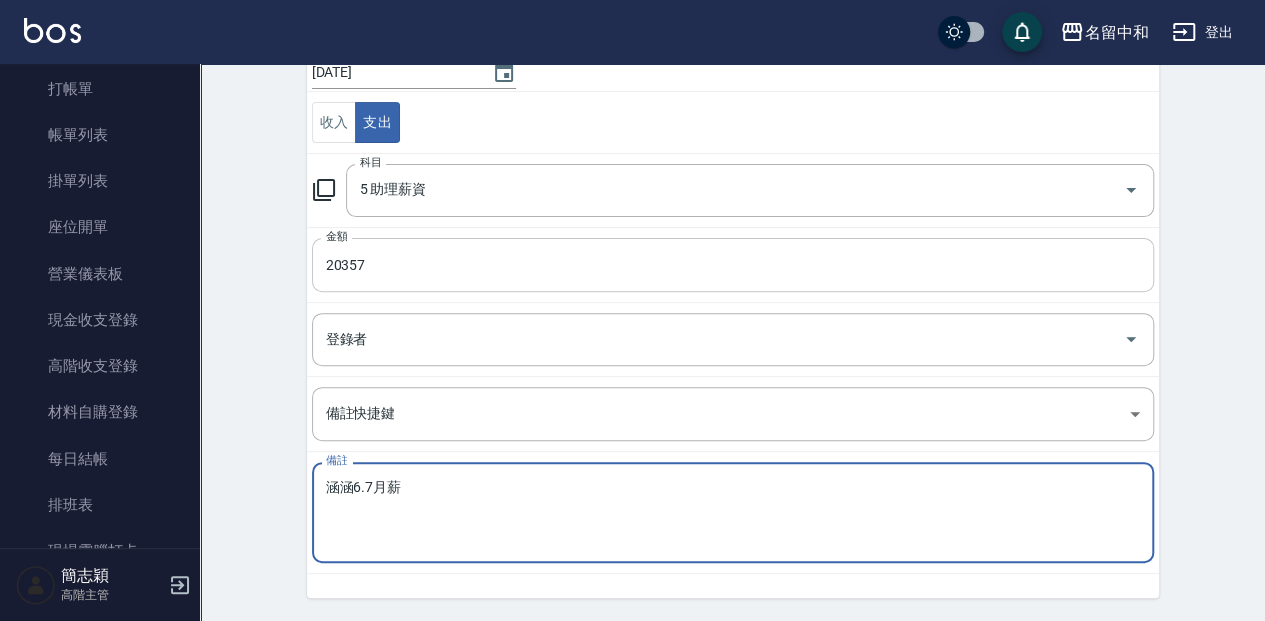 type on "涵涵6.7月薪" 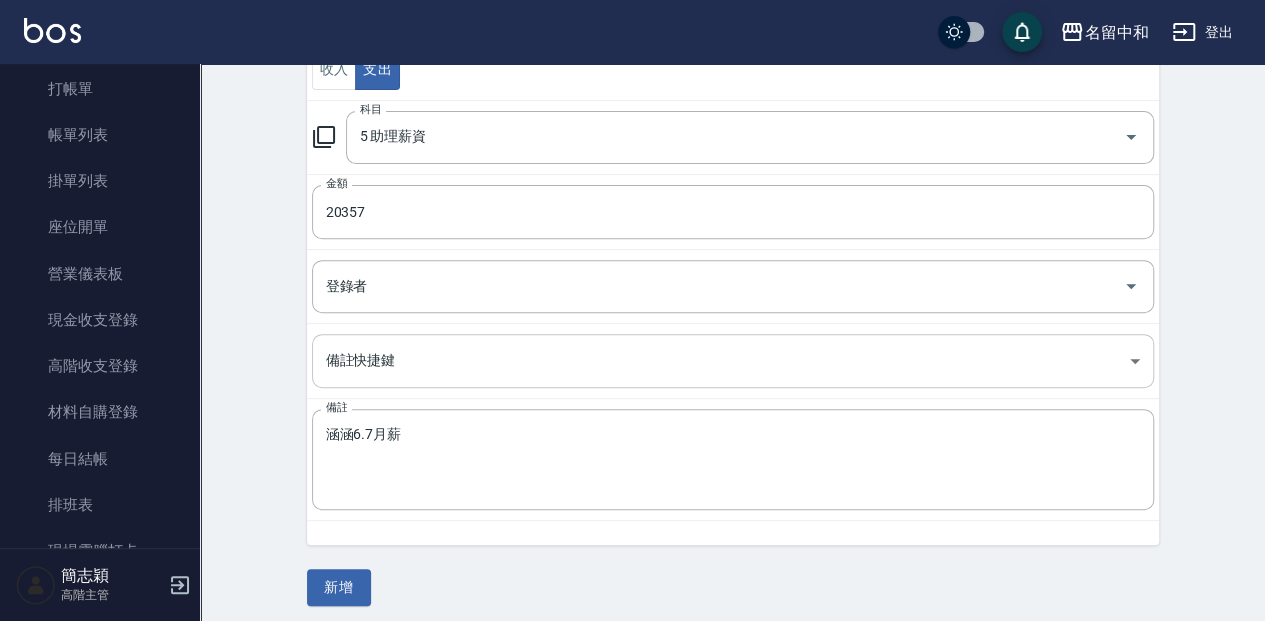 scroll, scrollTop: 258, scrollLeft: 0, axis: vertical 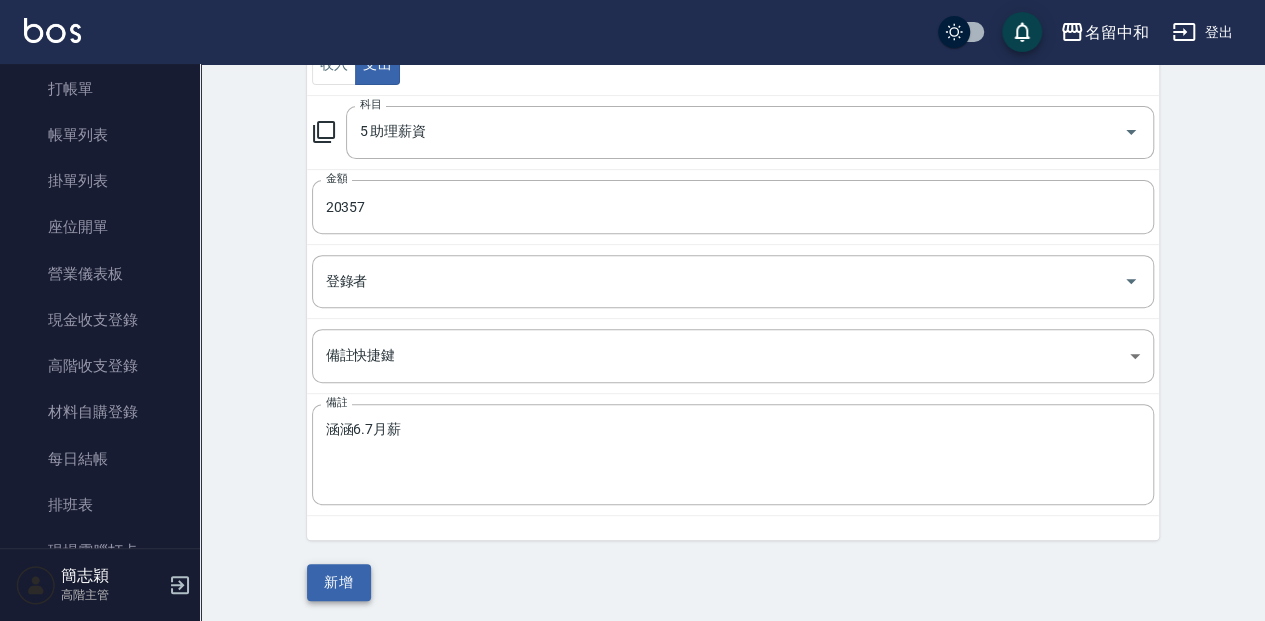 click on "新增" at bounding box center [339, 582] 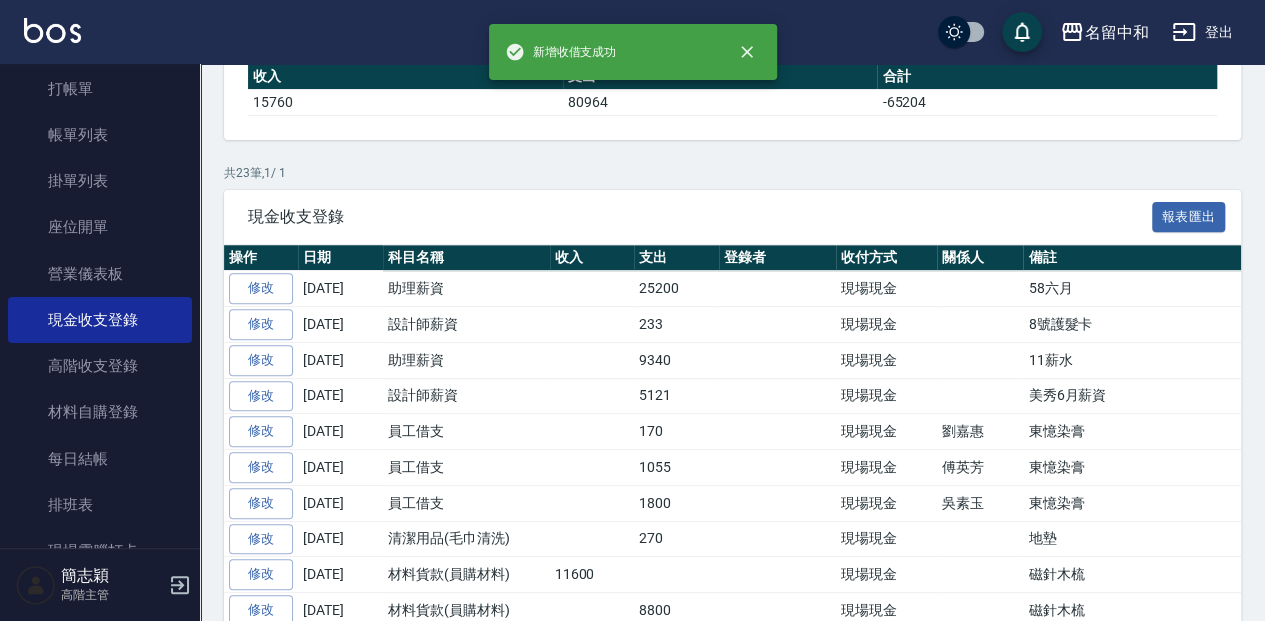 scroll, scrollTop: 0, scrollLeft: 0, axis: both 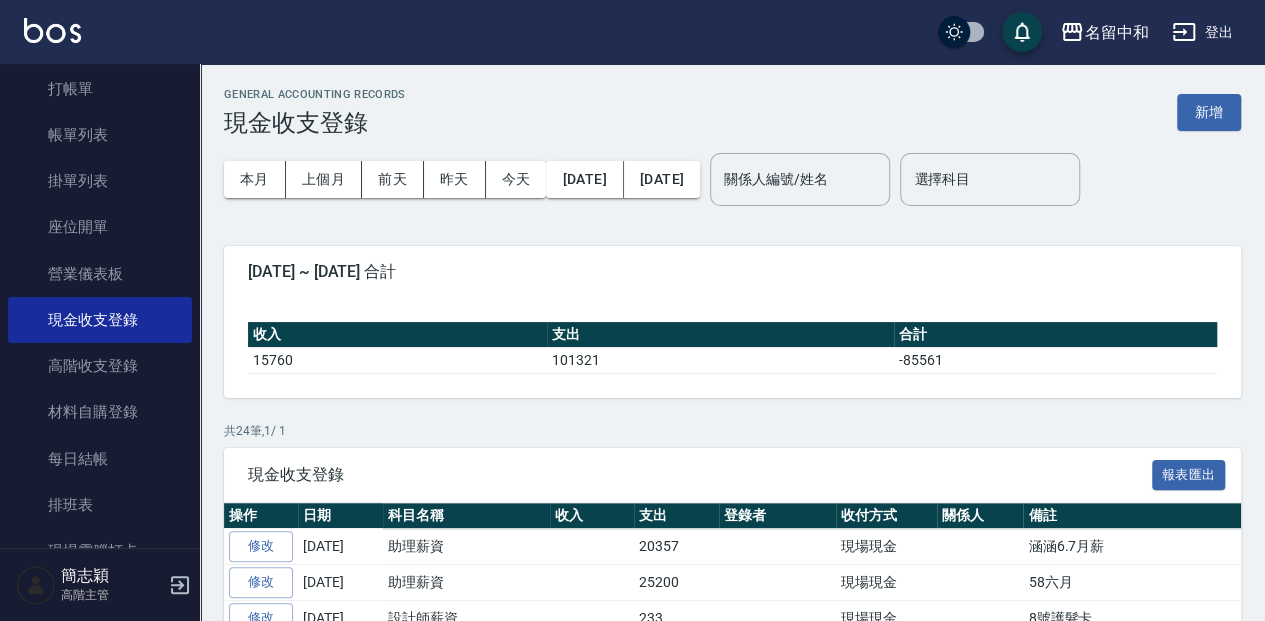 drag, startPoint x: 83, startPoint y: 85, endPoint x: 347, endPoint y: 178, distance: 279.90176 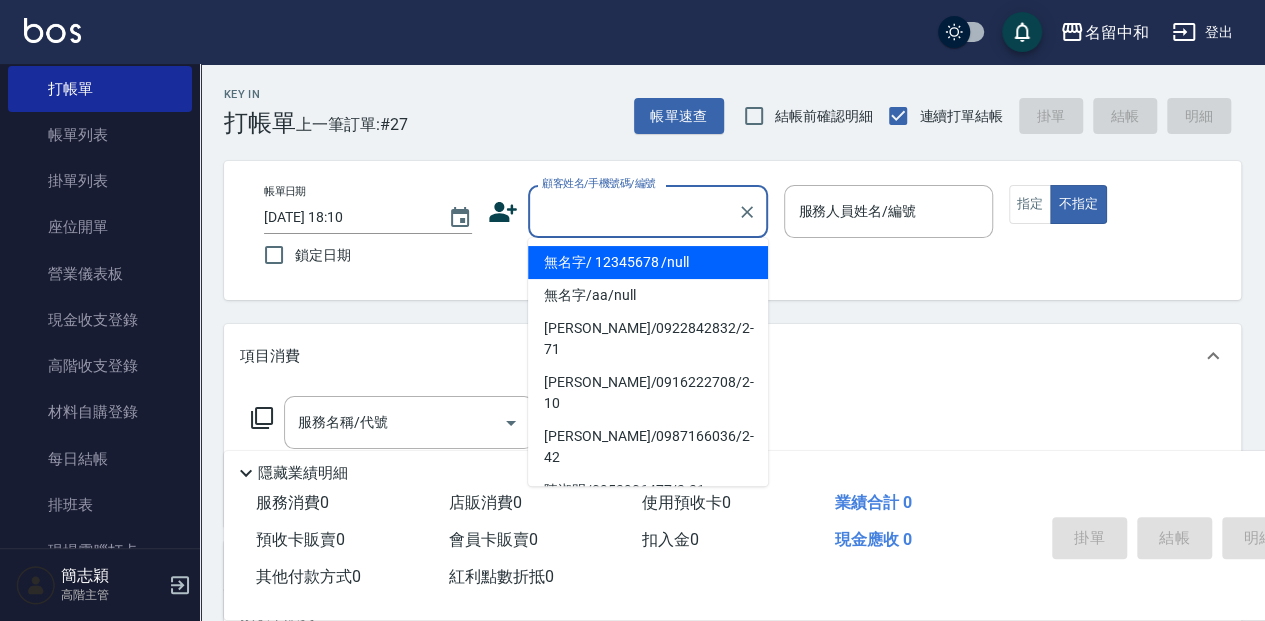 drag, startPoint x: 590, startPoint y: 208, endPoint x: 590, endPoint y: 222, distance: 14 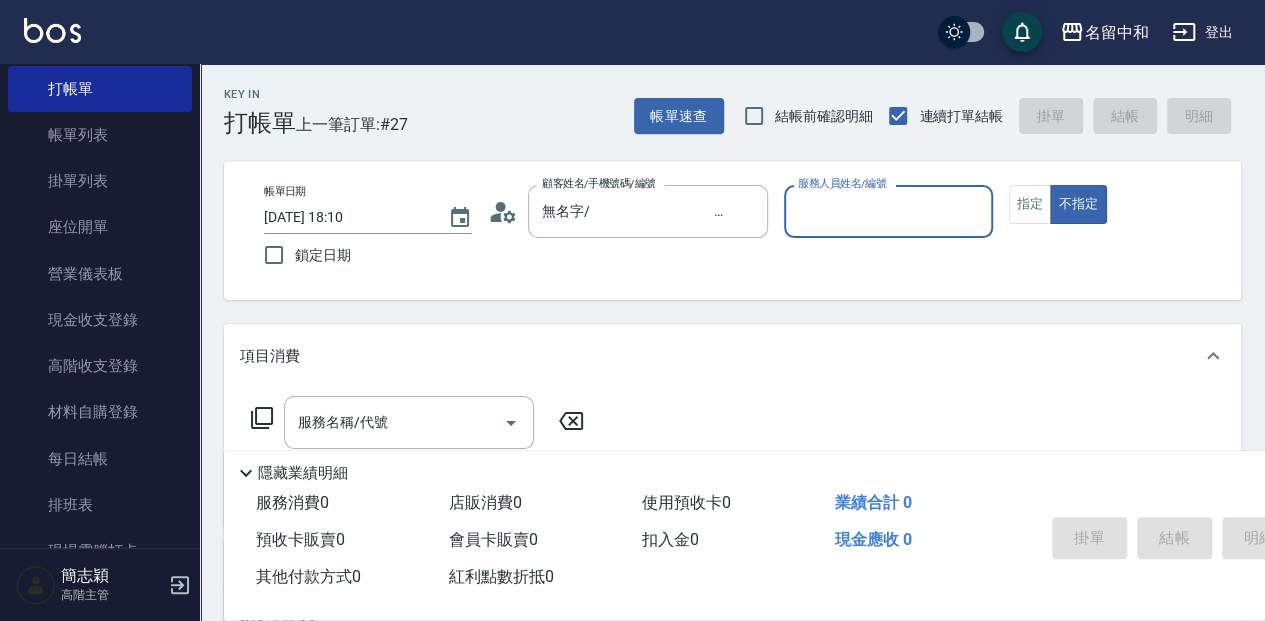 type on "無名字/                                                 12345678                              /null" 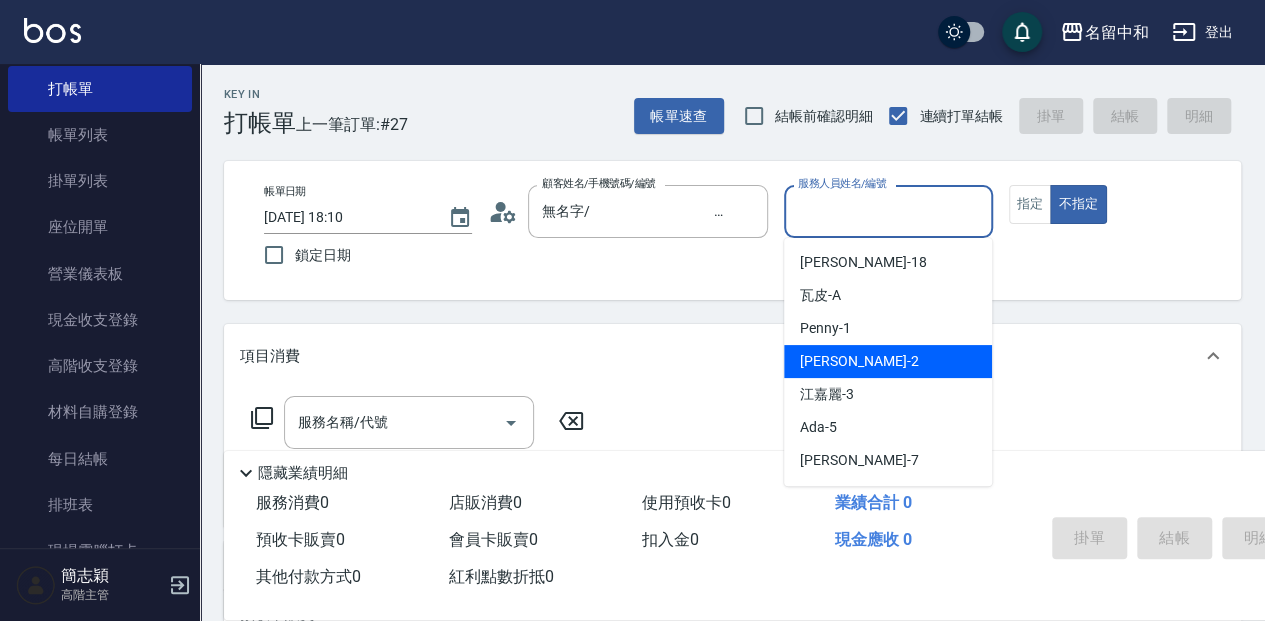 drag, startPoint x: 890, startPoint y: 369, endPoint x: 842, endPoint y: 372, distance: 48.09366 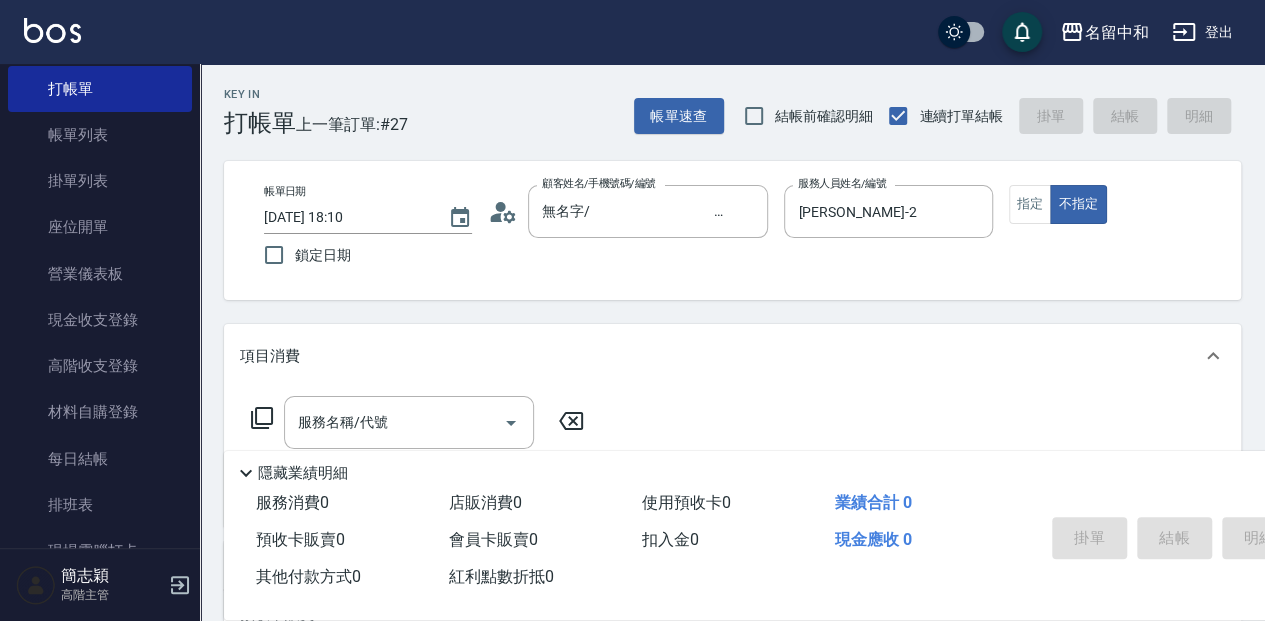drag, startPoint x: 1004, startPoint y: 200, endPoint x: 1010, endPoint y: 225, distance: 25.70992 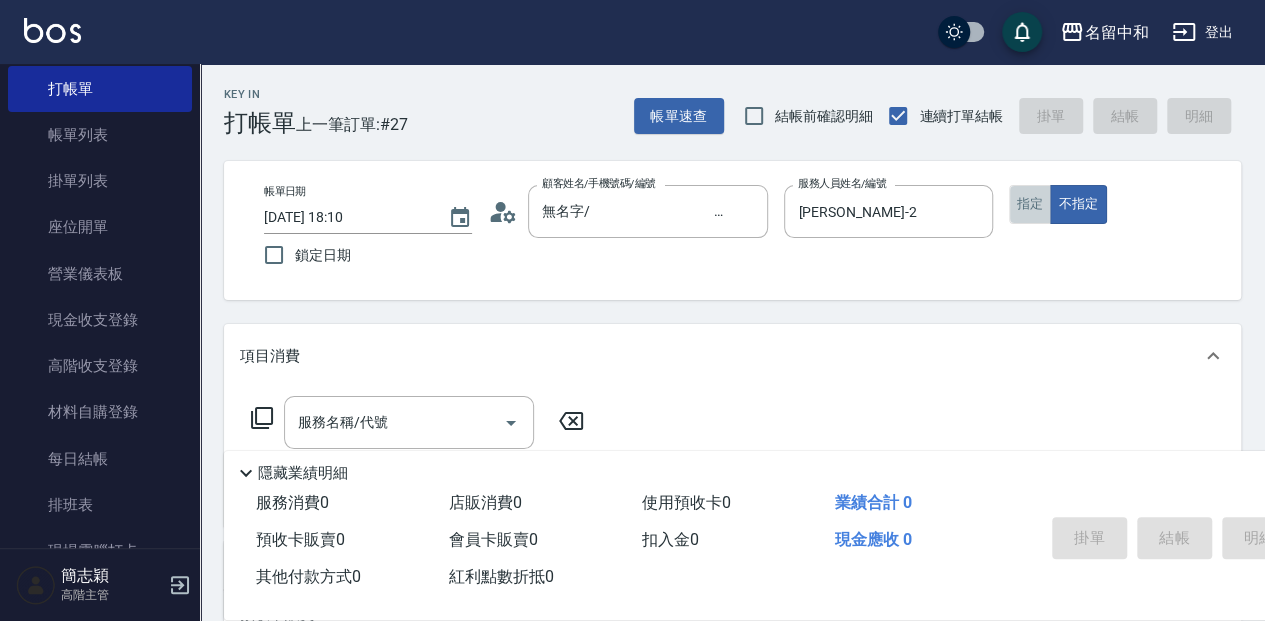 drag, startPoint x: 1019, startPoint y: 188, endPoint x: 983, endPoint y: 270, distance: 89.55445 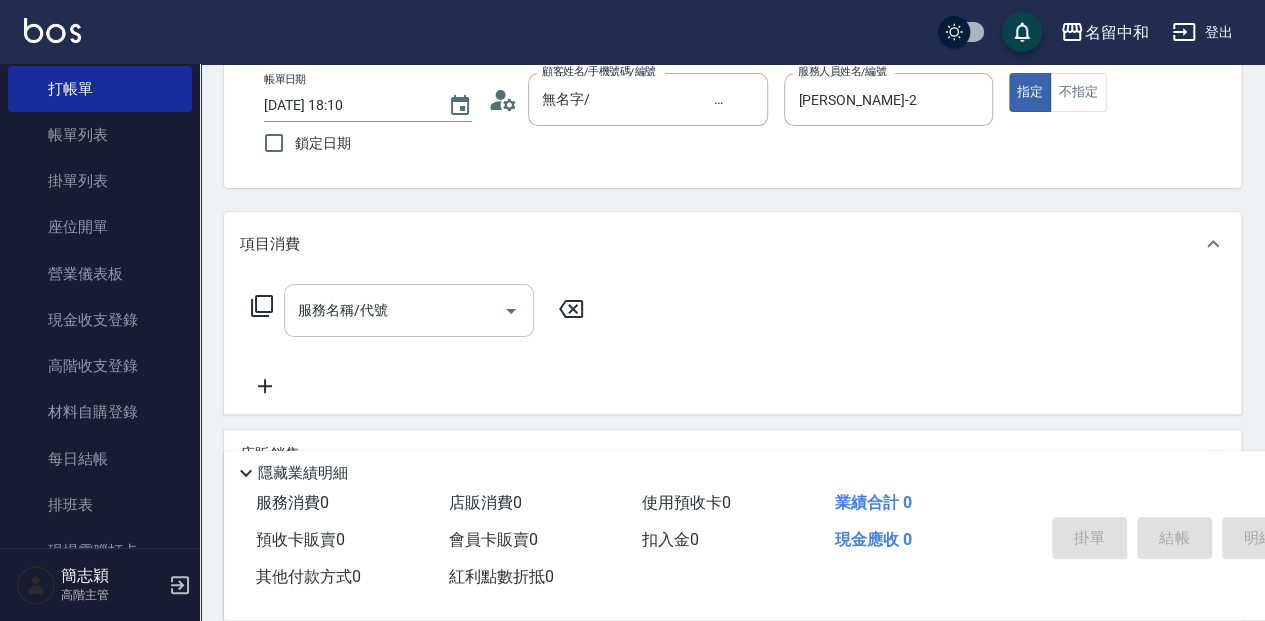 scroll, scrollTop: 133, scrollLeft: 0, axis: vertical 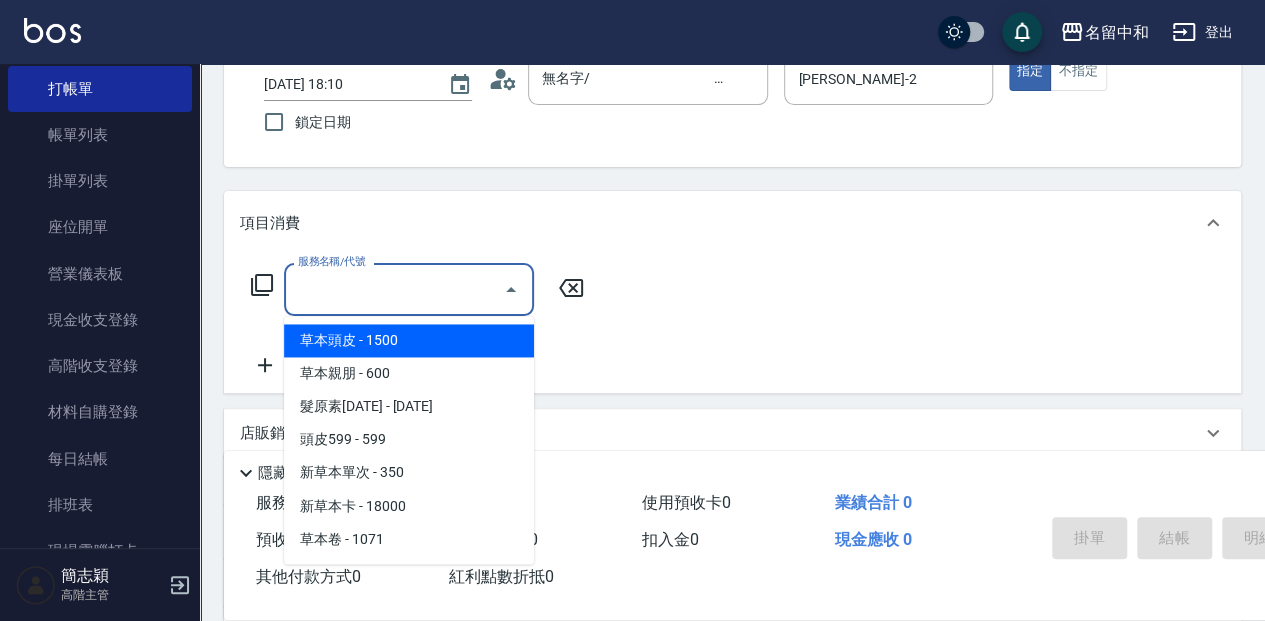 click on "服務名稱/代號" at bounding box center [394, 289] 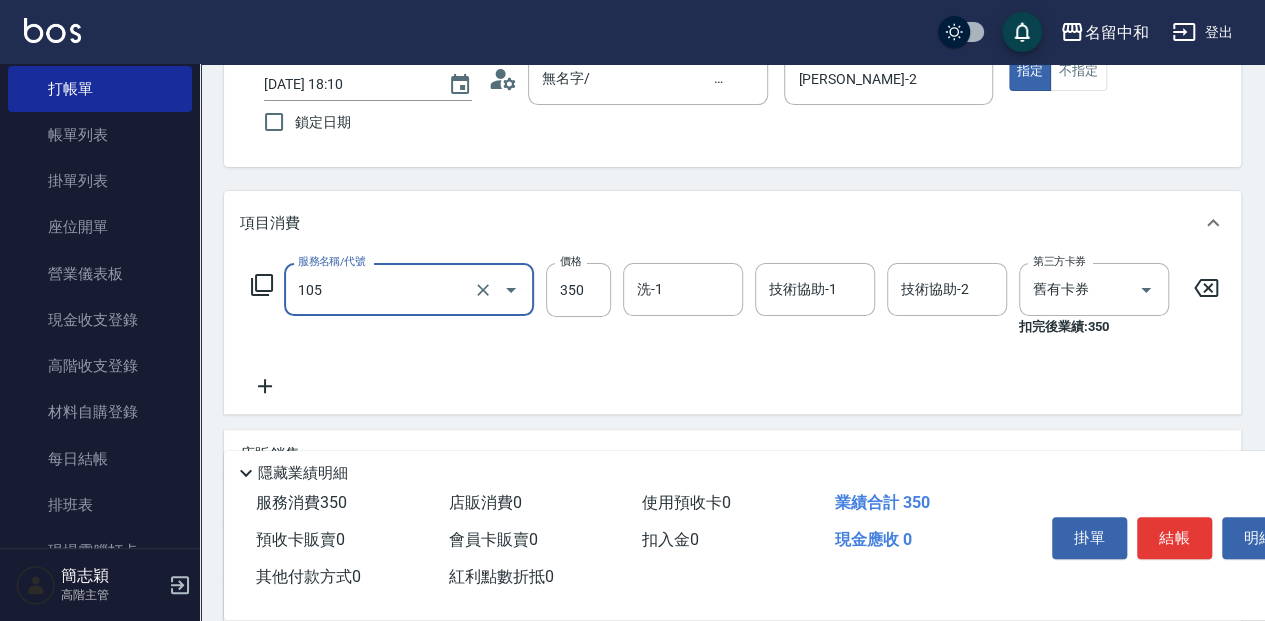 type on "新草本單次(105)" 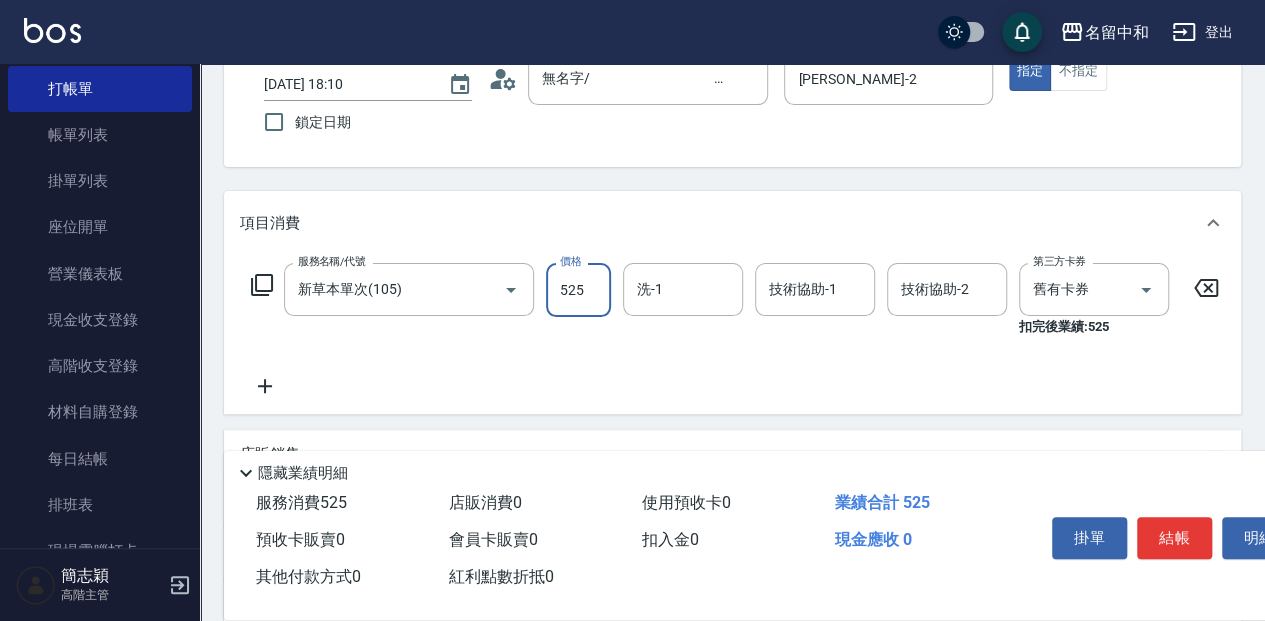 type on "525" 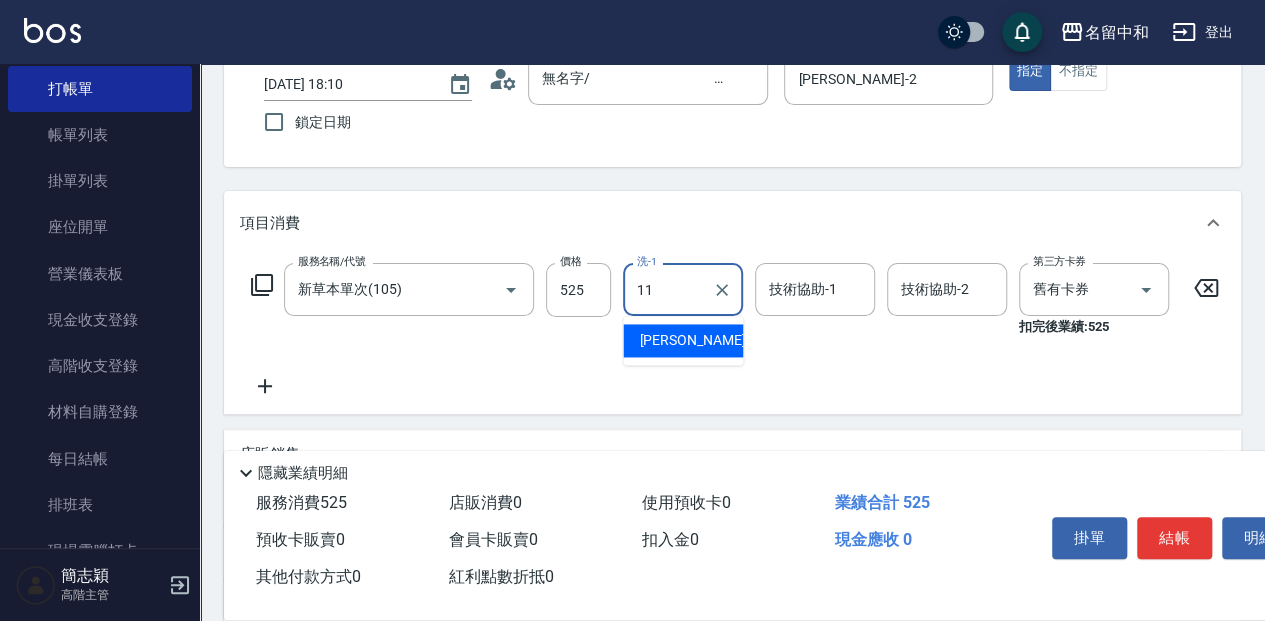 type on "家綸-11" 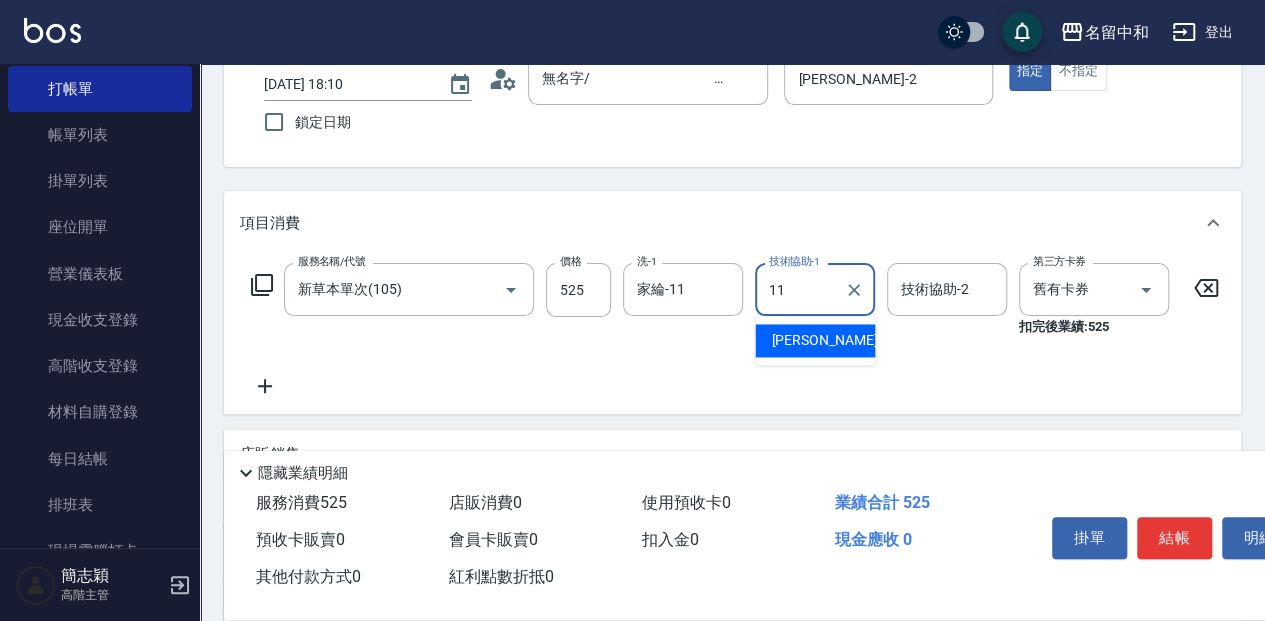 type on "家綸-11" 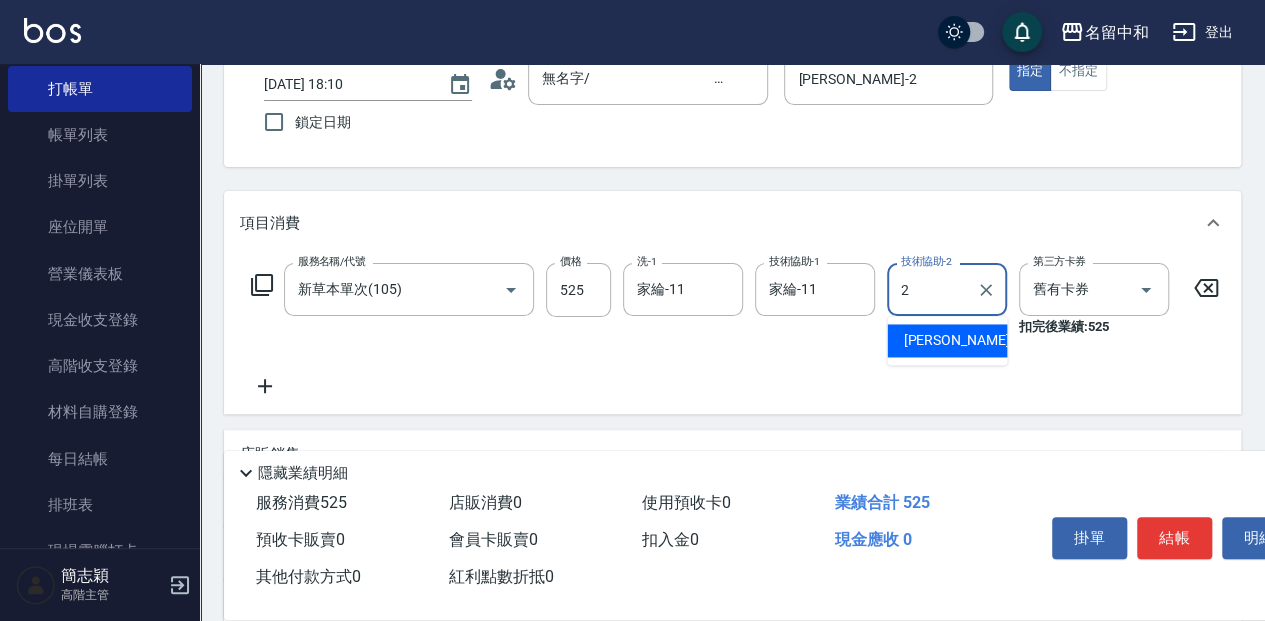 type on "[PERSON_NAME]-2" 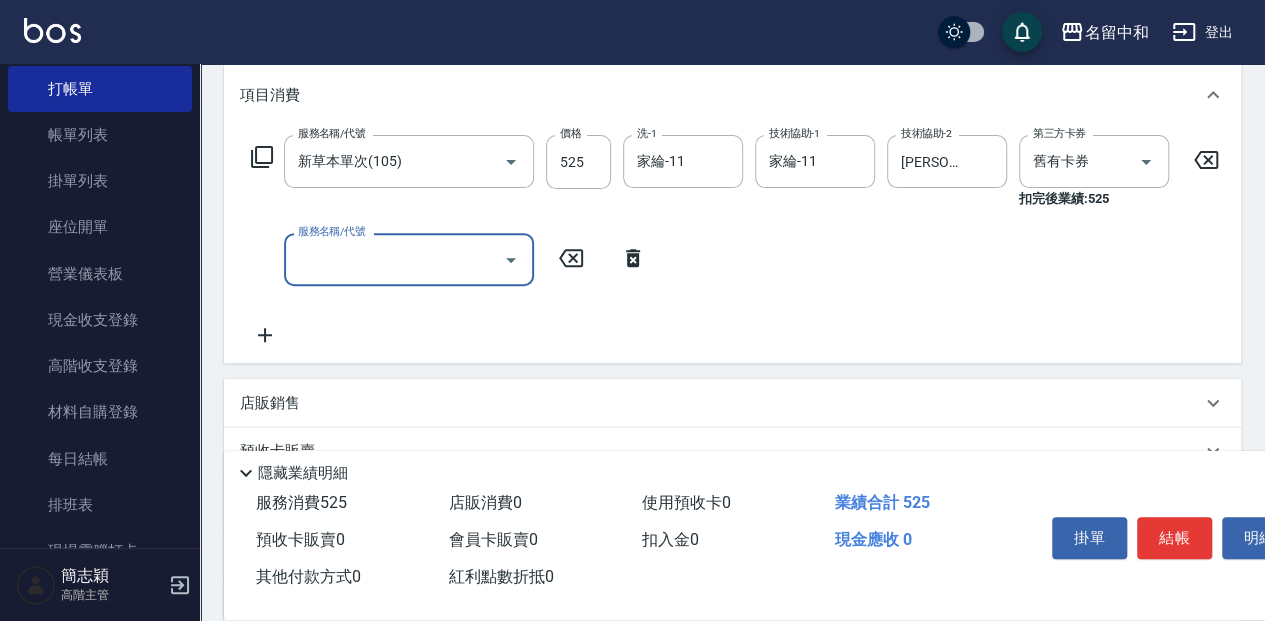 scroll, scrollTop: 266, scrollLeft: 0, axis: vertical 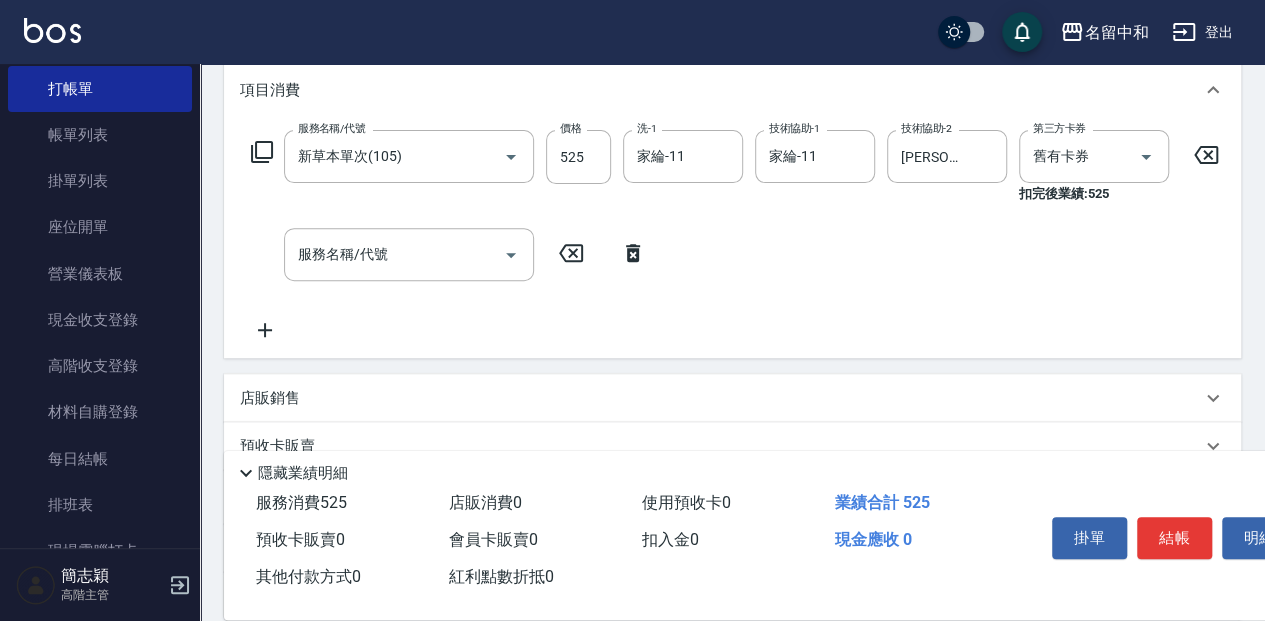 click on "店販銷售" at bounding box center (270, 398) 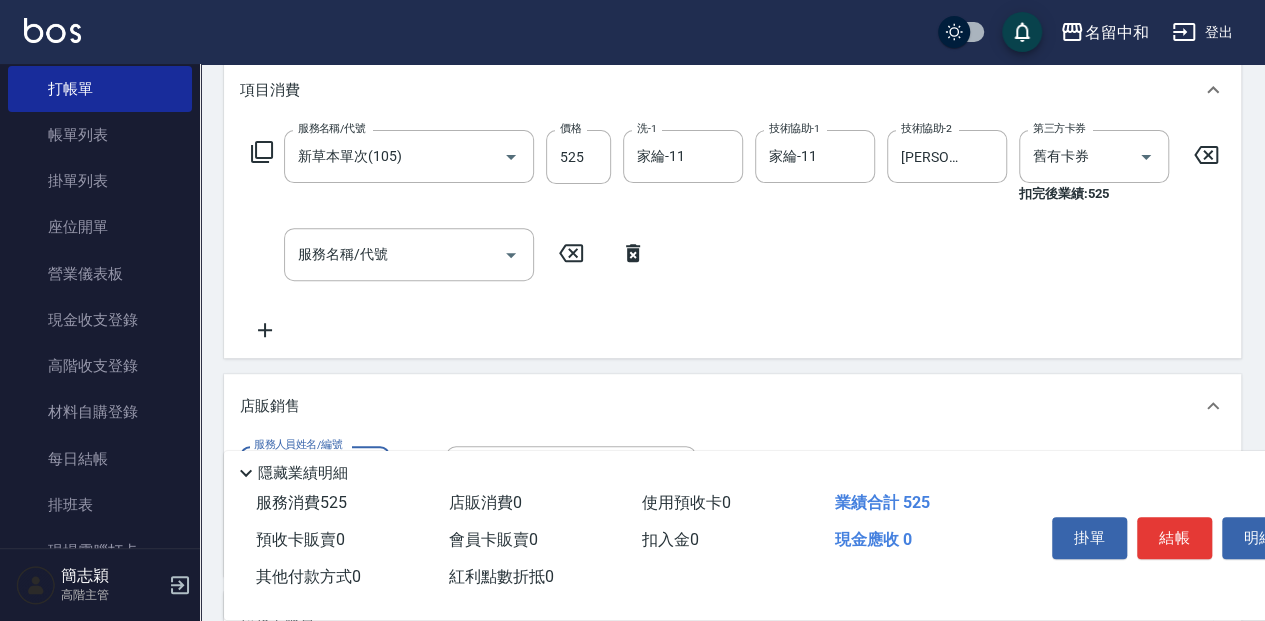 scroll, scrollTop: 0, scrollLeft: 0, axis: both 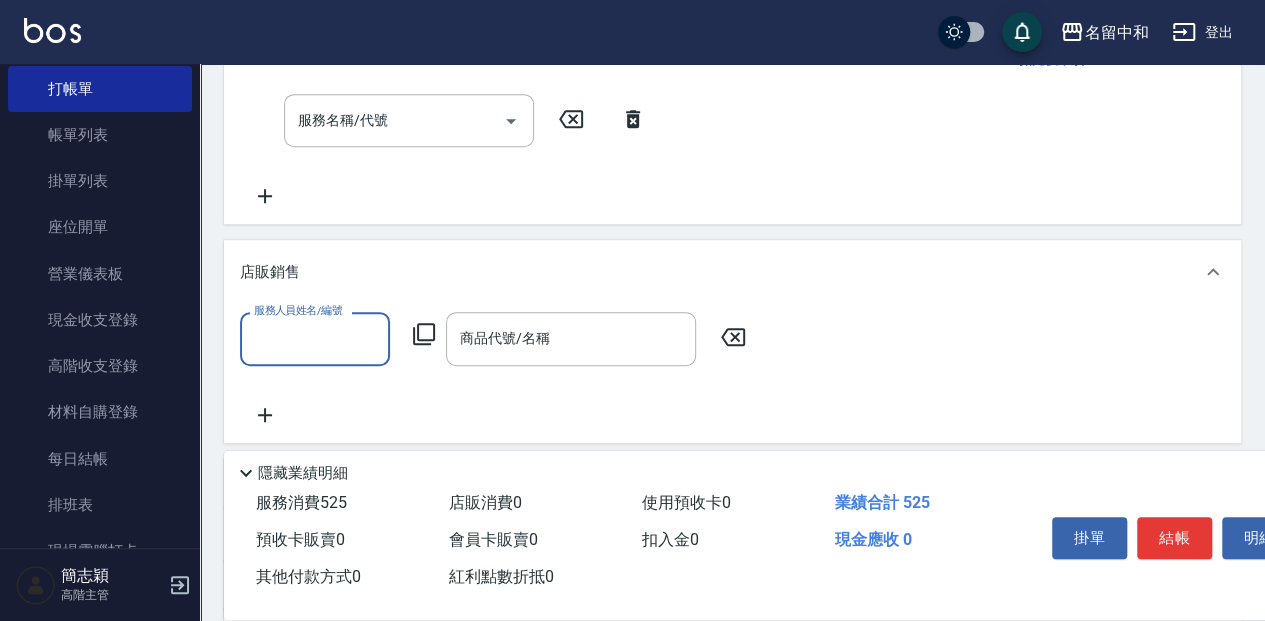 click on "服務人員姓名/編號" at bounding box center [315, 338] 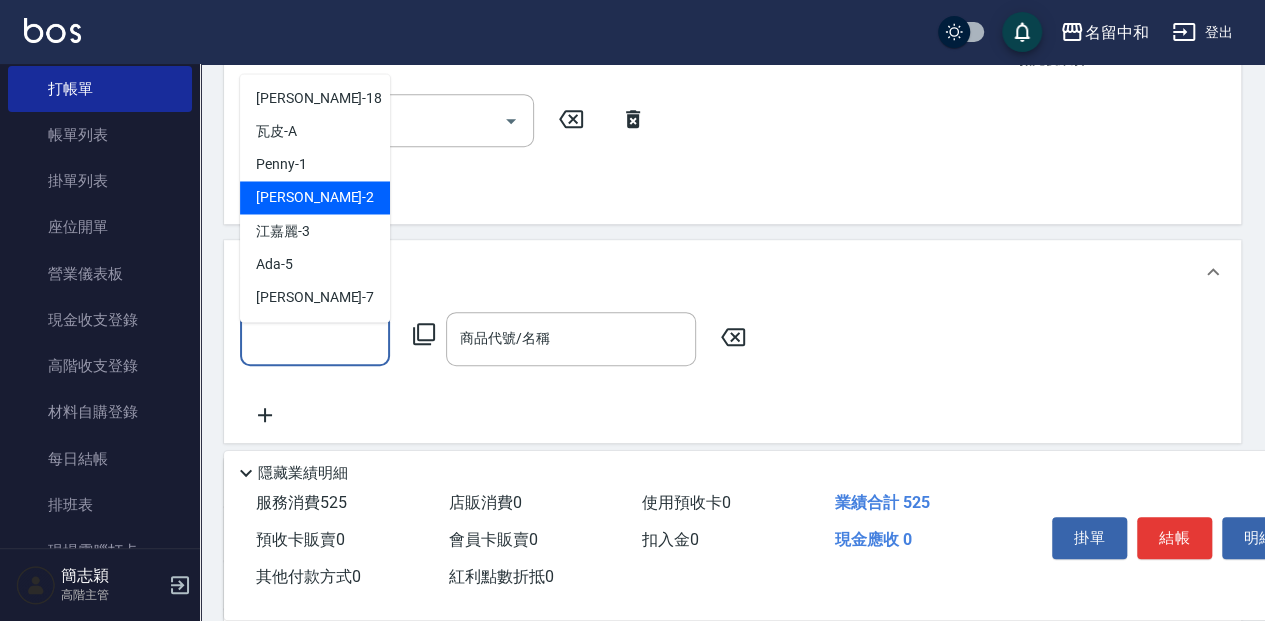 click on "[PERSON_NAME] -2" at bounding box center (315, 197) 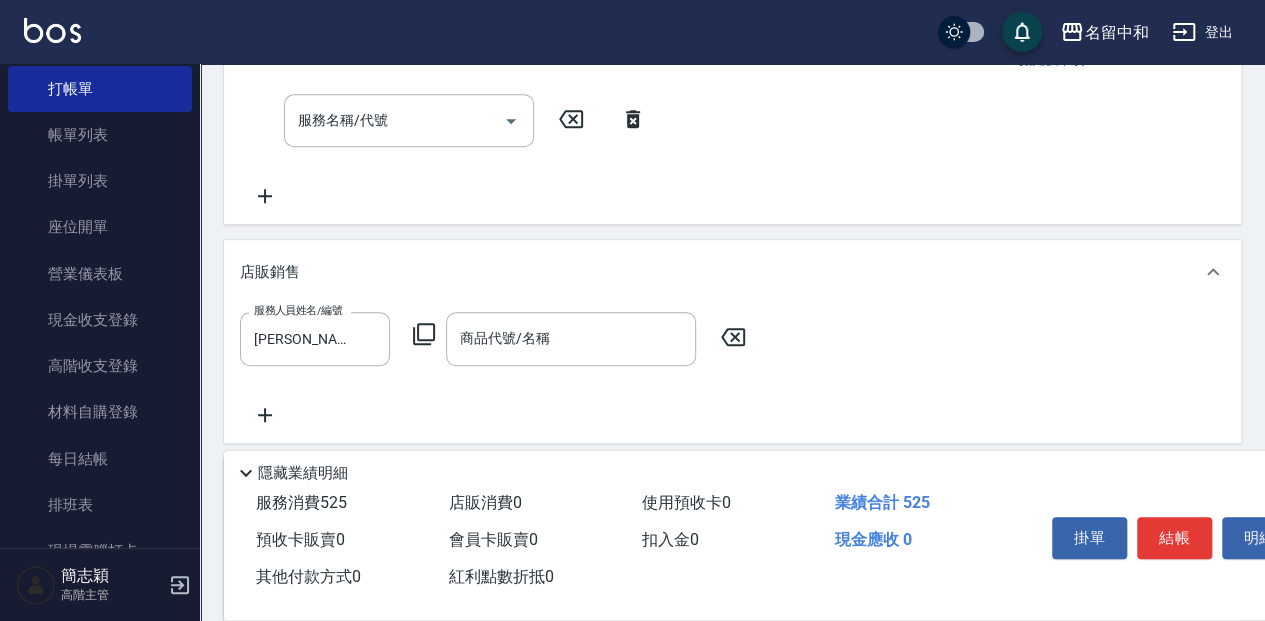 click 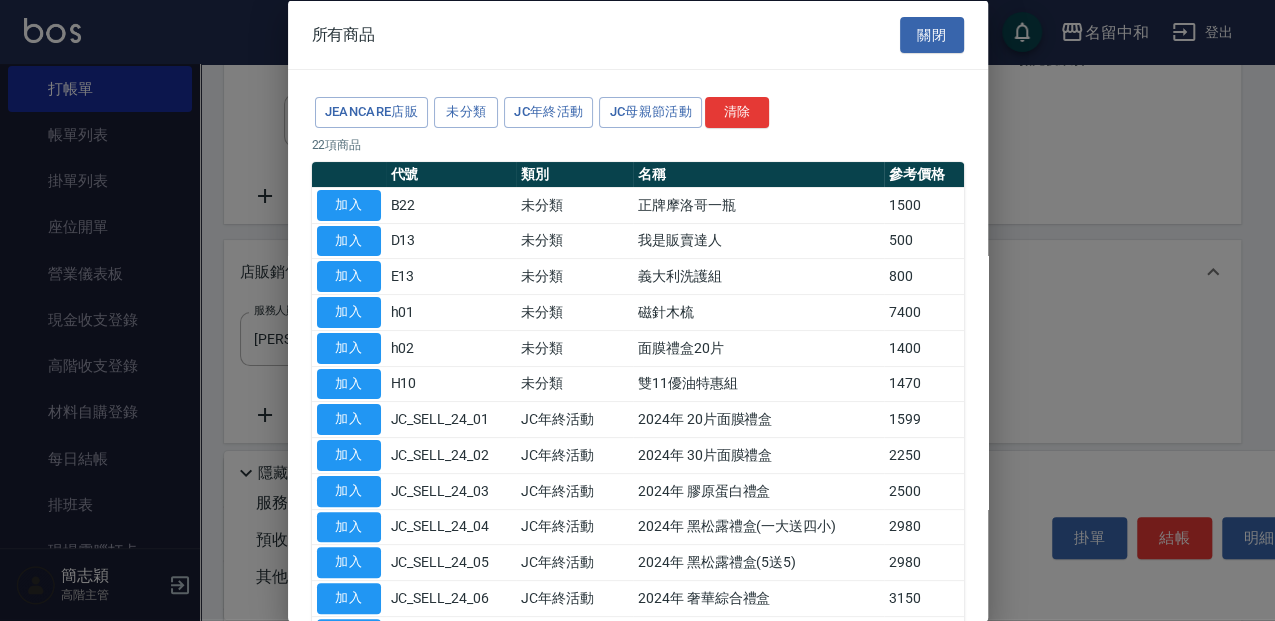 drag, startPoint x: 347, startPoint y: 240, endPoint x: 691, endPoint y: 341, distance: 358.52057 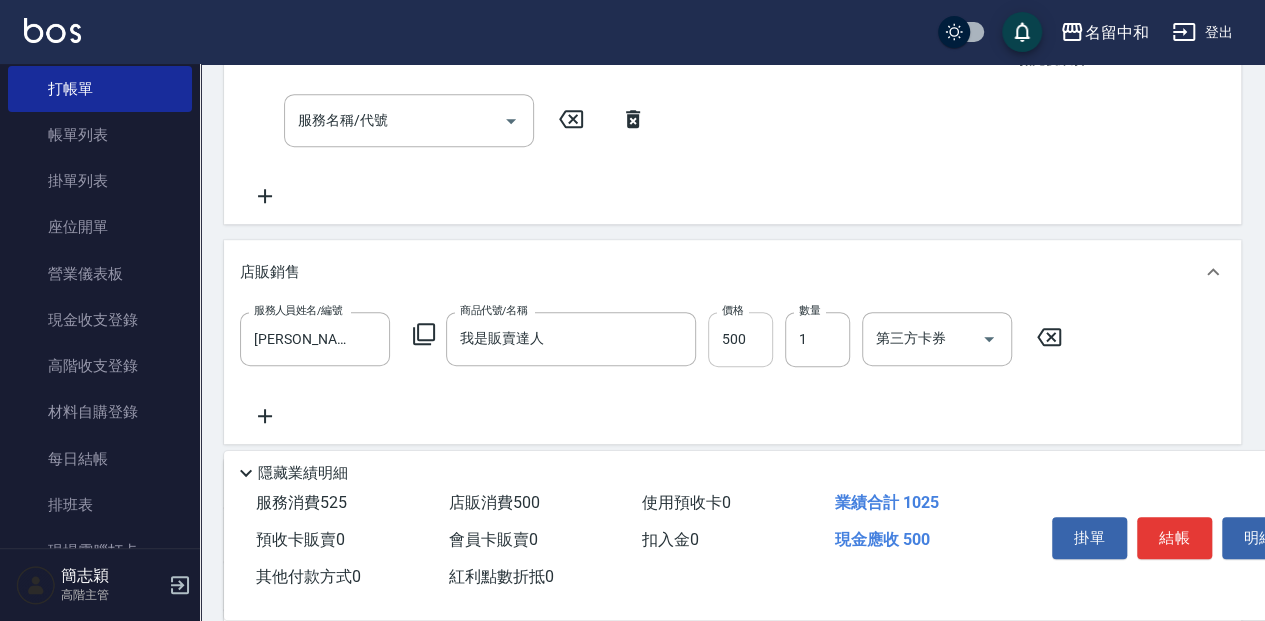 click on "500" at bounding box center (740, 339) 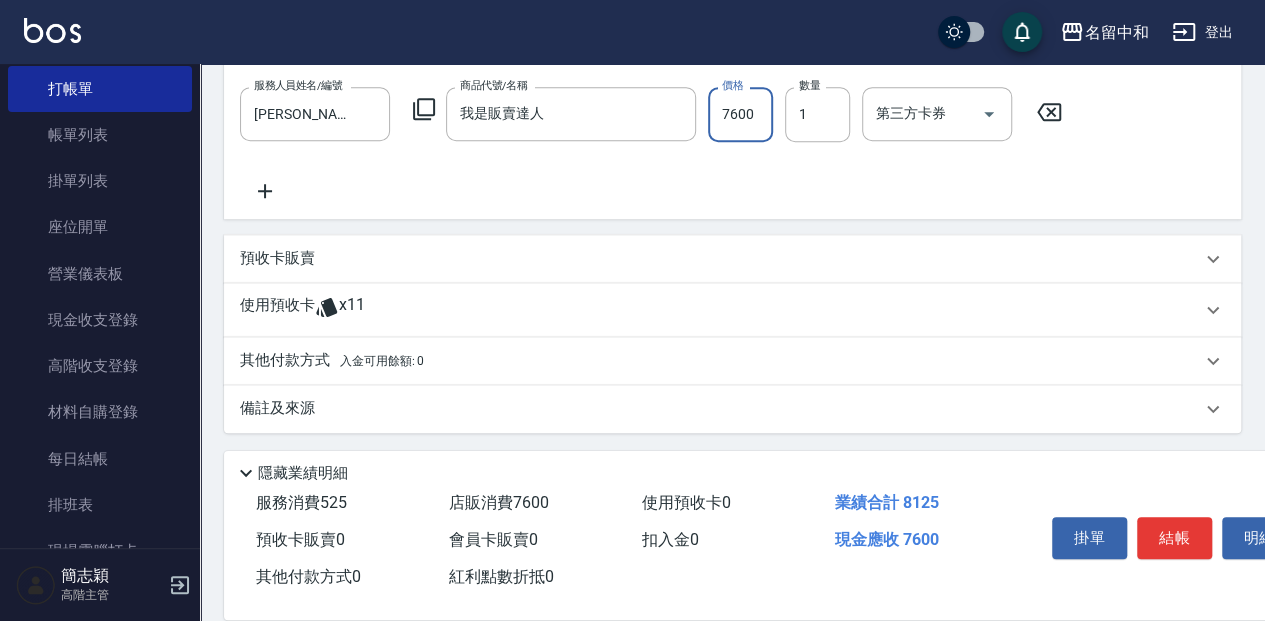 scroll, scrollTop: 636, scrollLeft: 0, axis: vertical 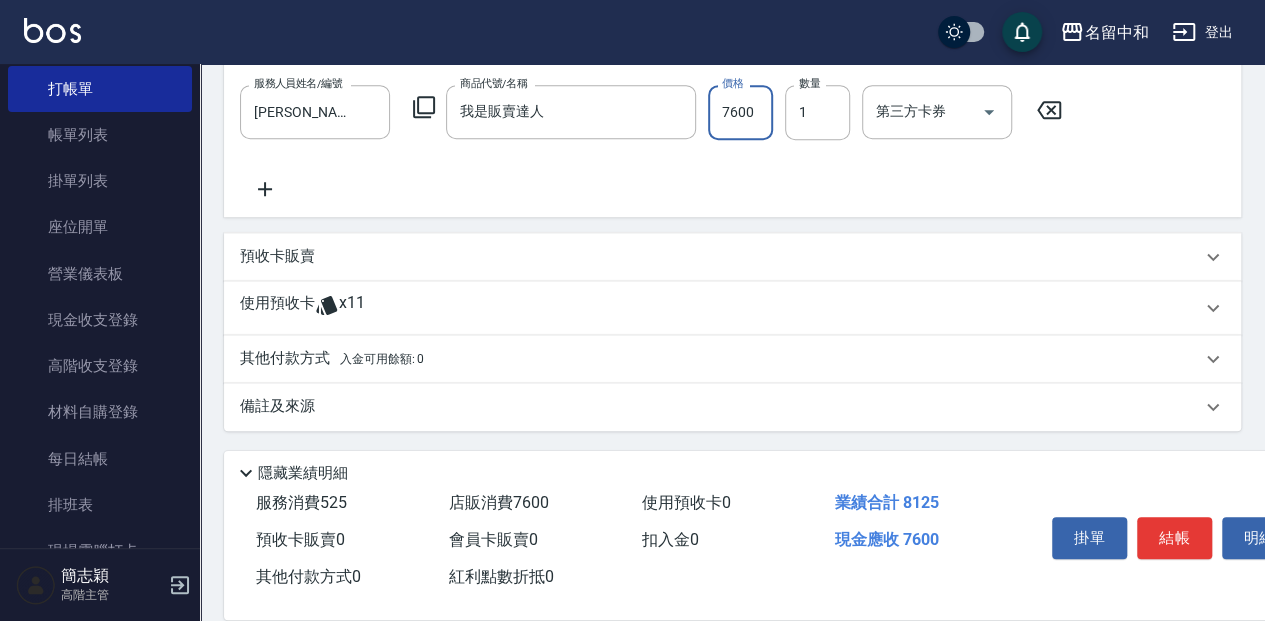 type on "7600" 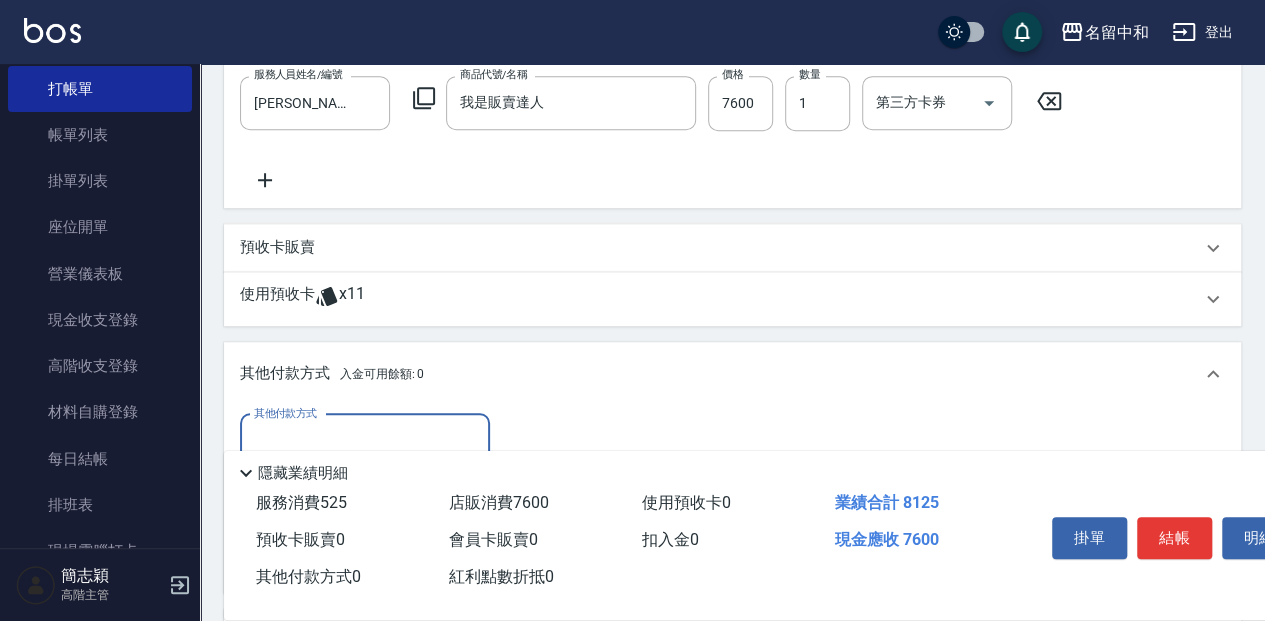 scroll, scrollTop: 0, scrollLeft: 0, axis: both 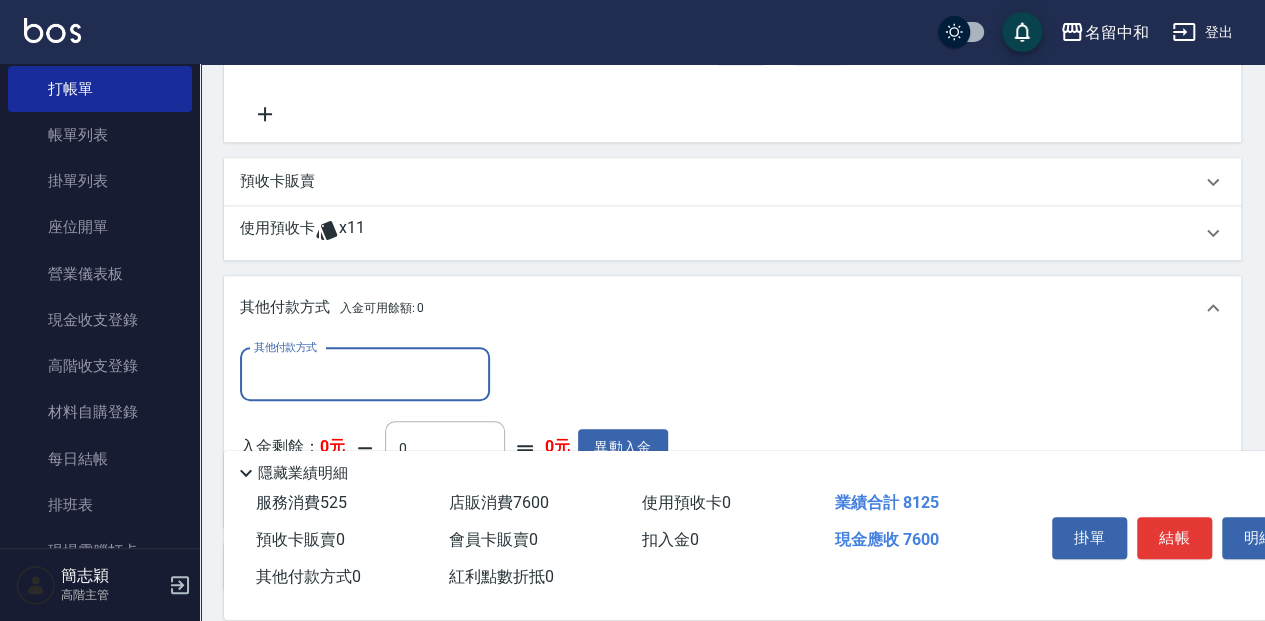 click on "其他付款方式" at bounding box center [365, 374] 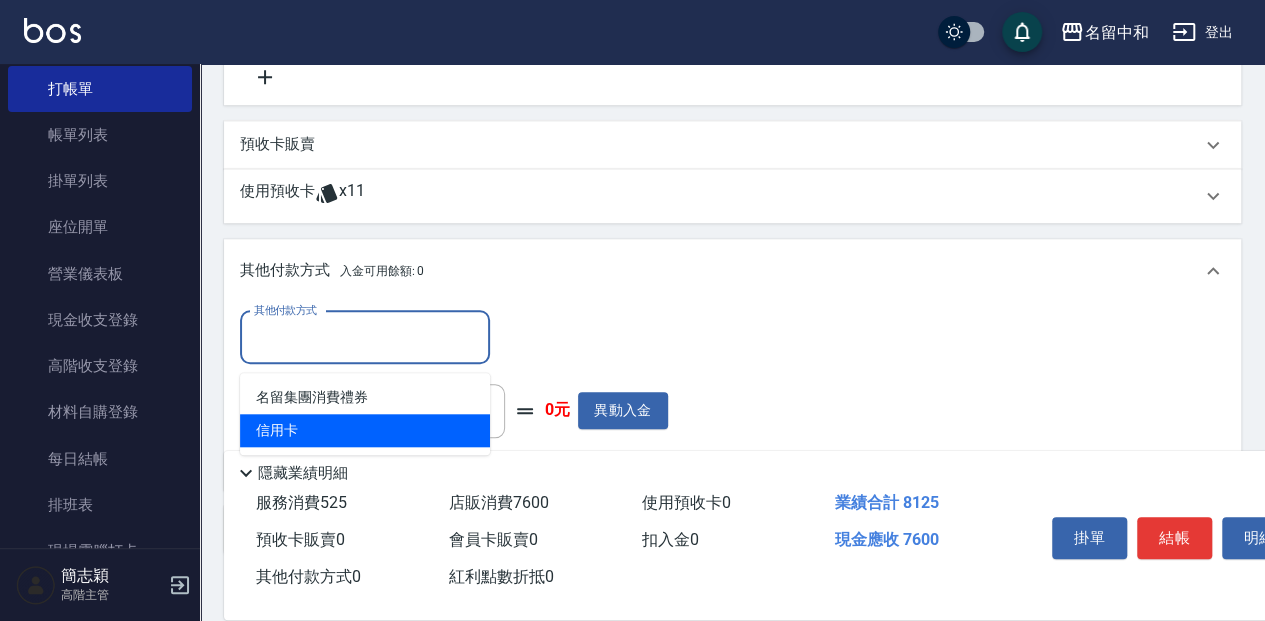scroll, scrollTop: 769, scrollLeft: 0, axis: vertical 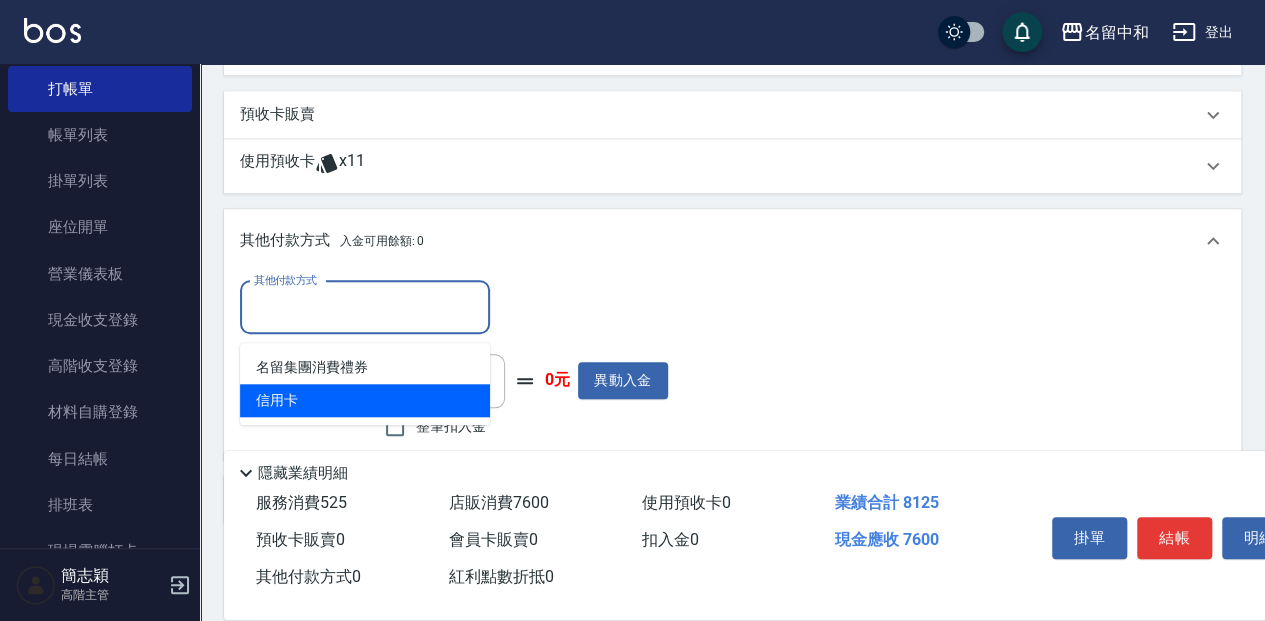 click on "信用卡" at bounding box center (365, 400) 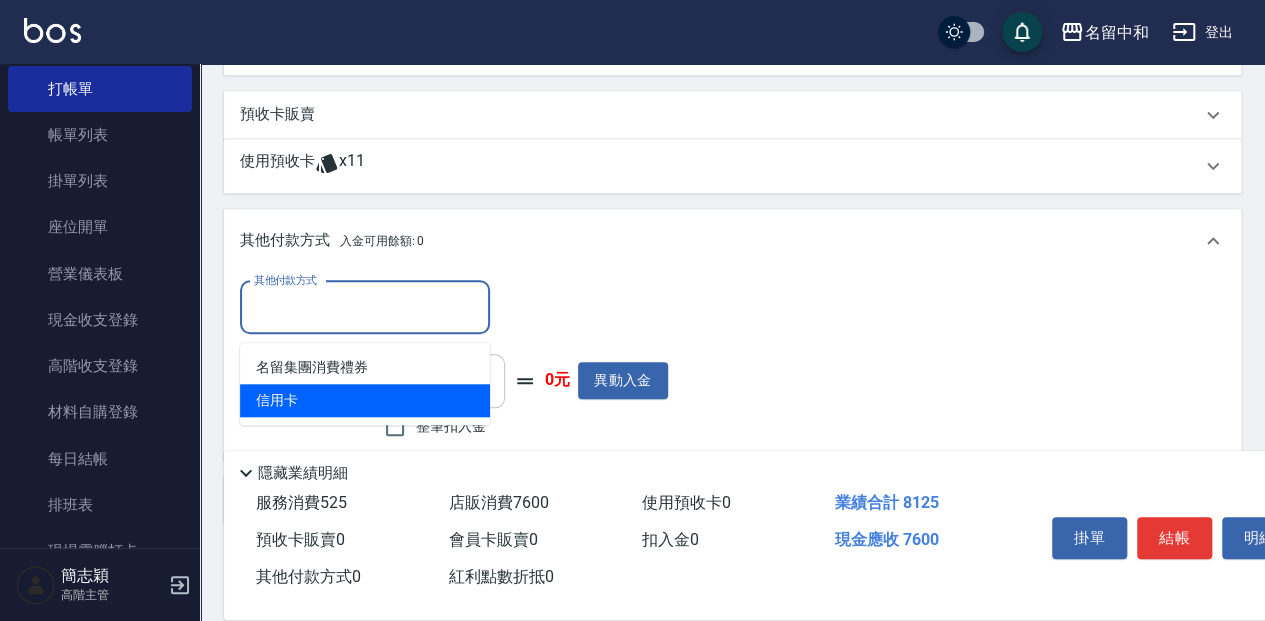 type on "信用卡" 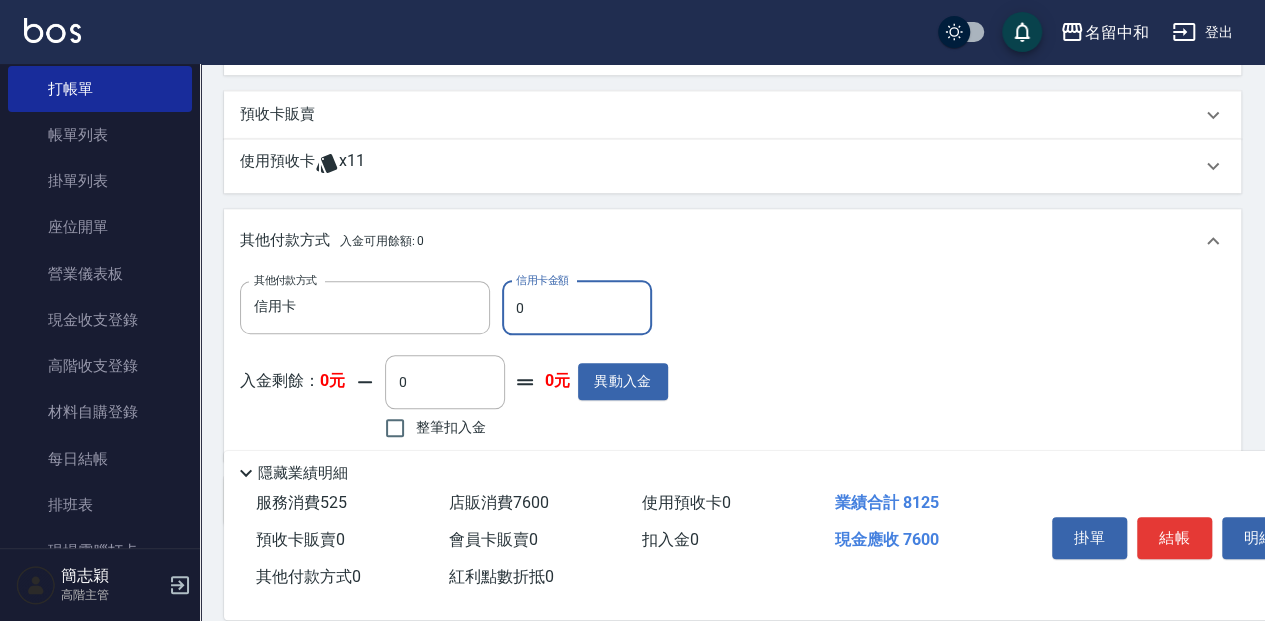 drag, startPoint x: 524, startPoint y: 316, endPoint x: 497, endPoint y: 314, distance: 27.073973 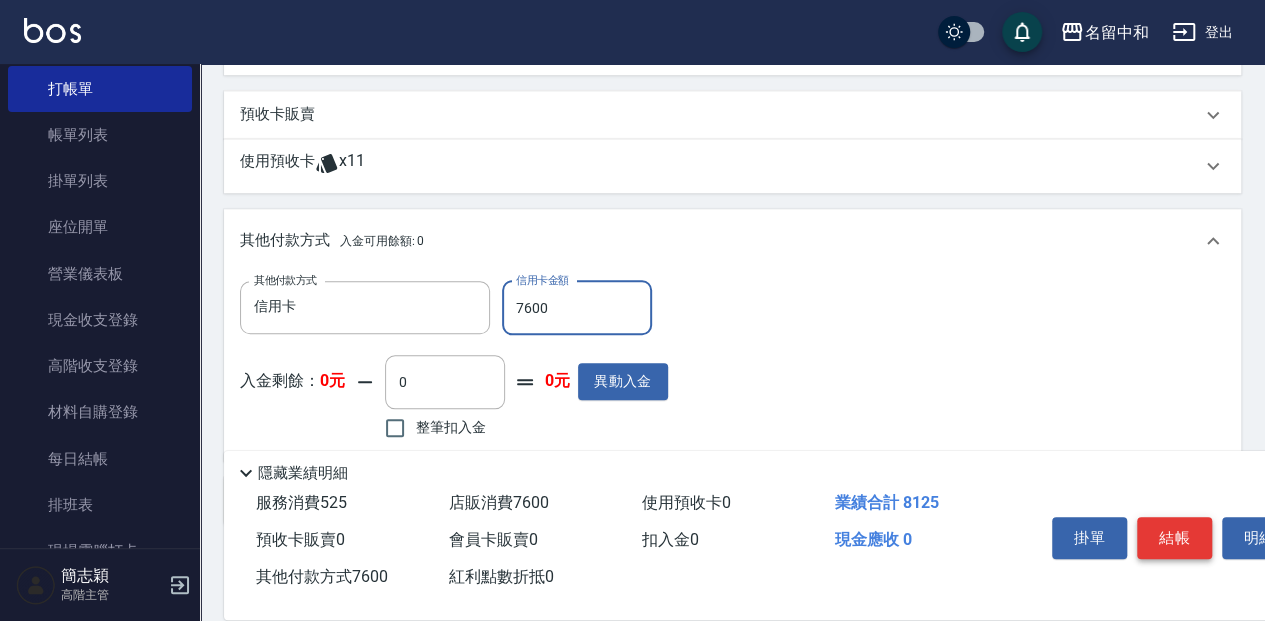 type on "7600" 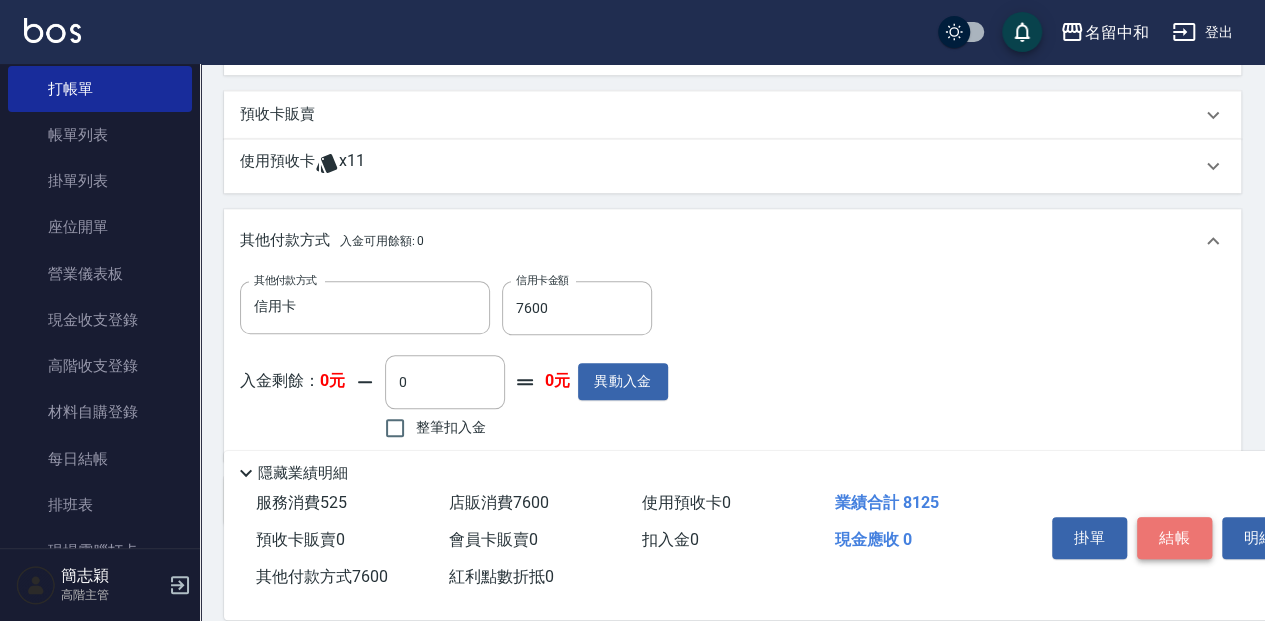 click on "結帳" at bounding box center [1174, 538] 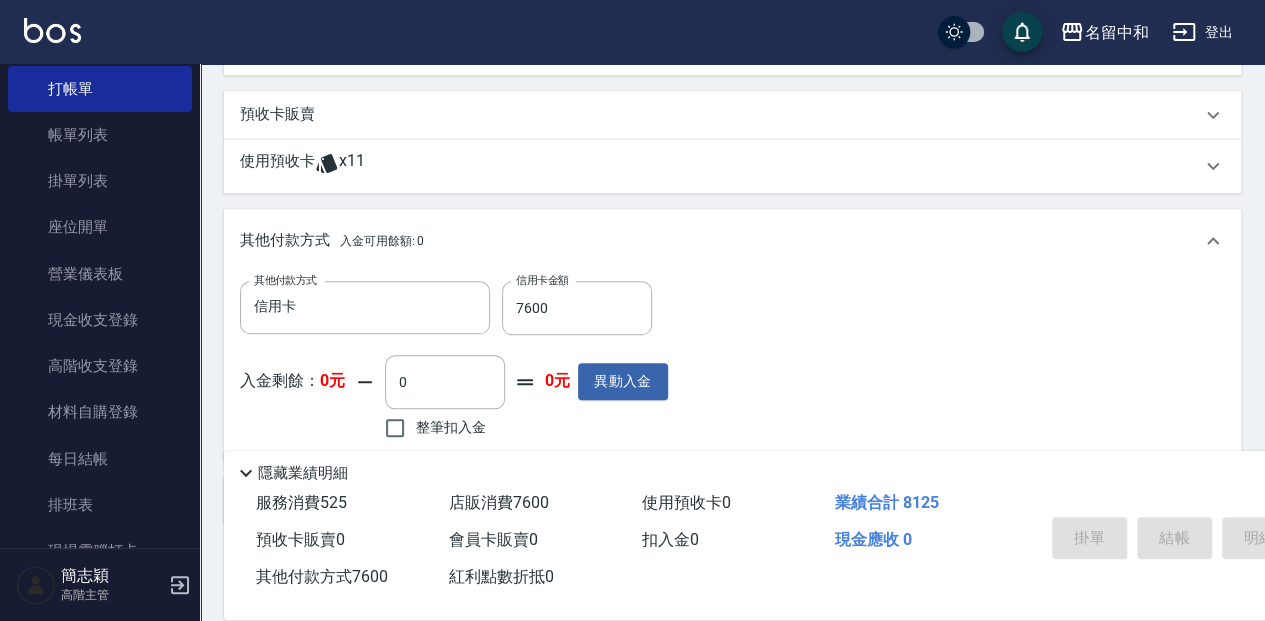 type on "[DATE] 18:11" 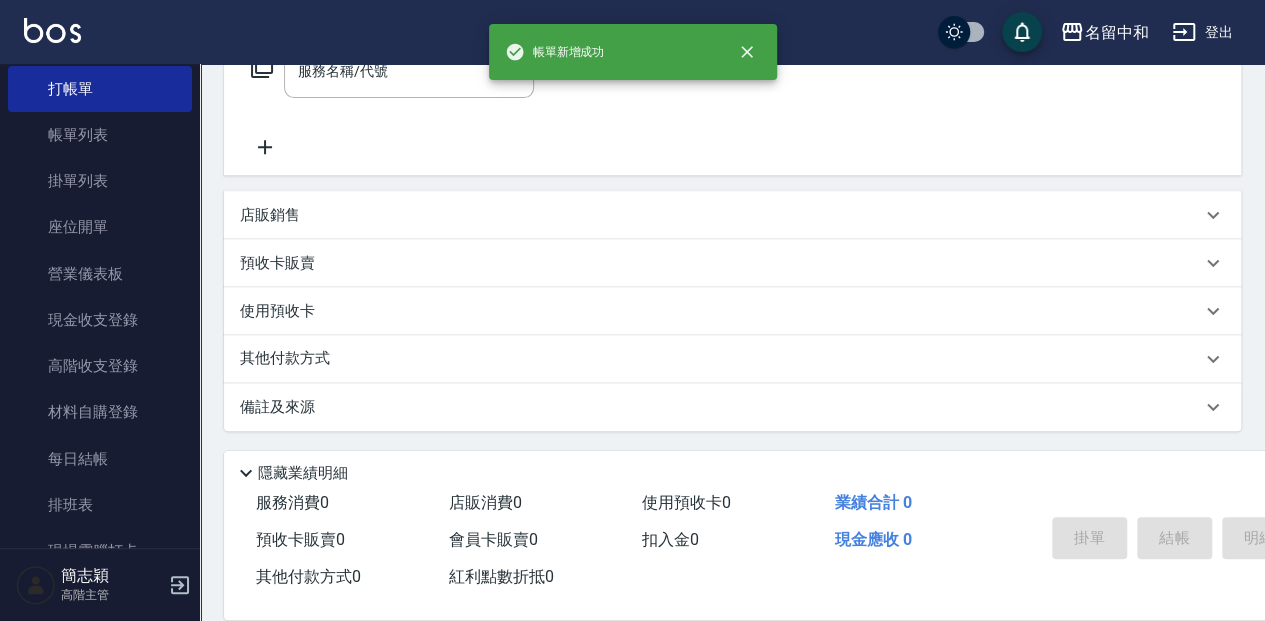 scroll, scrollTop: 0, scrollLeft: 0, axis: both 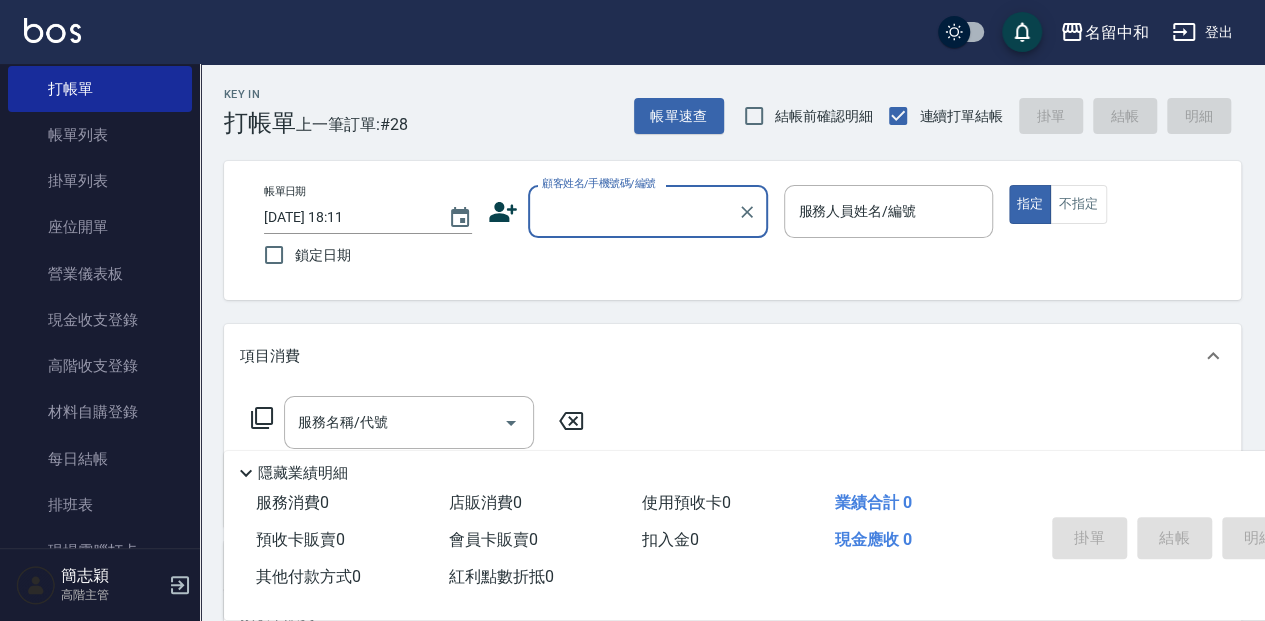 click on "顧客姓名/手機號碼/編號" at bounding box center [633, 211] 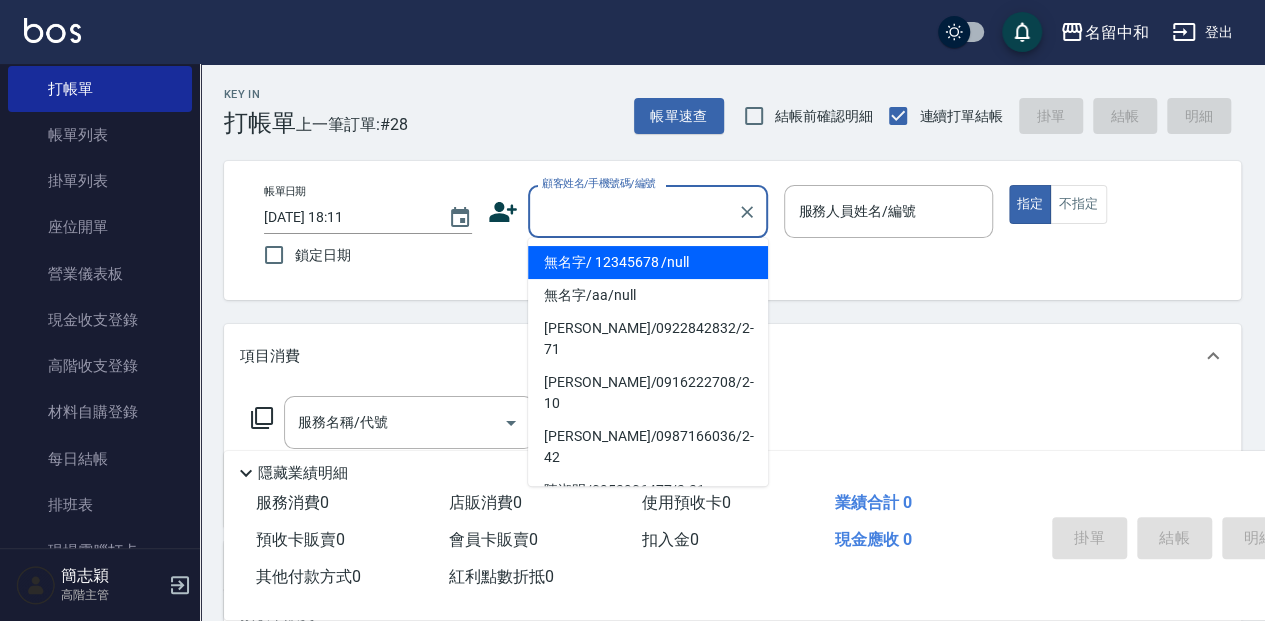 click on "無名字/                                                 12345678                              /null" at bounding box center [648, 262] 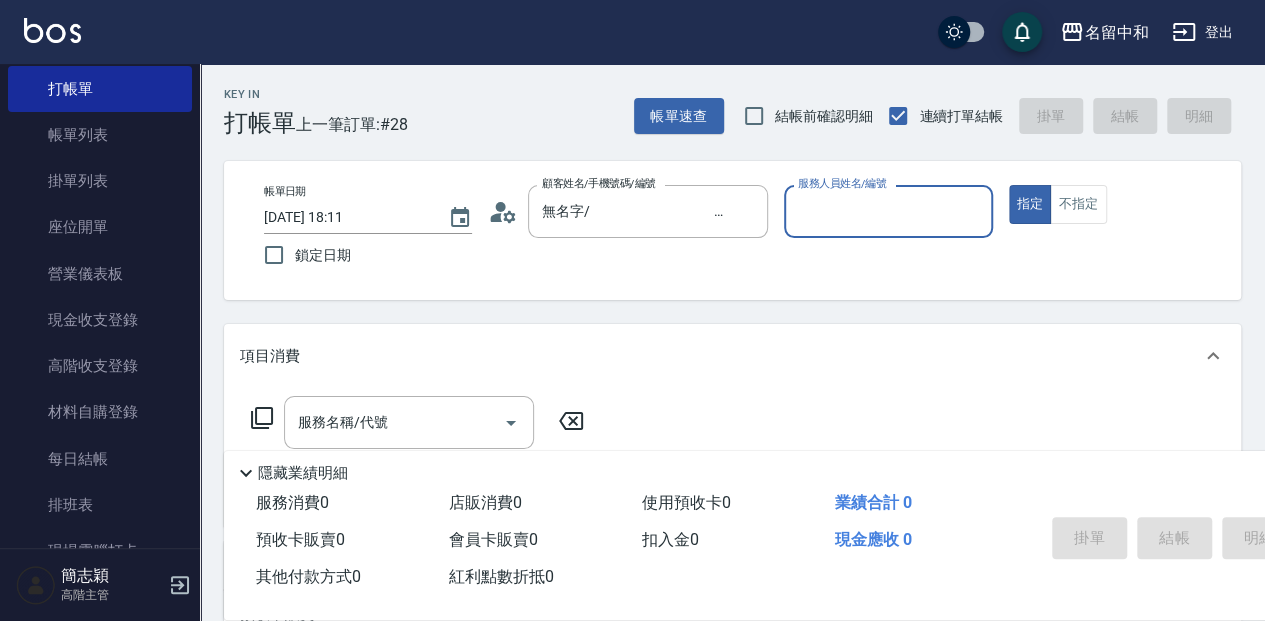 click on "服務人員姓名/編號" at bounding box center (888, 211) 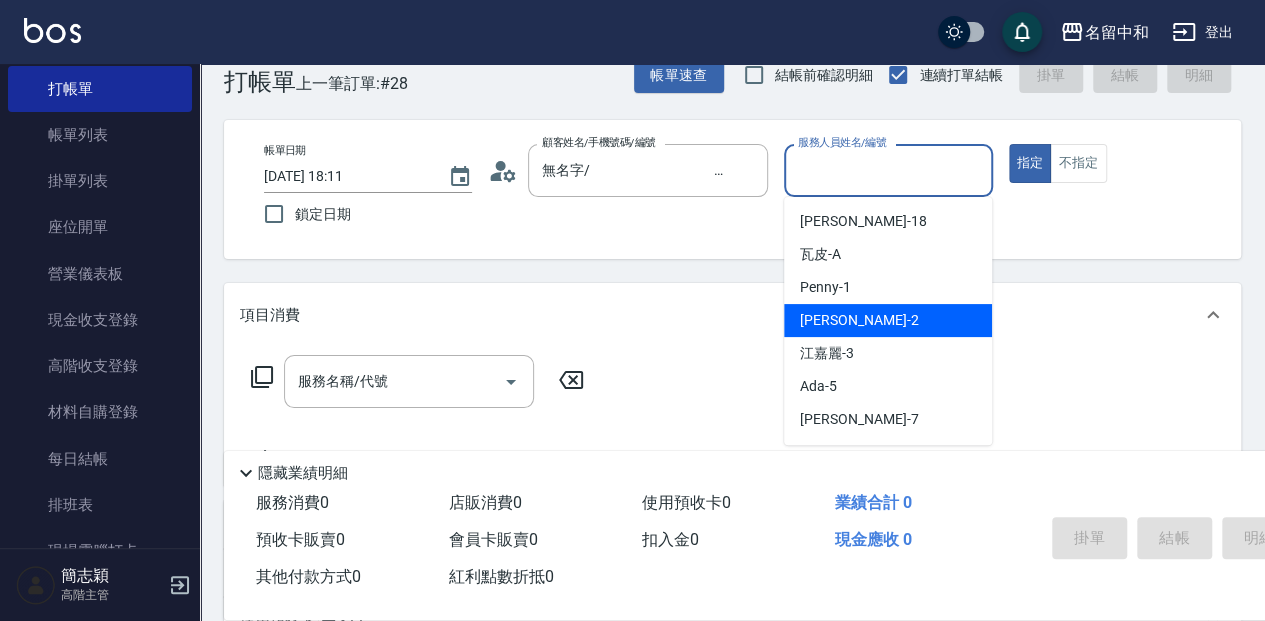 scroll, scrollTop: 66, scrollLeft: 0, axis: vertical 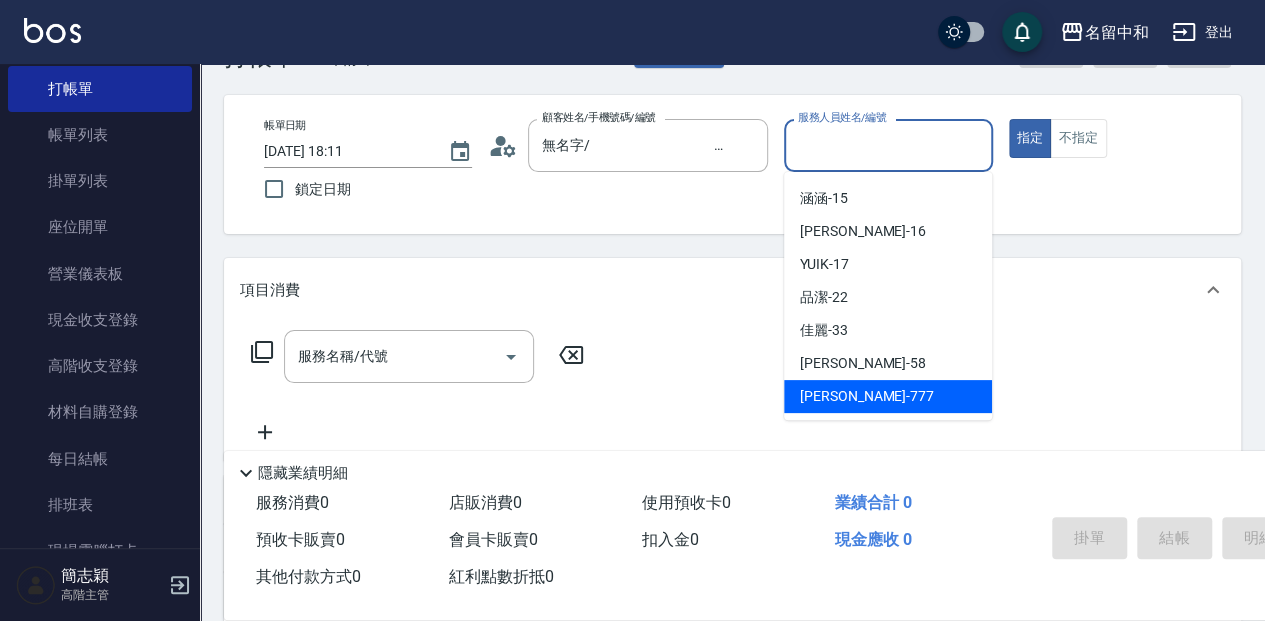 click on "[PERSON_NAME] -777" at bounding box center (867, 396) 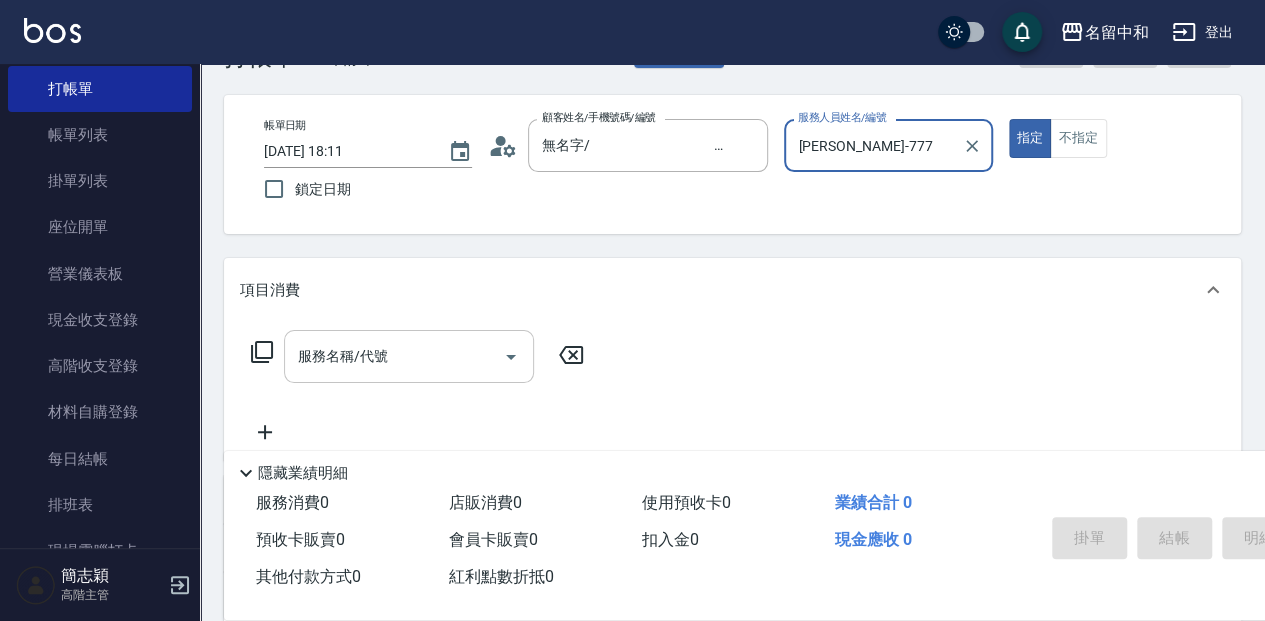 click on "服務名稱/代號 服務名稱/代號" at bounding box center (409, 356) 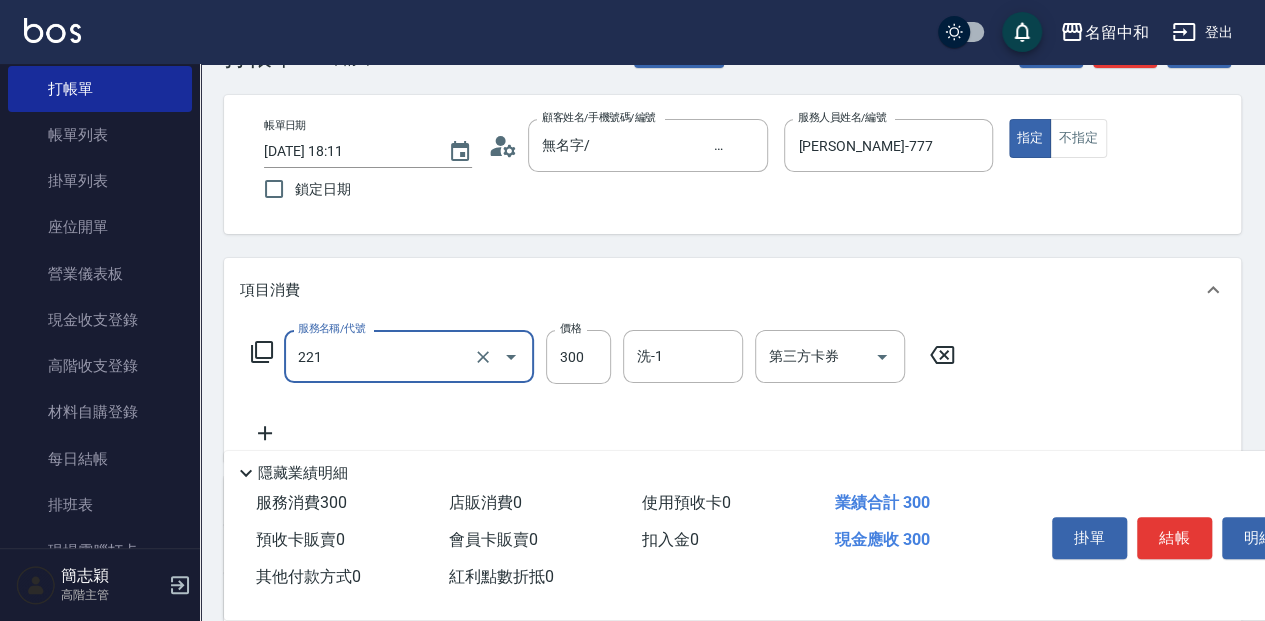 type on "洗髮300(221)" 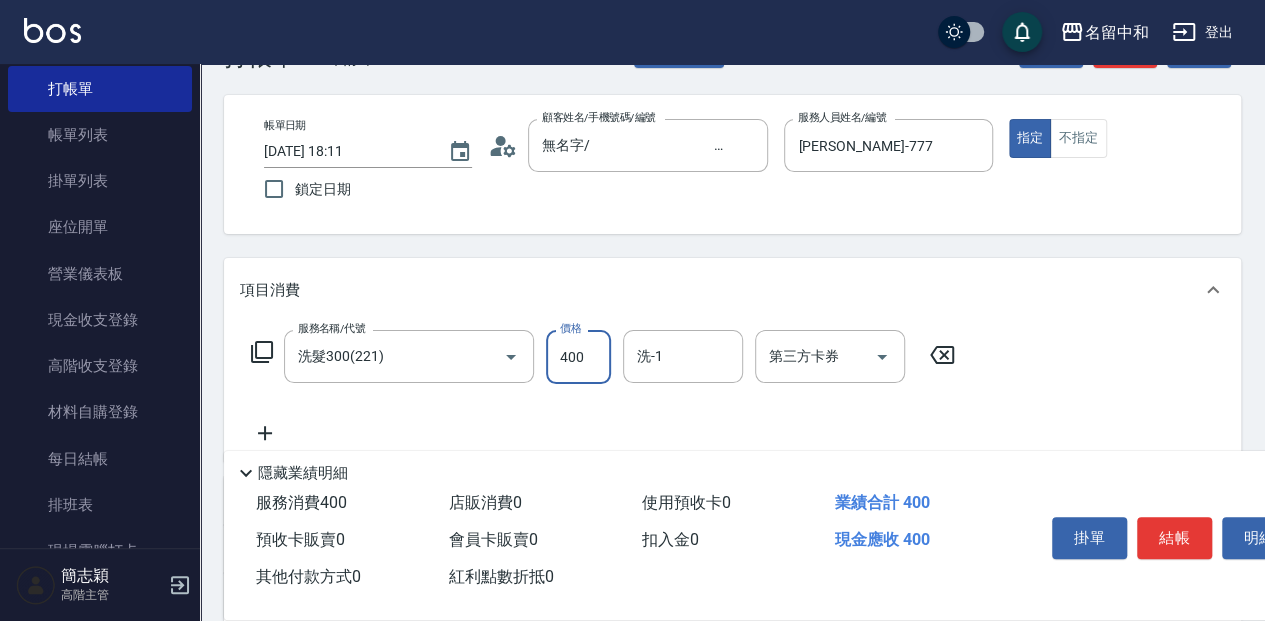 type on "400" 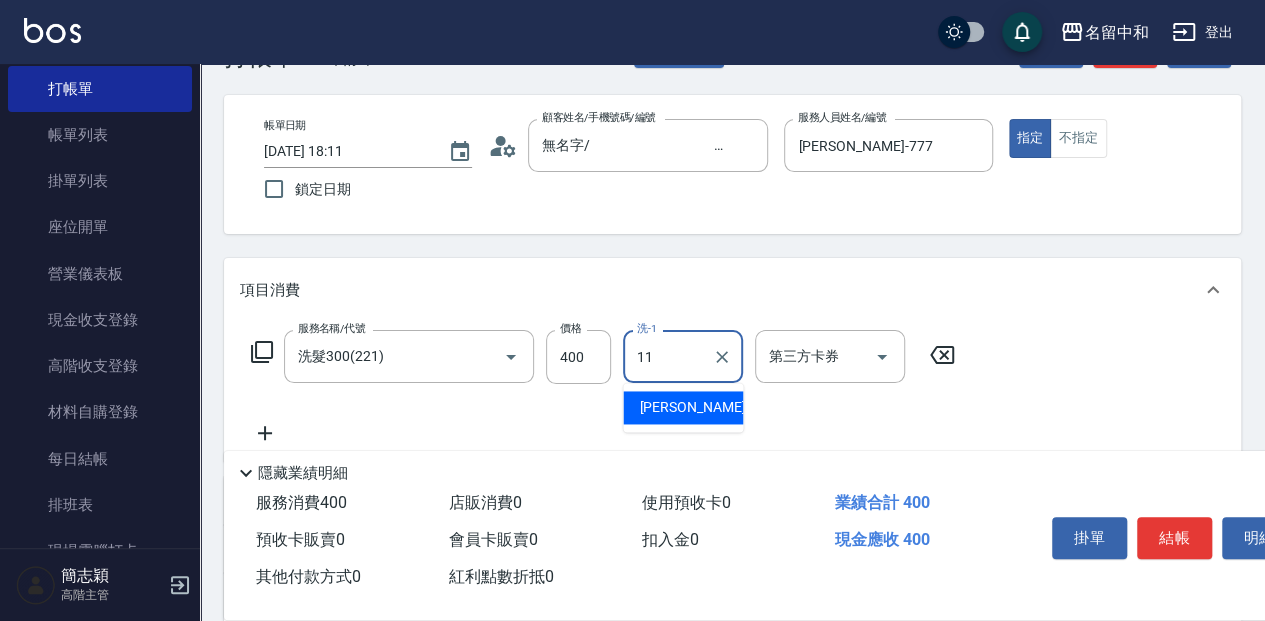 type on "家綸-11" 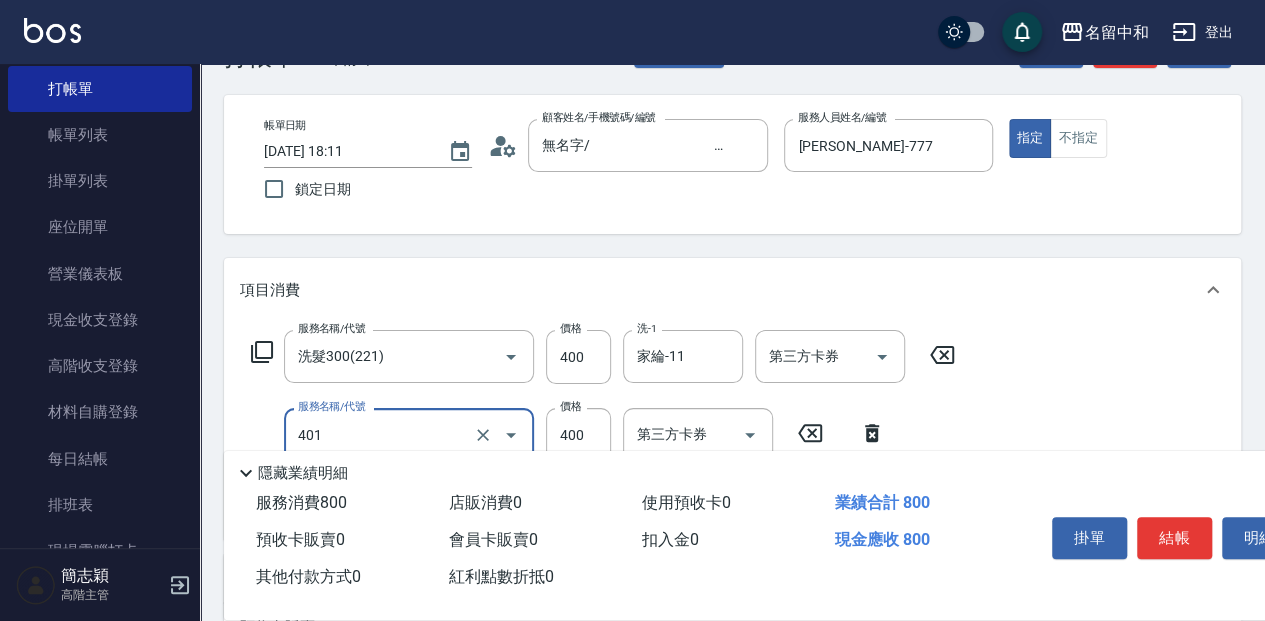 type on "剪髮(400)(401)" 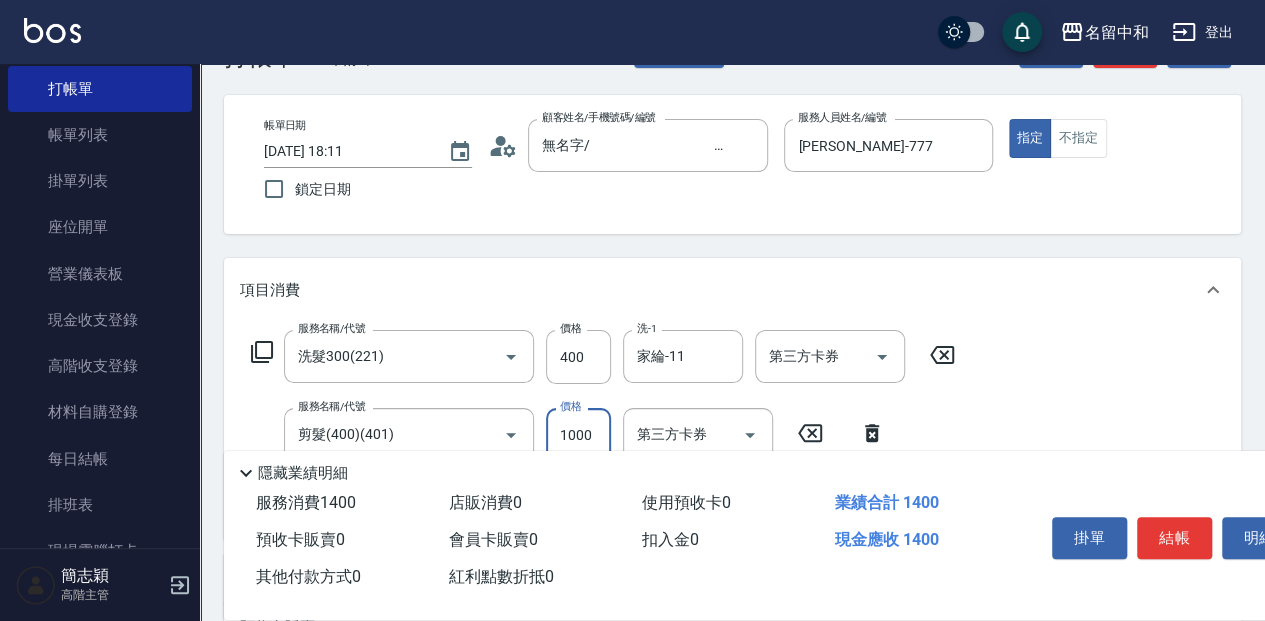 type on "1000" 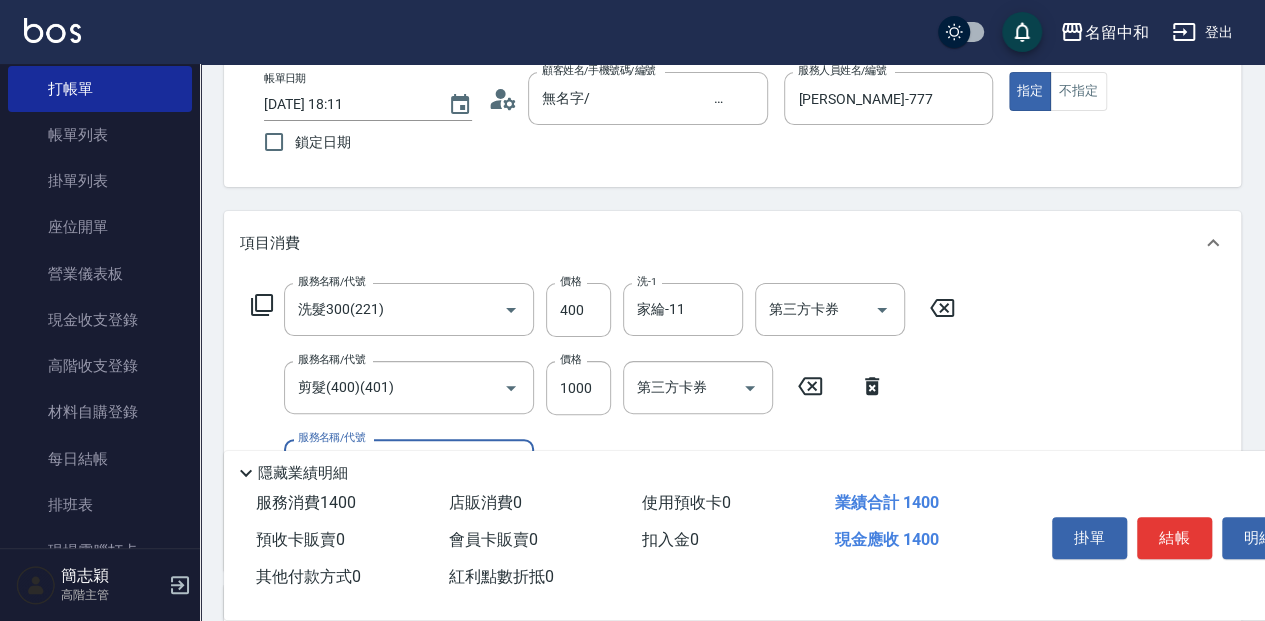 scroll, scrollTop: 200, scrollLeft: 0, axis: vertical 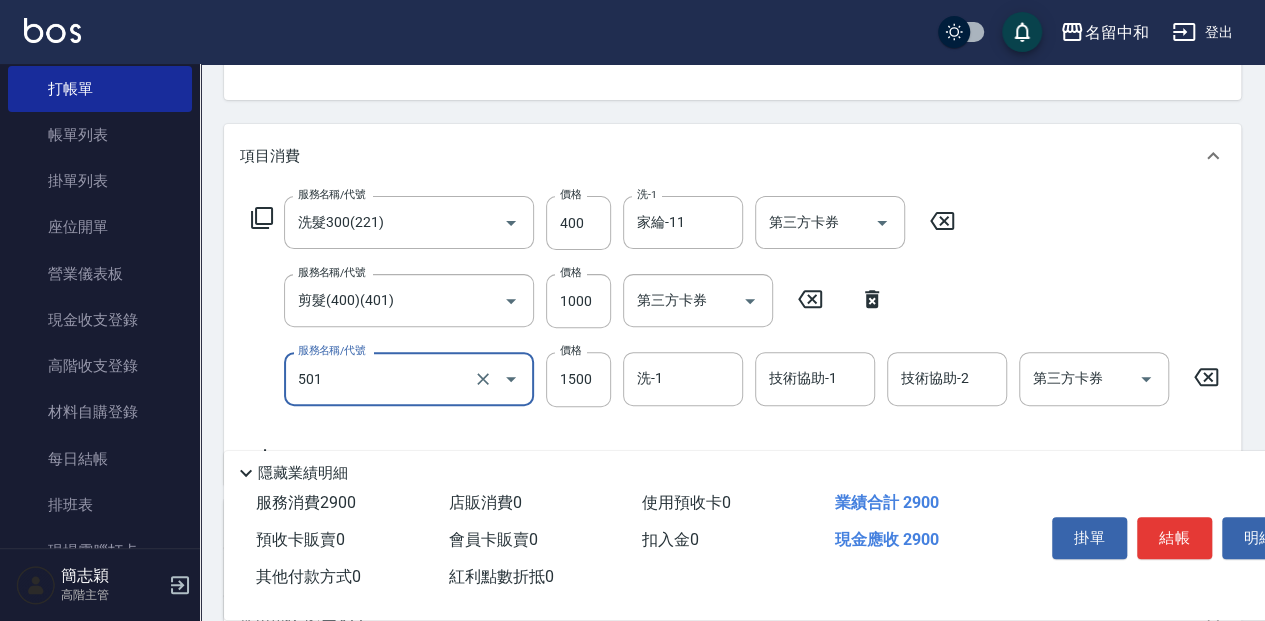 type on "染髮(1500](501)" 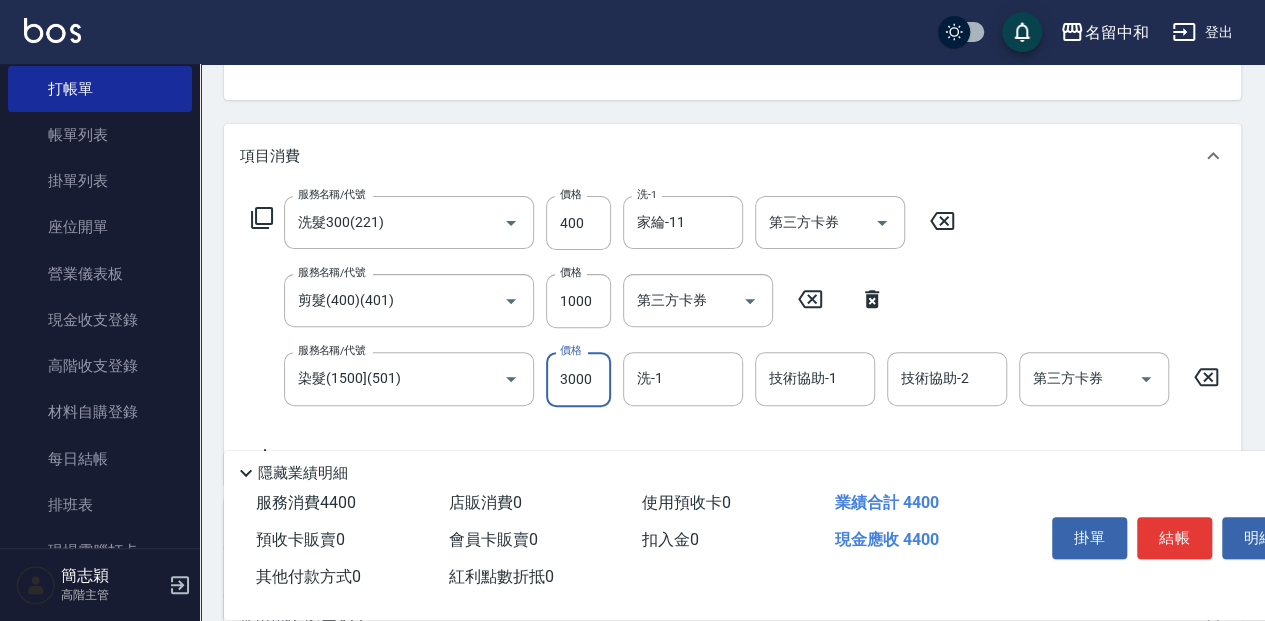 type on "3000" 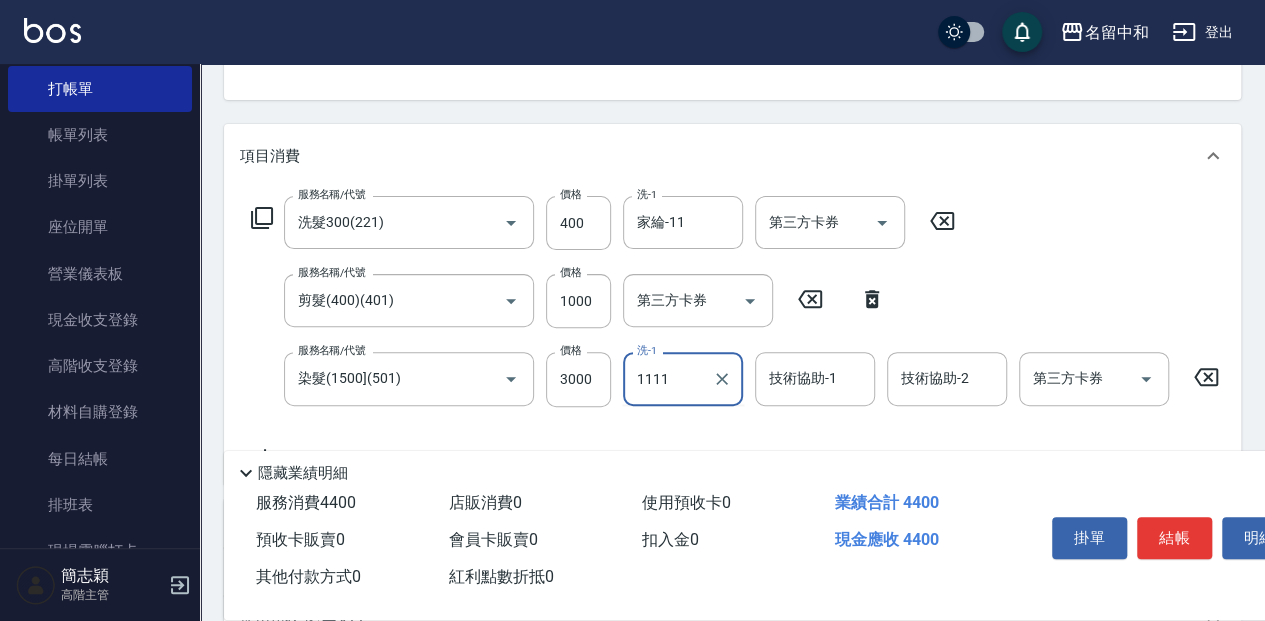 type on "1111" 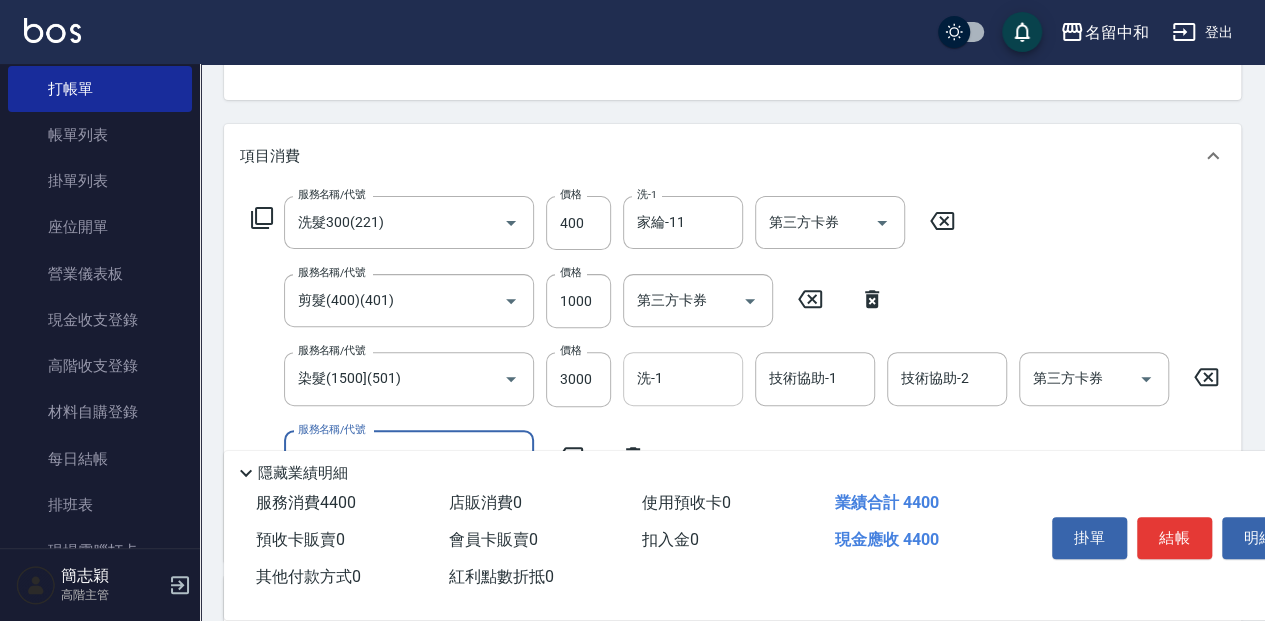 click on "洗-1" at bounding box center (683, 378) 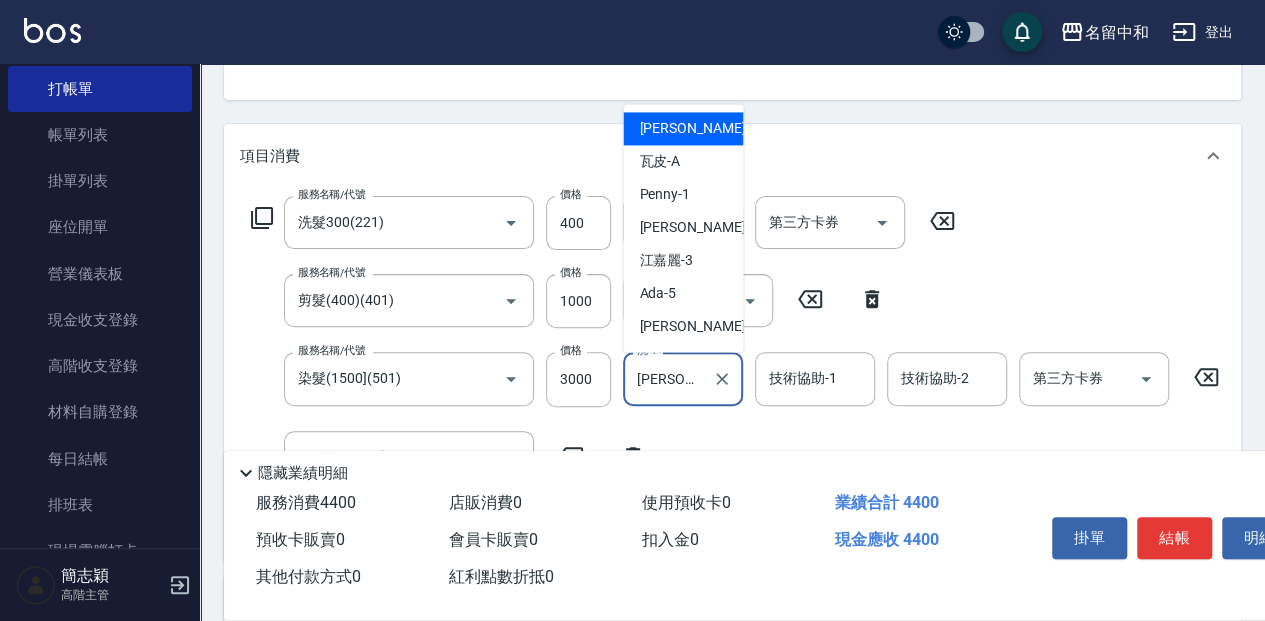 drag, startPoint x: 684, startPoint y: 372, endPoint x: 618, endPoint y: 378, distance: 66.27216 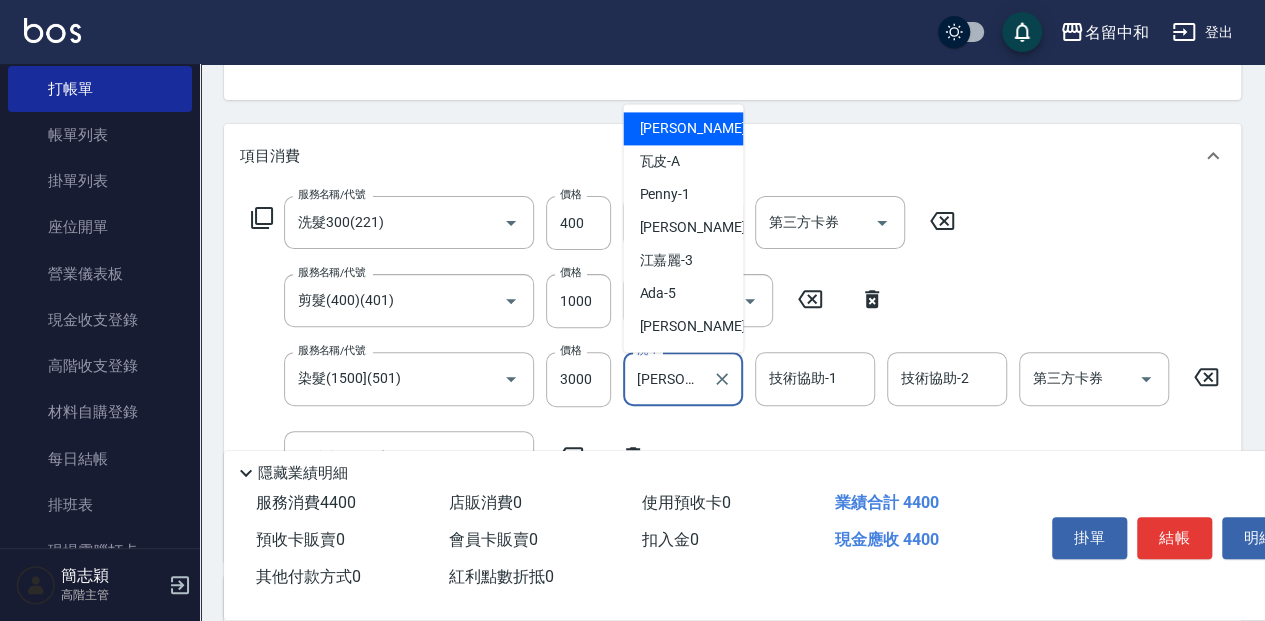 click on "服務名稱/代號 染髮(1500](501) 服務名稱/代號 價格 3000 價格 洗-1 沛岑-18 洗-1 技術協助-1 技術協助-1 技術協助-2 技術協助-2 第三方卡券 第三方卡券" at bounding box center [766, 379] 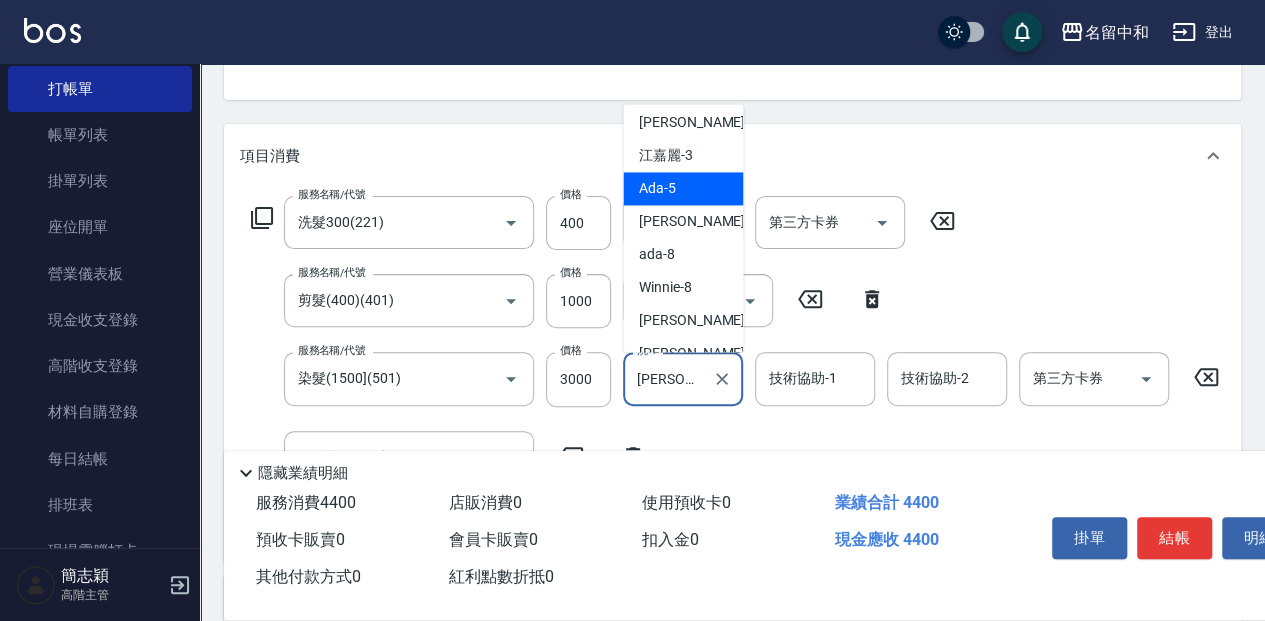 scroll, scrollTop: 133, scrollLeft: 0, axis: vertical 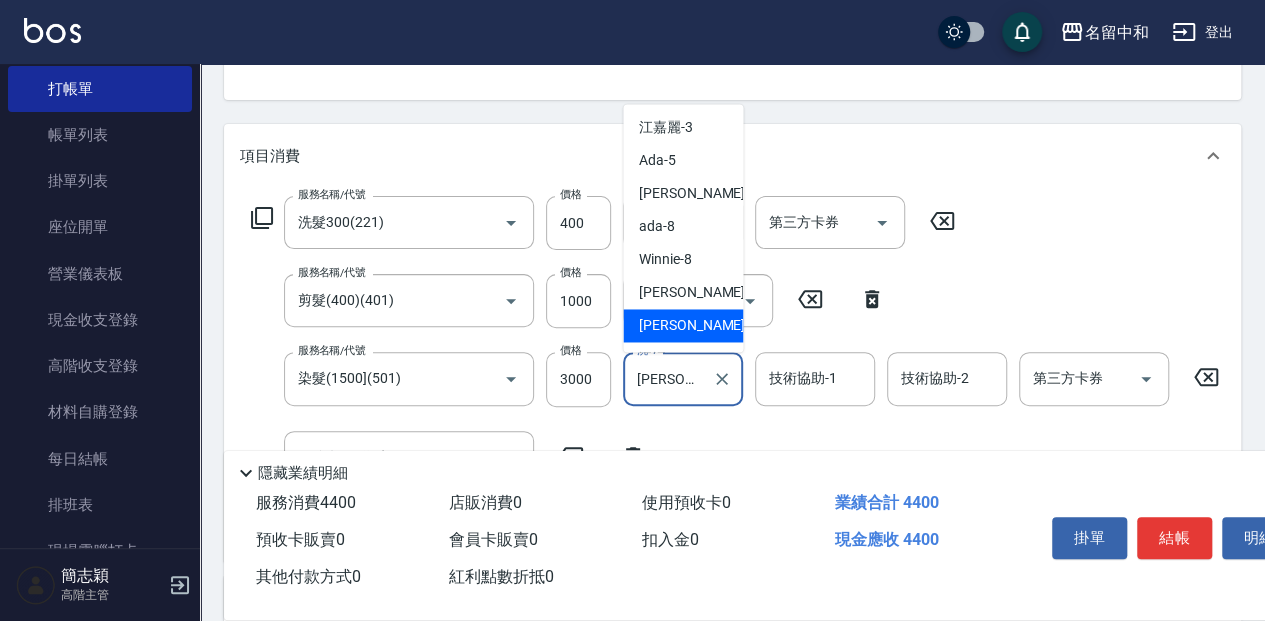 click on "家綸 -11" at bounding box center (683, 325) 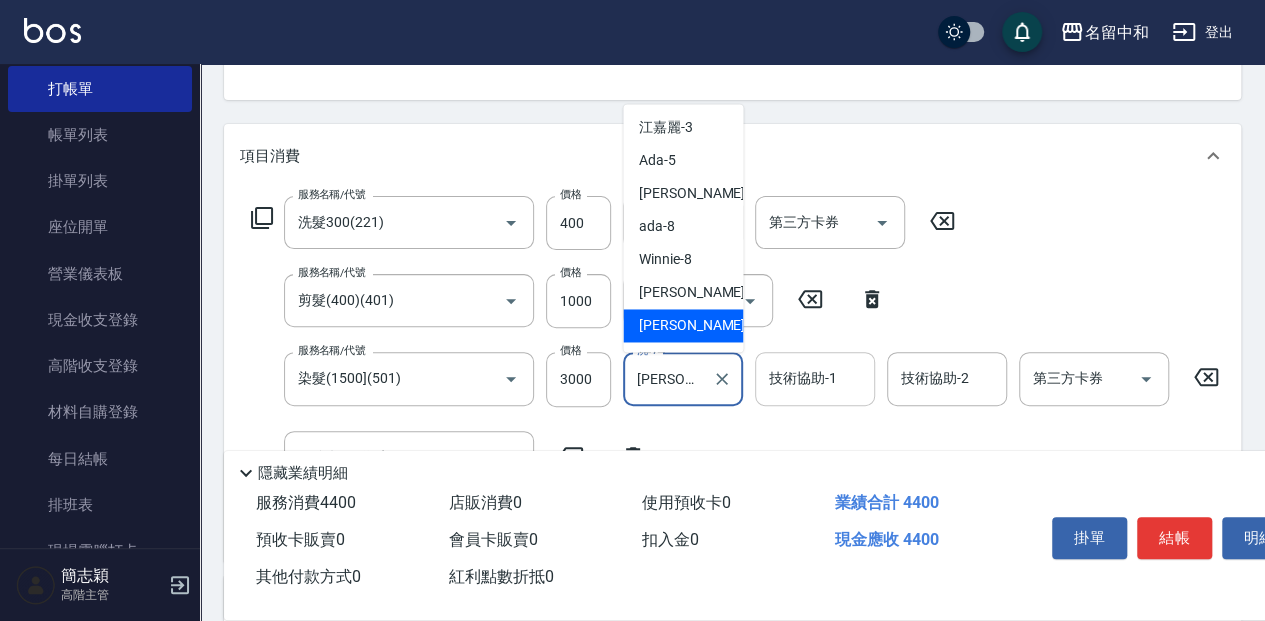 type on "家綸-11" 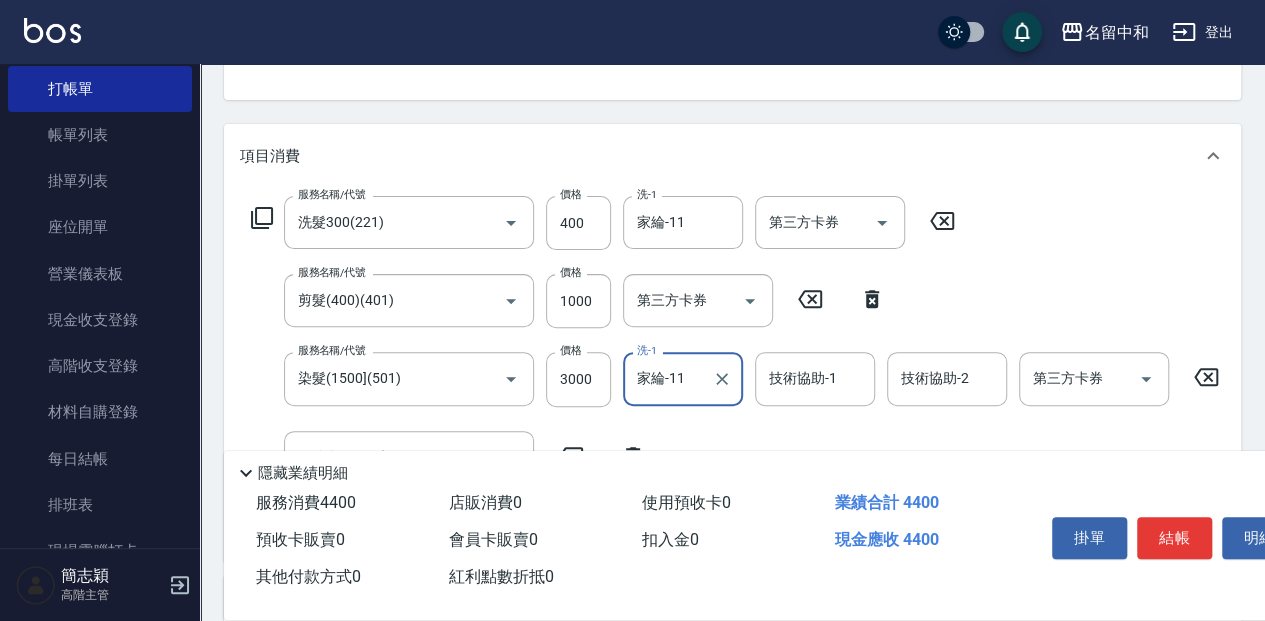 click on "技術協助-1 技術協助-1" at bounding box center [815, 378] 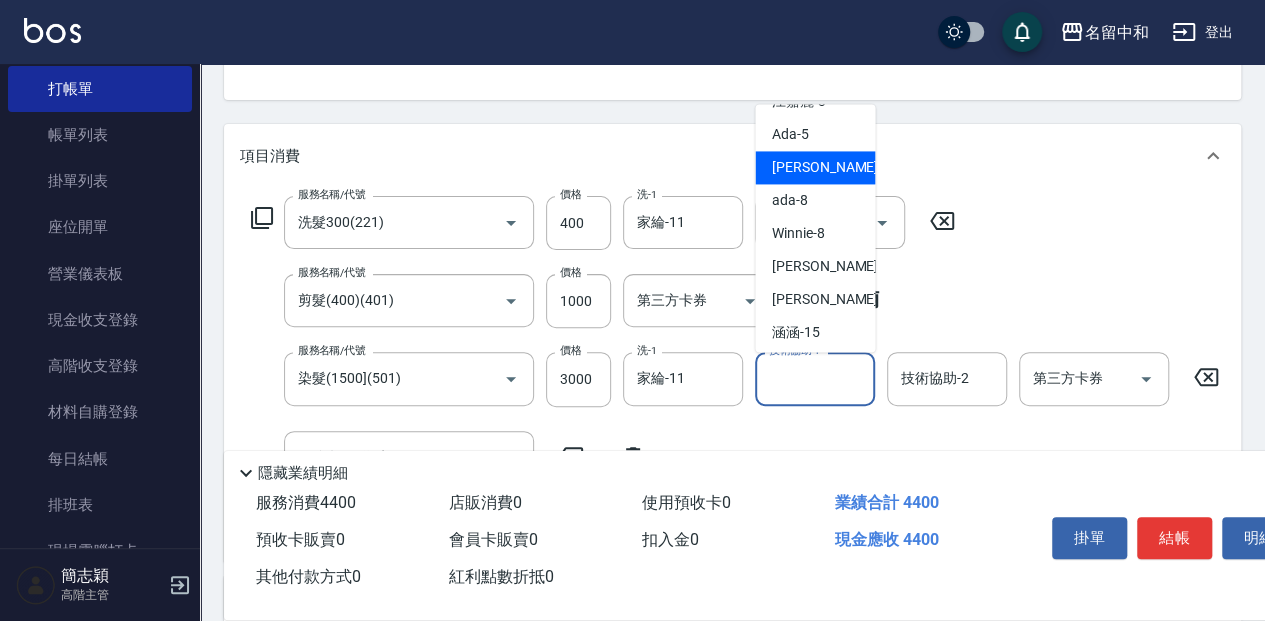 scroll, scrollTop: 200, scrollLeft: 0, axis: vertical 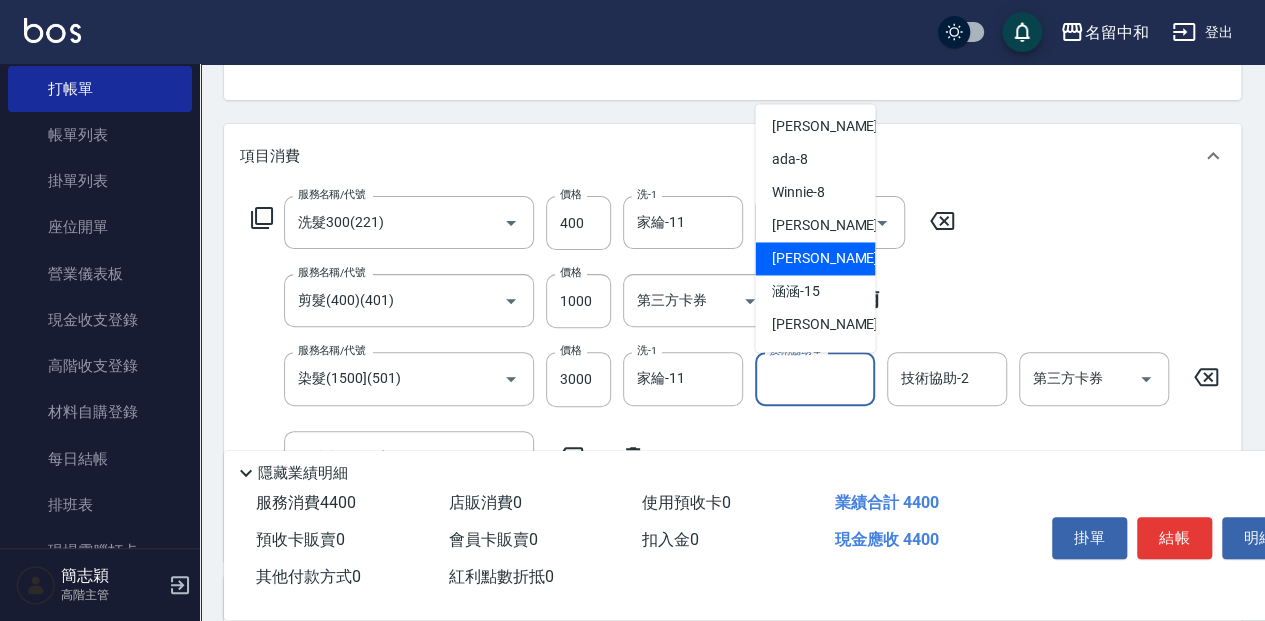 click on "家綸 -11" at bounding box center [815, 258] 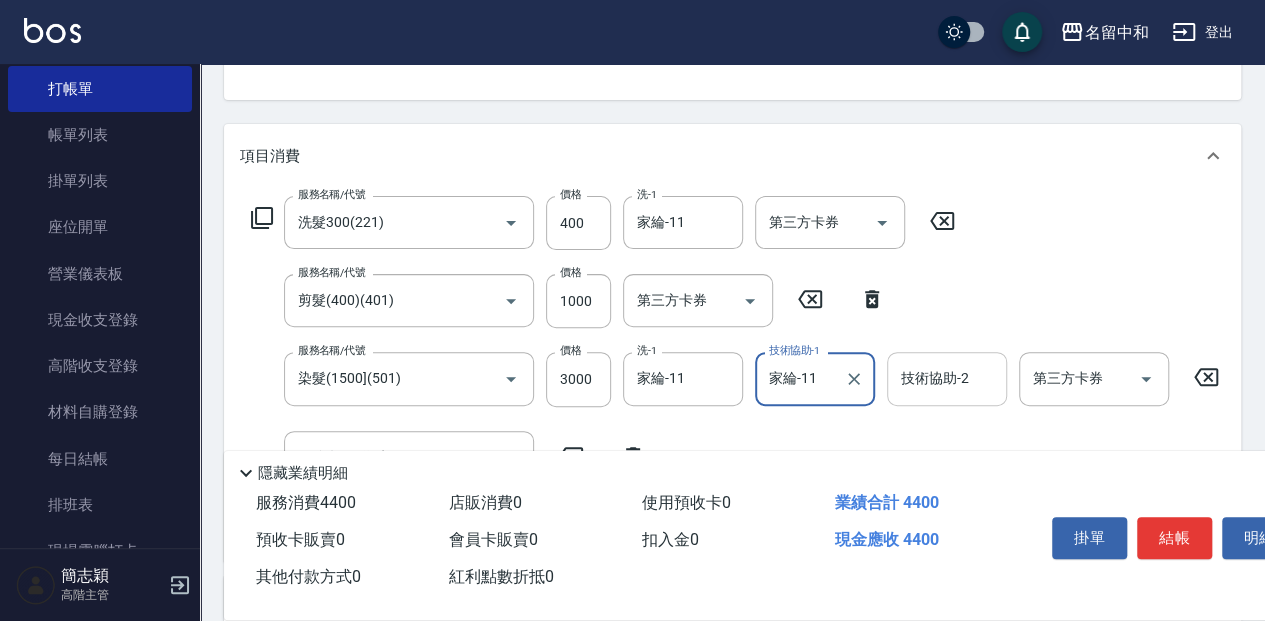 click on "技術協助-2" at bounding box center [947, 378] 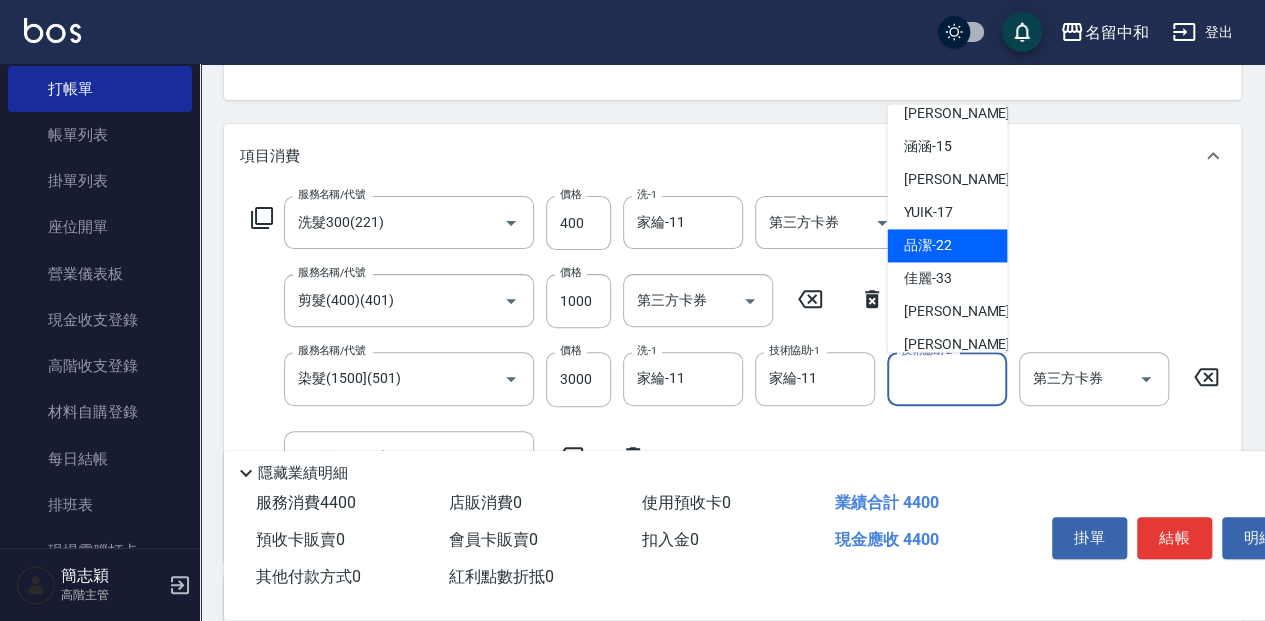 scroll, scrollTop: 361, scrollLeft: 0, axis: vertical 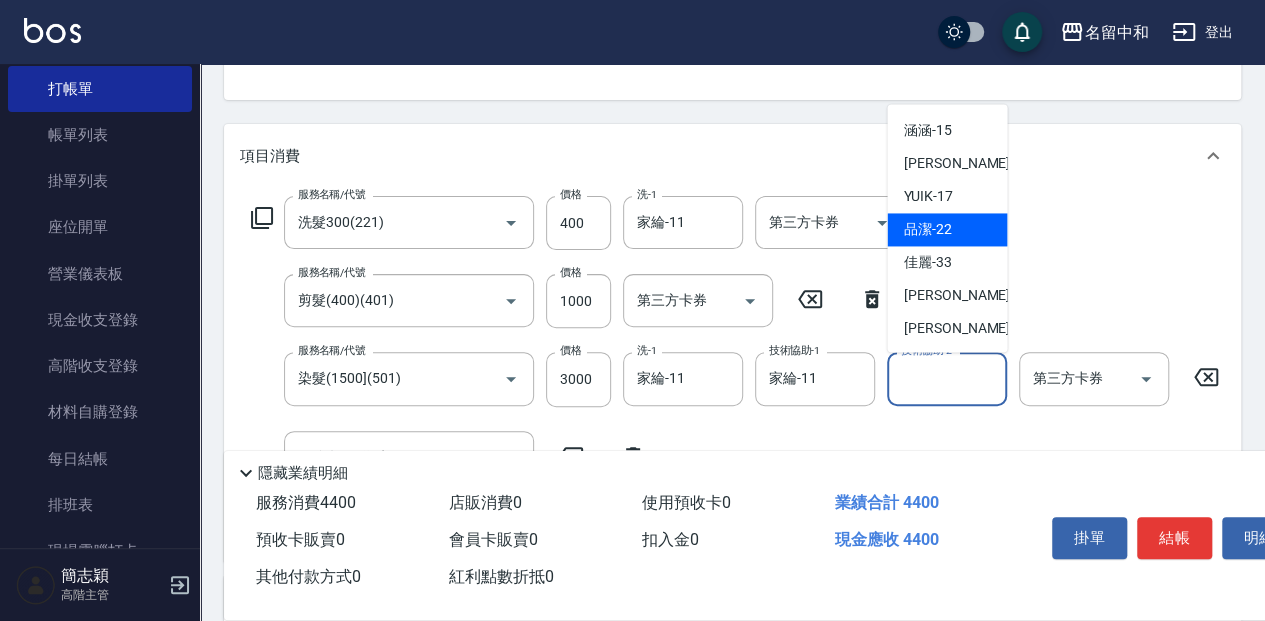 click on "[PERSON_NAME] -777" at bounding box center (970, 328) 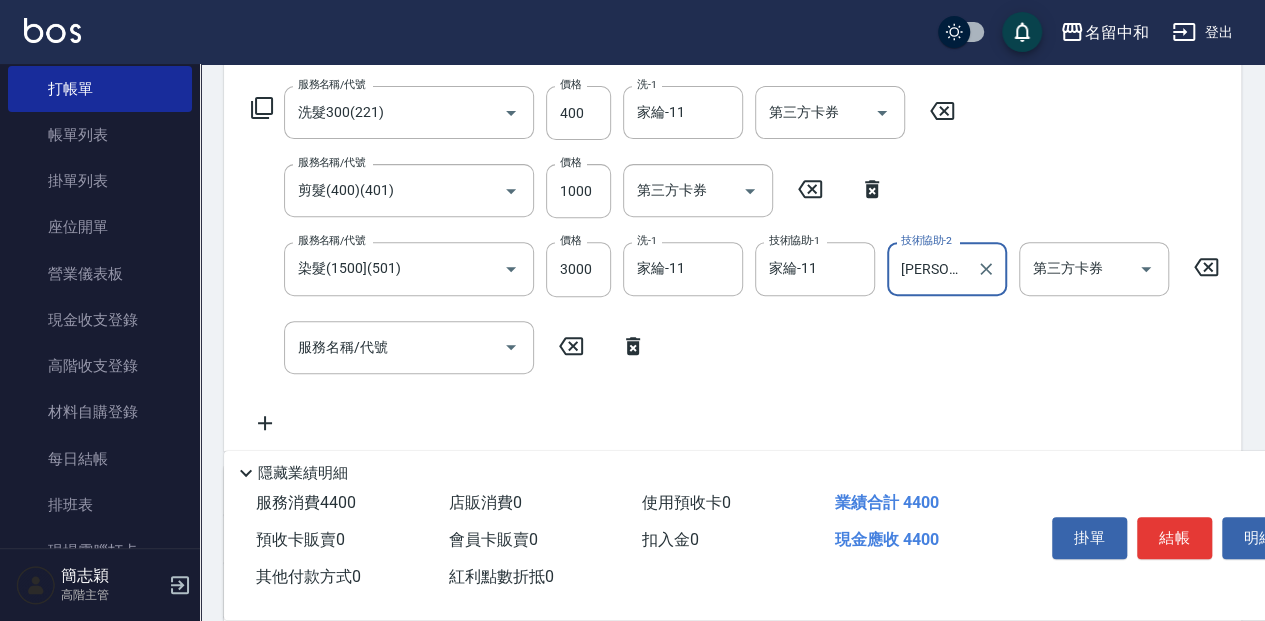 scroll, scrollTop: 333, scrollLeft: 0, axis: vertical 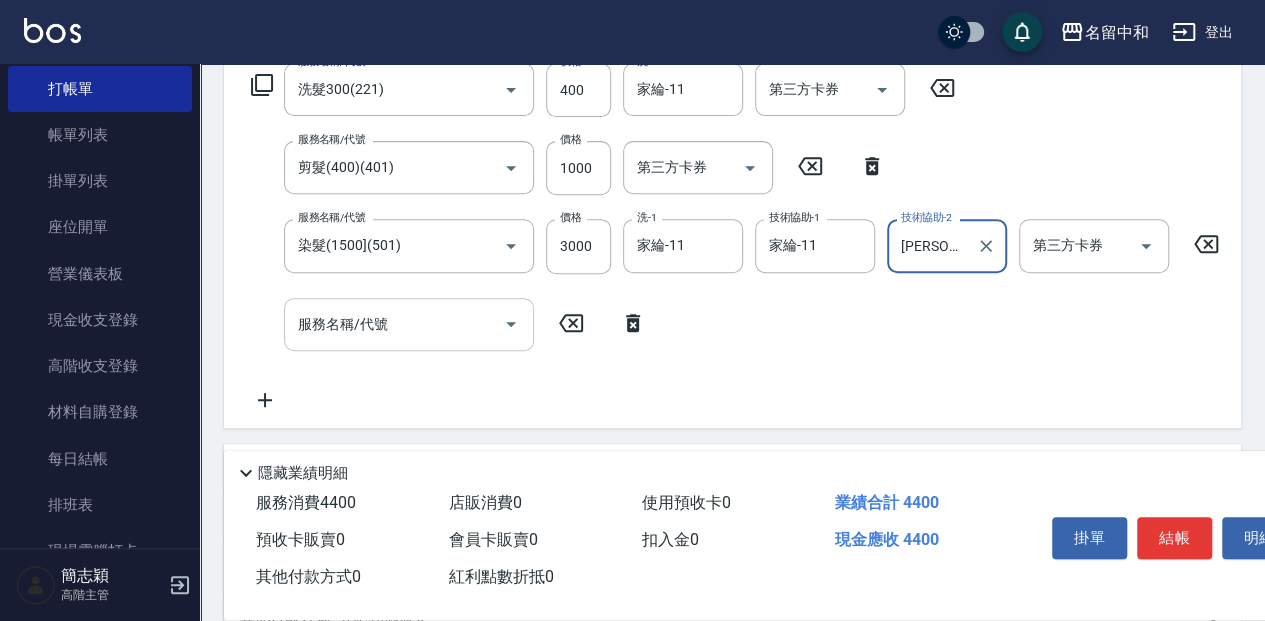 click on "服務名稱/代號 服務名稱/代號" at bounding box center (409, 324) 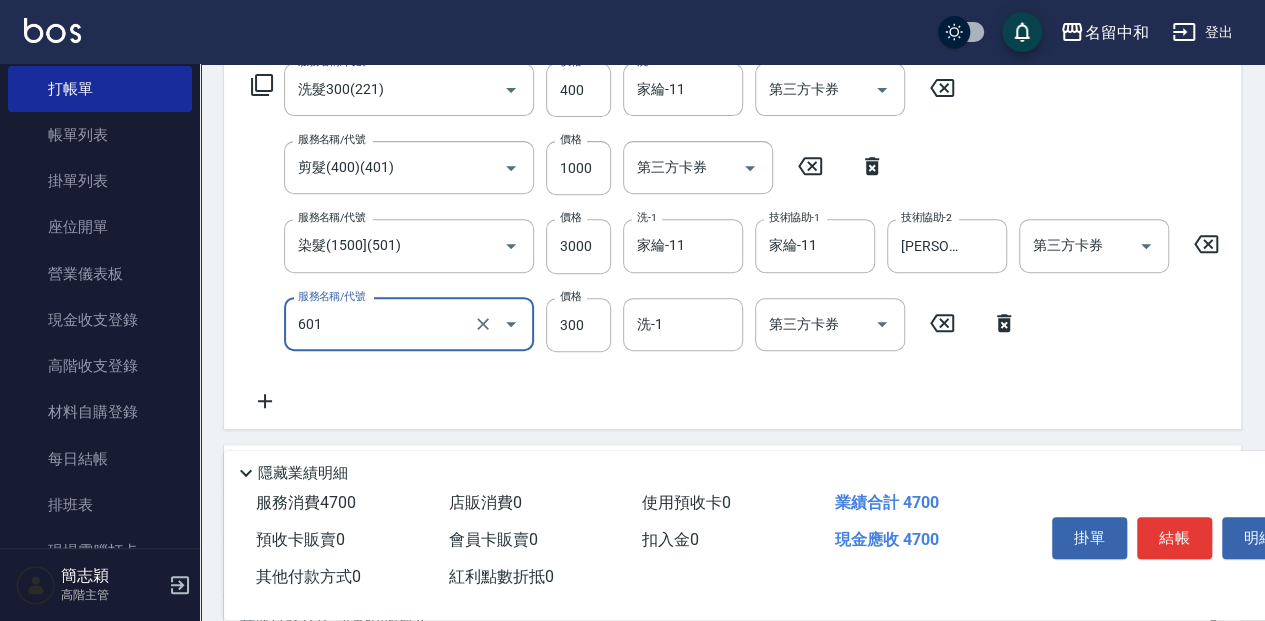 type on "自備護髮(601)" 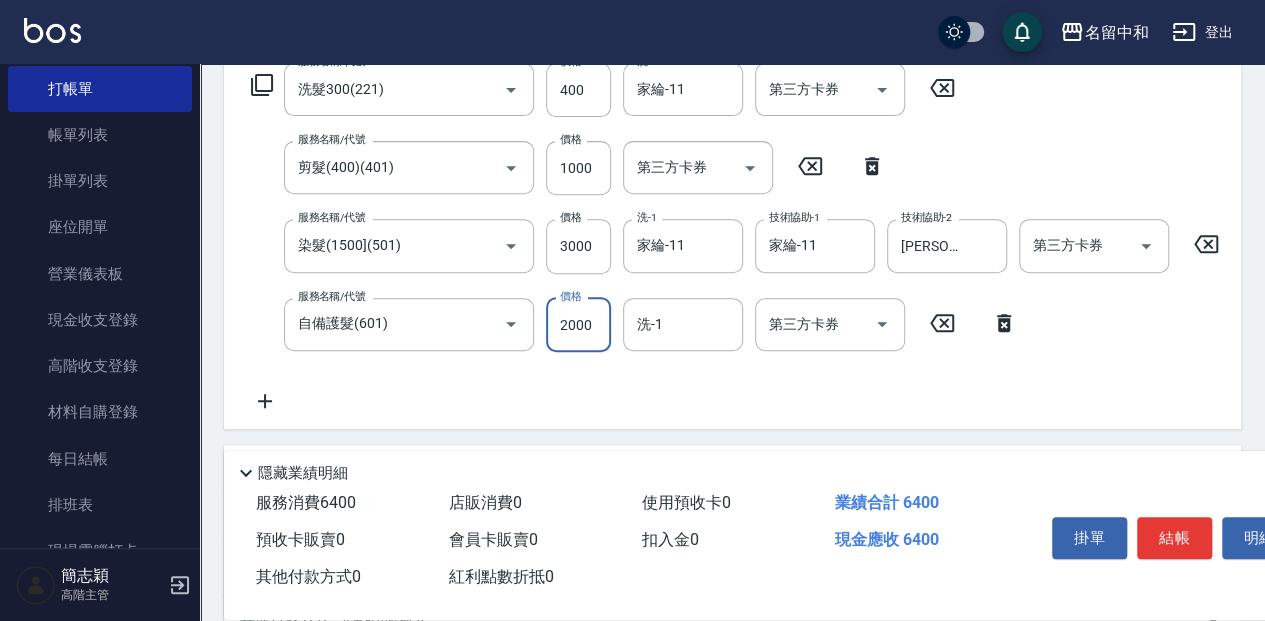 type on "2000" 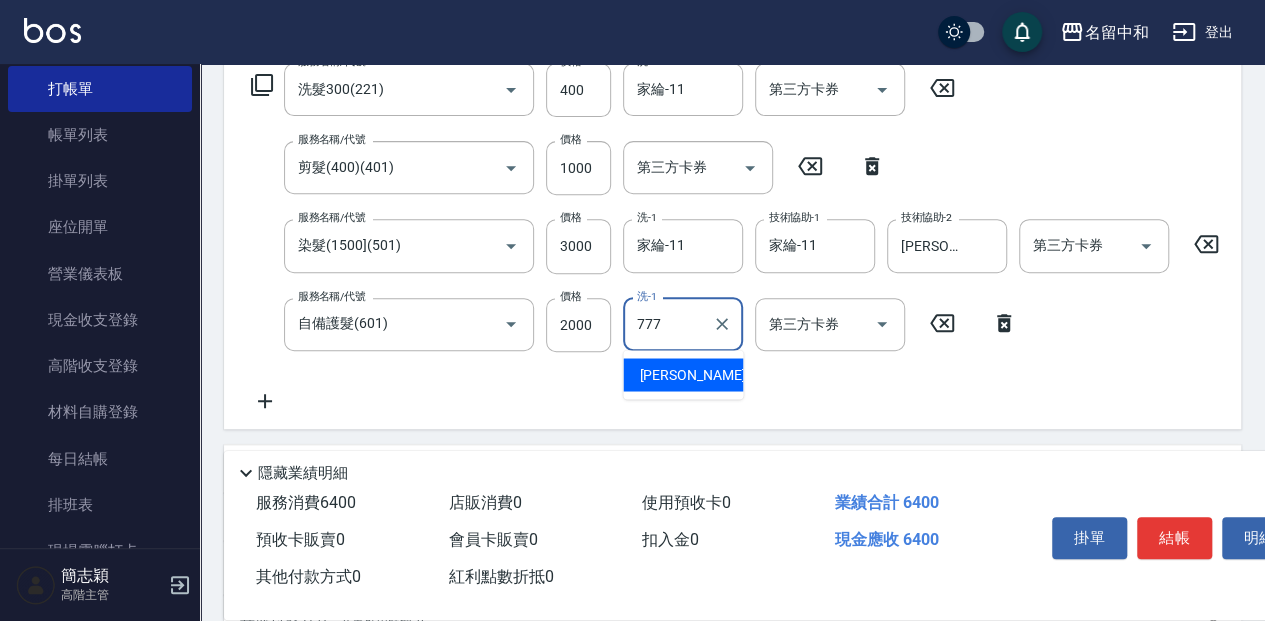 type on "[PERSON_NAME]-777" 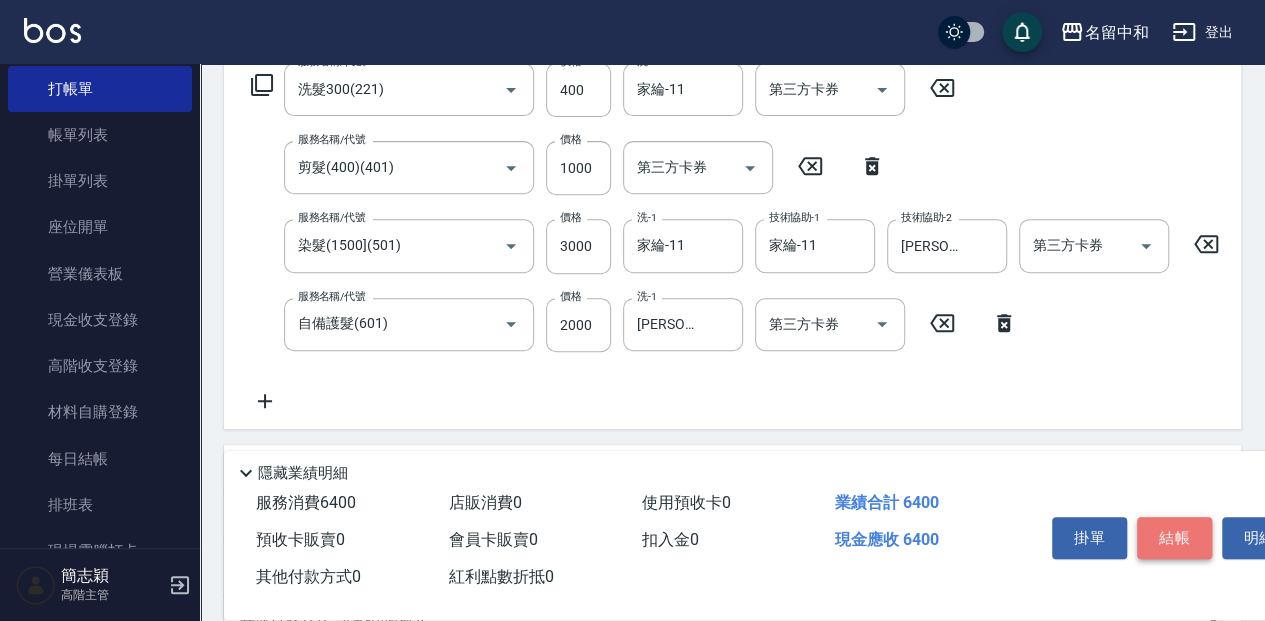 click on "結帳" at bounding box center [1174, 538] 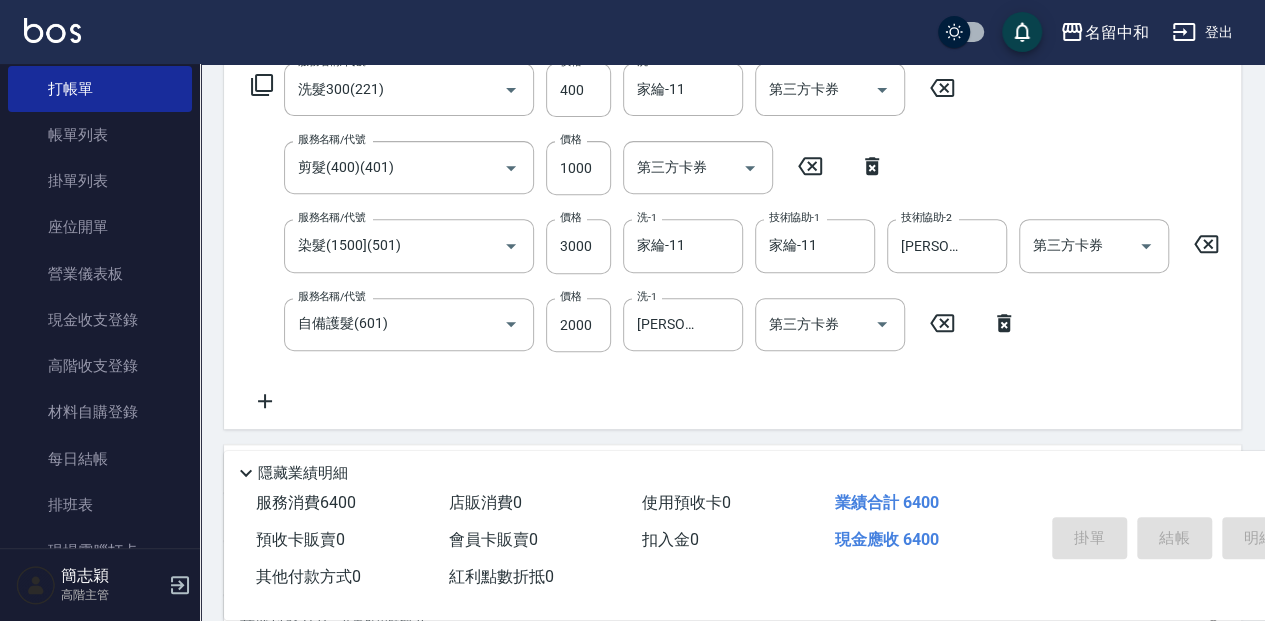 type on "[DATE] 18:16" 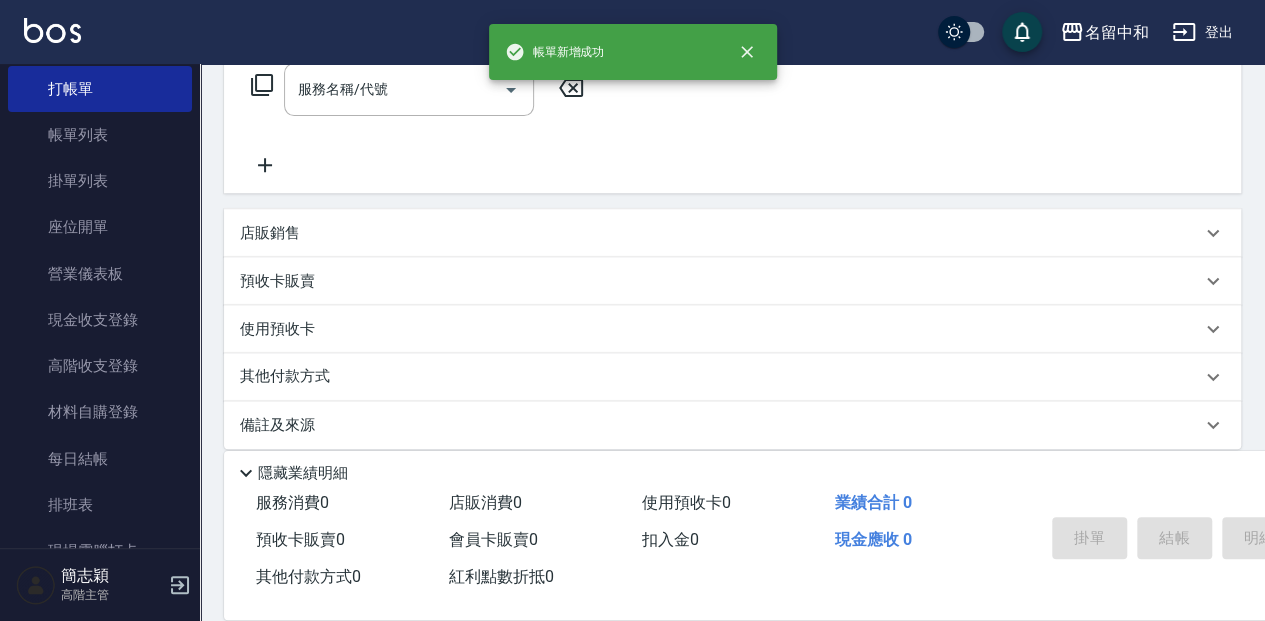 scroll, scrollTop: 0, scrollLeft: 0, axis: both 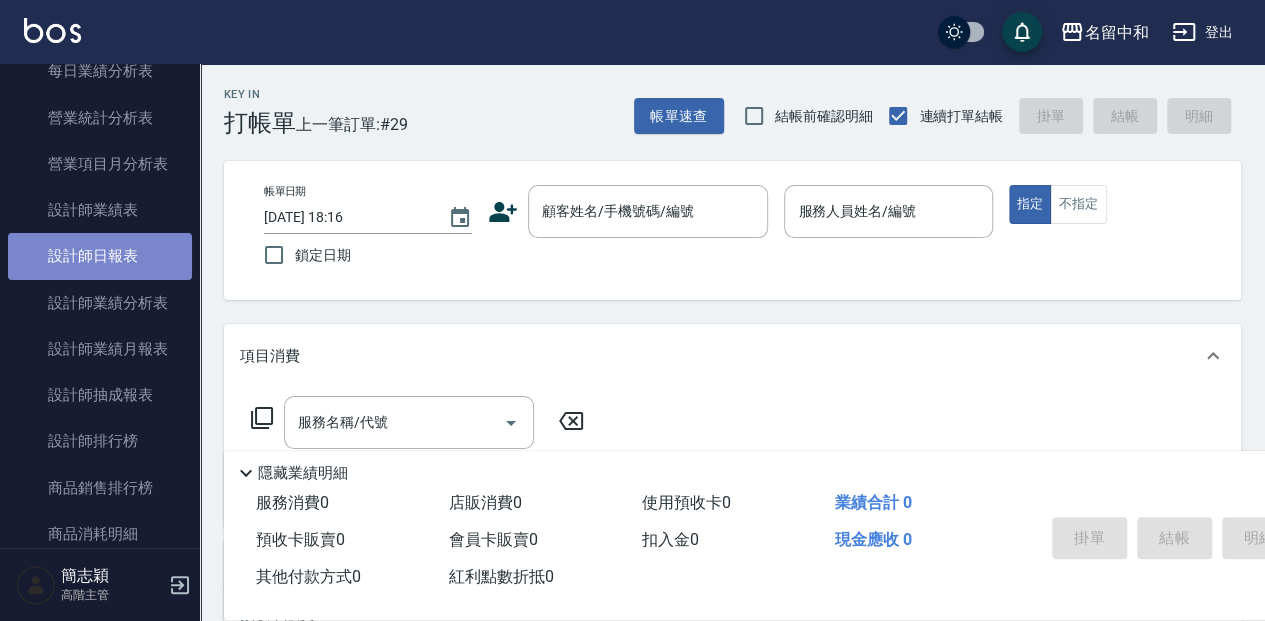 click on "設計師日報表" at bounding box center (100, 256) 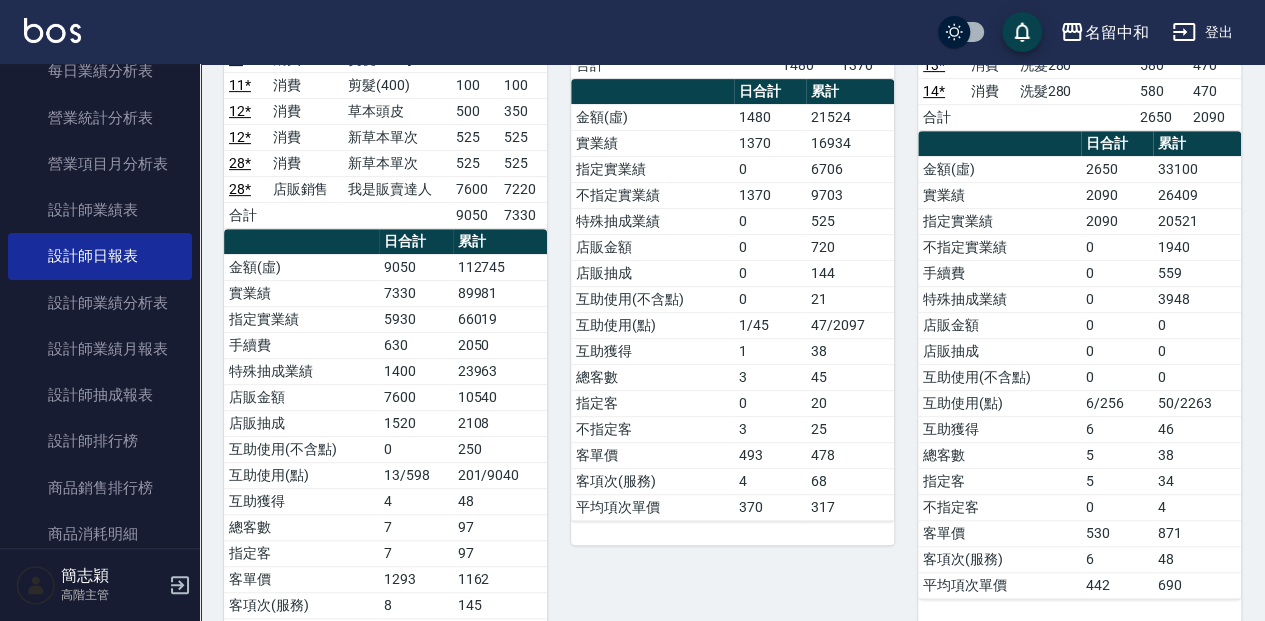 scroll, scrollTop: 333, scrollLeft: 0, axis: vertical 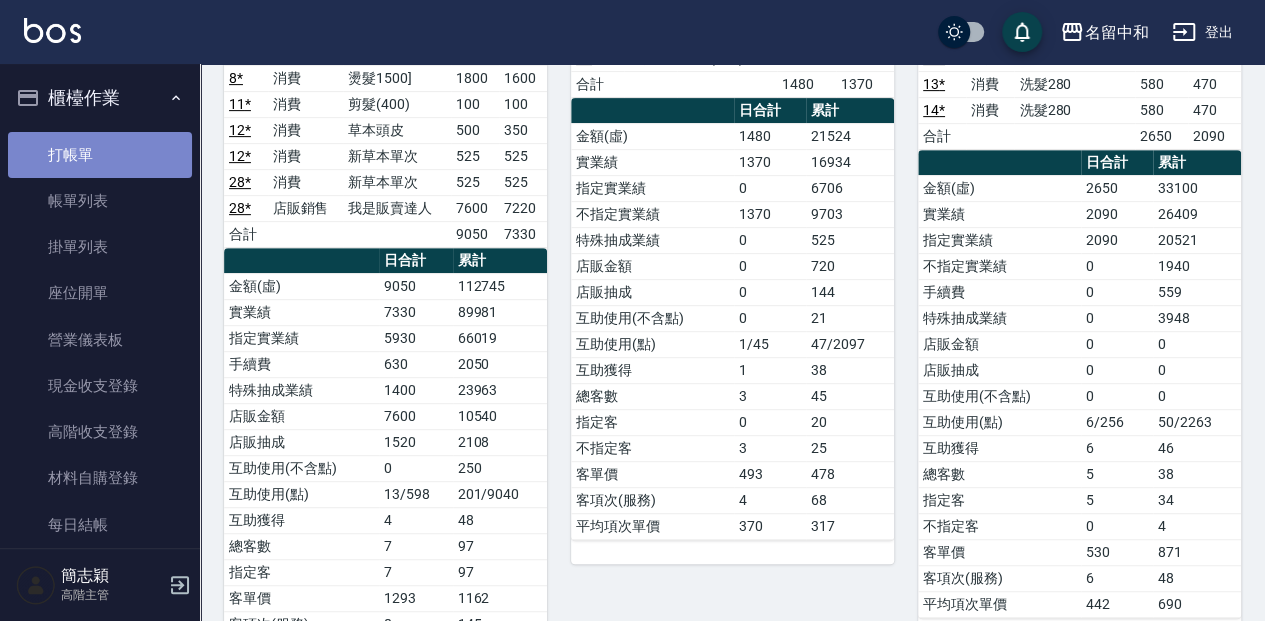 click on "打帳單" at bounding box center [100, 155] 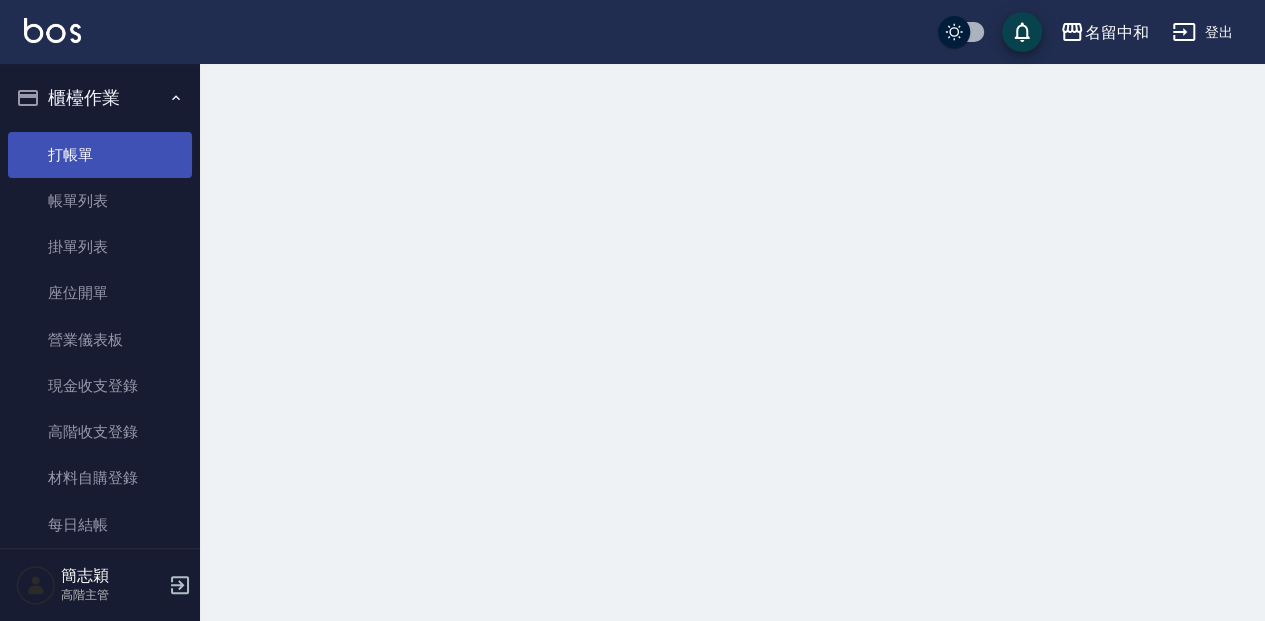 scroll, scrollTop: 0, scrollLeft: 0, axis: both 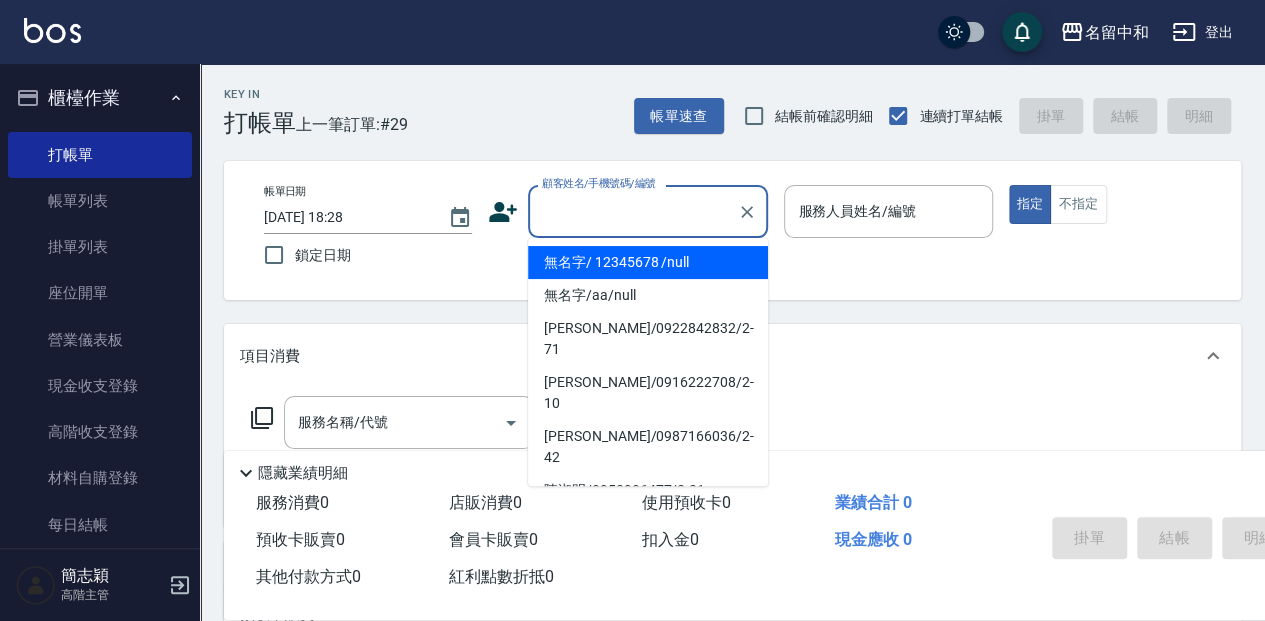 click on "顧客姓名/手機號碼/編號" at bounding box center (633, 211) 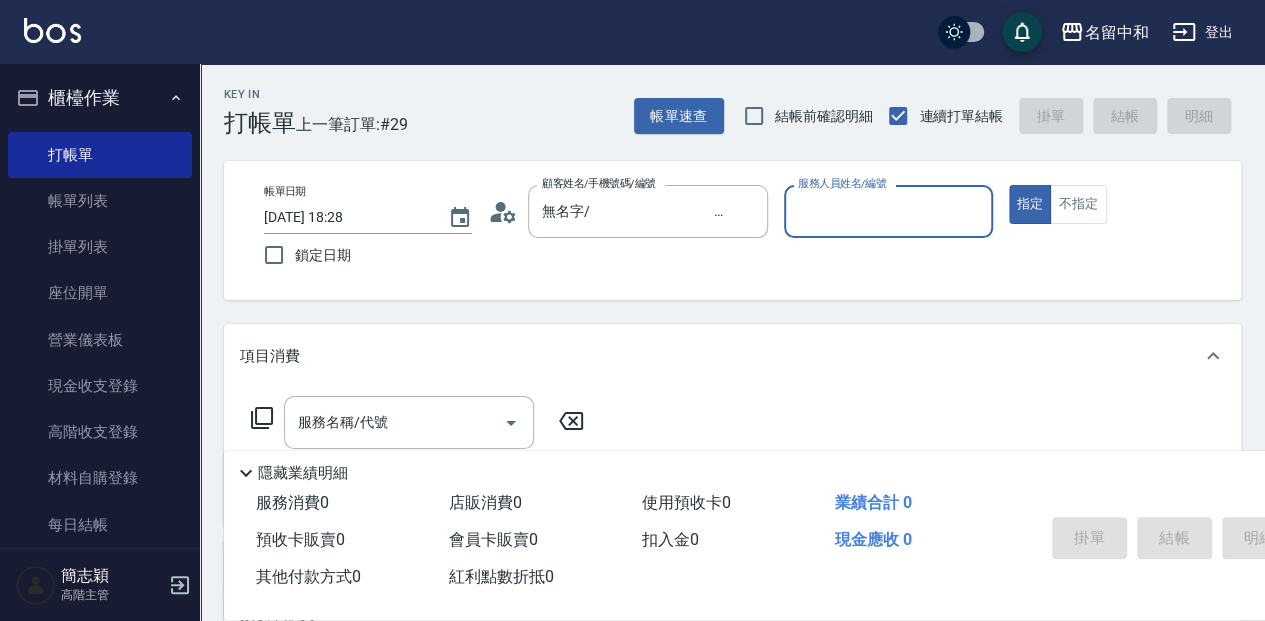 type on "無名字/                                                 12345678                              /null" 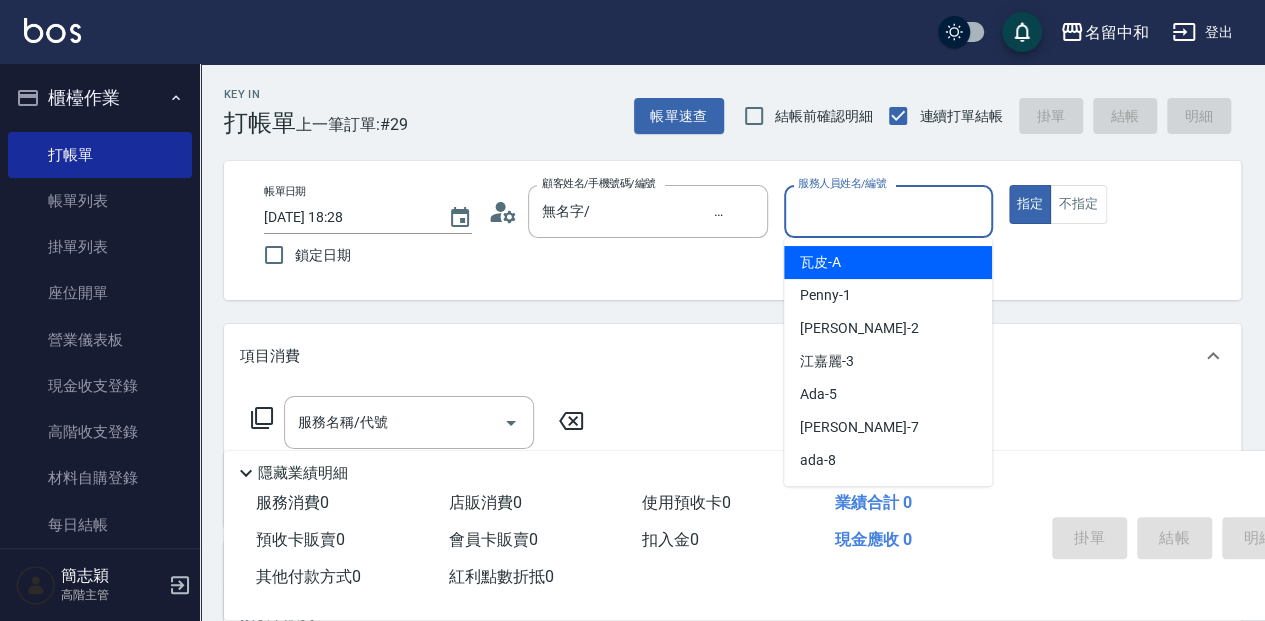 click on "服務人員姓名/編號" at bounding box center (888, 211) 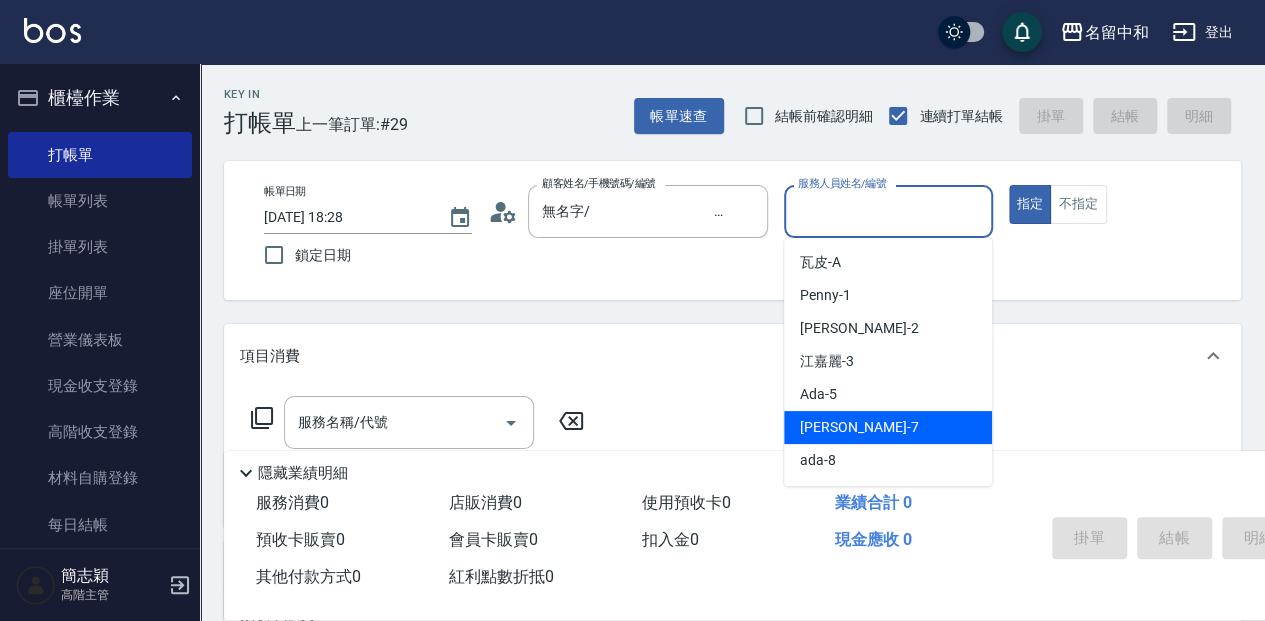 click on "[PERSON_NAME] -7" at bounding box center [888, 427] 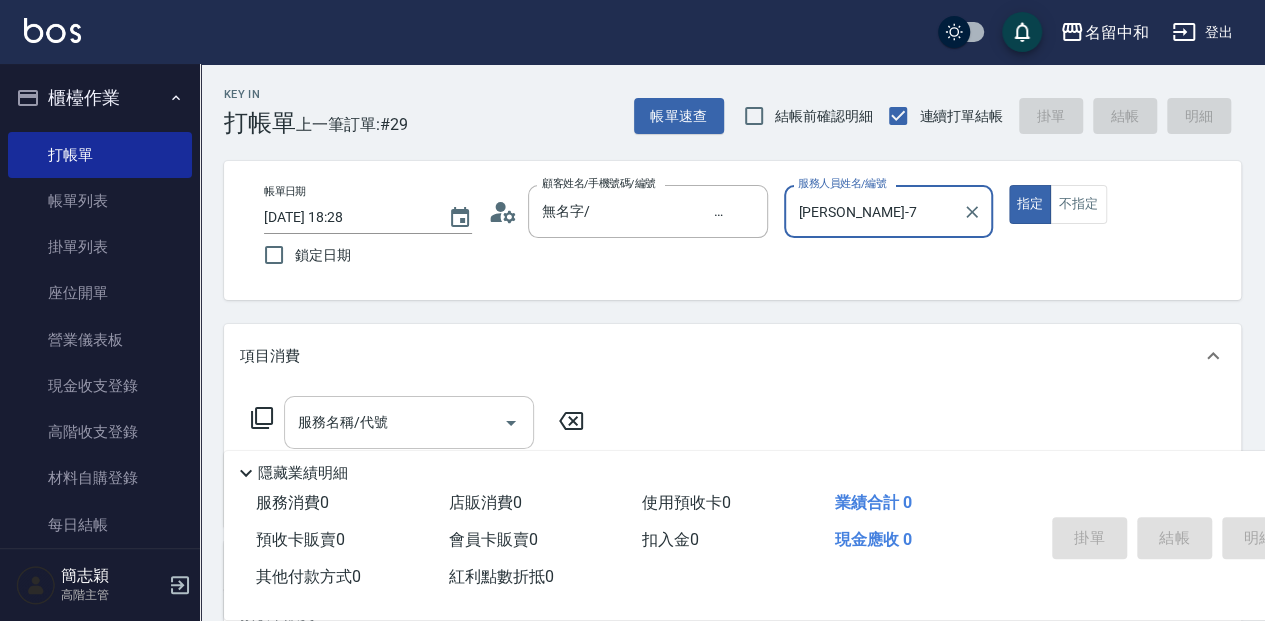 click on "服務名稱/代號" at bounding box center [394, 422] 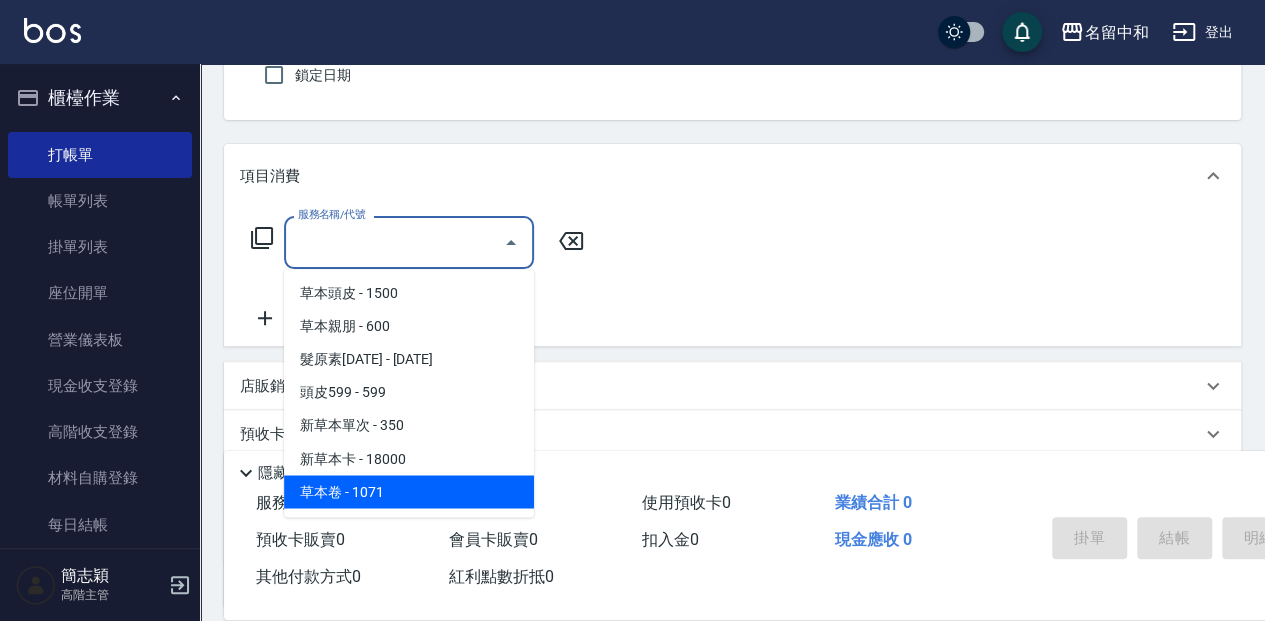 scroll, scrollTop: 200, scrollLeft: 0, axis: vertical 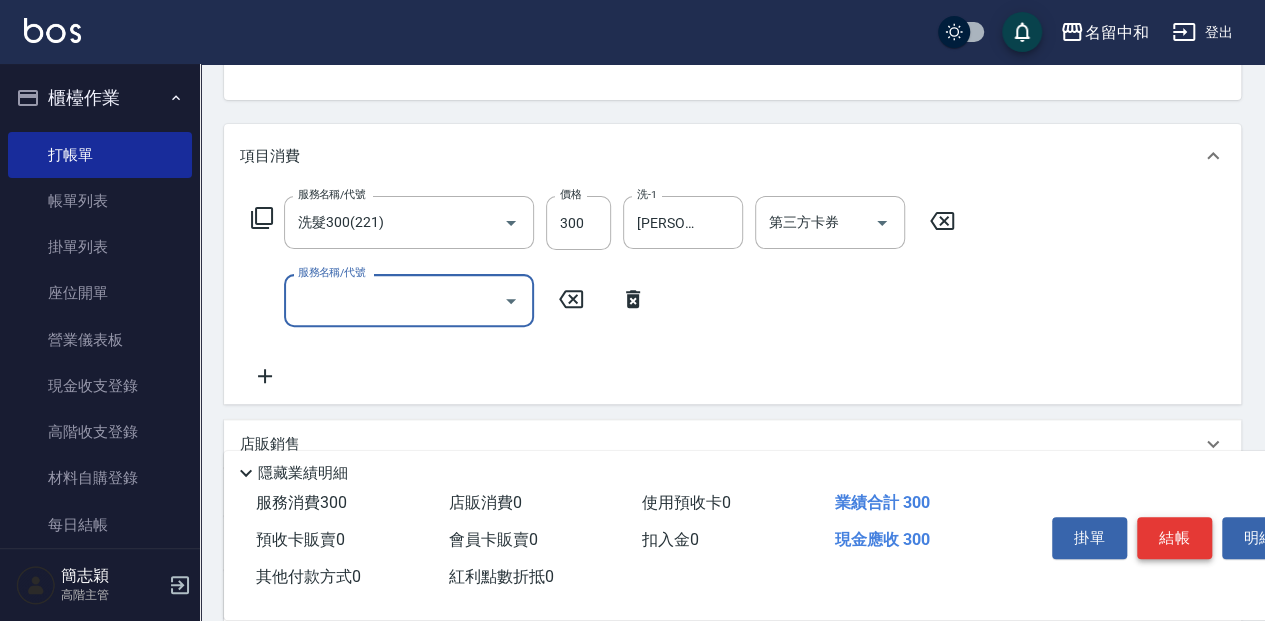 click on "結帳" at bounding box center (1174, 538) 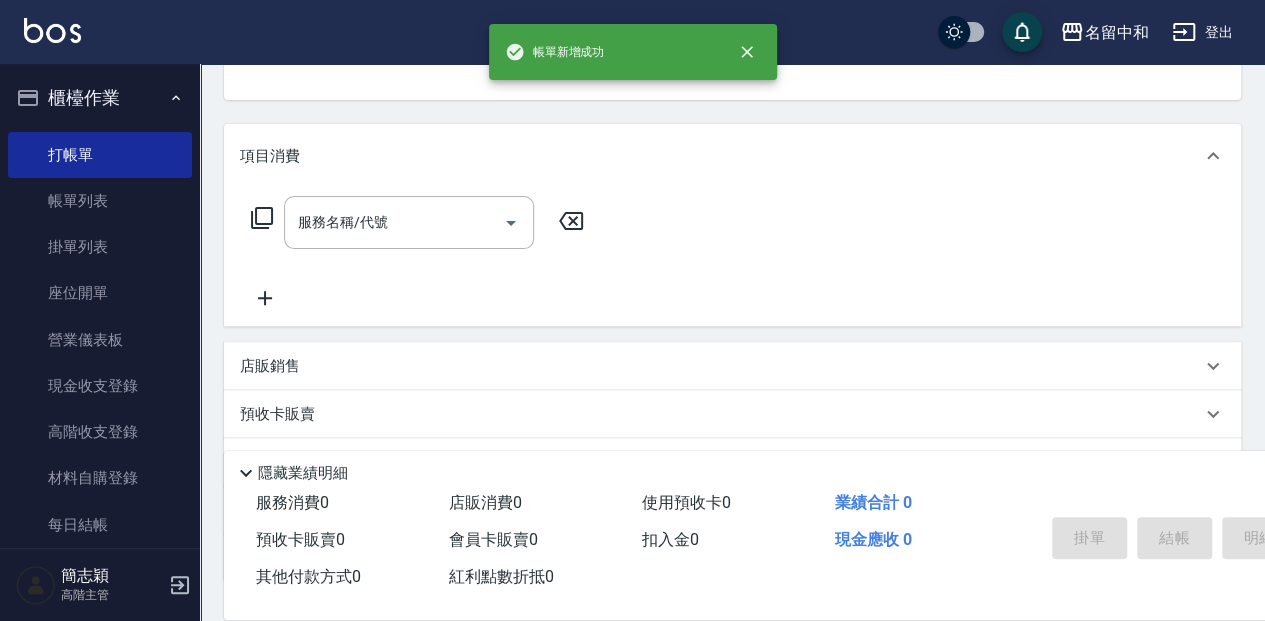 scroll, scrollTop: 194, scrollLeft: 0, axis: vertical 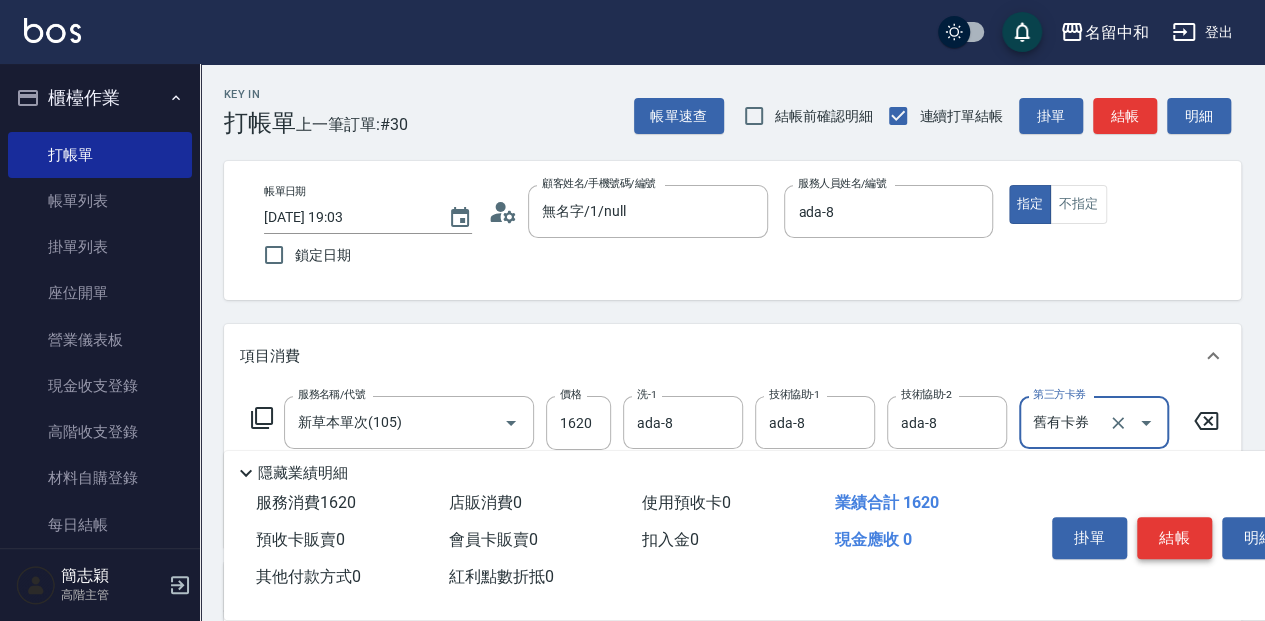 click on "結帳" at bounding box center (1174, 538) 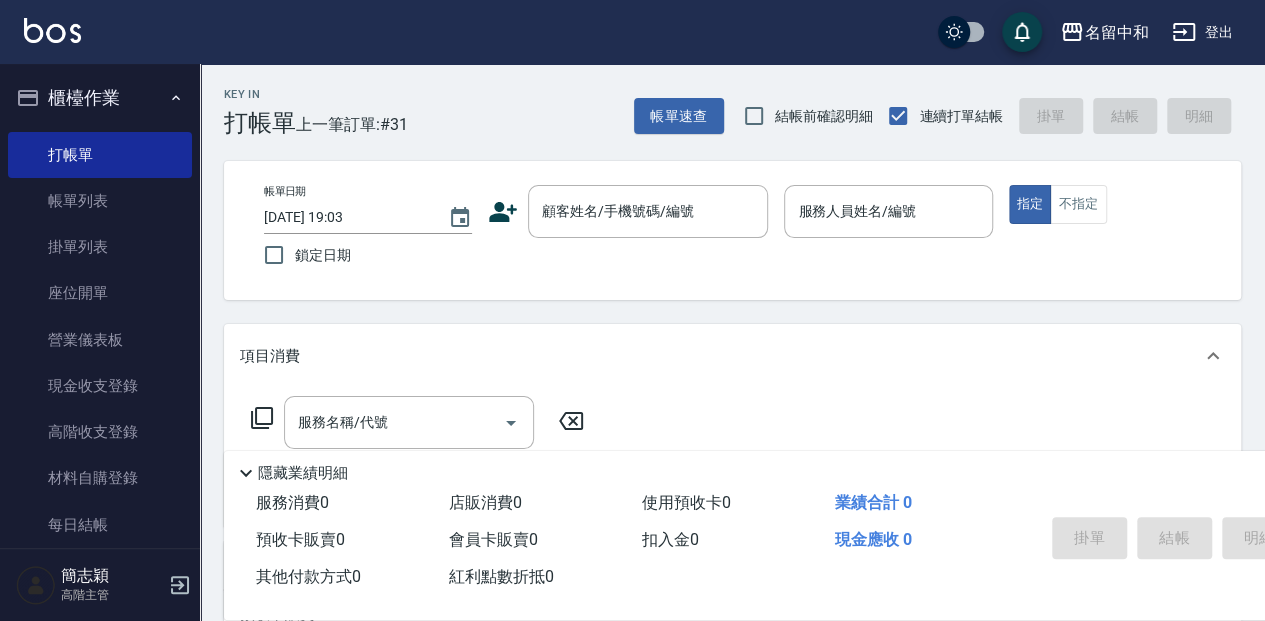 click at bounding box center (100, 548) 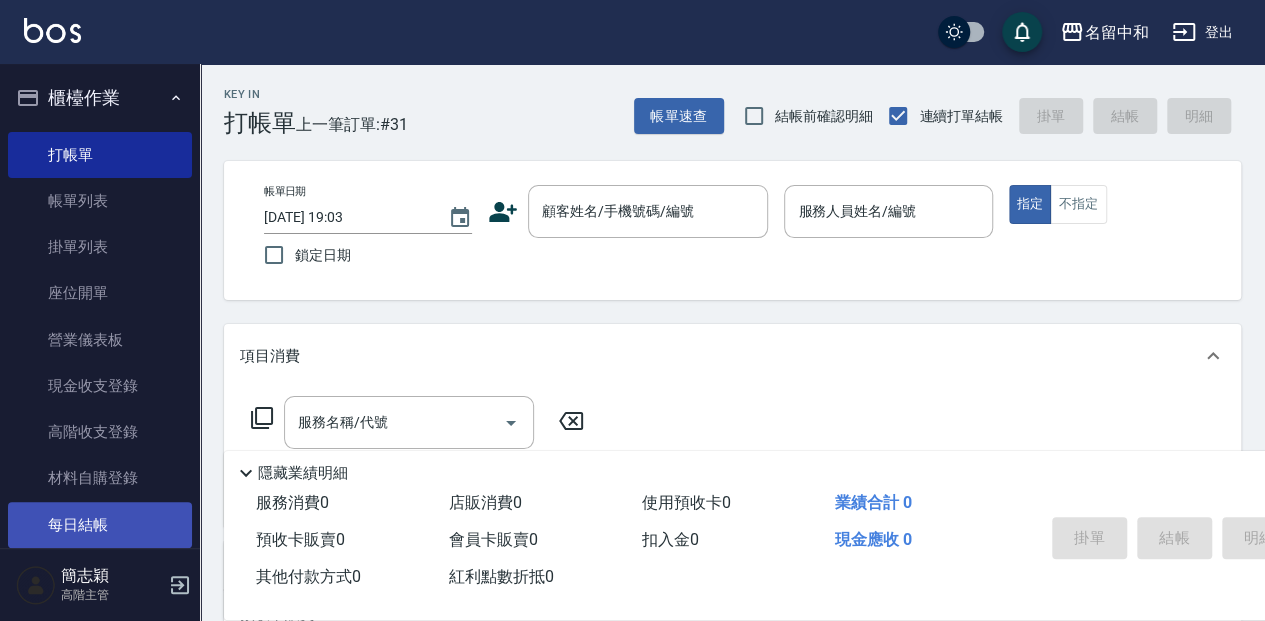 click on "每日結帳" at bounding box center (100, 525) 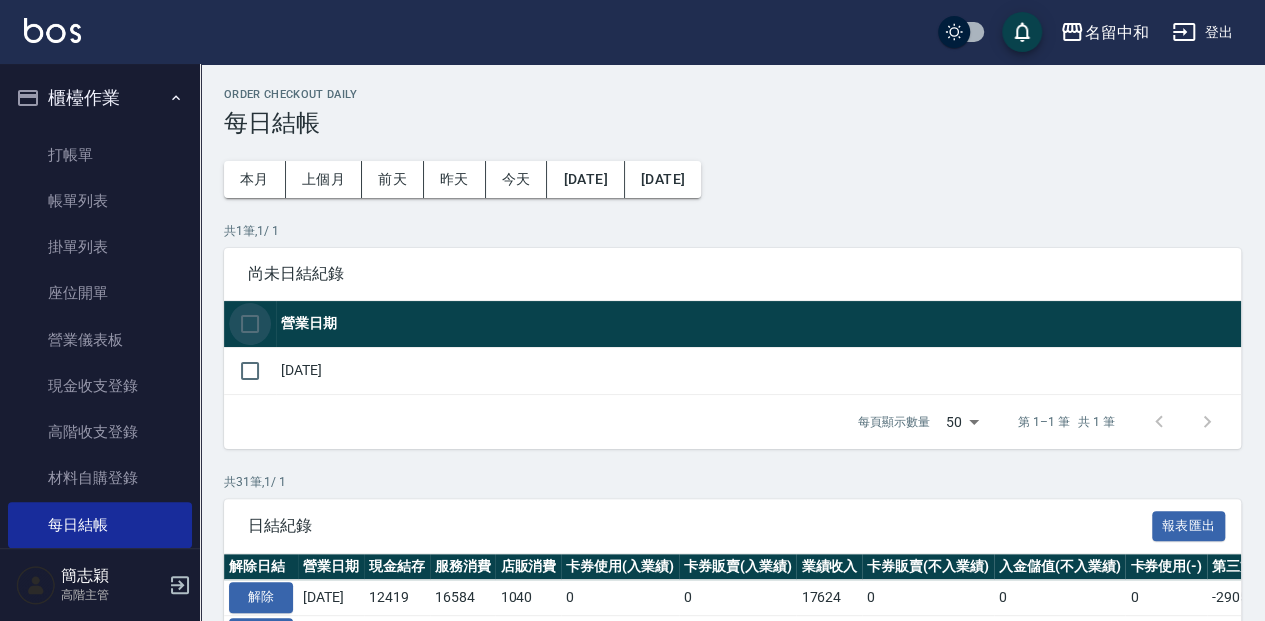 click at bounding box center [250, 324] 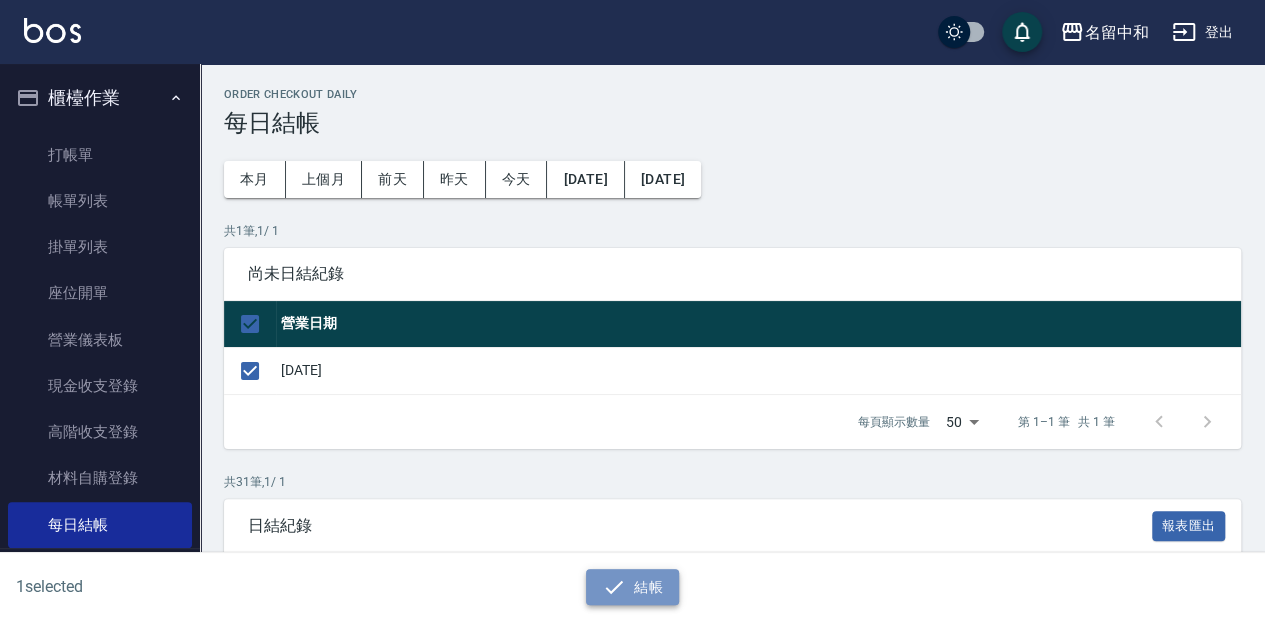 click on "結帳" at bounding box center [632, 587] 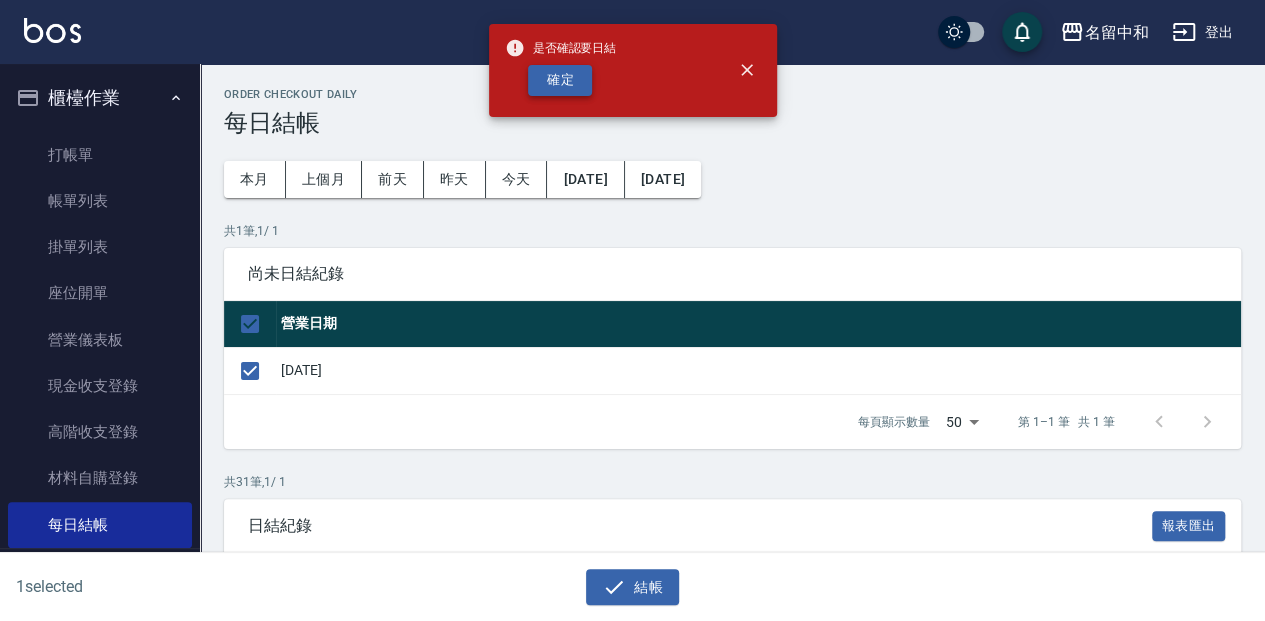 click on "確定" at bounding box center [560, 80] 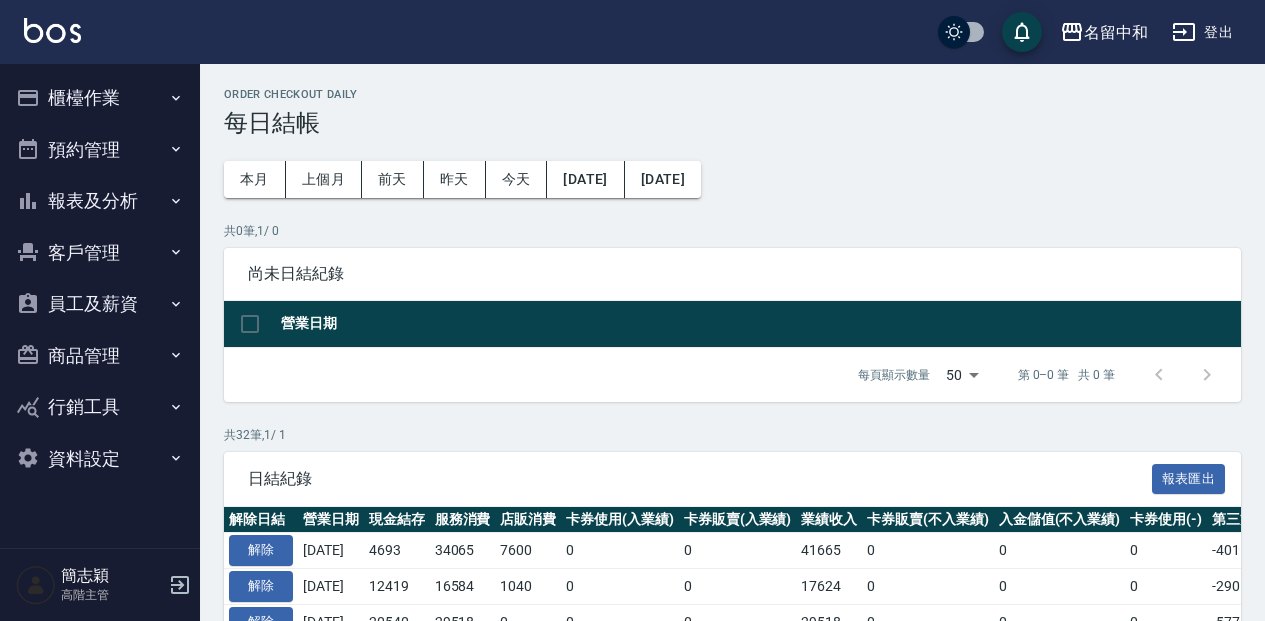 scroll, scrollTop: 0, scrollLeft: 0, axis: both 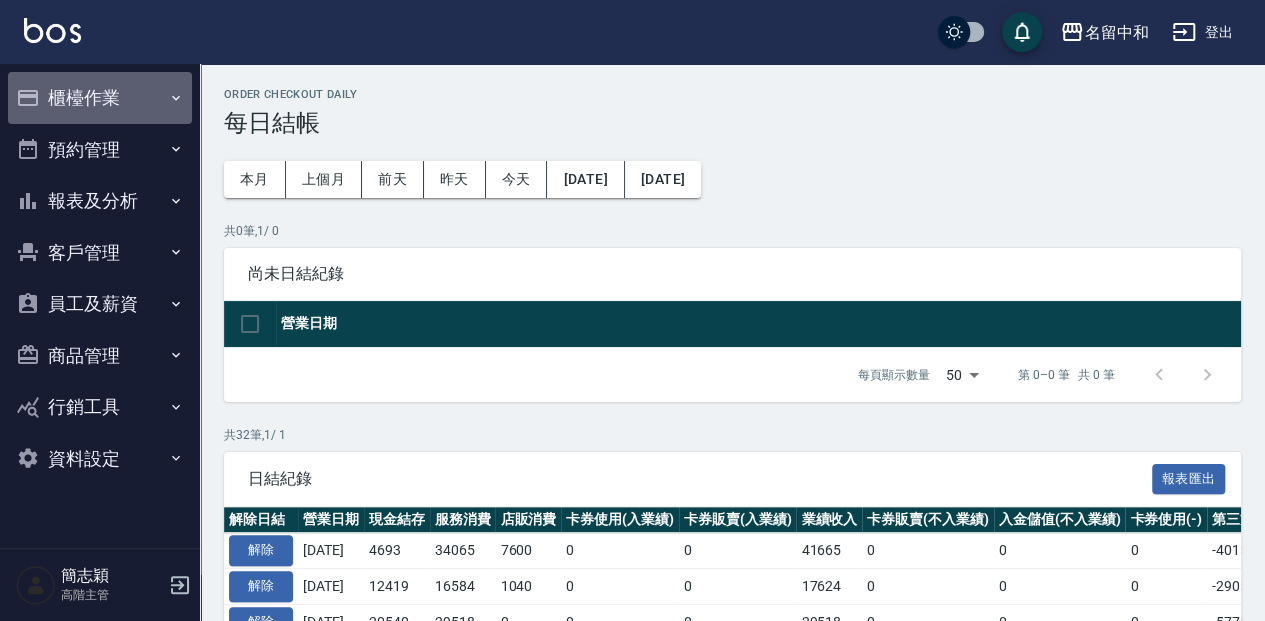 click on "櫃檯作業" at bounding box center (100, 98) 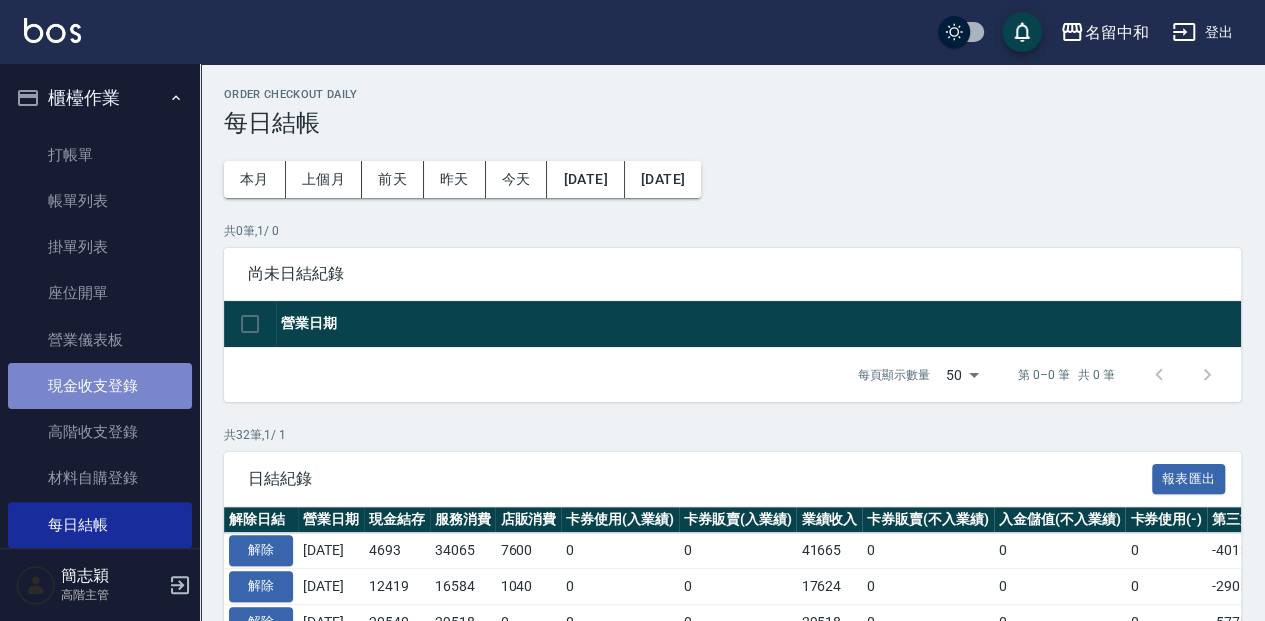 click on "現金收支登錄" at bounding box center (100, 386) 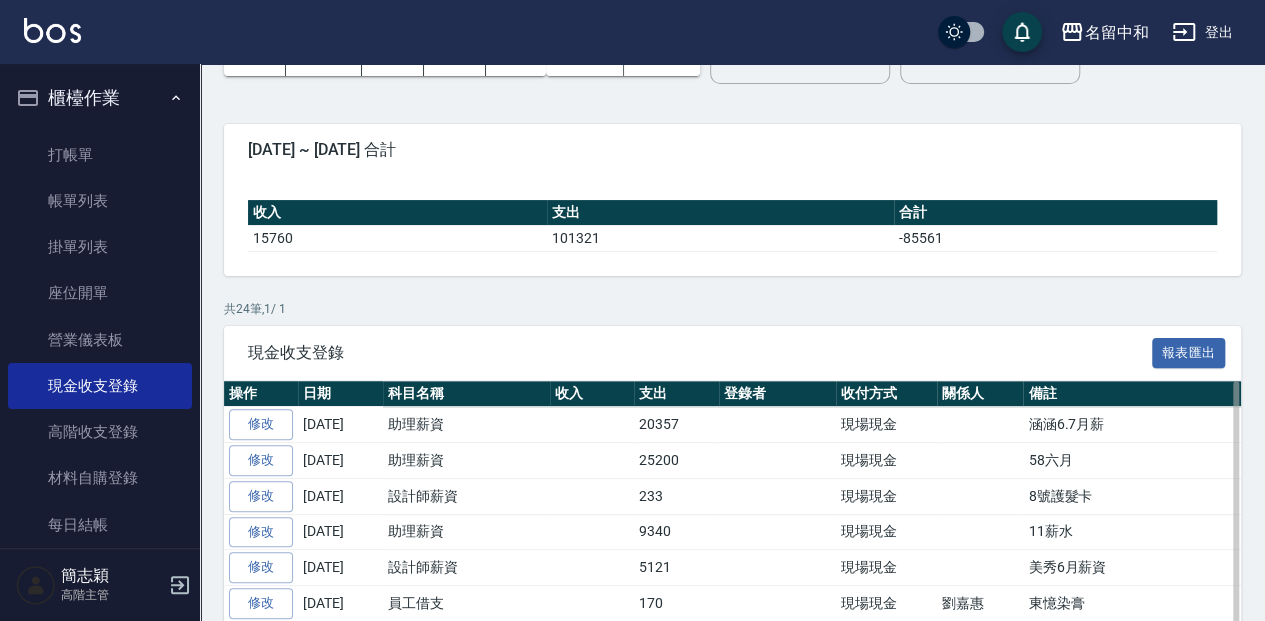 scroll, scrollTop: 133, scrollLeft: 0, axis: vertical 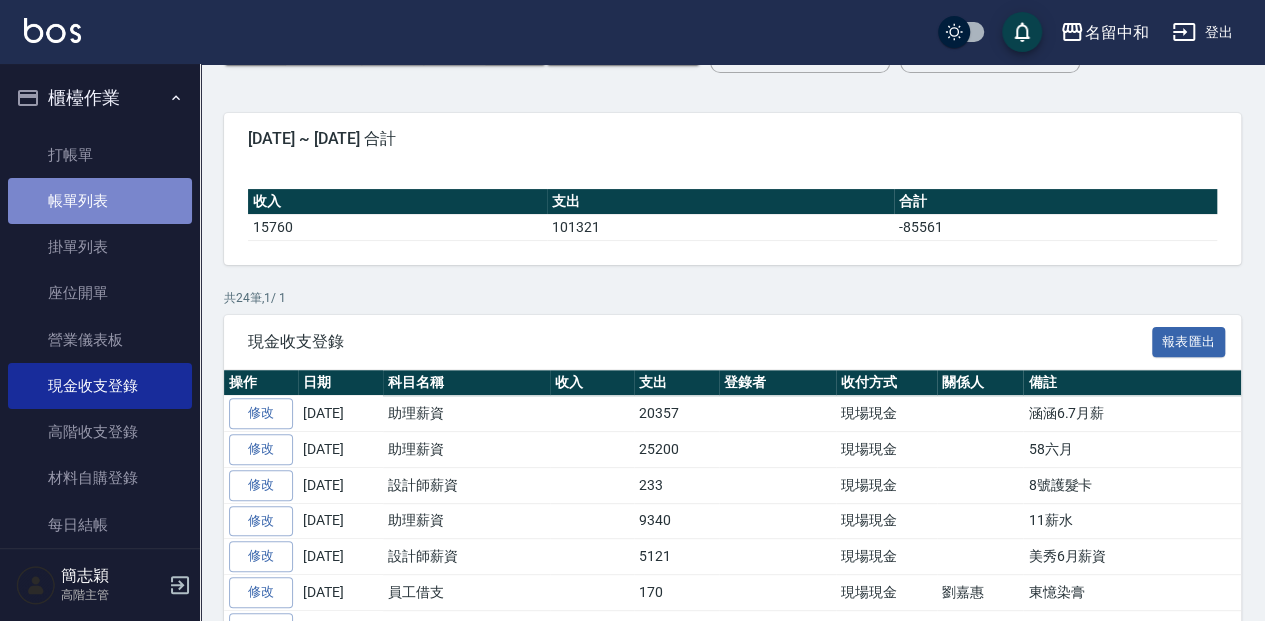click on "帳單列表" at bounding box center [100, 201] 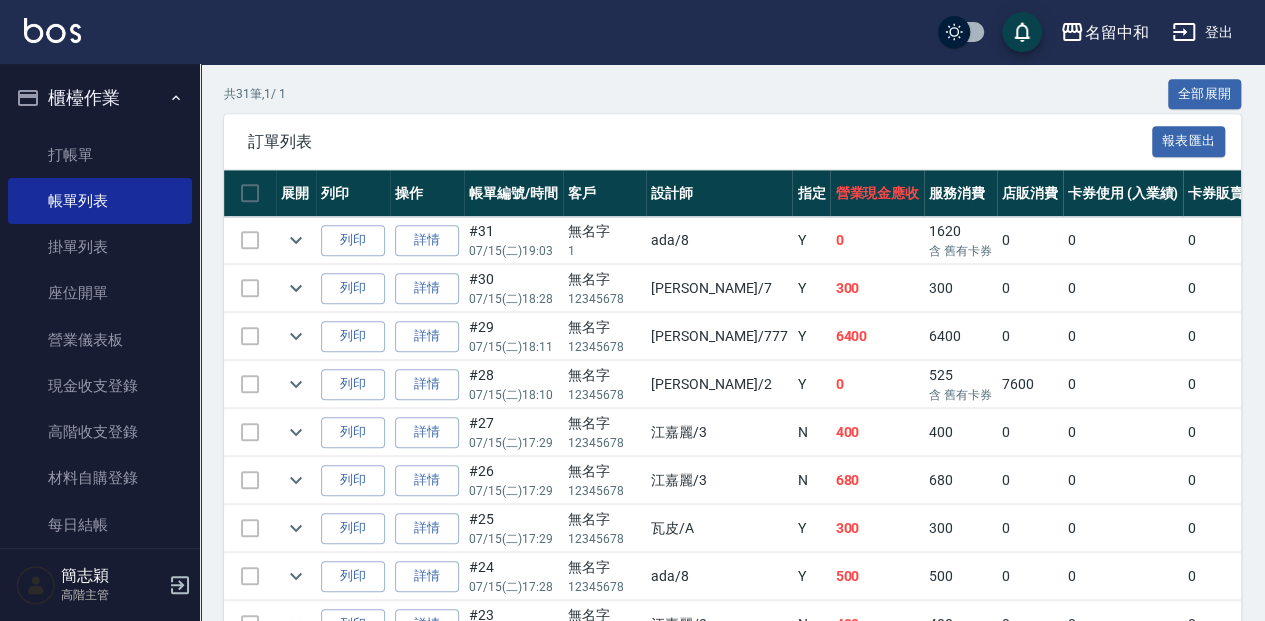 scroll, scrollTop: 466, scrollLeft: 0, axis: vertical 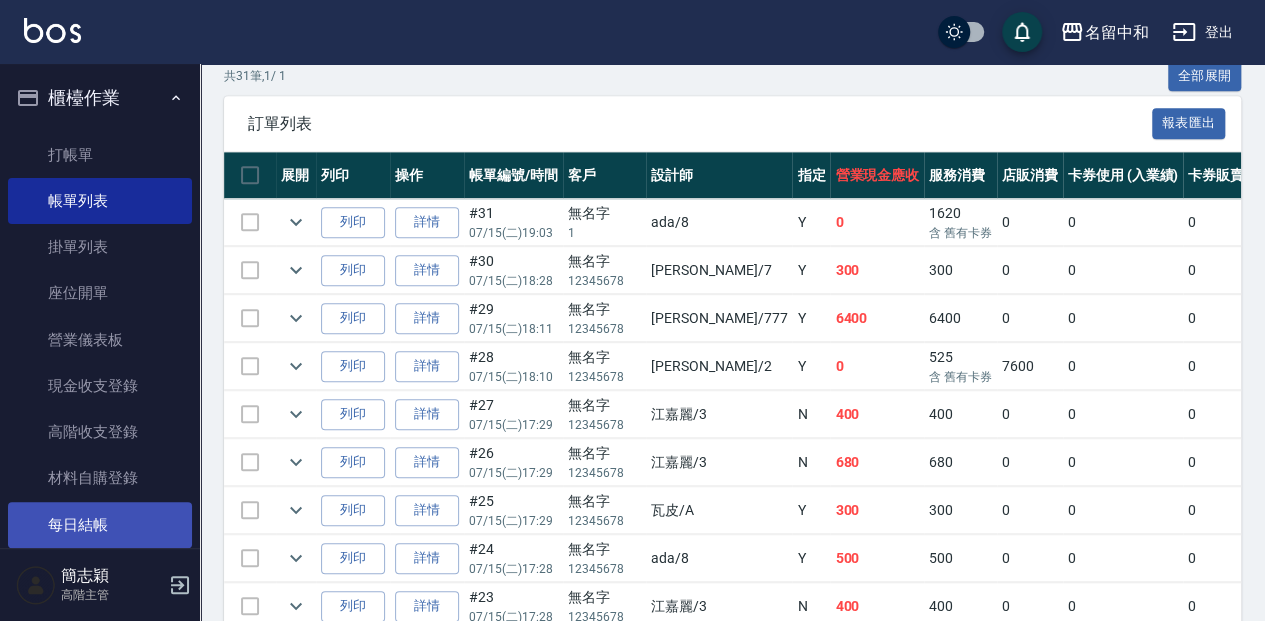 click on "每日結帳" at bounding box center [100, 525] 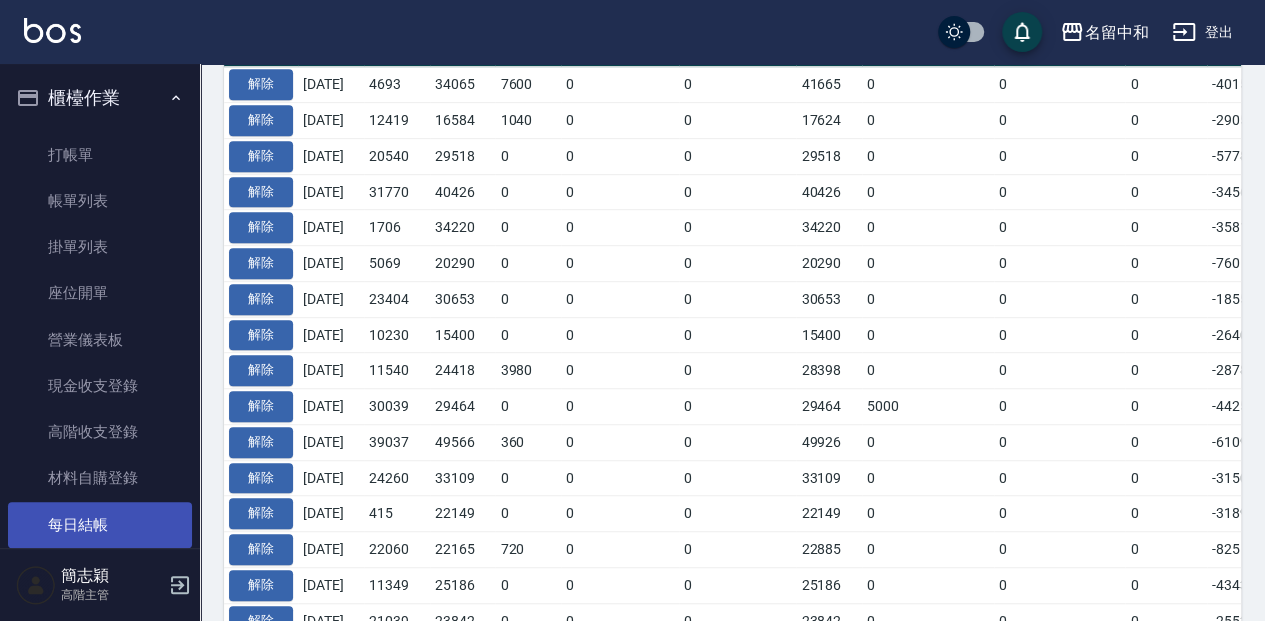 scroll, scrollTop: 0, scrollLeft: 0, axis: both 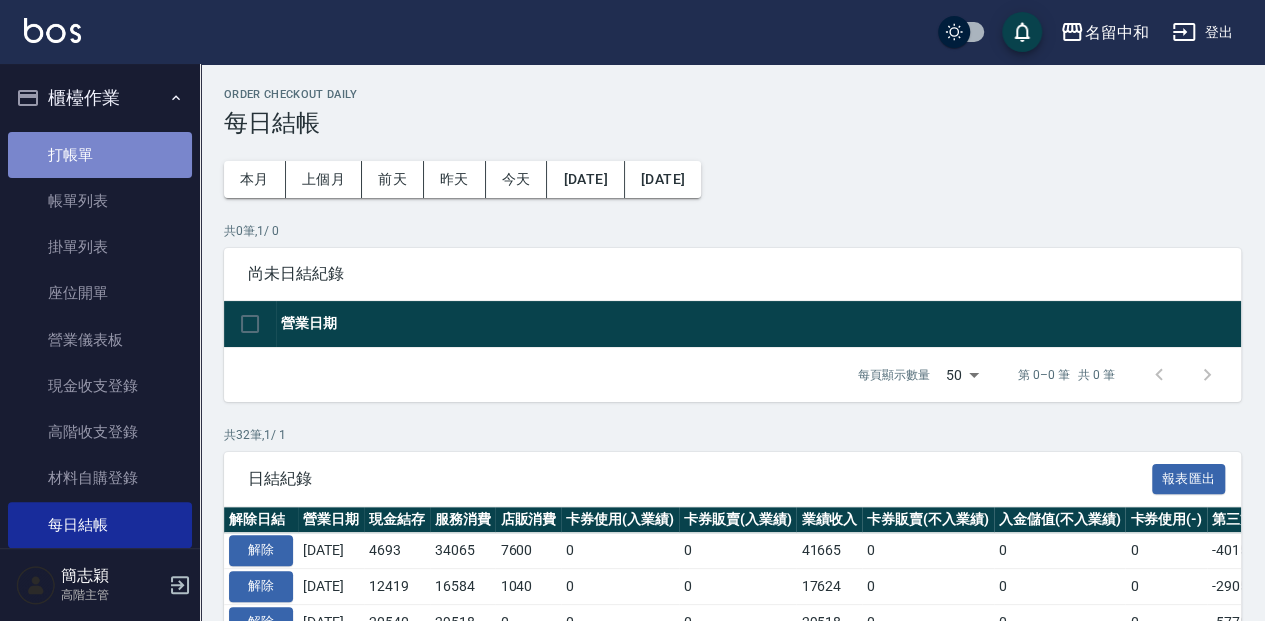 click on "打帳單" at bounding box center [100, 155] 